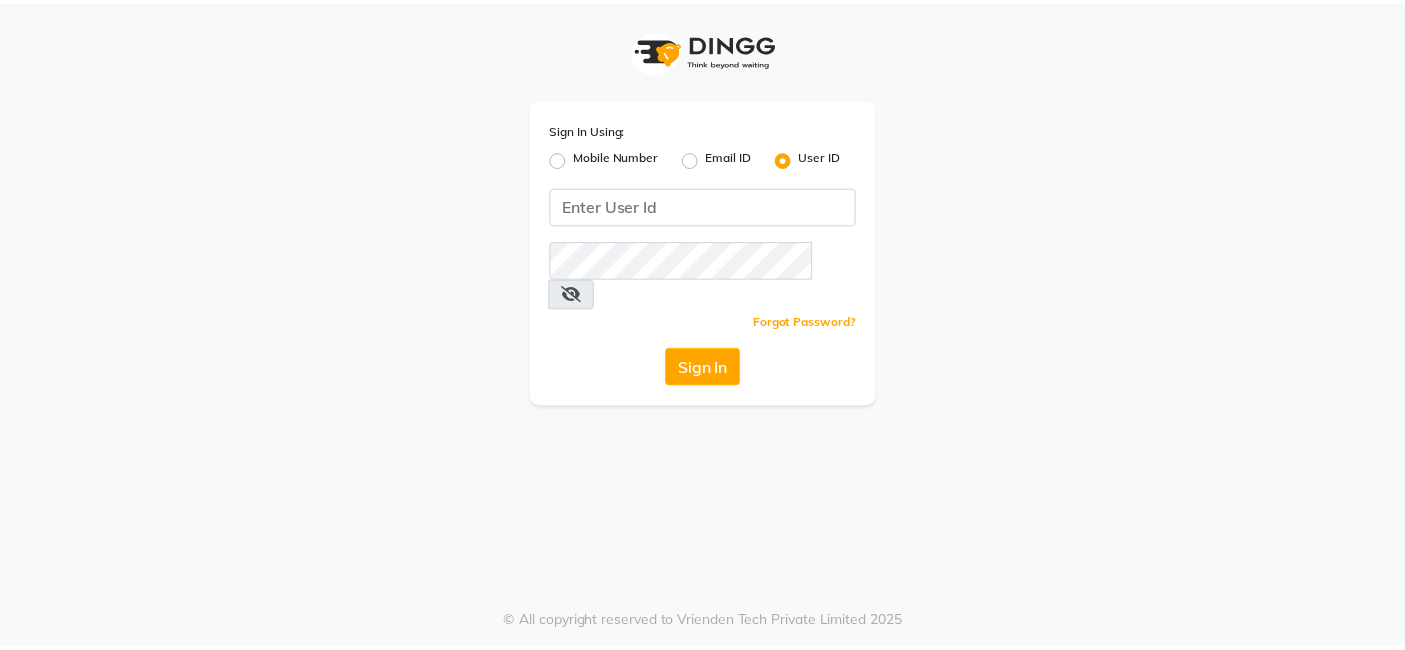 scroll, scrollTop: 0, scrollLeft: 0, axis: both 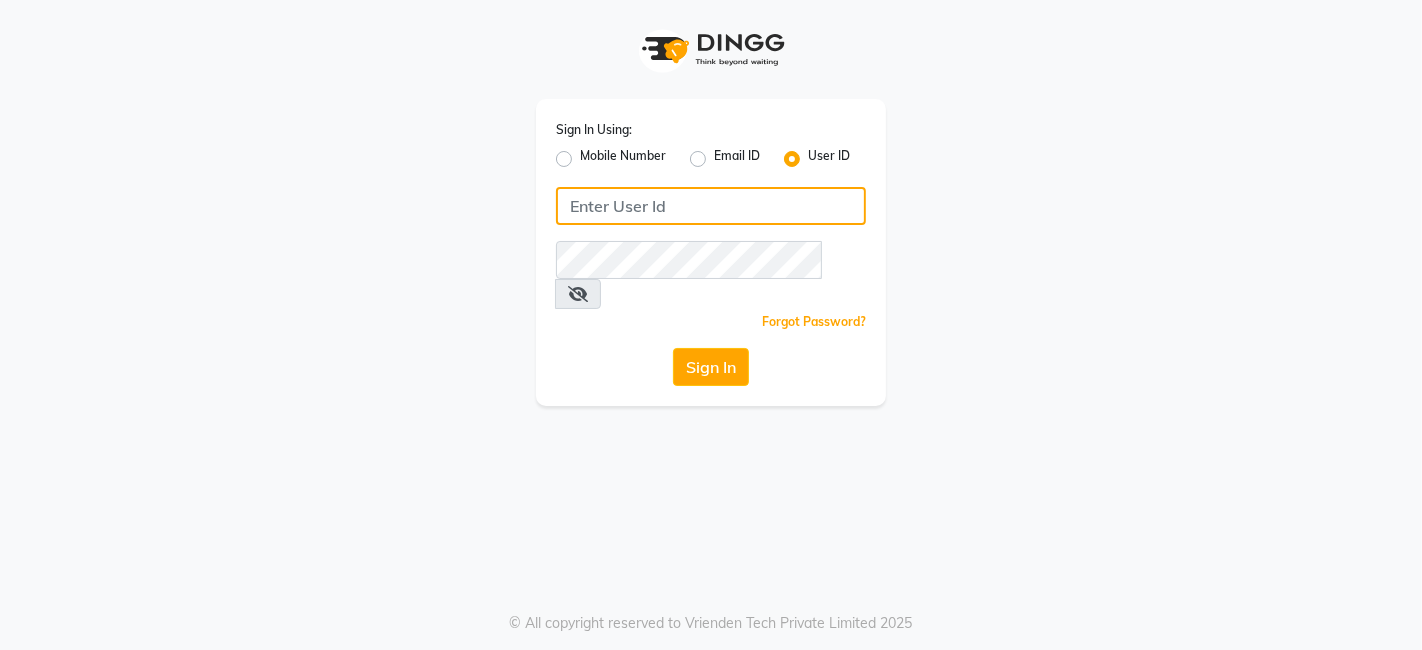 click 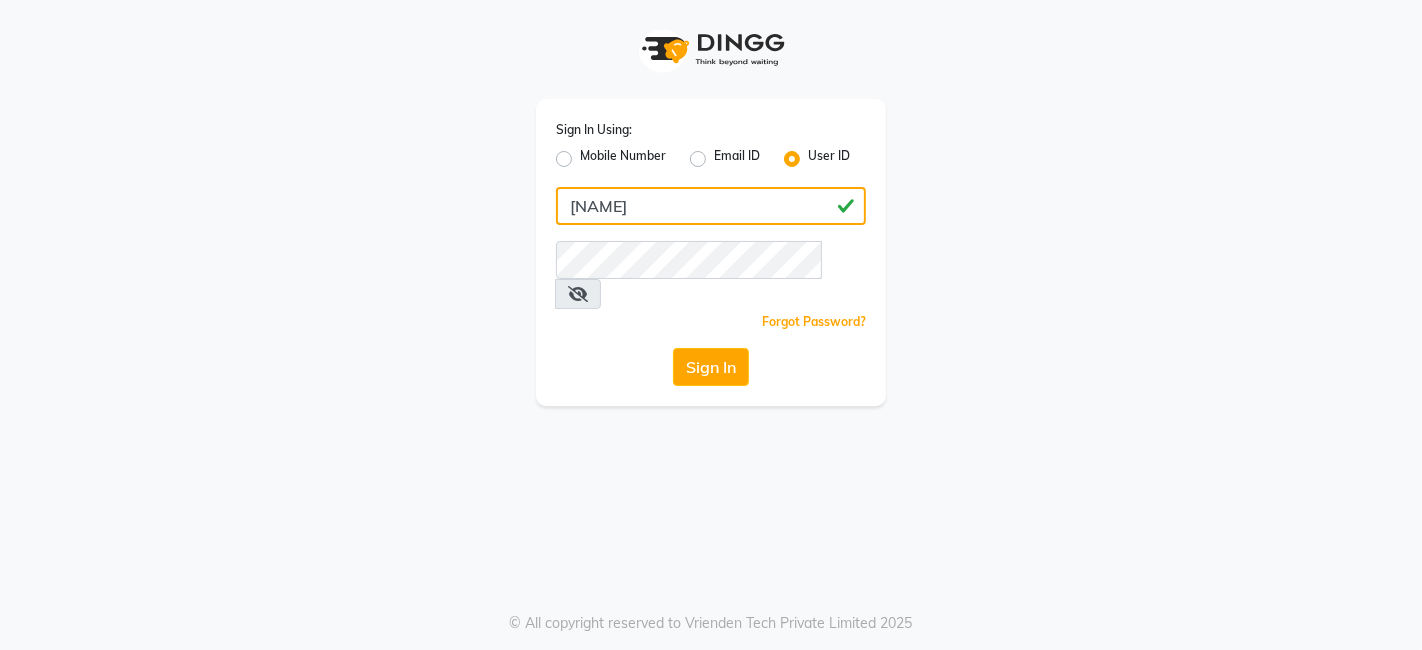 type on "[NAME]" 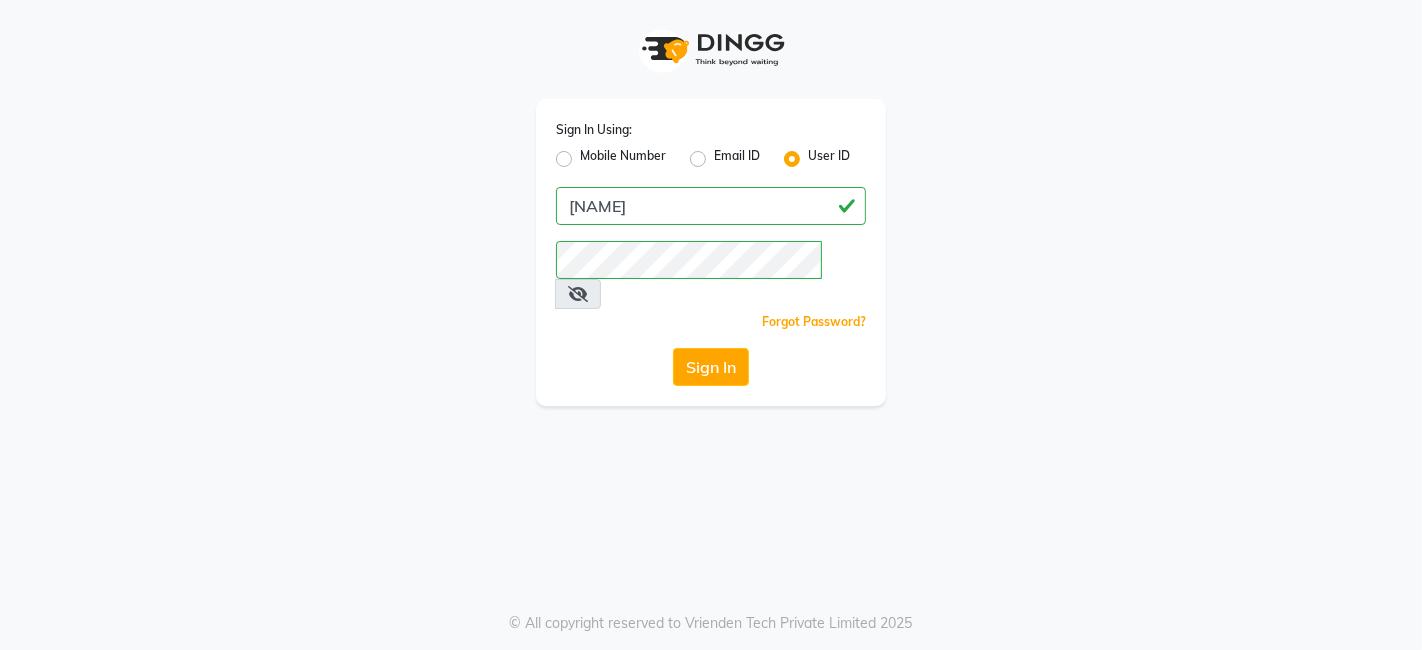 click at bounding box center [578, 294] 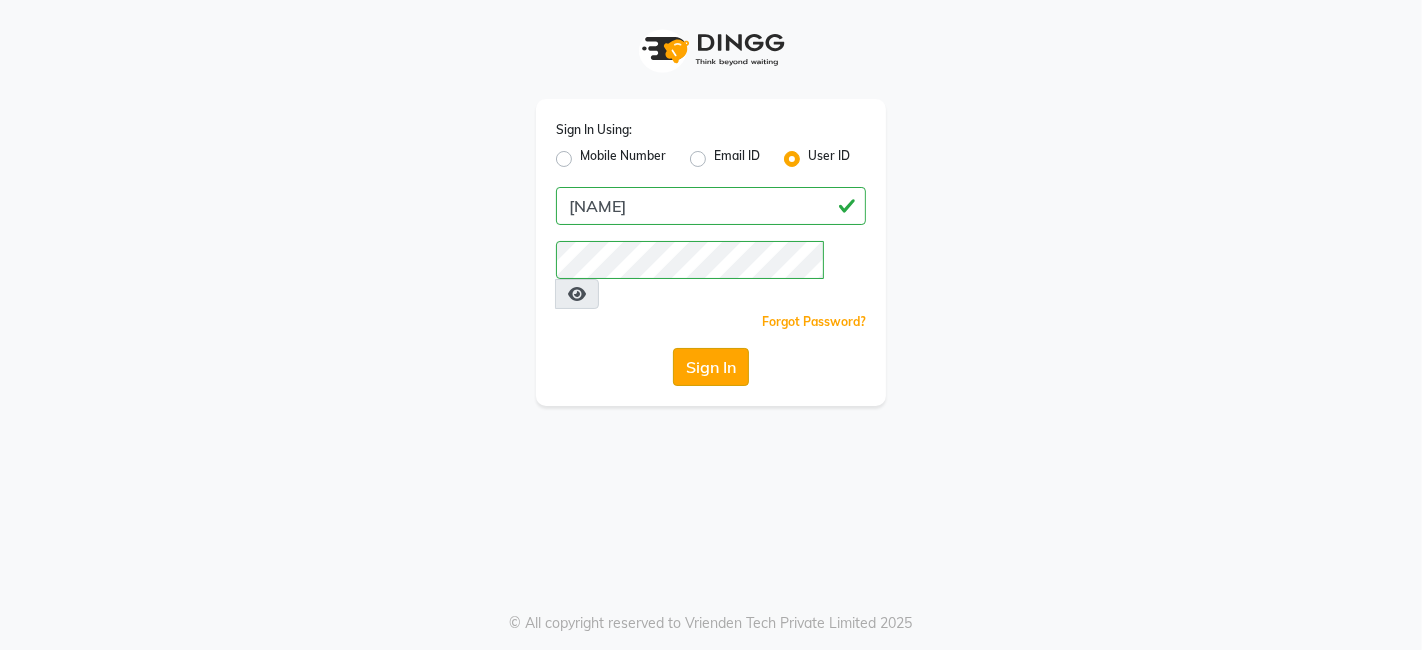 click on "Sign In" 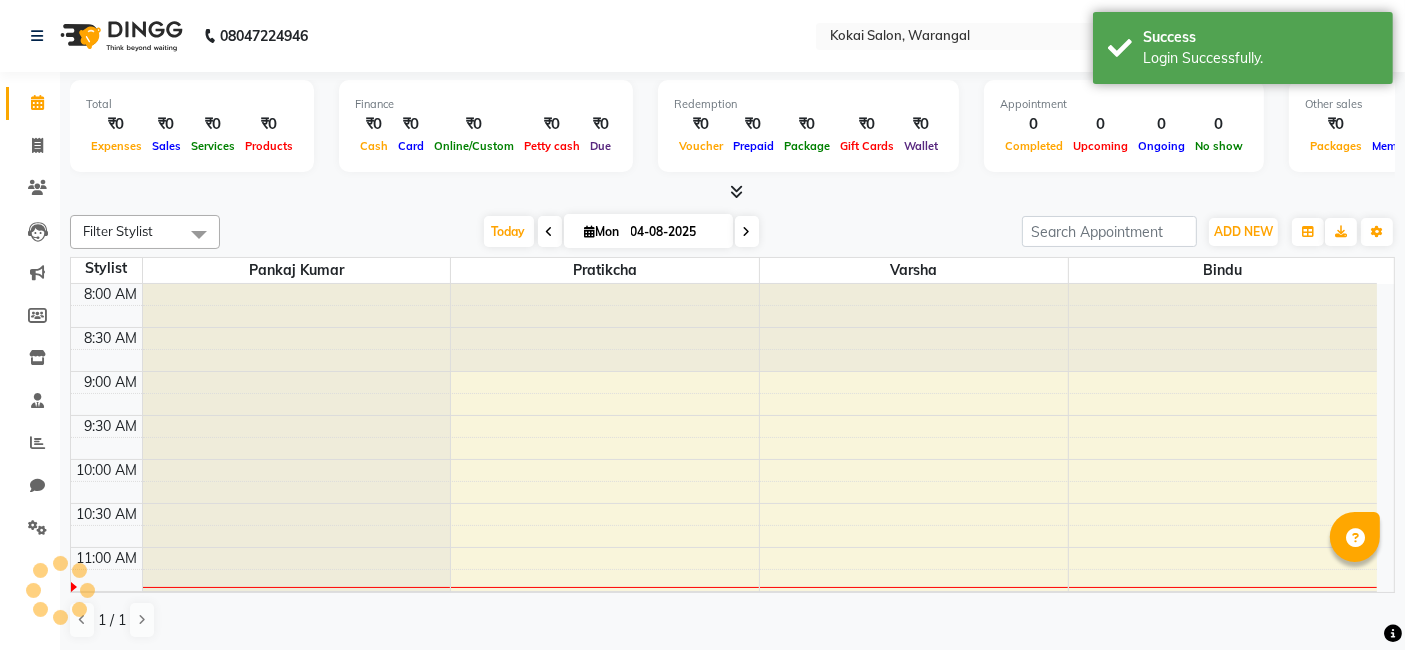 scroll, scrollTop: 0, scrollLeft: 0, axis: both 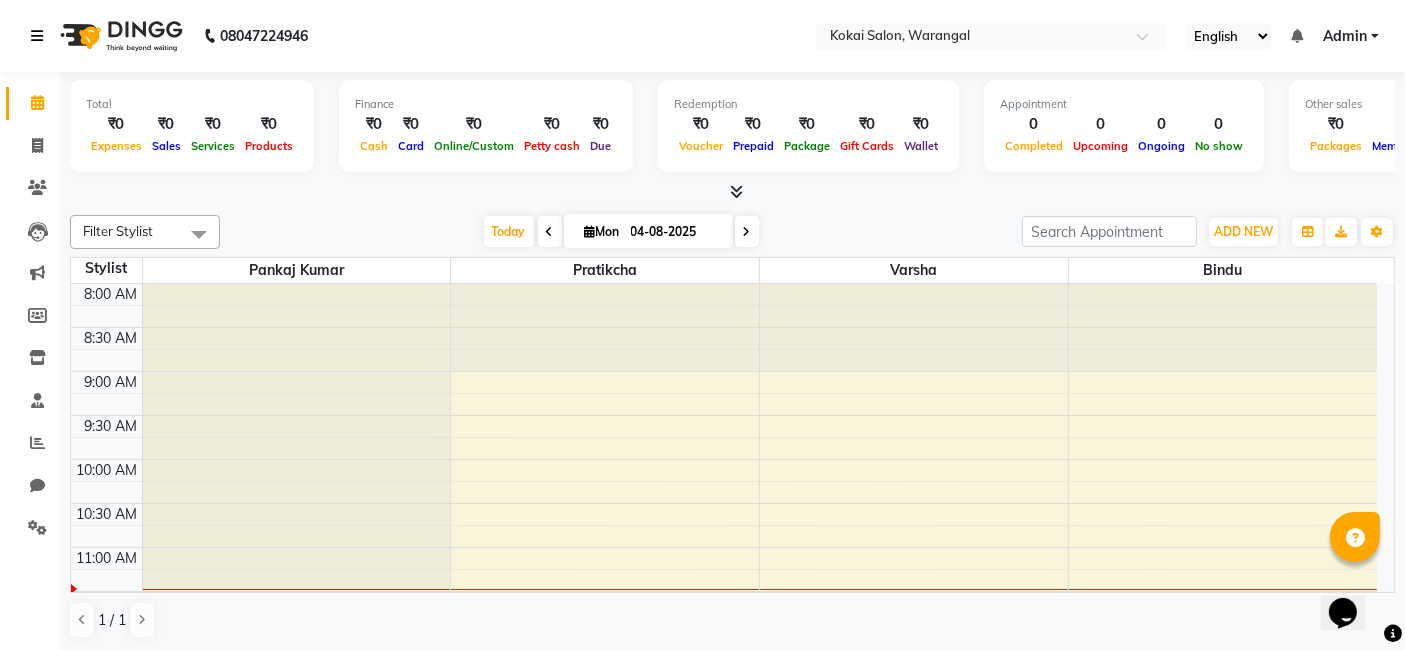 click at bounding box center [37, 36] 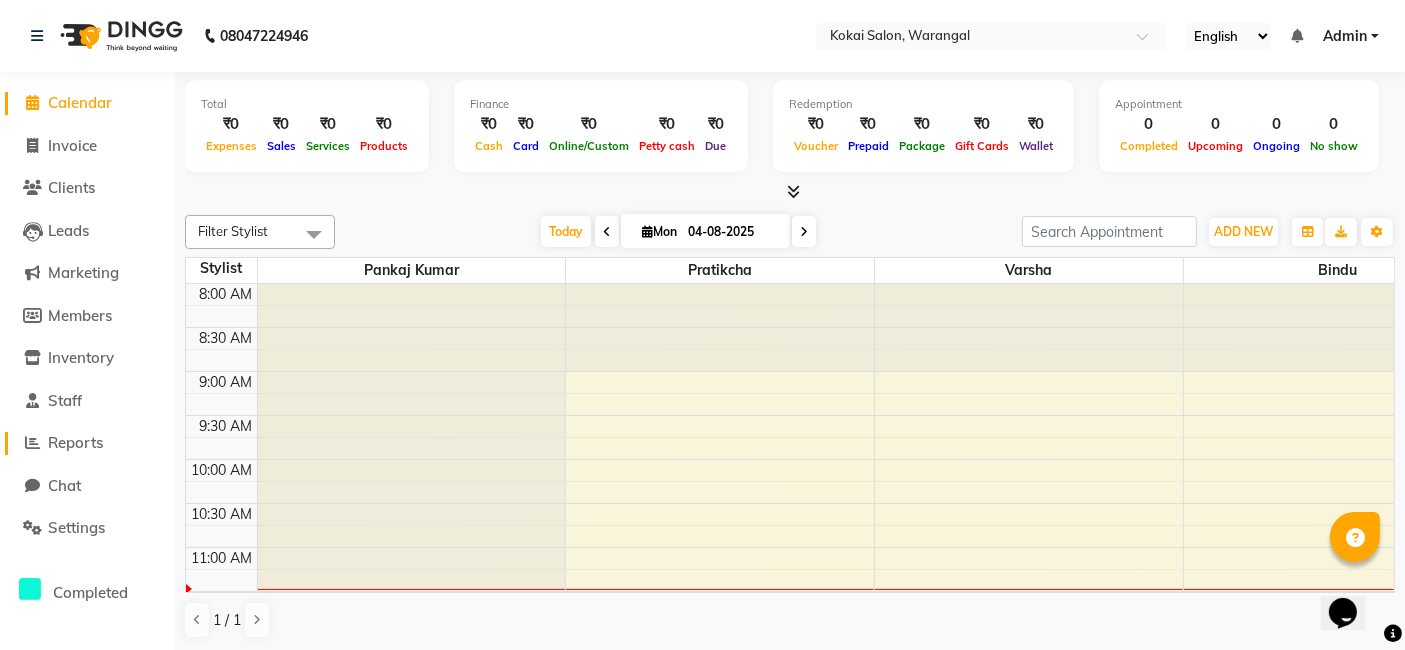 click on "Reports" 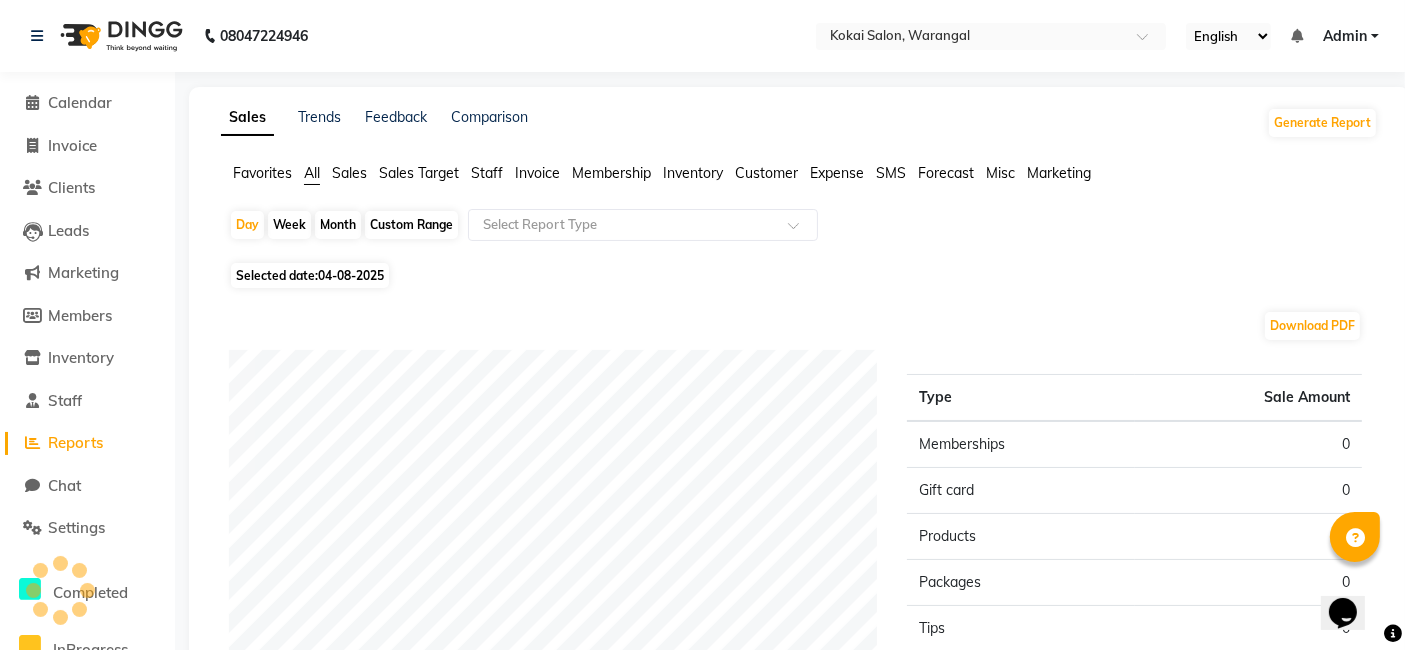 click on "Month" 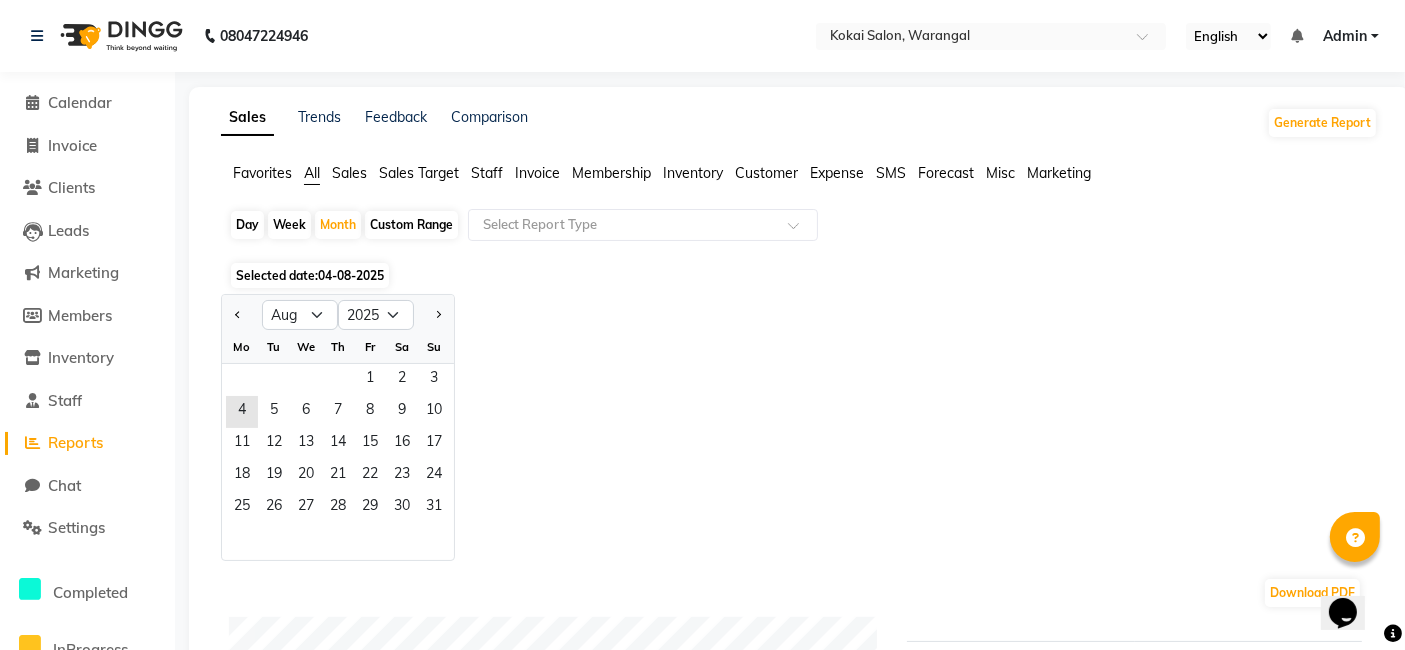 click on "Expense" 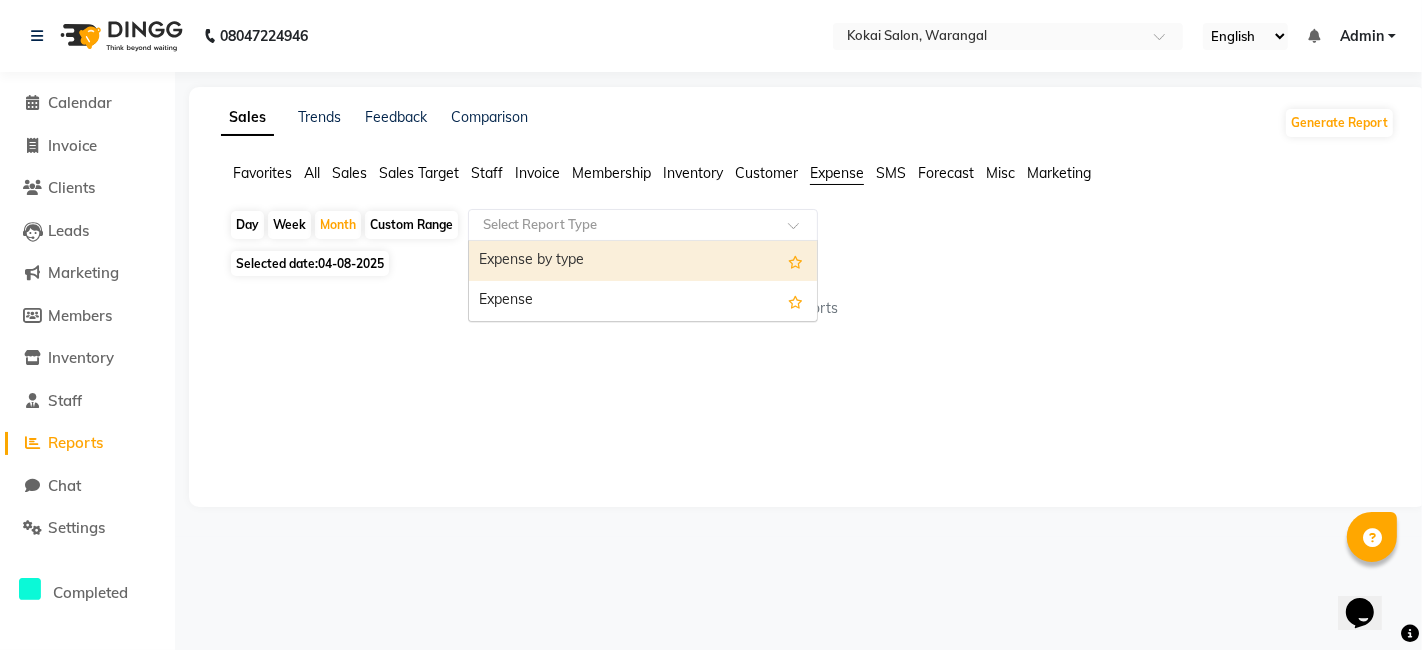 click 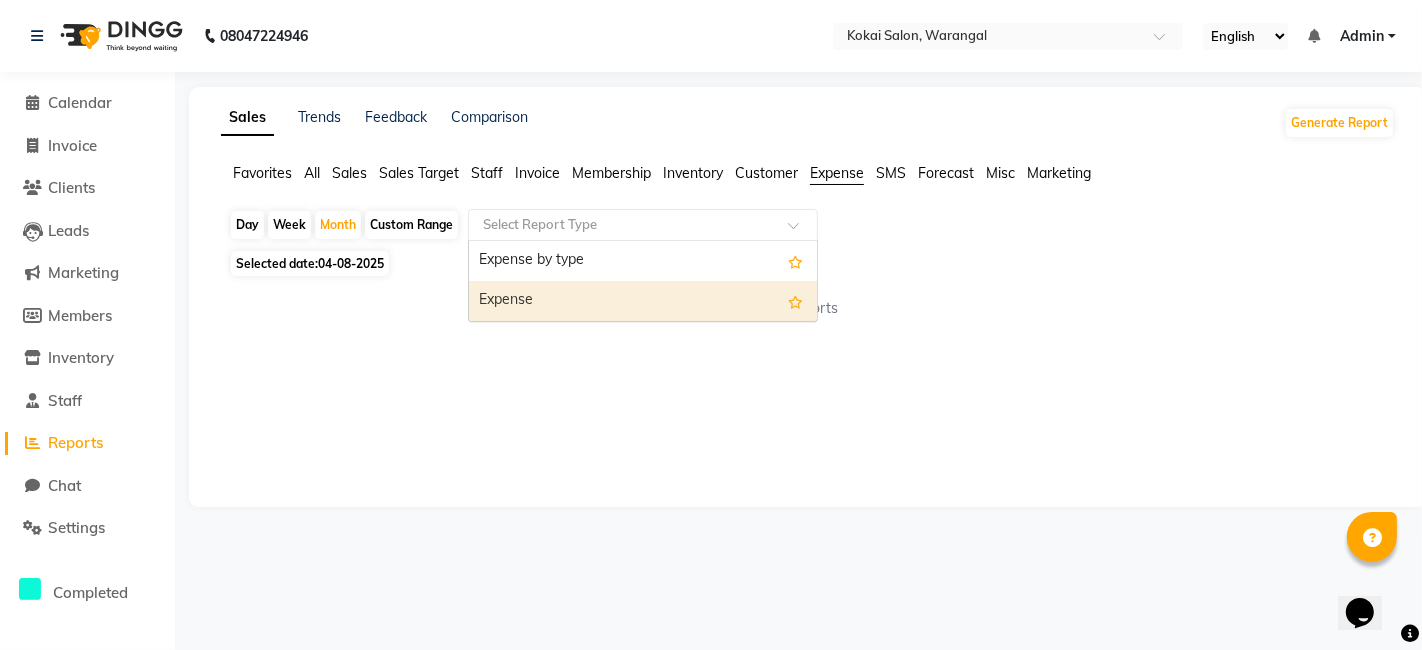 click on "Expense" at bounding box center [643, 301] 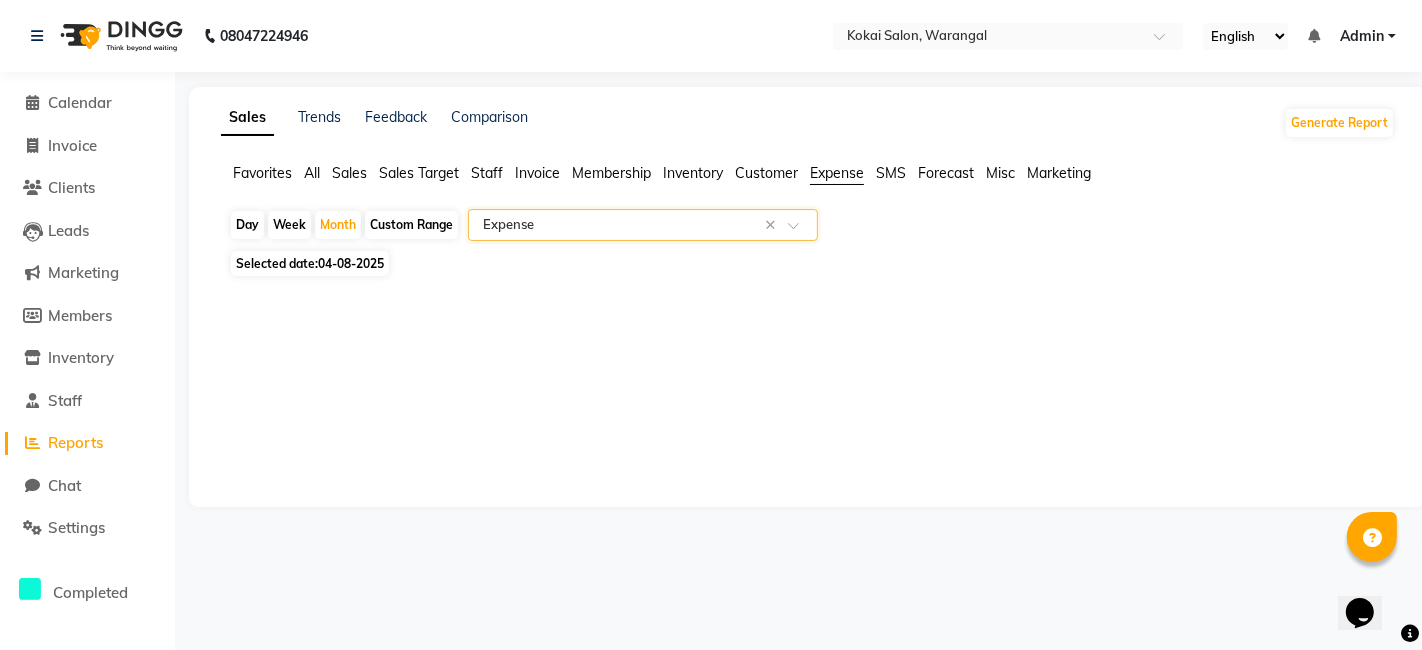 click on "04-08-2025" 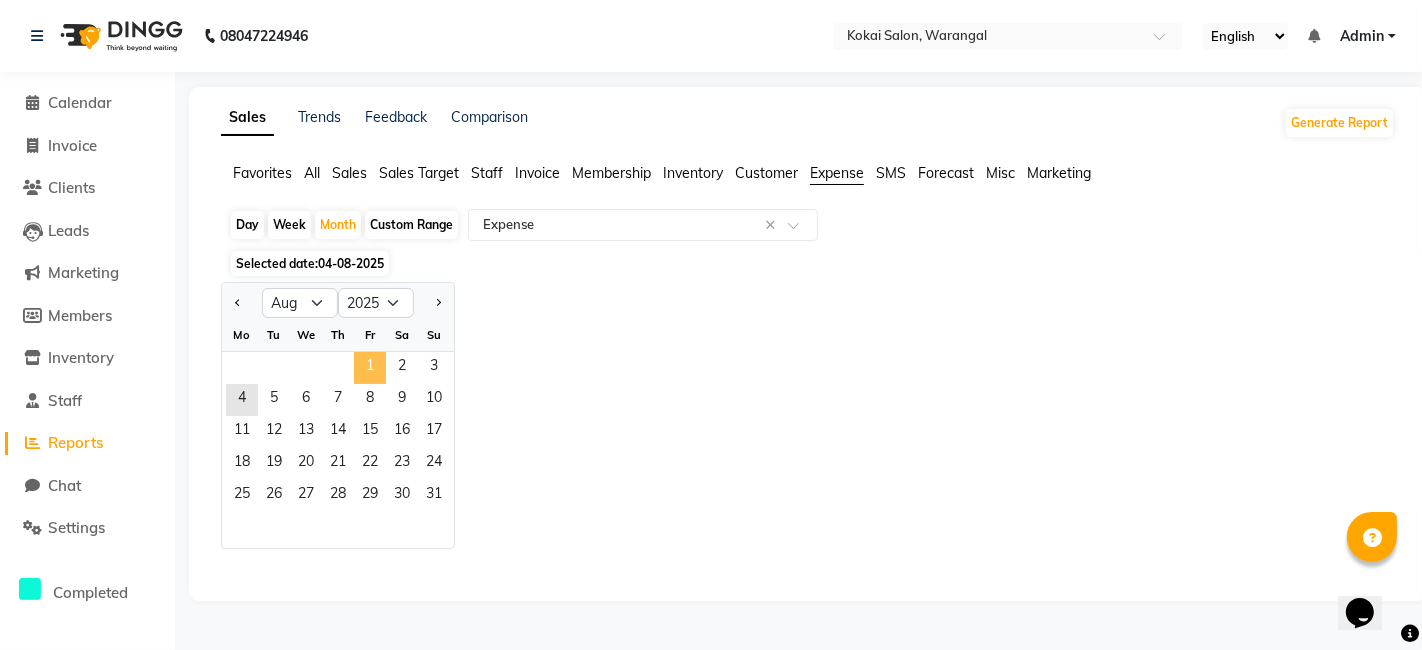 click on "1" 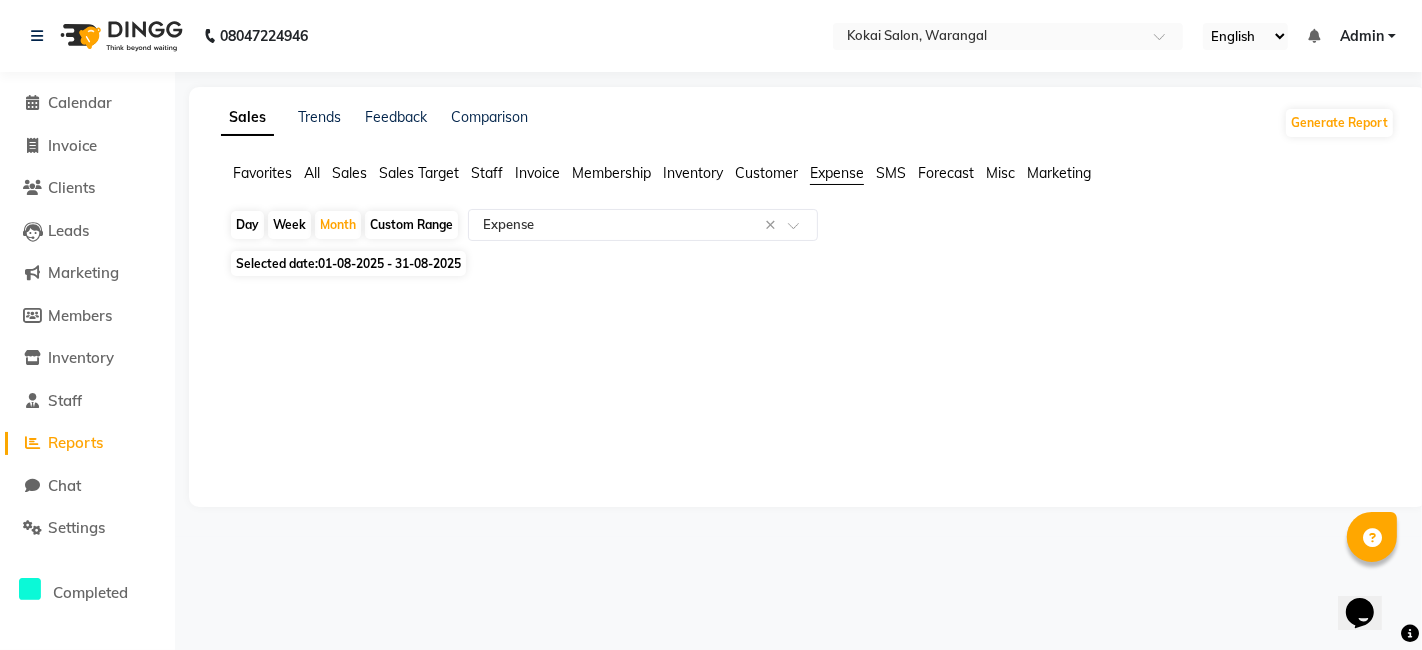 click on "01-08-2025 - 31-08-2025" 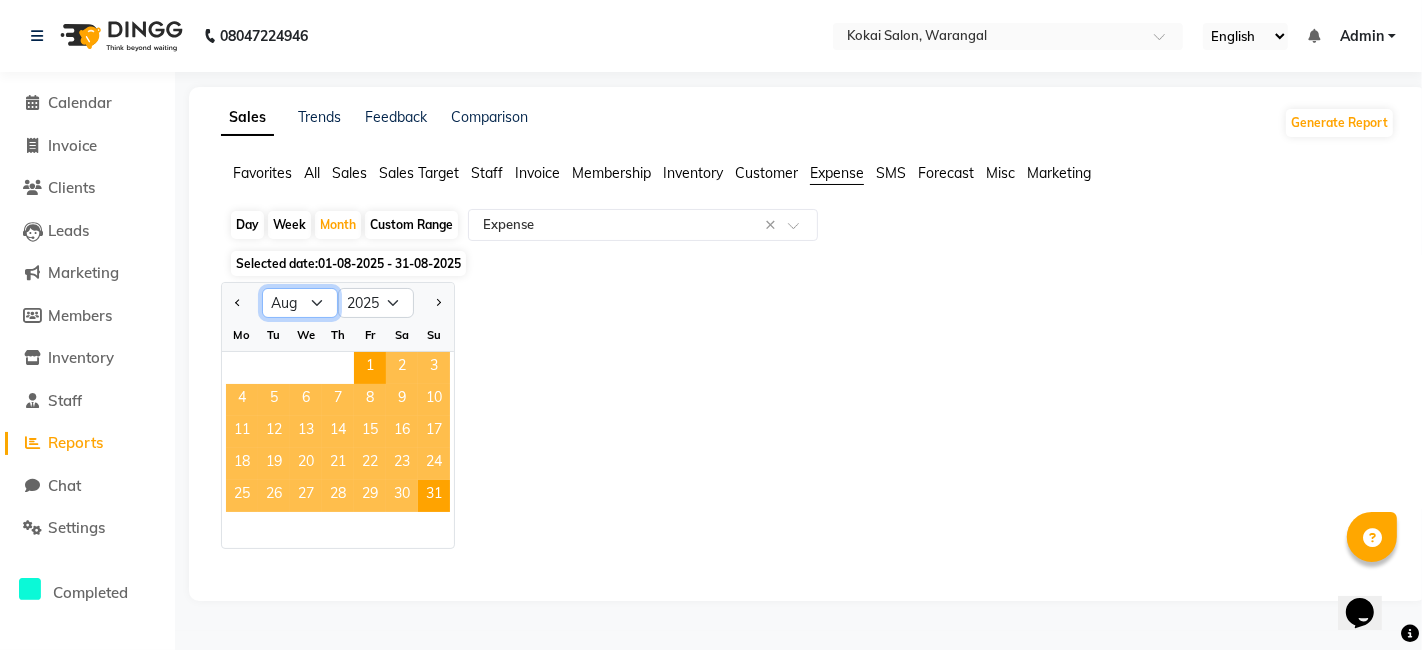 click on "Jan Feb Mar Apr May Jun Jul Aug Sep Oct Nov Dec" 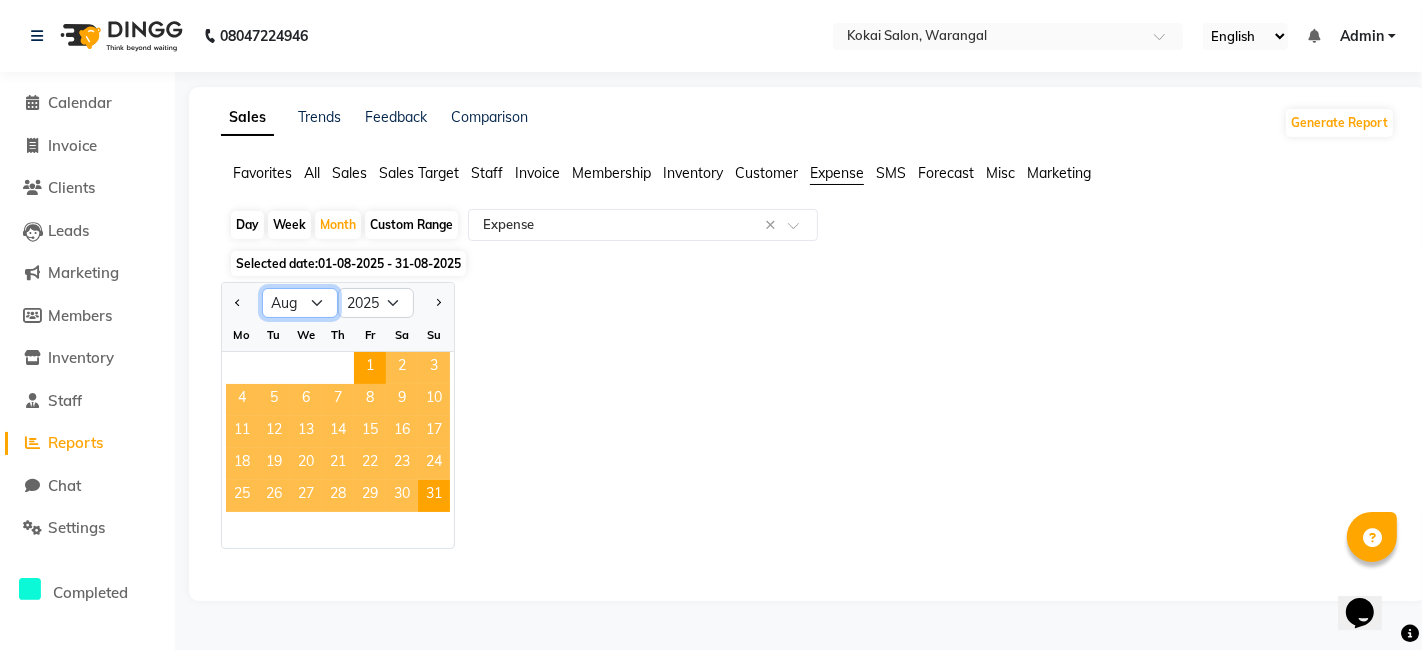 select on "7" 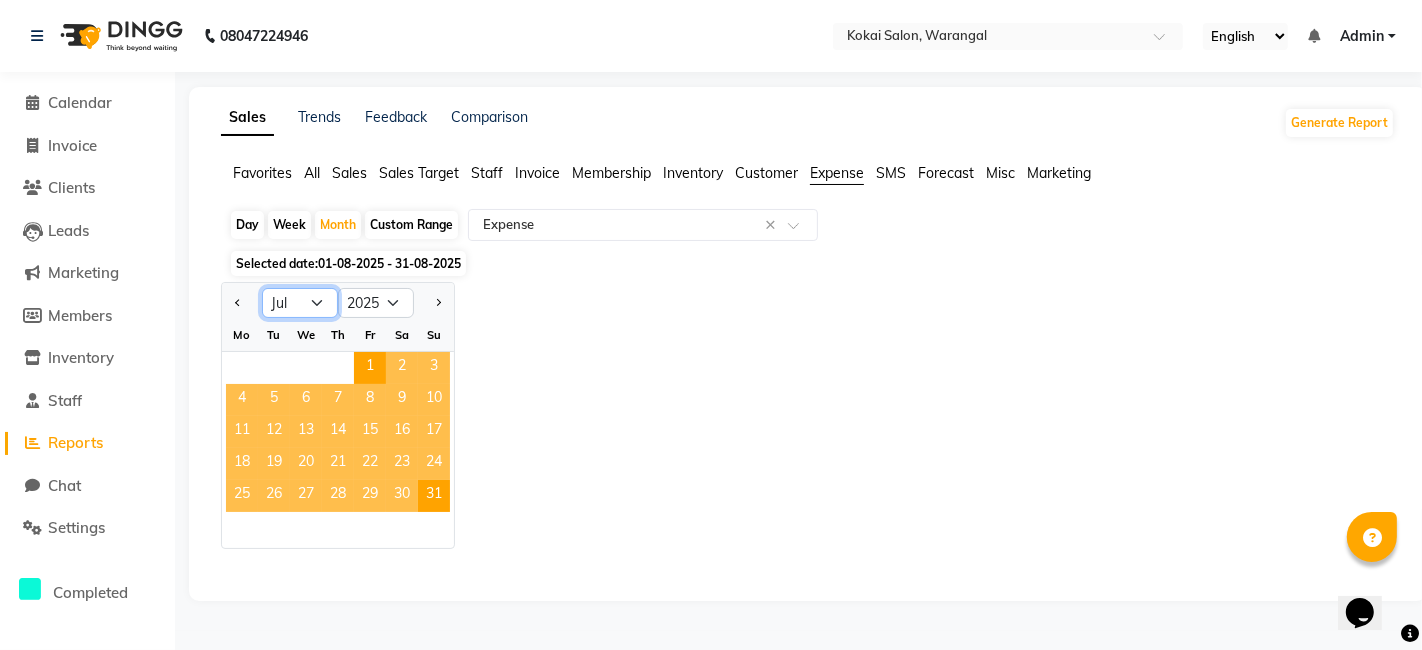 click on "Jan Feb Mar Apr May Jun Jul Aug Sep Oct Nov Dec" 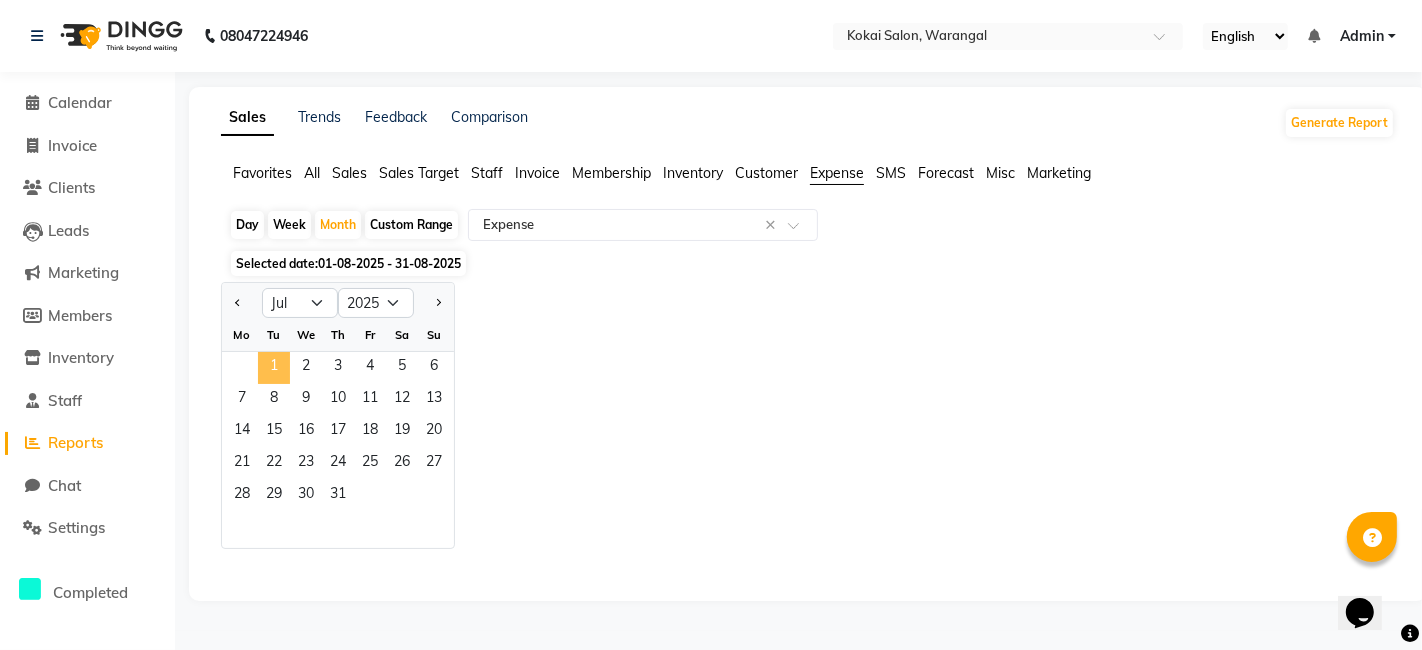 click on "1" 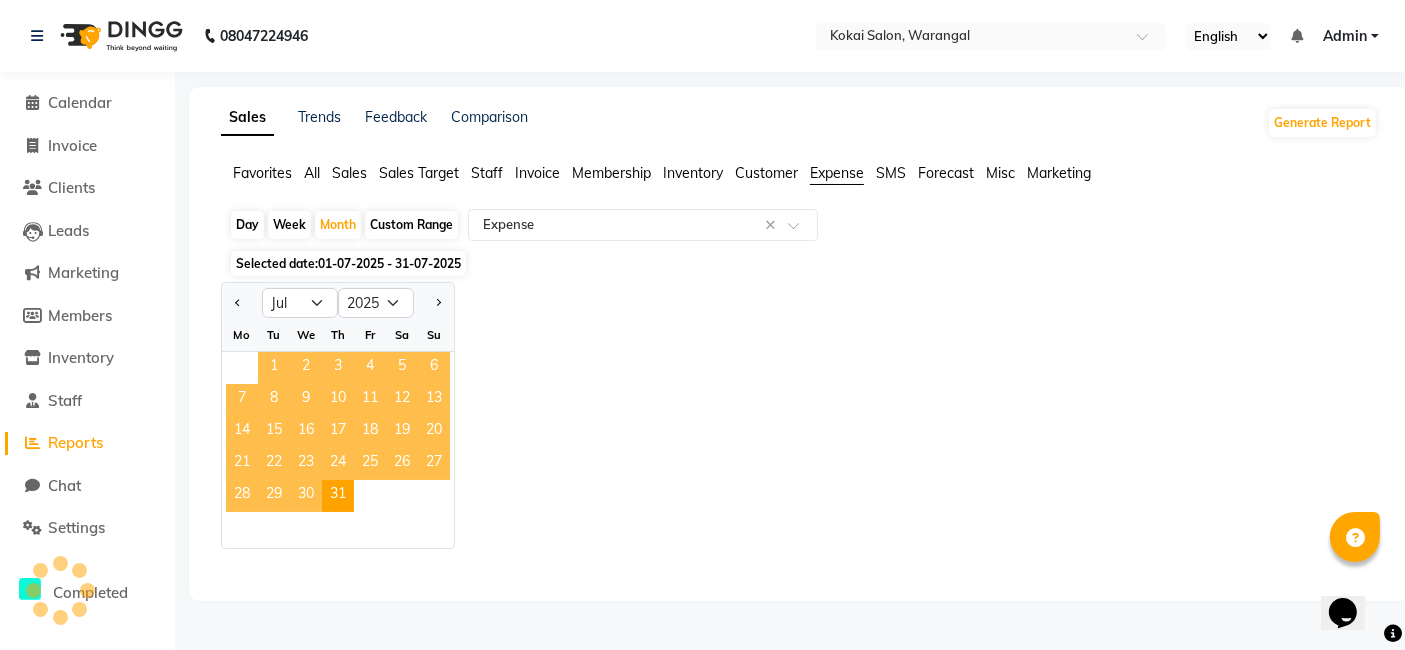 select on "full_report" 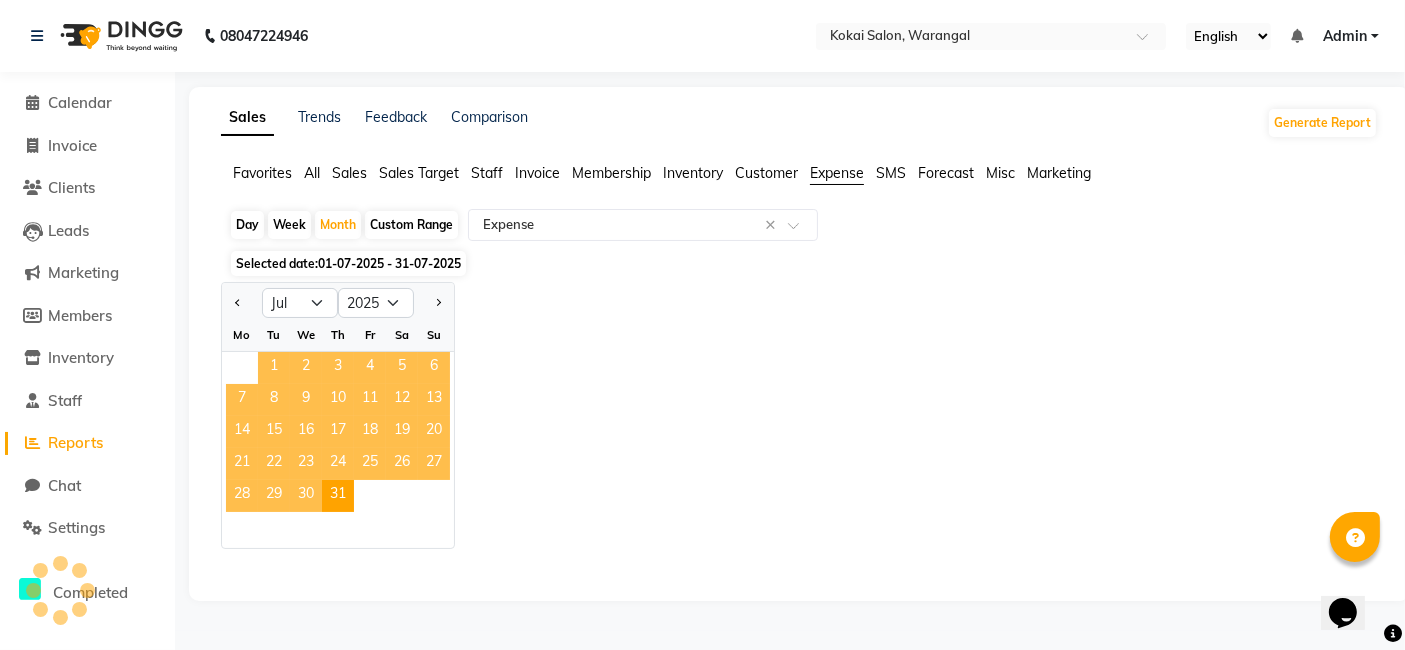 select on "pdf" 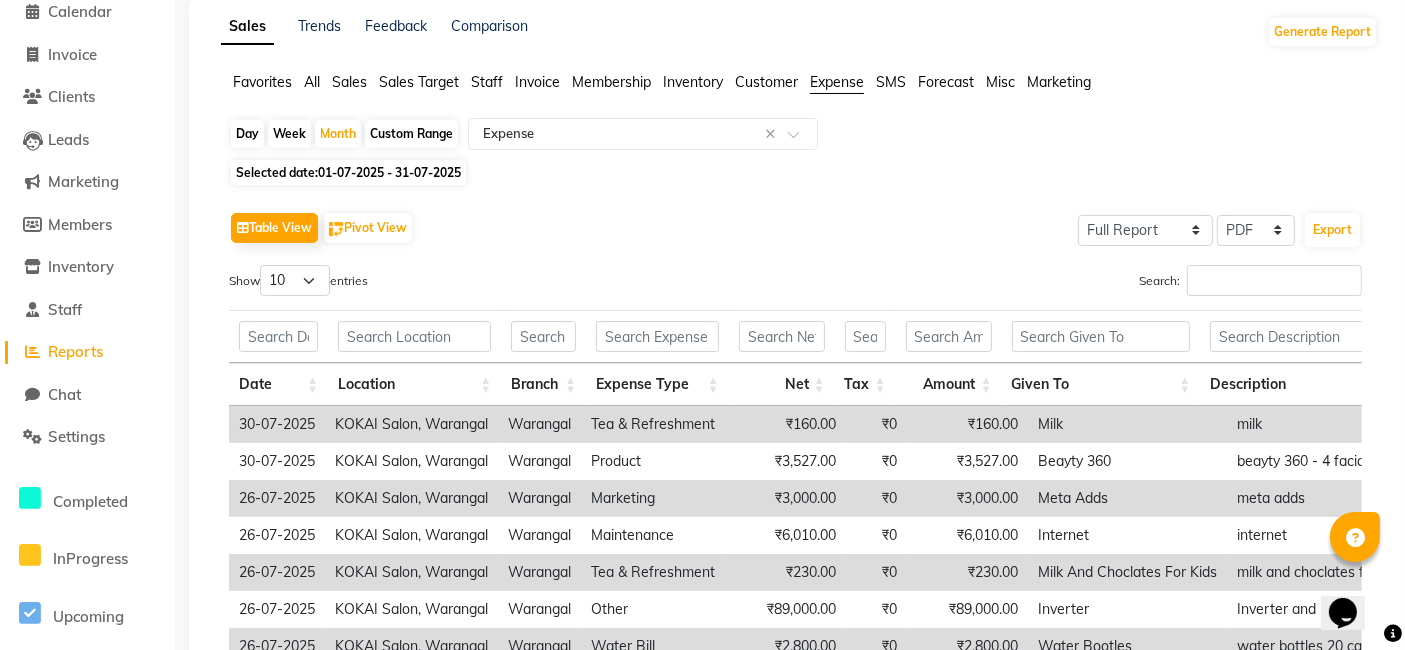 scroll, scrollTop: 0, scrollLeft: 0, axis: both 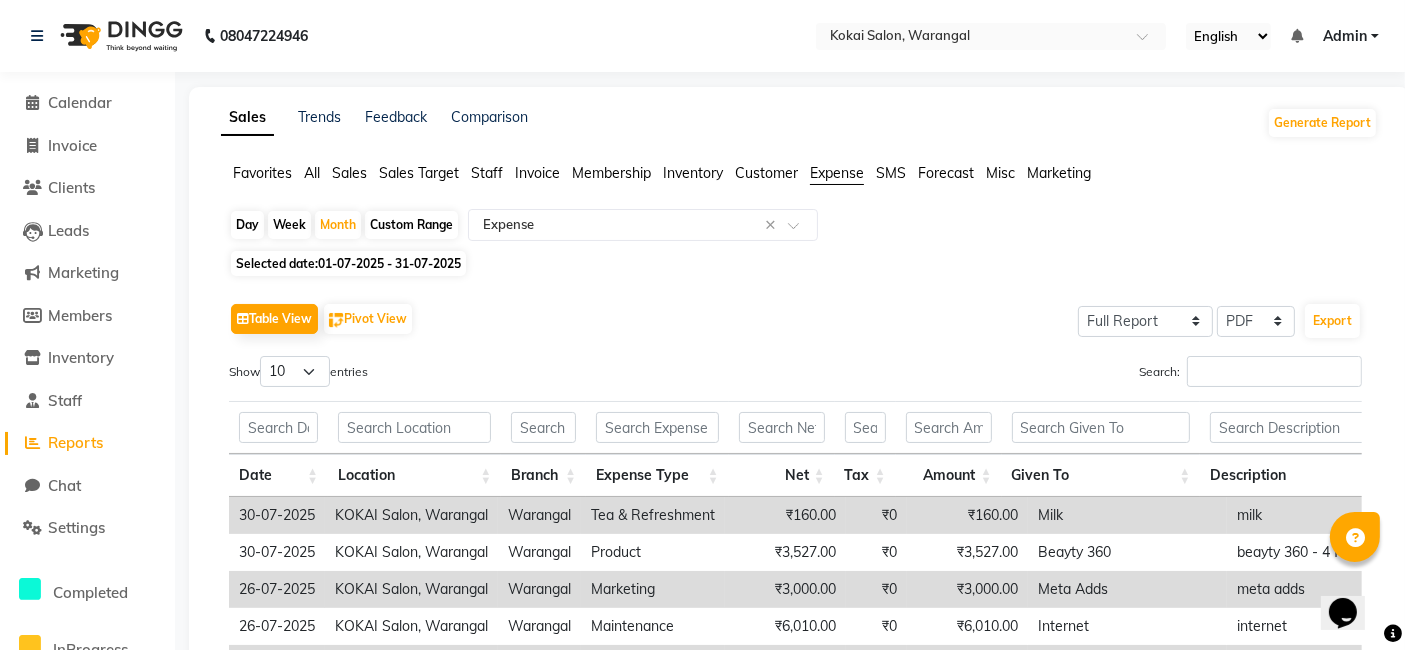 click on "Sales" 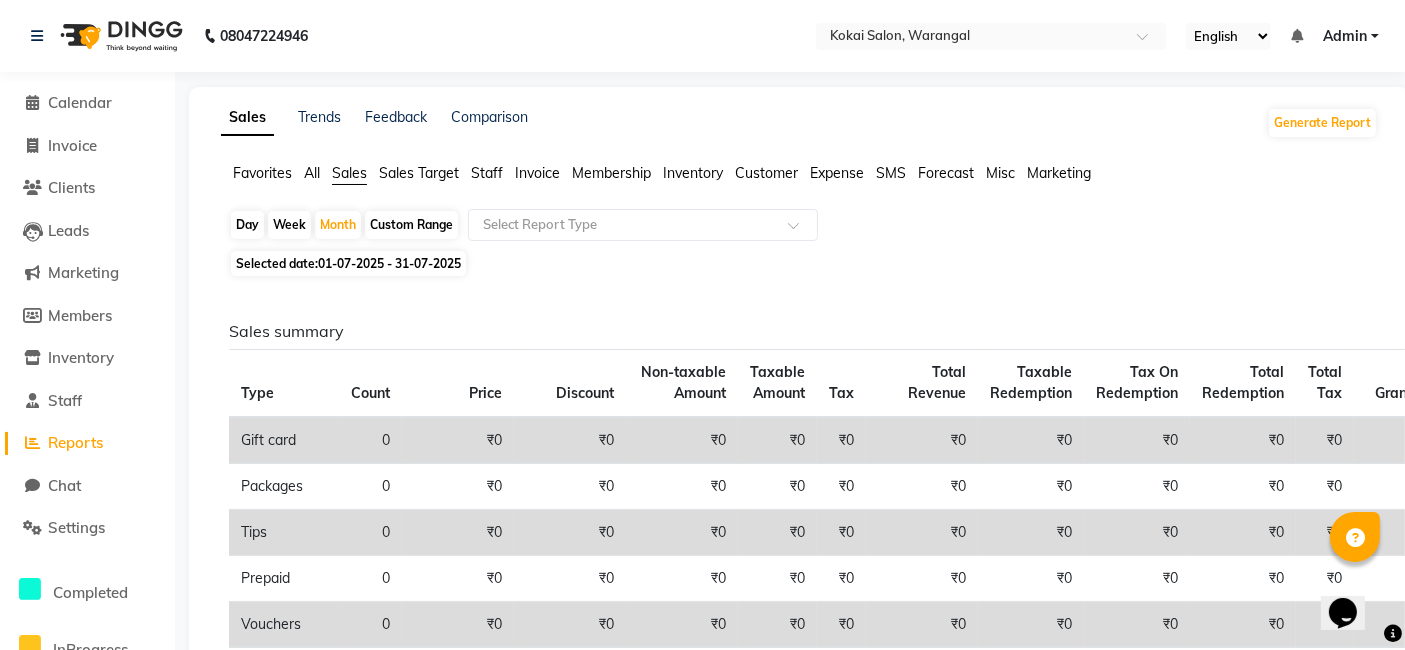 click on "All" 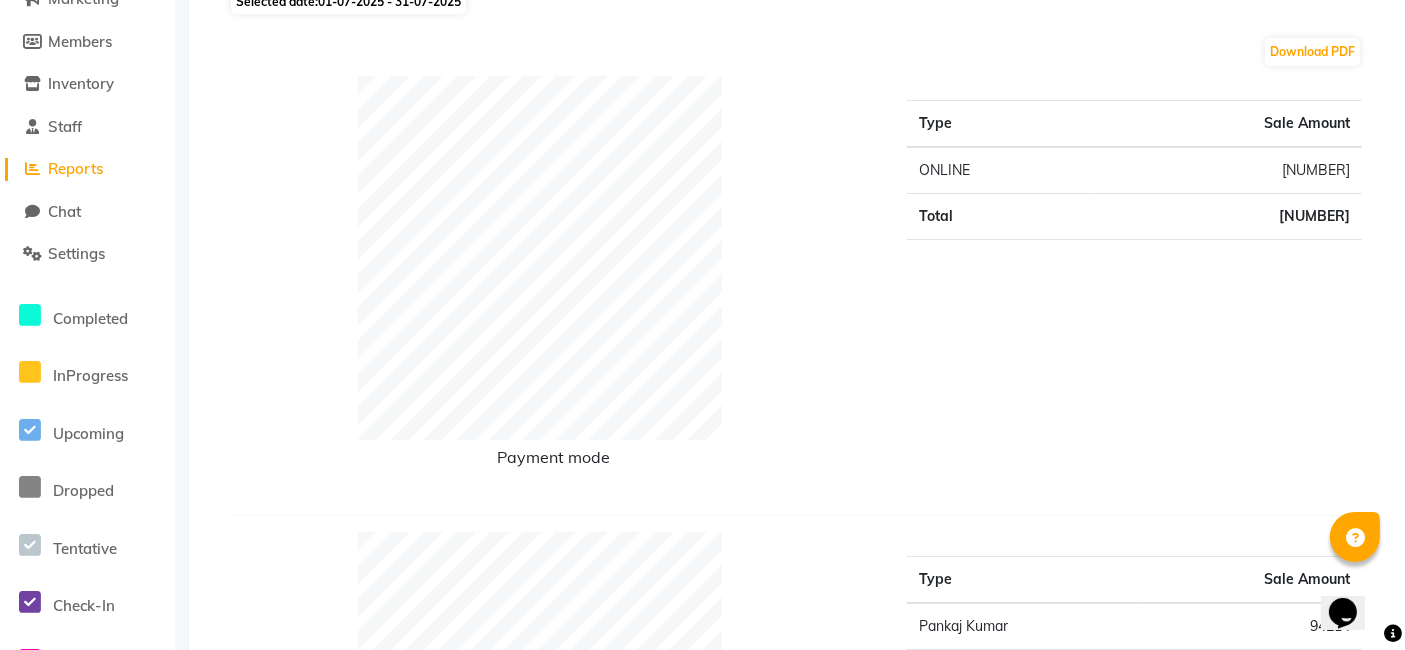 scroll, scrollTop: 0, scrollLeft: 0, axis: both 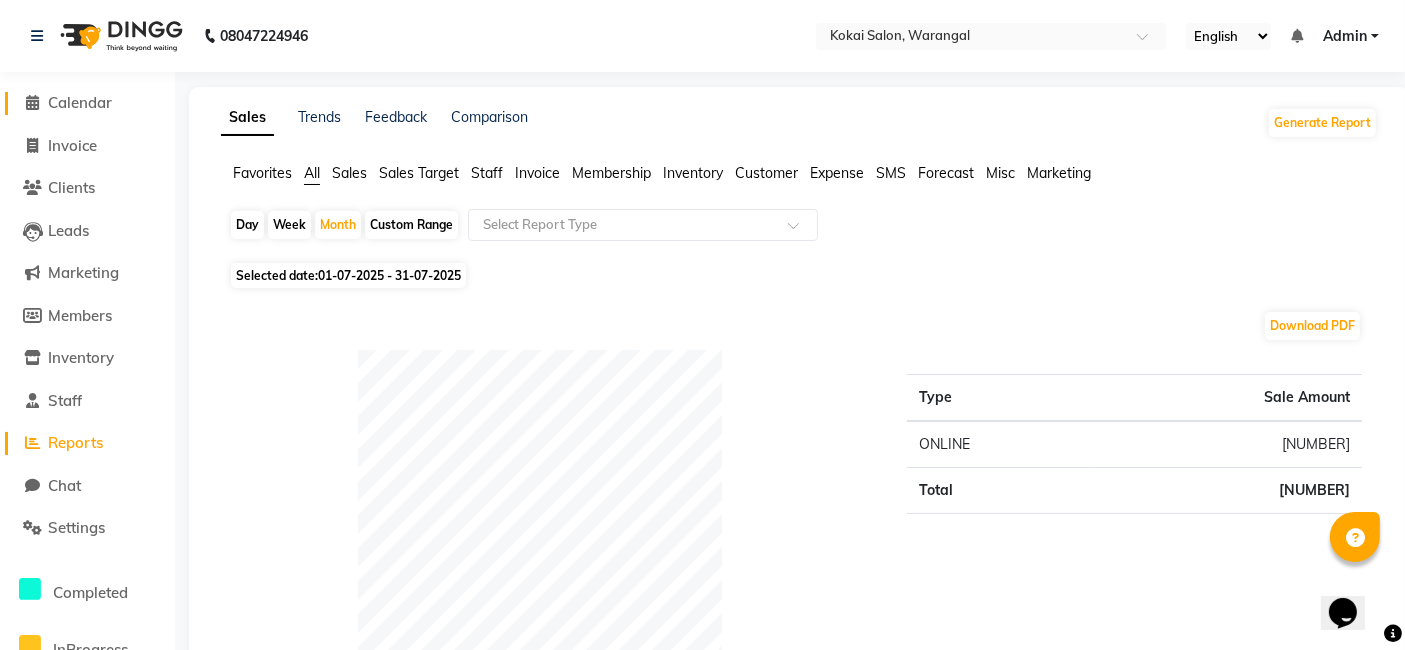 click on "Calendar" 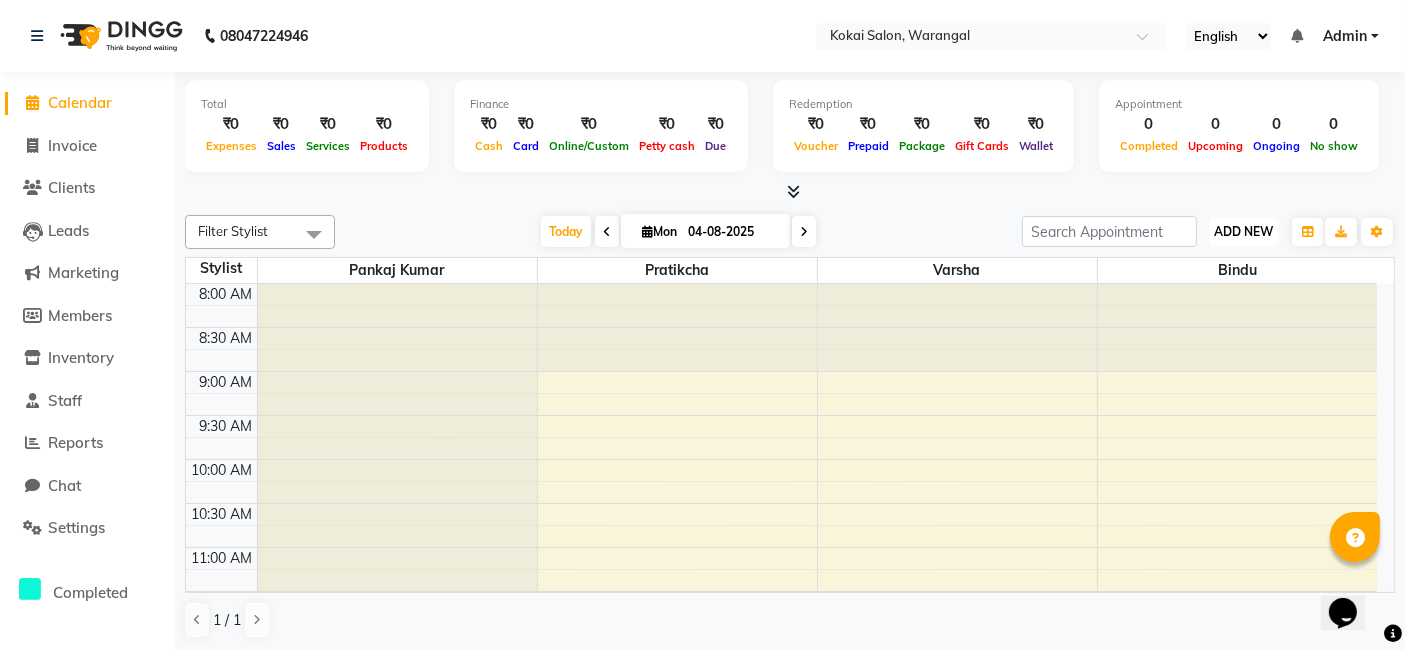 click on "ADD NEW Toggle Dropdown" at bounding box center (1243, 232) 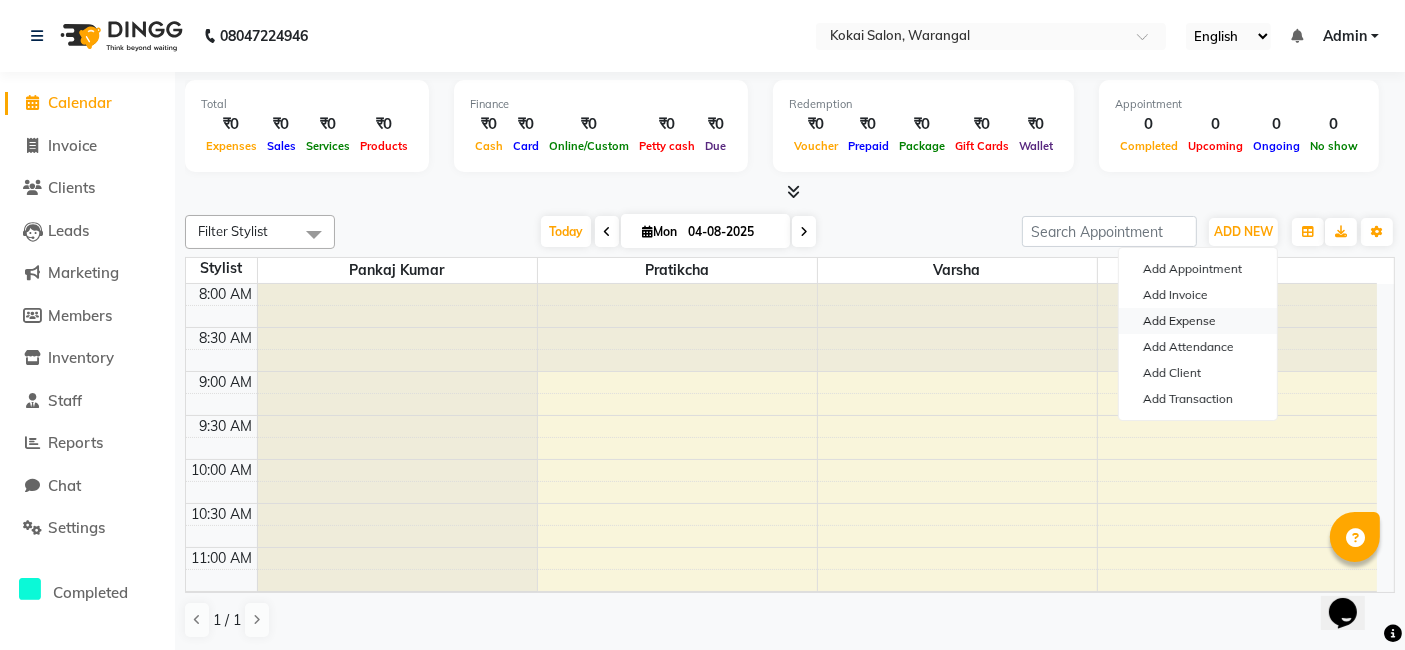 click on "Add Expense" at bounding box center (1198, 321) 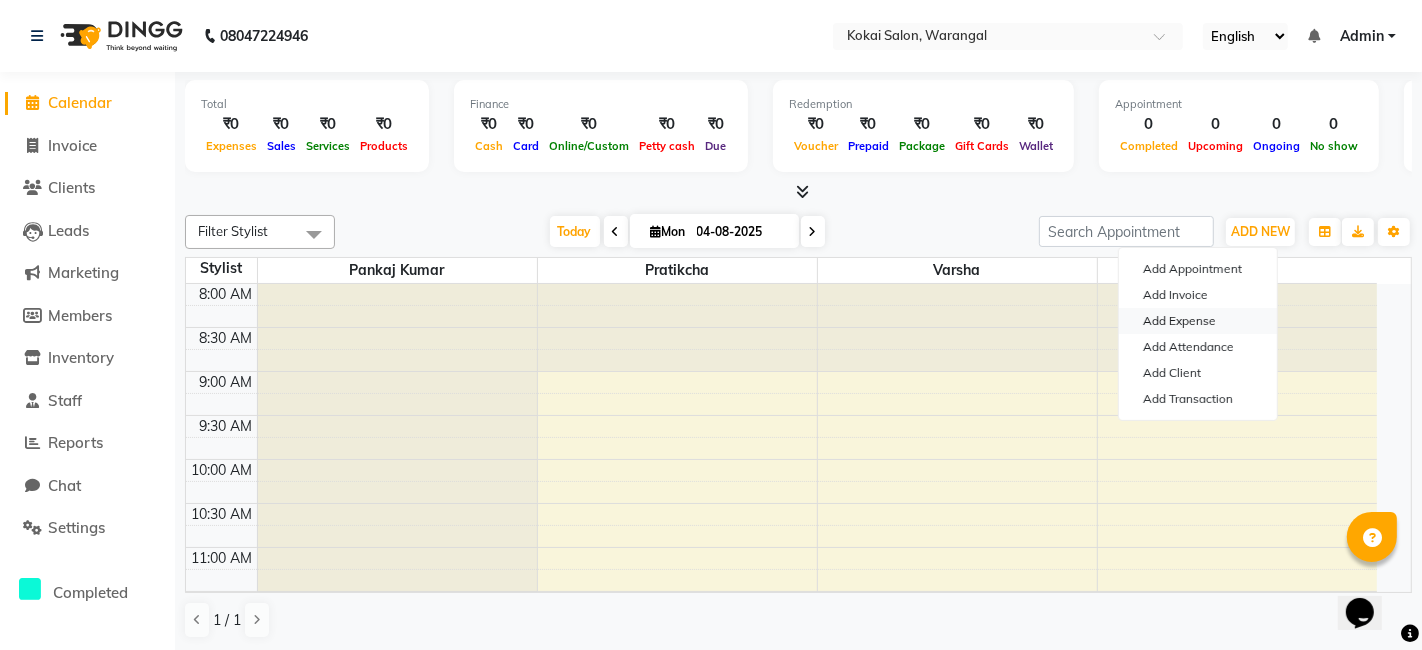 select on "1" 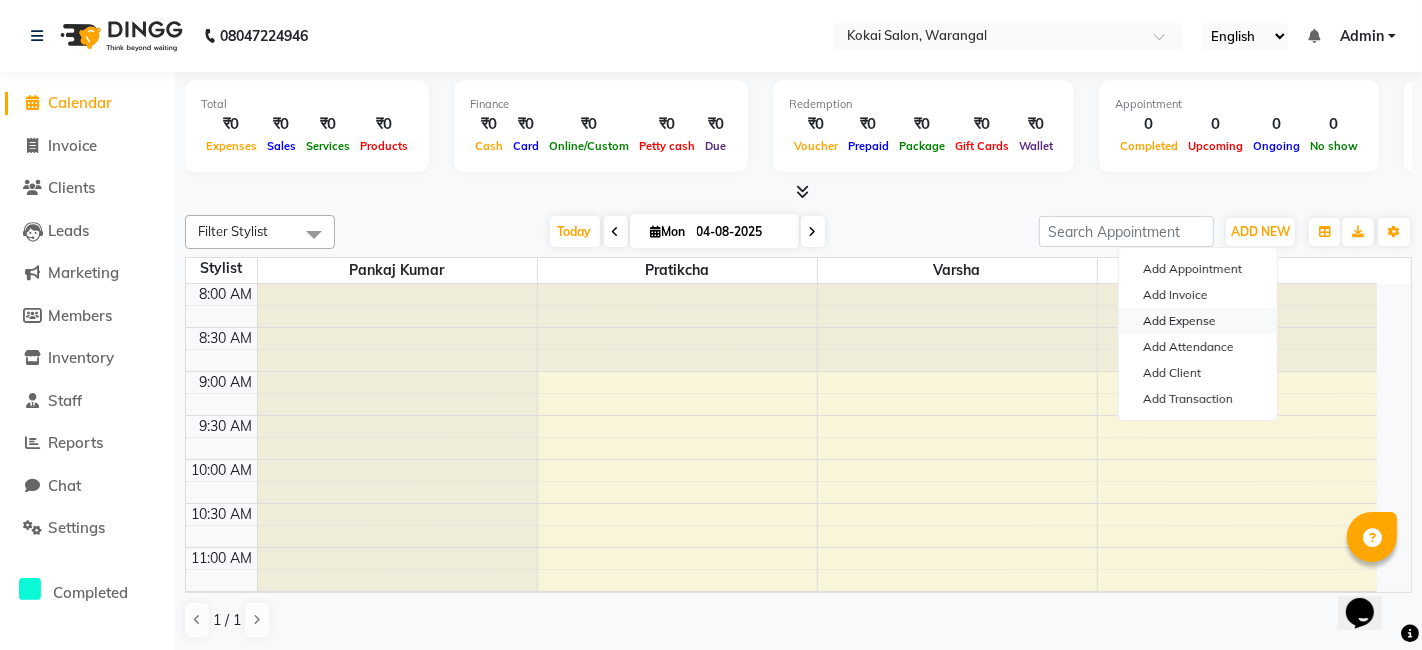 select on "6670" 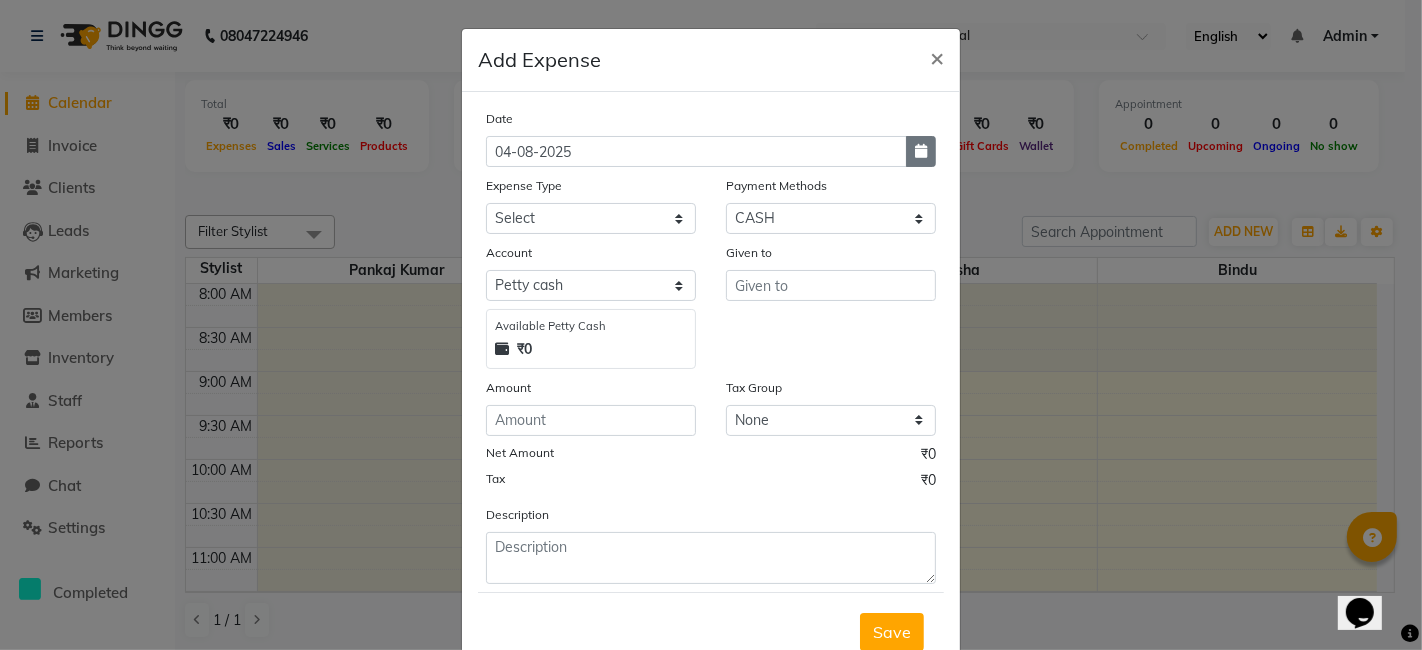 click 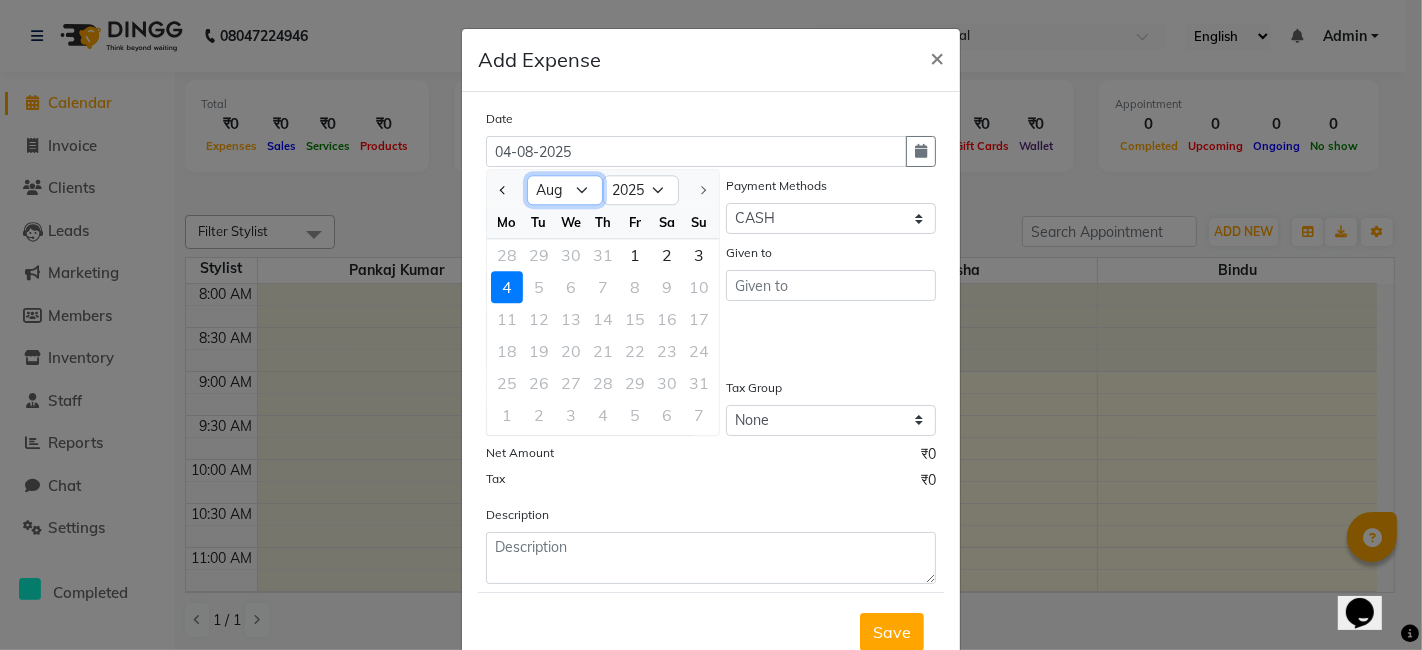 click on "Jan Feb Mar Apr May Jun Jul Aug" 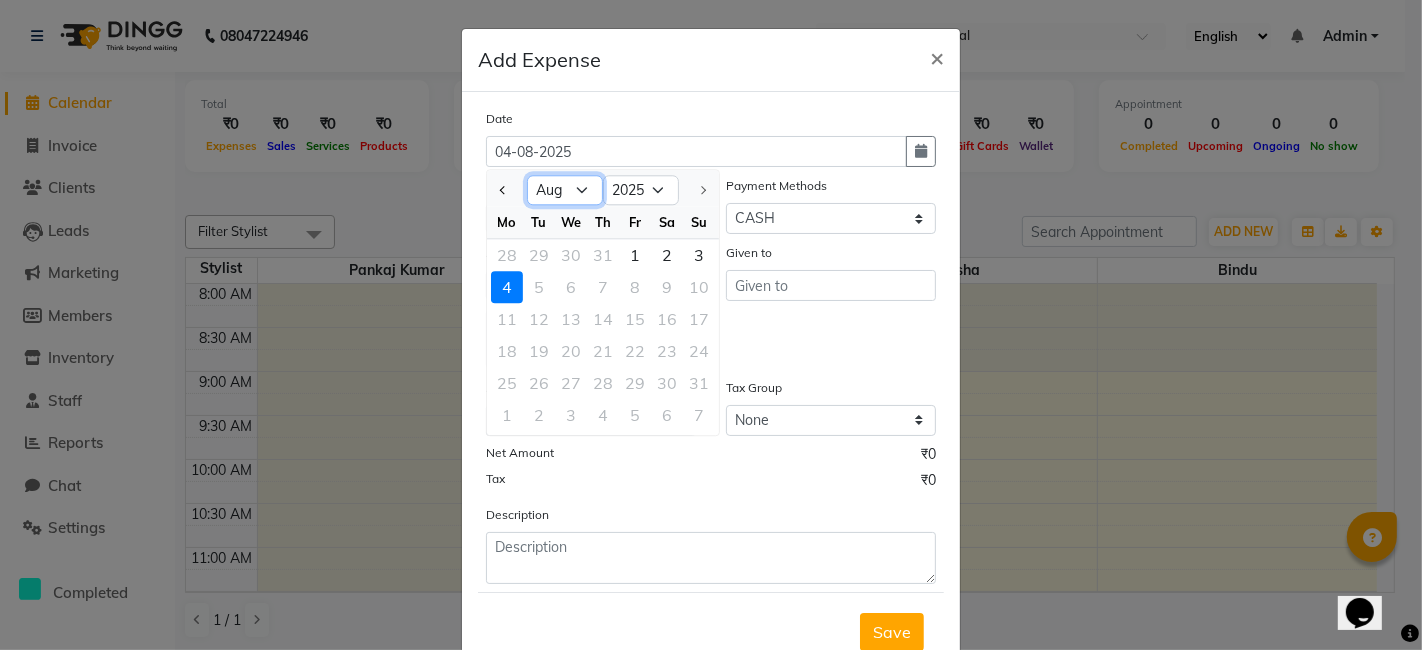 select on "7" 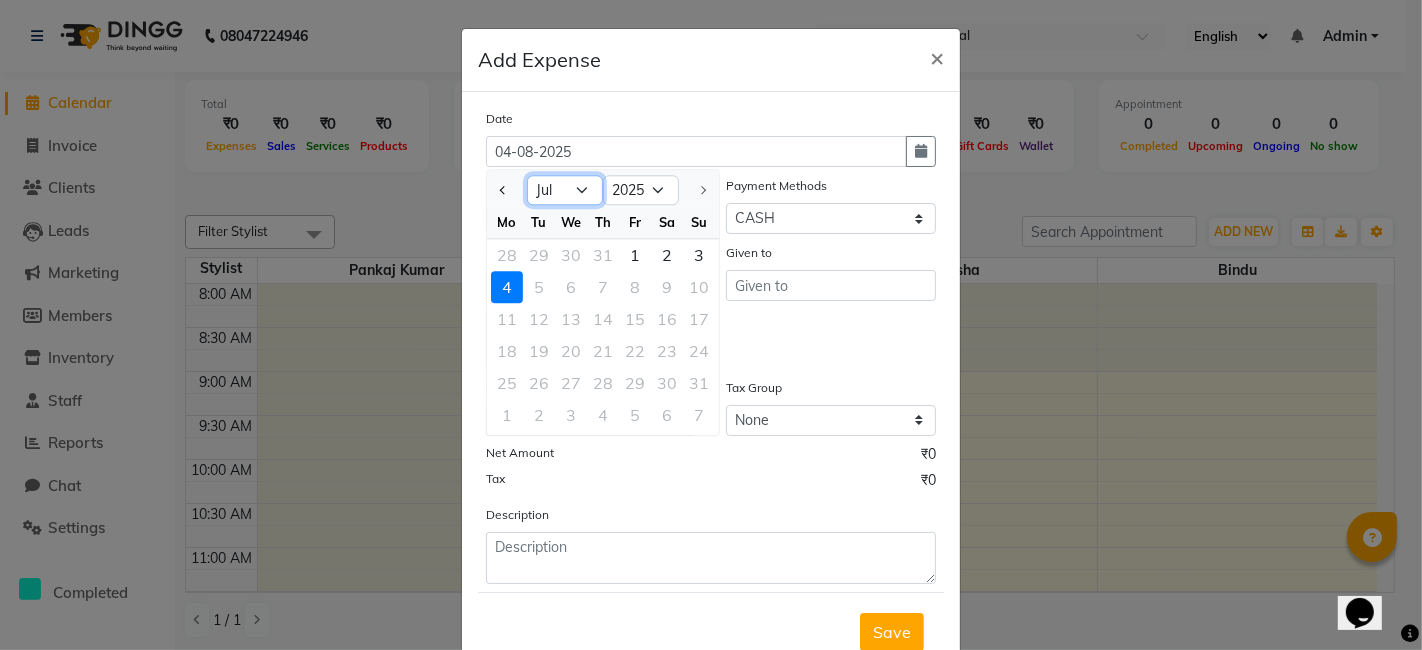 click on "Jan Feb Mar Apr May Jun Jul Aug" 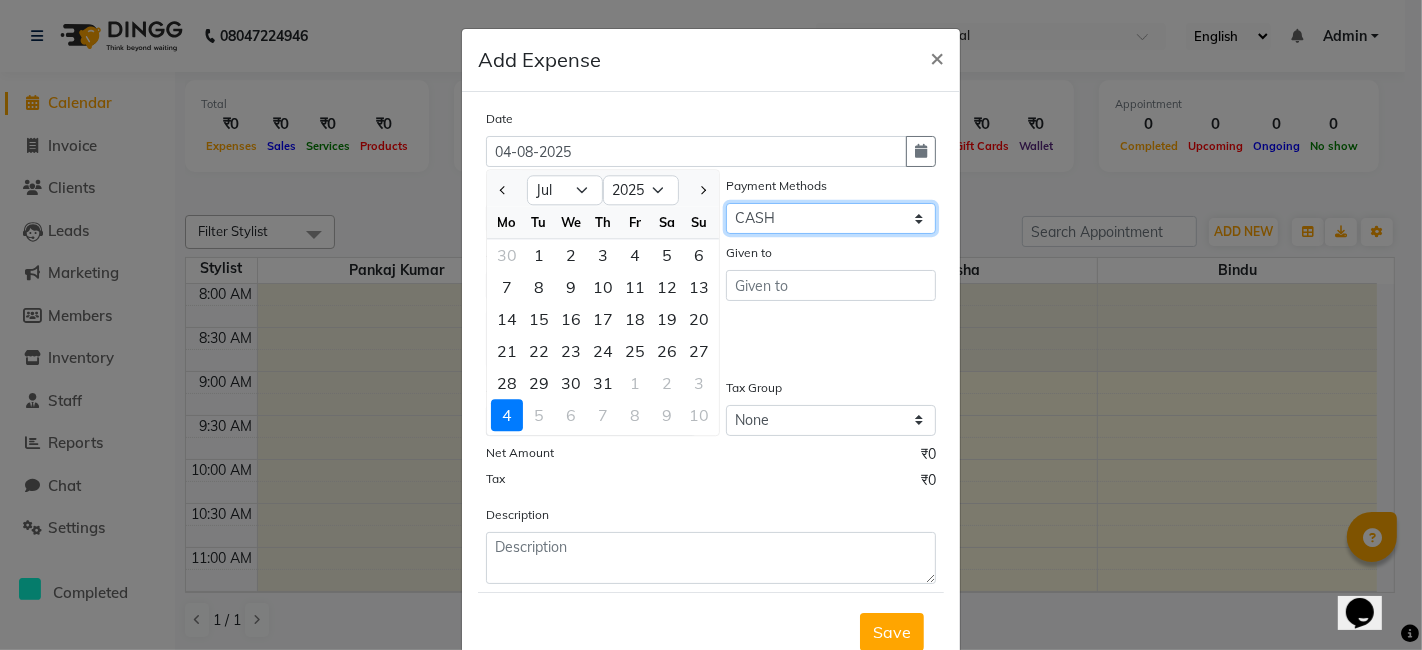 click on "Select CARD ONLINE CASH Prepaid Package" 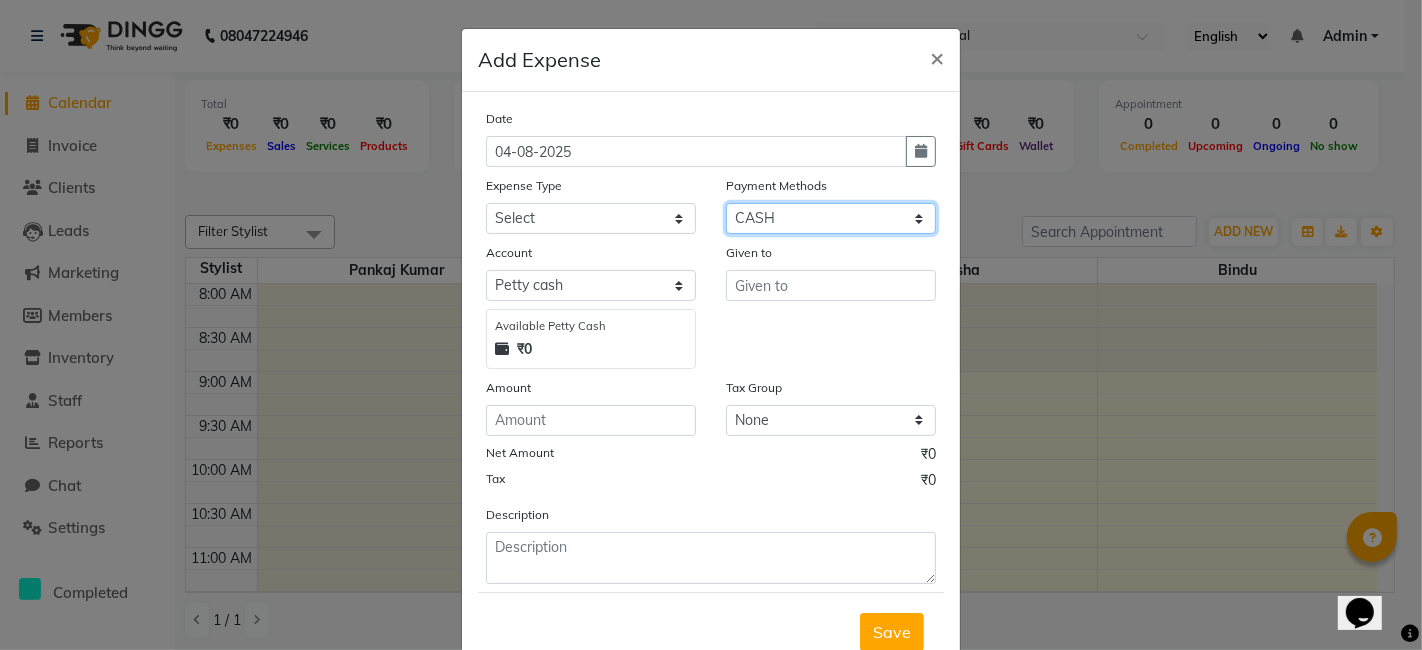 click on "Select CARD ONLINE CASH Prepaid Package" 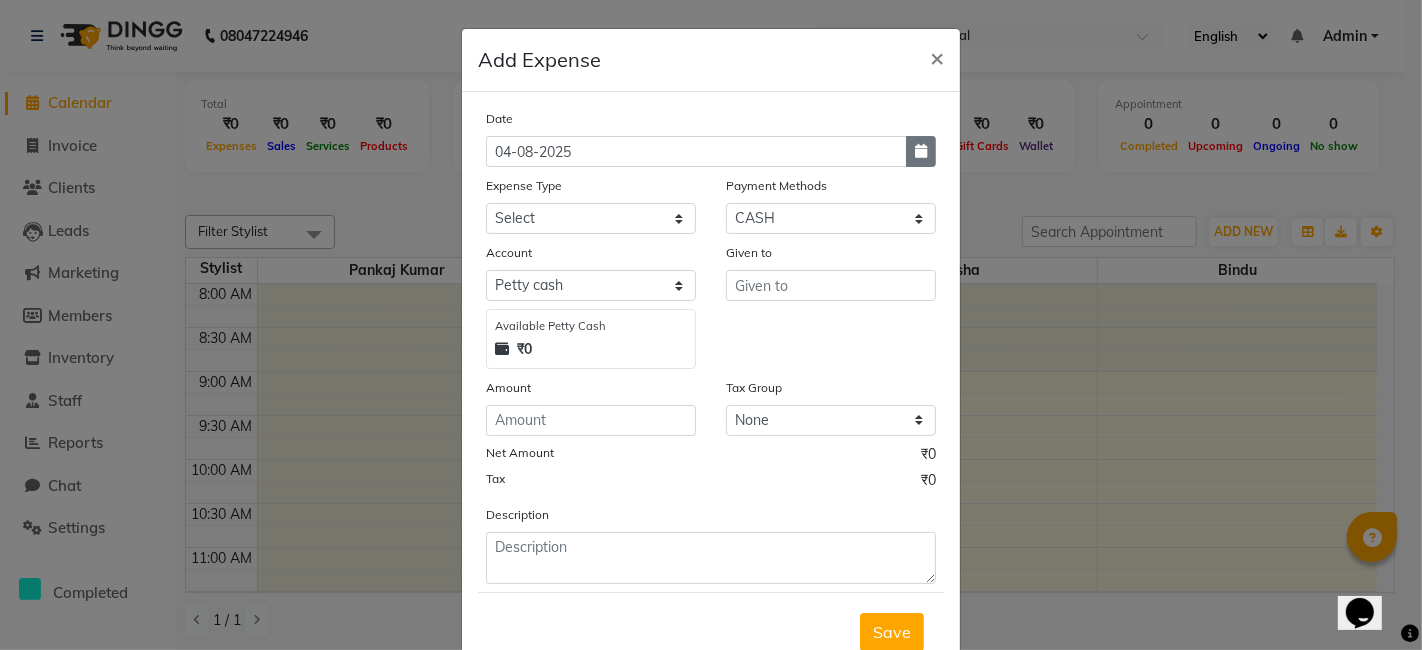 click 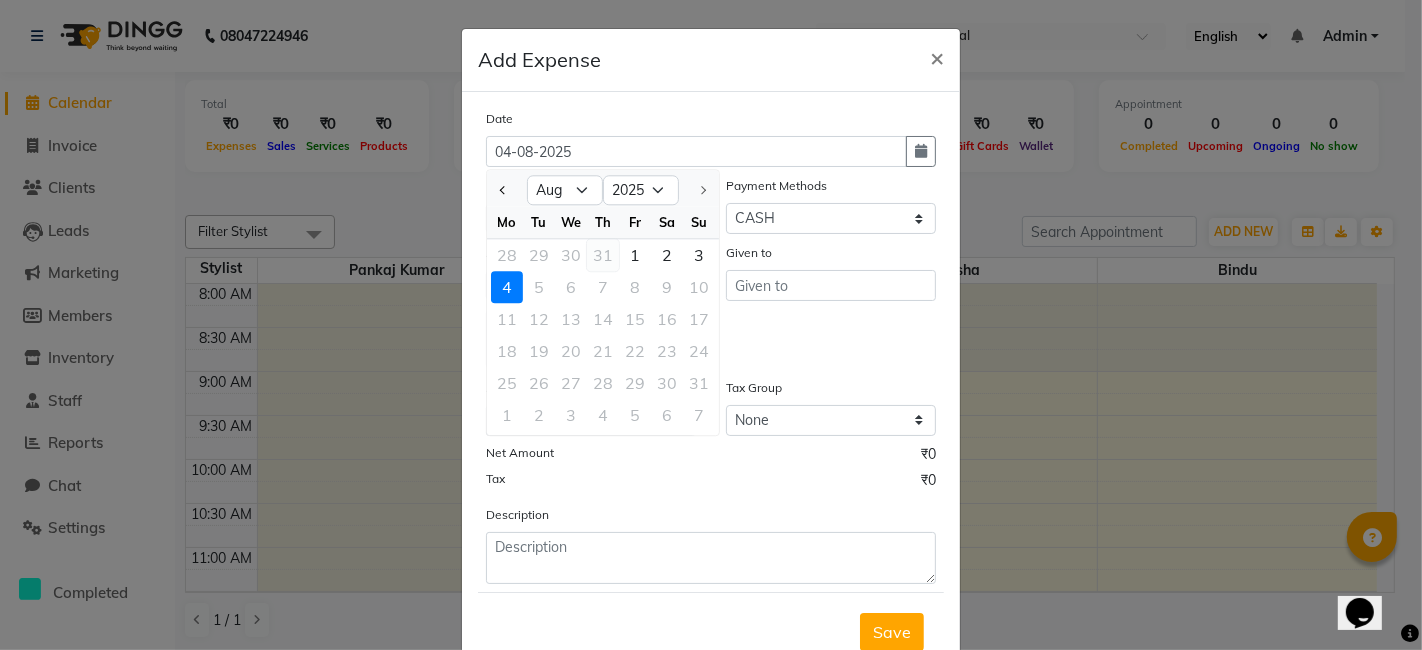 click on "31" 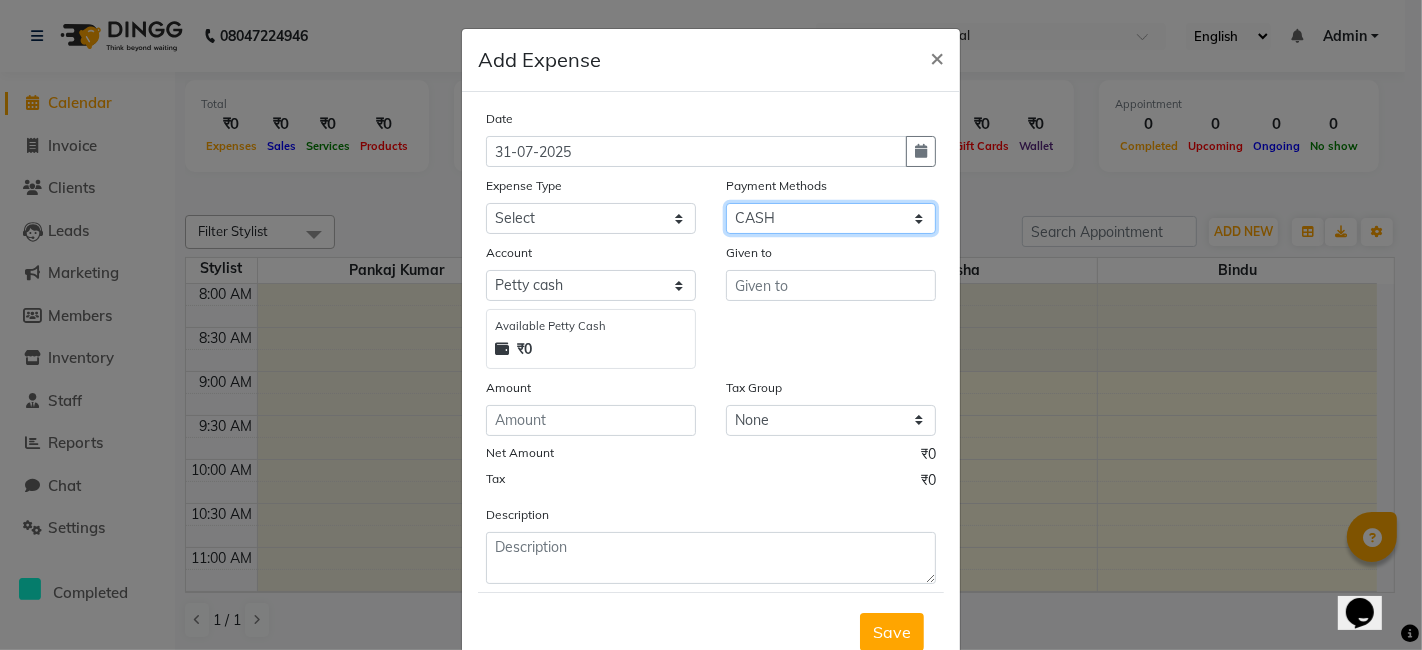 click on "Select CARD ONLINE CASH Prepaid Package" 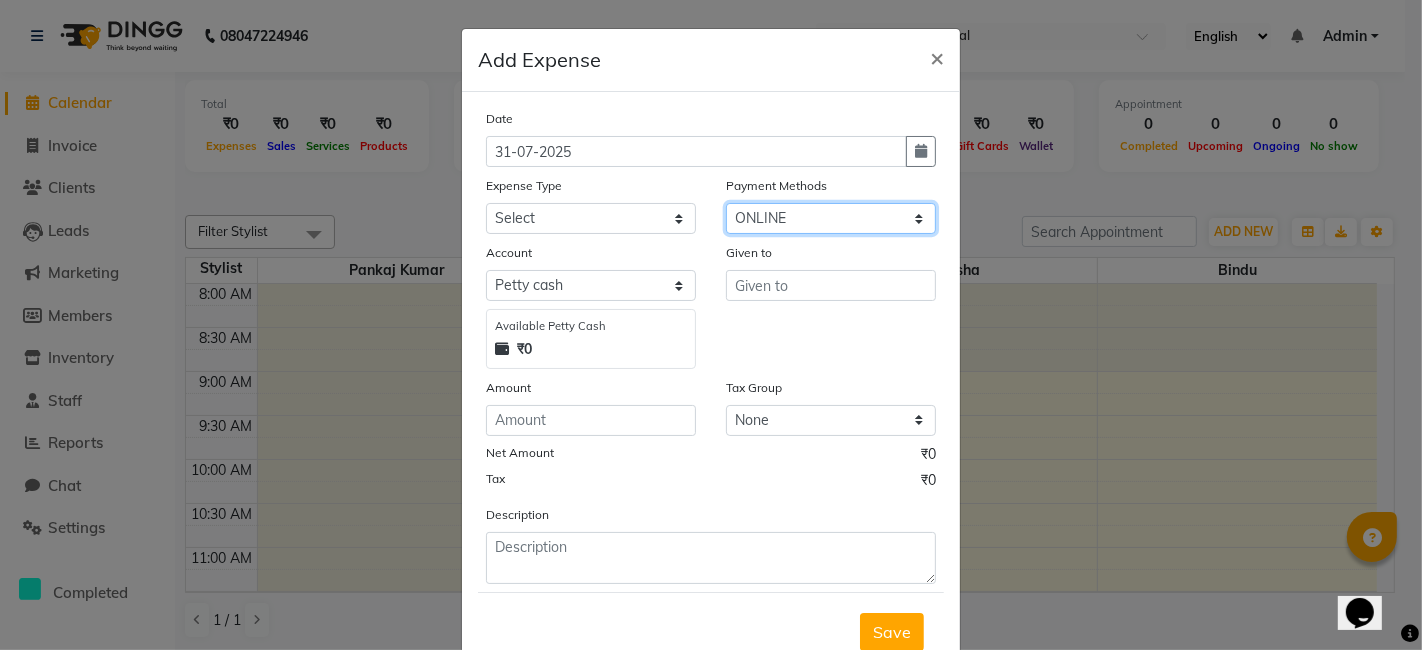 click on "Select CARD ONLINE CASH Prepaid Package" 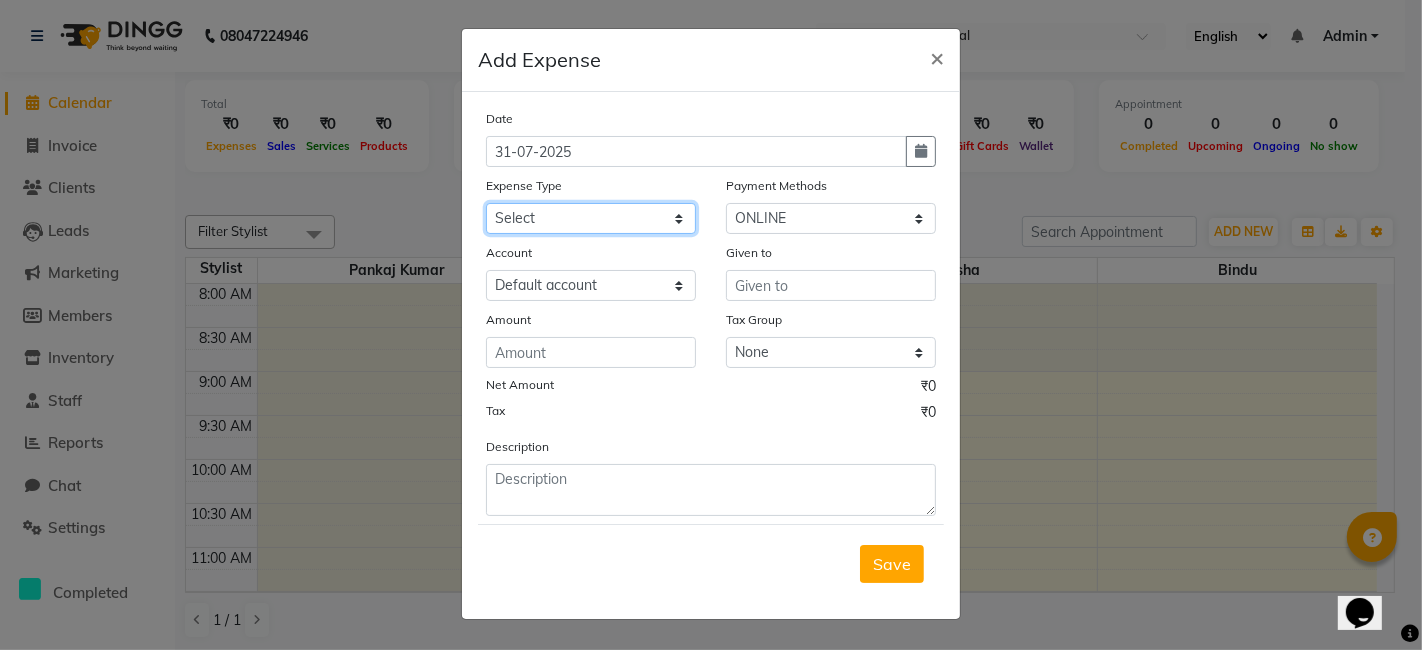 click on "Select Advance Salary Bank charges Cash transfer to bank Cash transfer to hub Client Snacks Electricity Equipment Fuel Govt fee Incentive Insurance Loan Repayment Maintenance Marketing Miscellaneous Other Over Heads of Previous Month Pantry Product Rent Retail Product Salary Staff Snacks Tax Tea & Refreshment Utilities Water Bill" 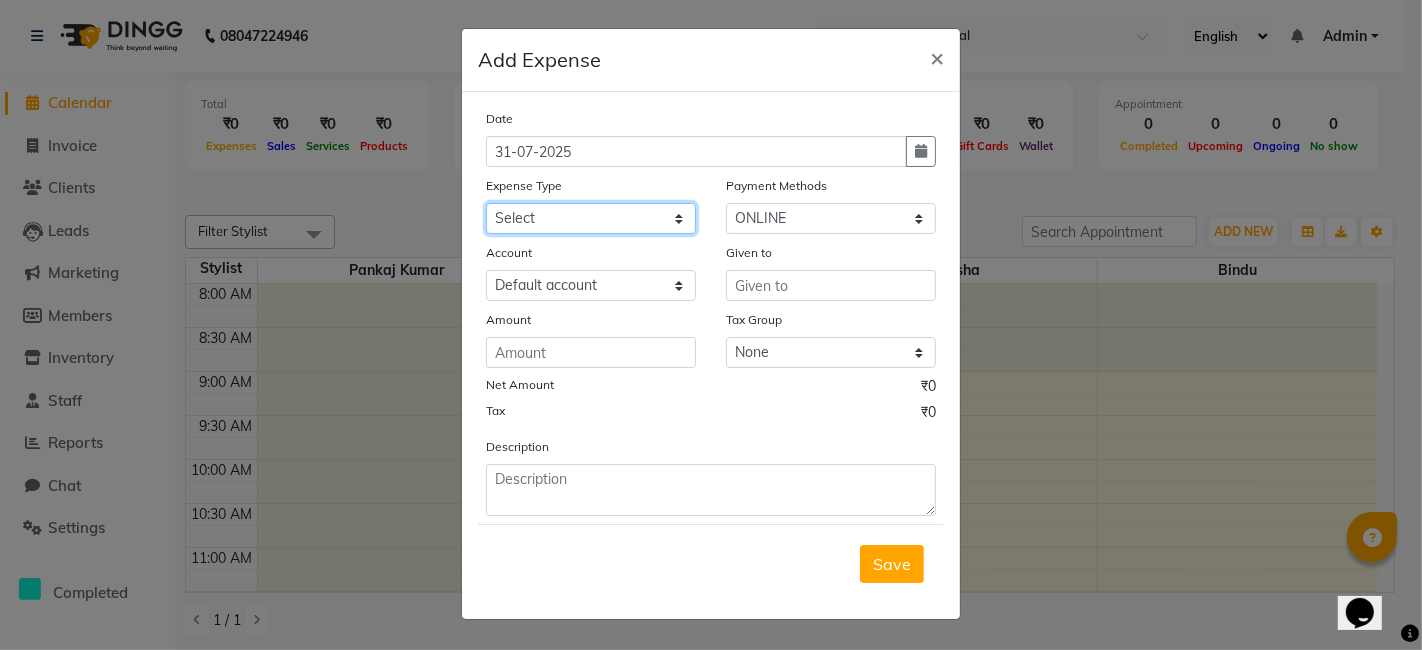 select on "19400" 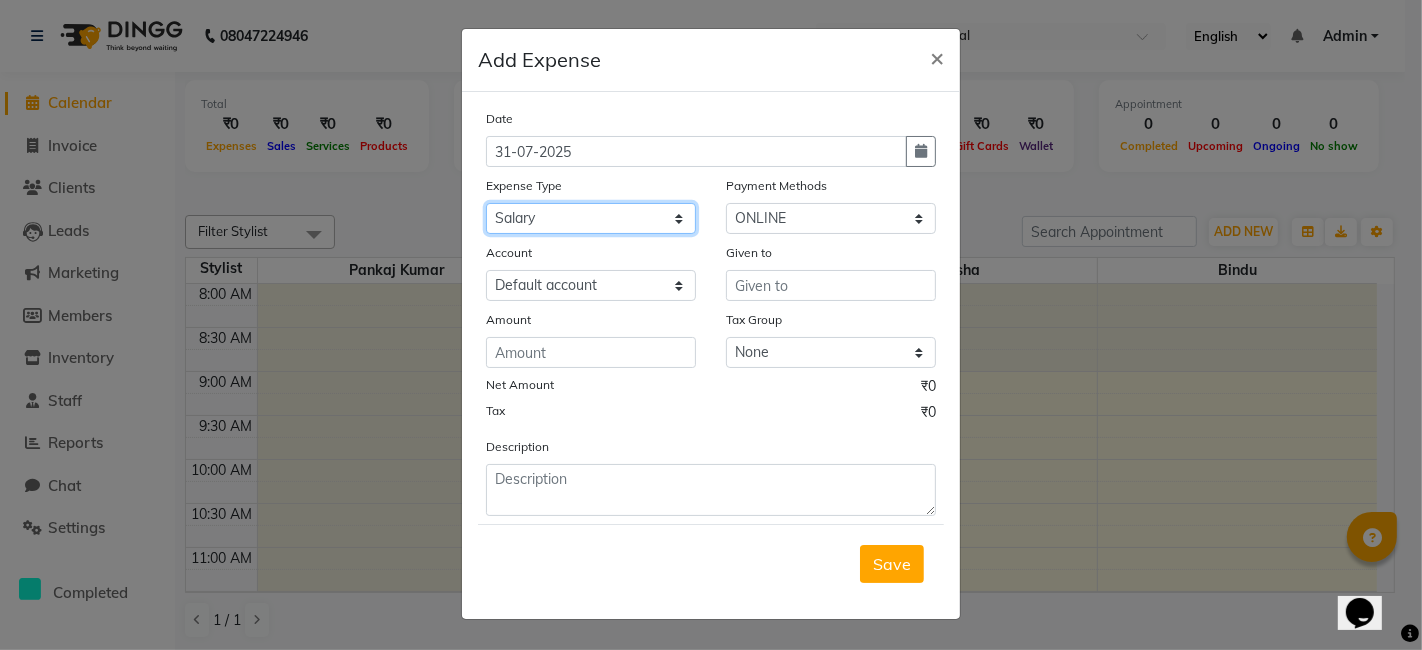 click on "Select Advance Salary Bank charges Cash transfer to bank Cash transfer to hub Client Snacks Electricity Equipment Fuel Govt fee Incentive Insurance Loan Repayment Maintenance Marketing Miscellaneous Other Over Heads of Previous Month Pantry Product Rent Retail Product Salary Staff Snacks Tax Tea & Refreshment Utilities Water Bill" 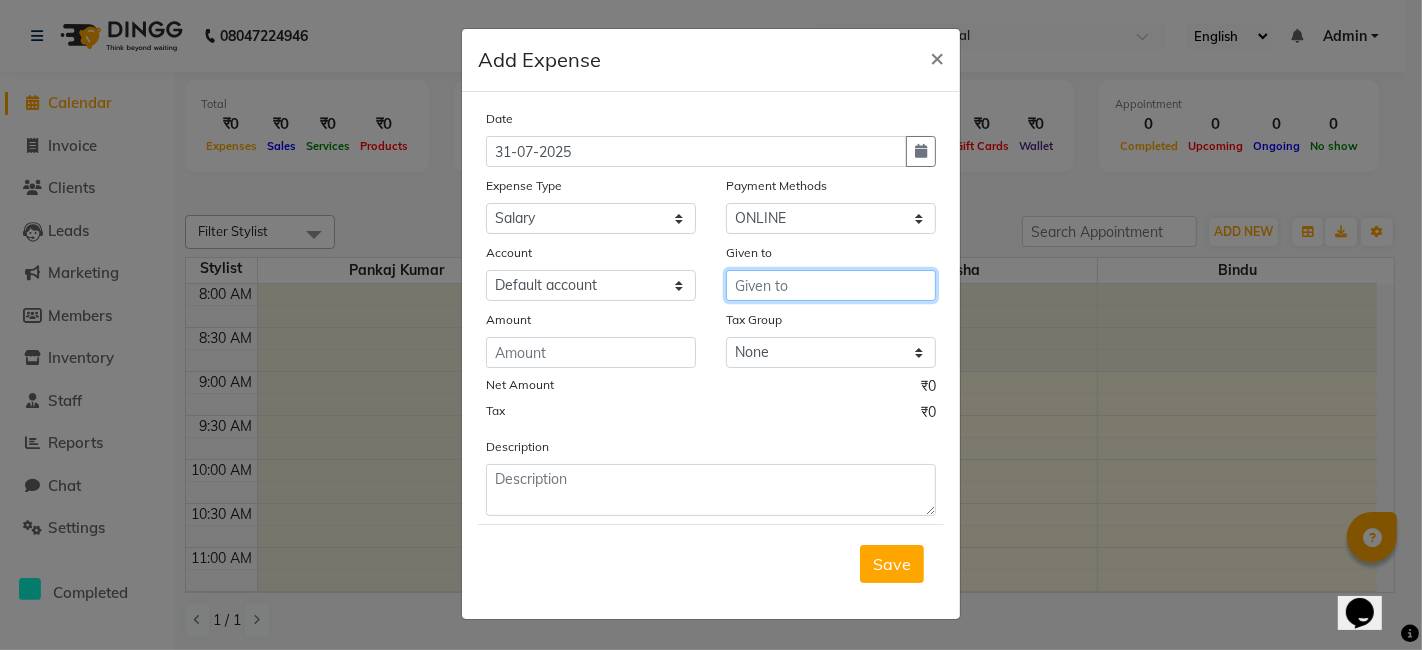 click at bounding box center (831, 285) 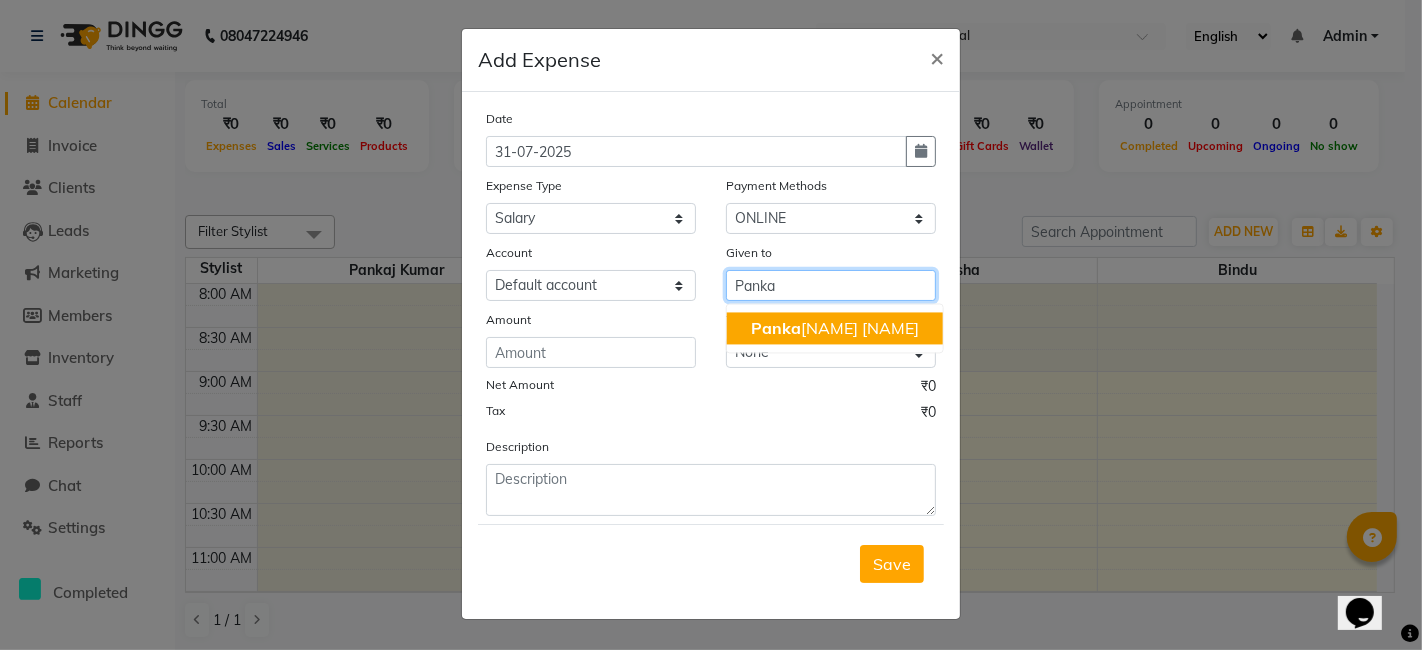 click on "[NAME] [NAME]" at bounding box center [835, 328] 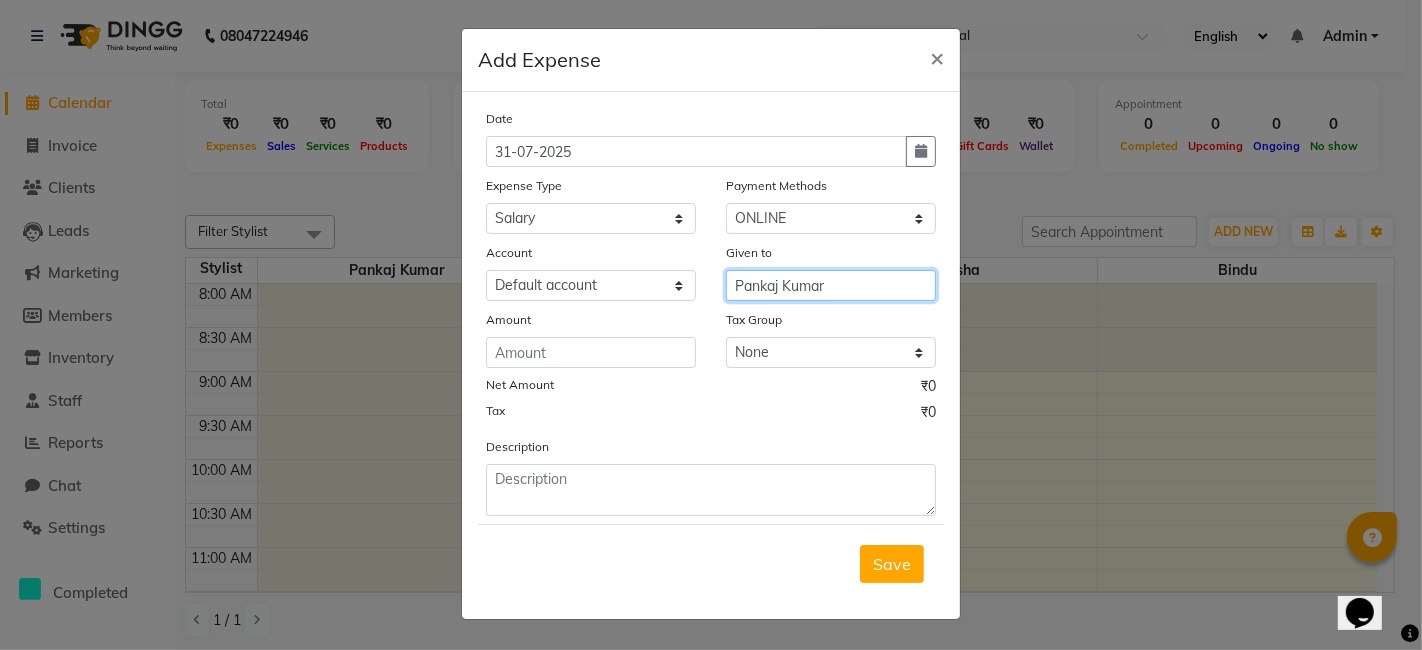 type on "Pankaj Kumar" 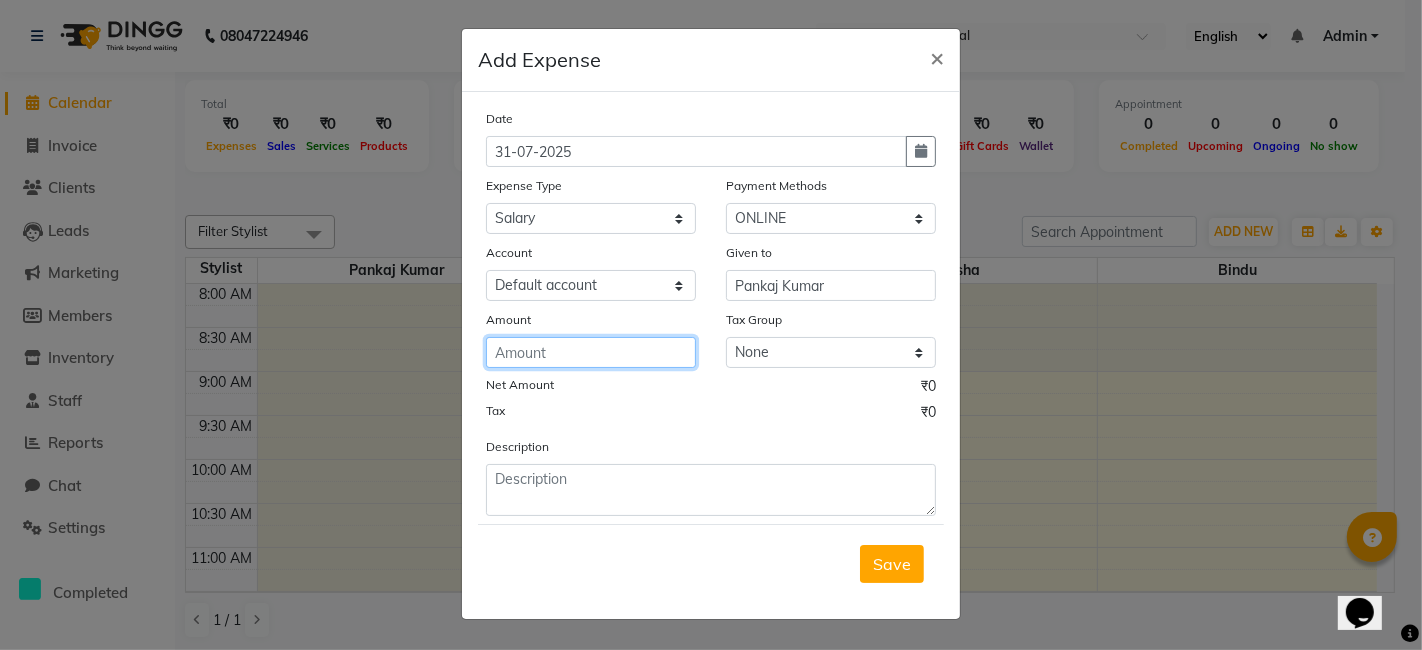 click 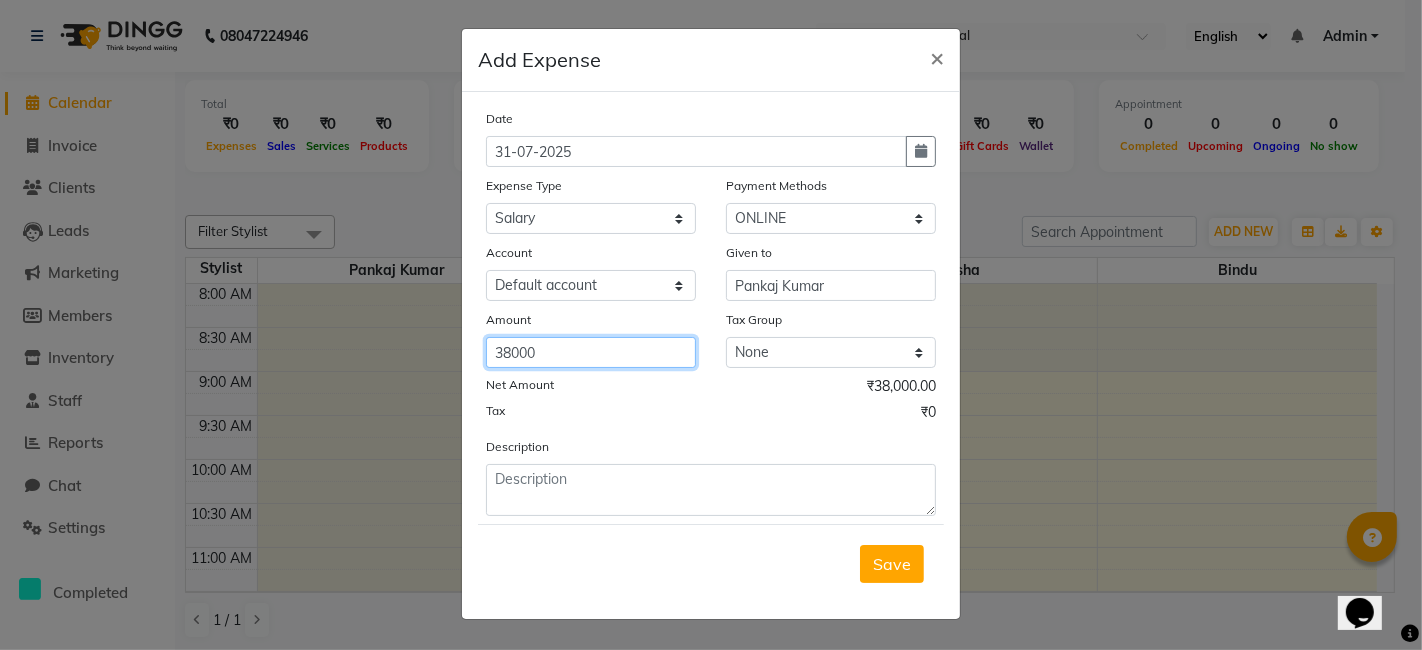 type on "38000" 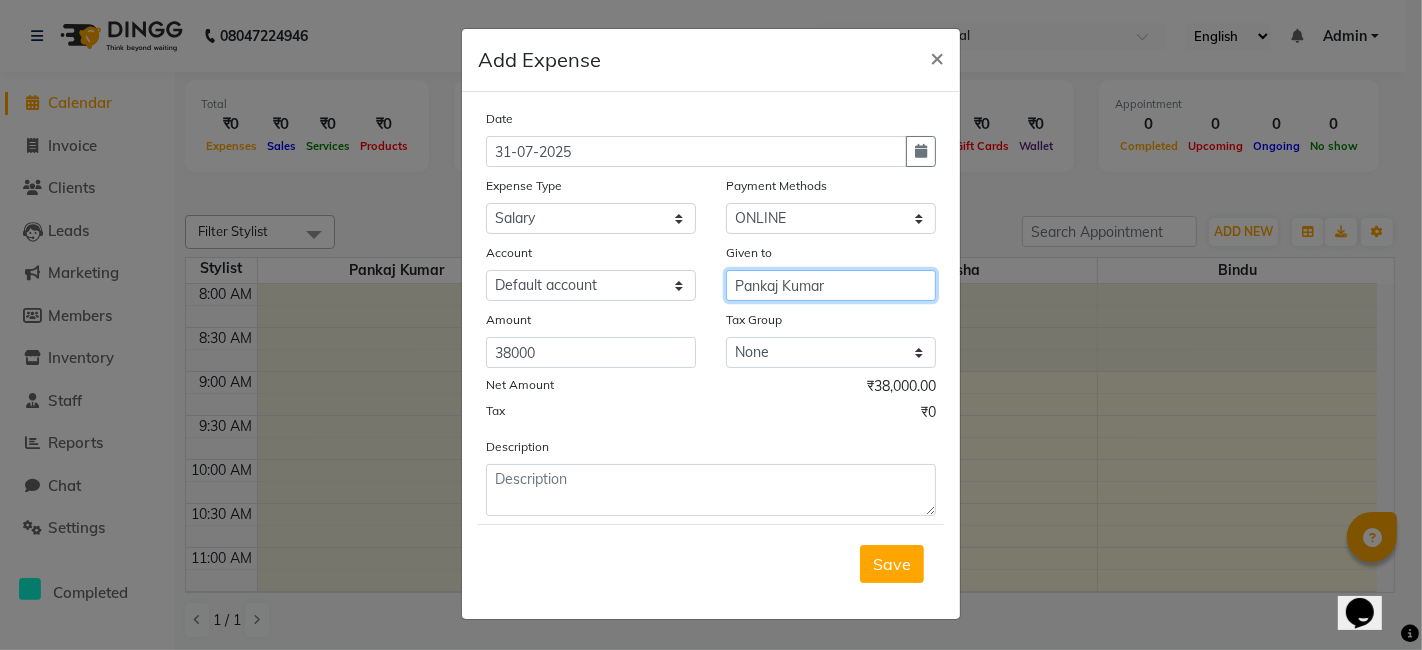 drag, startPoint x: 730, startPoint y: 292, endPoint x: 835, endPoint y: 284, distance: 105.30432 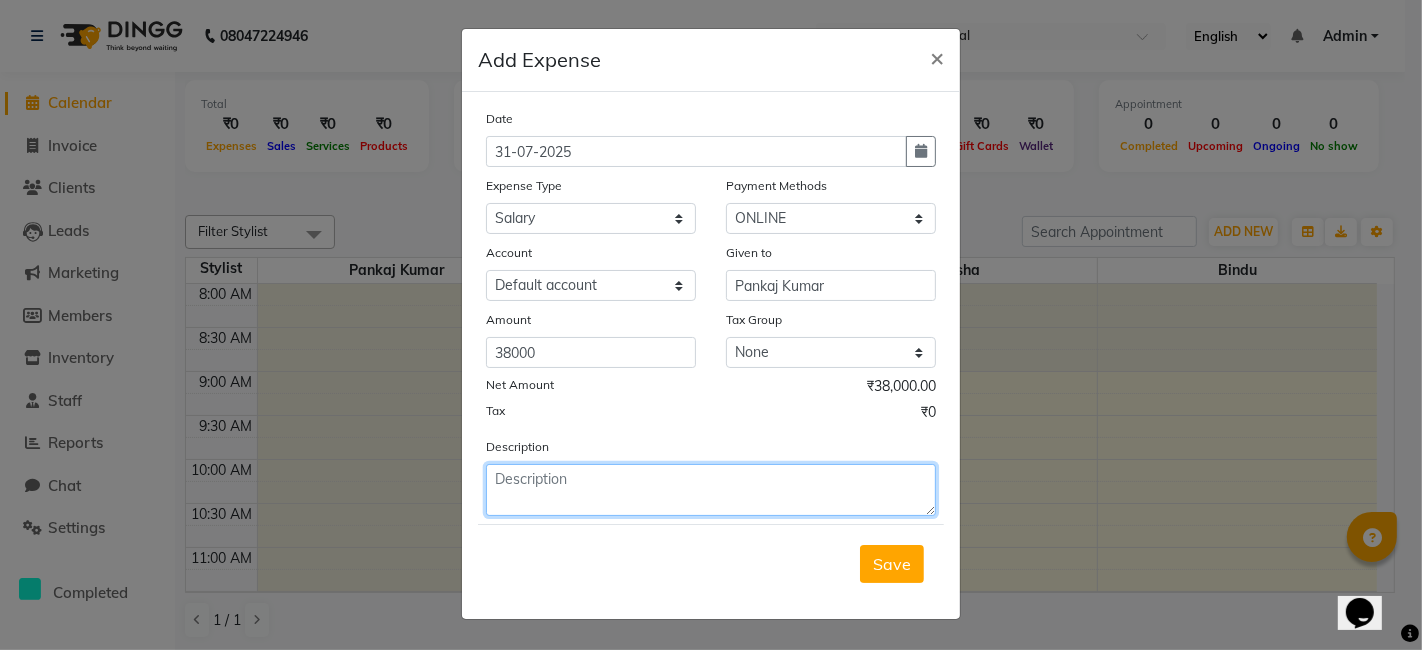 click 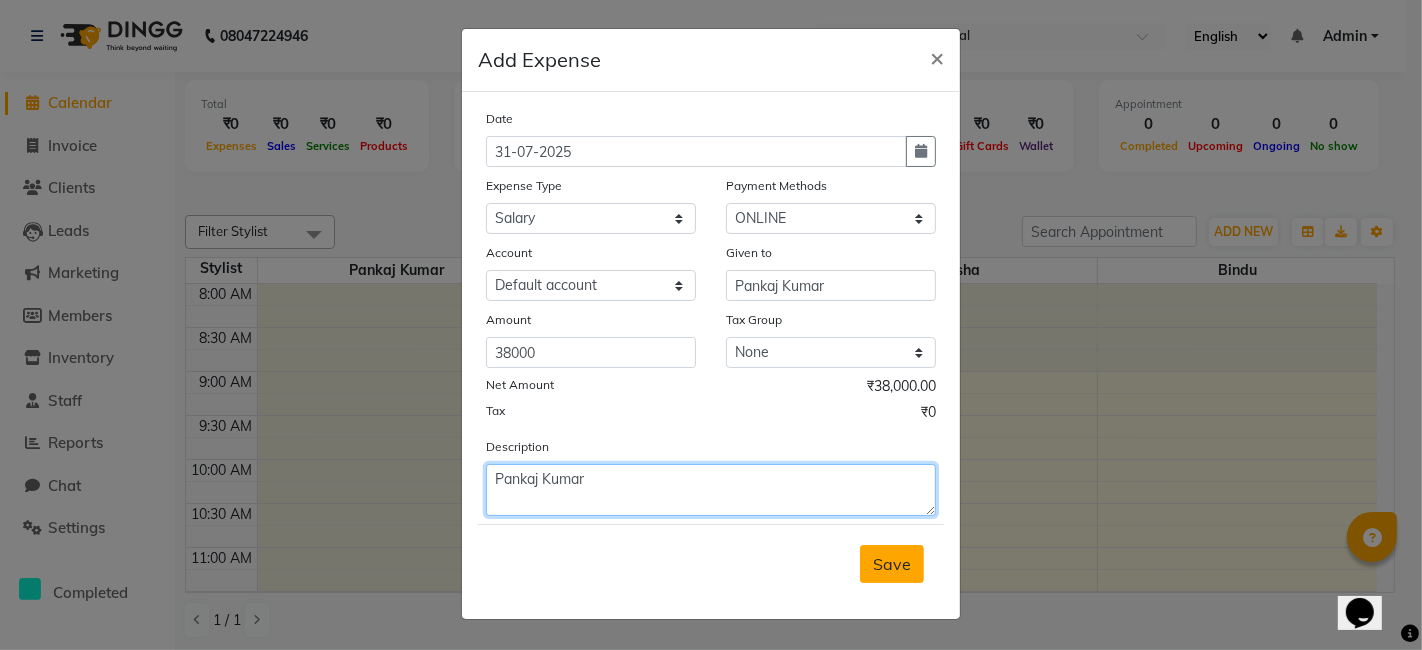 type on "Pankaj Kumar" 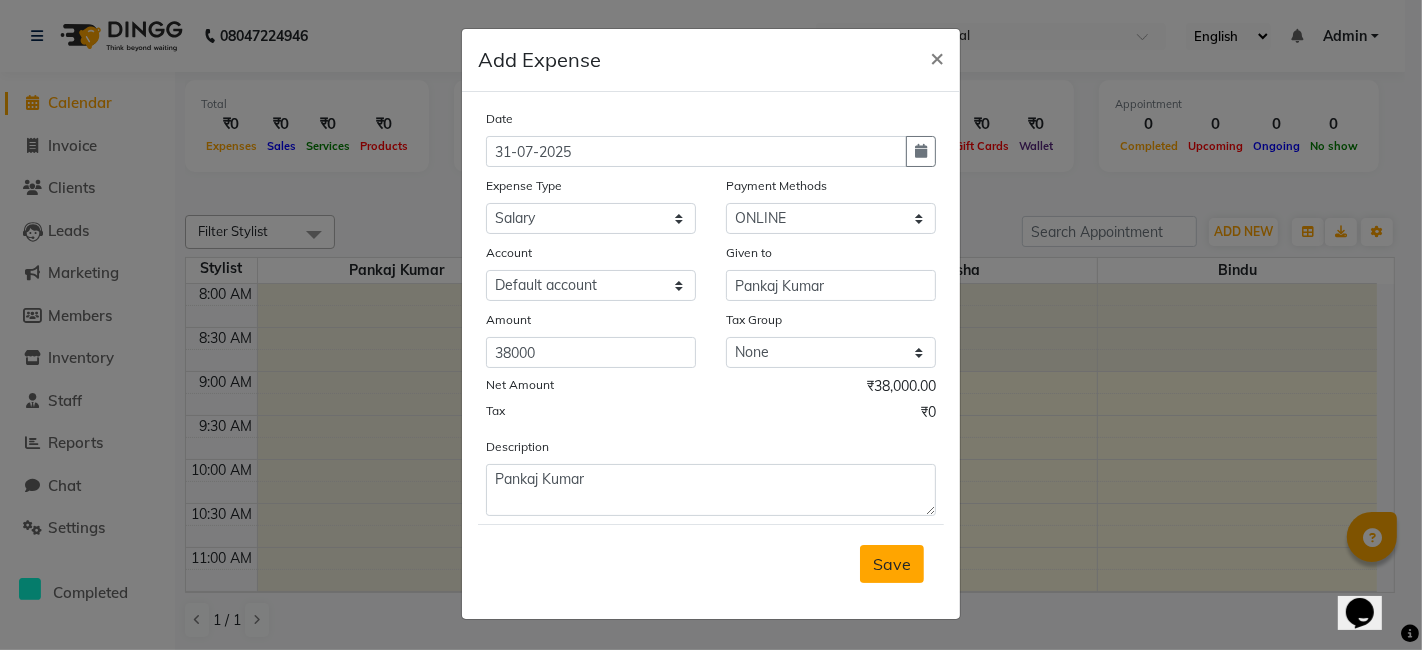 click on "Save" at bounding box center (892, 564) 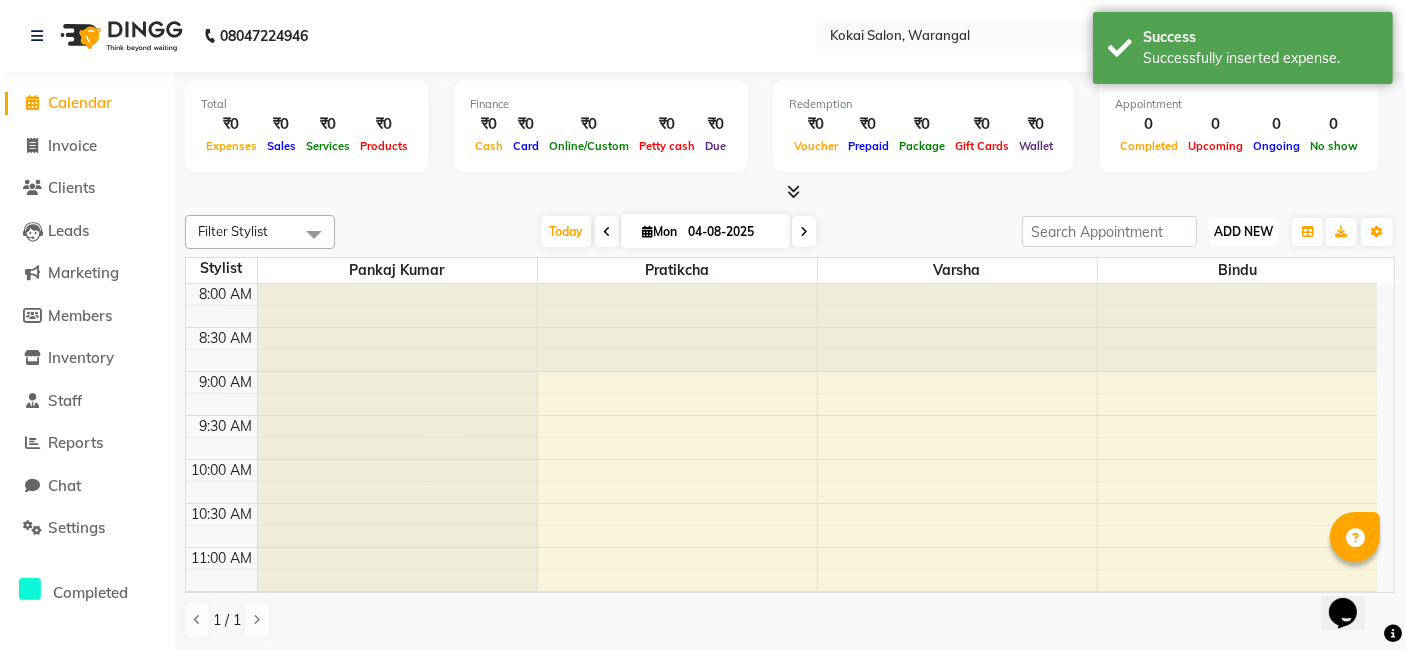 click on "ADD NEW" at bounding box center [1243, 231] 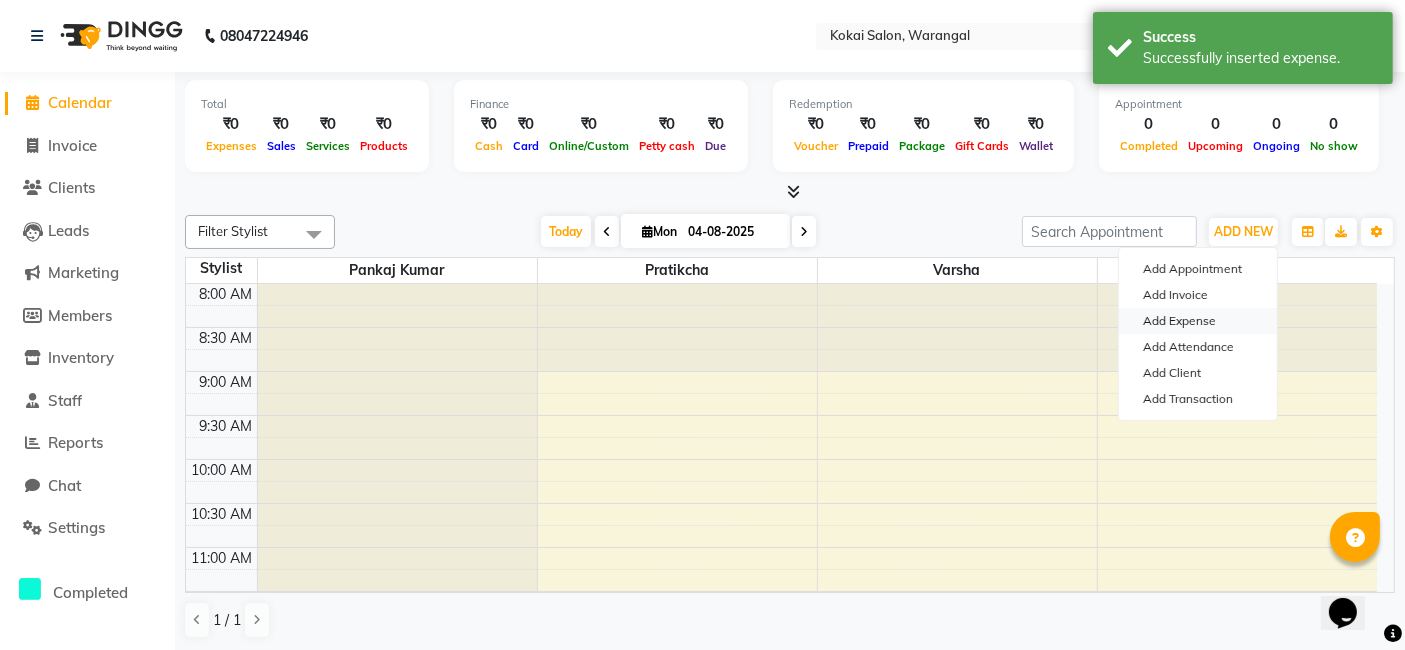 click on "Add Expense" at bounding box center (1198, 321) 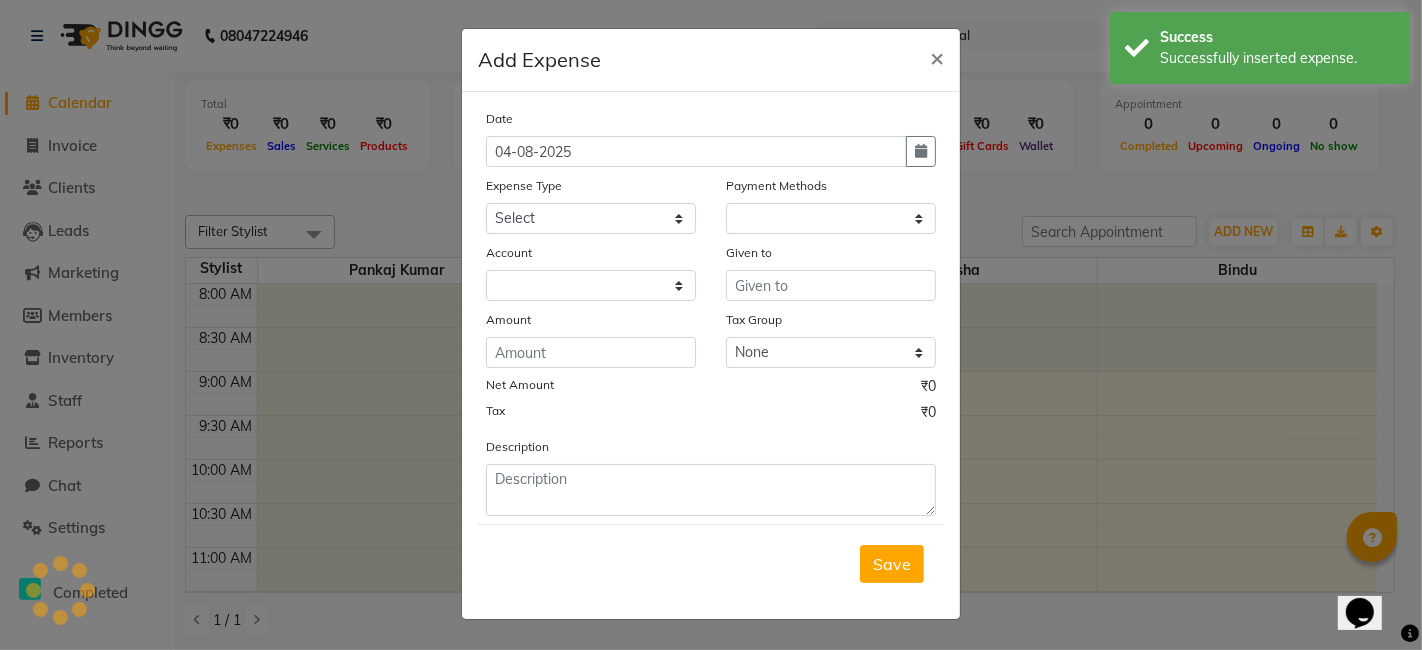 select on "1" 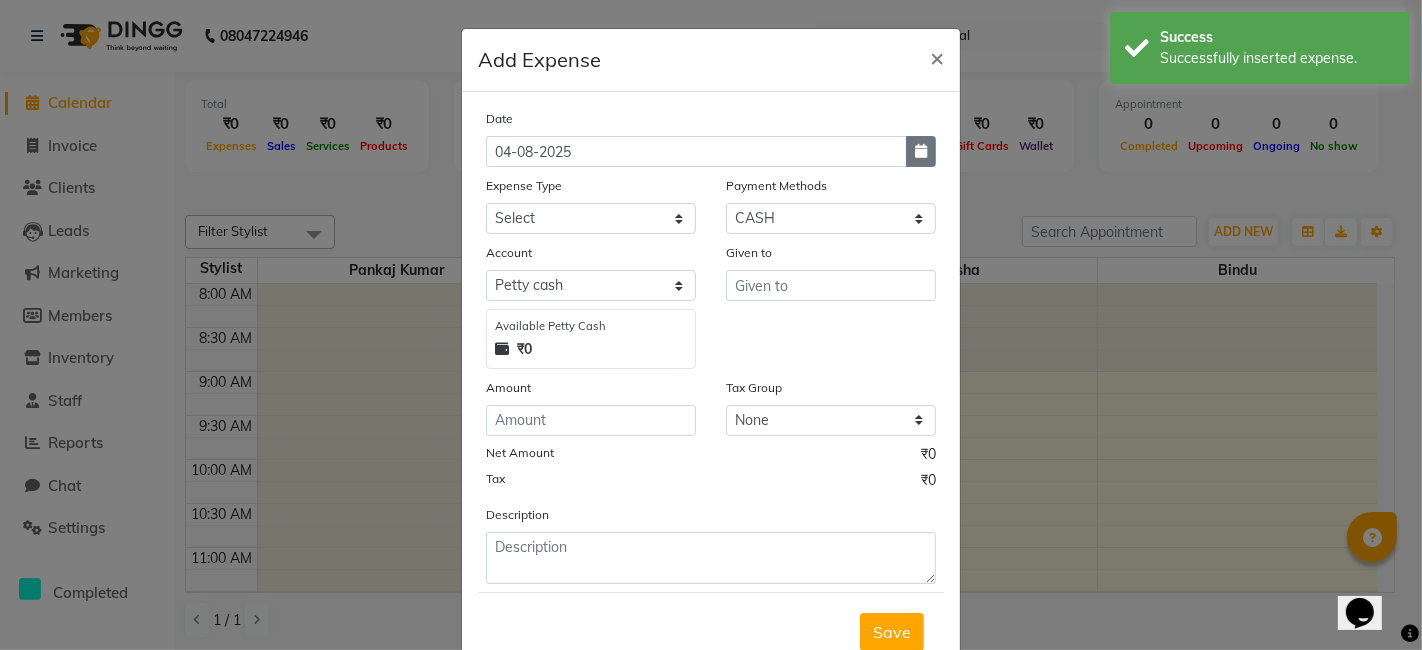 click 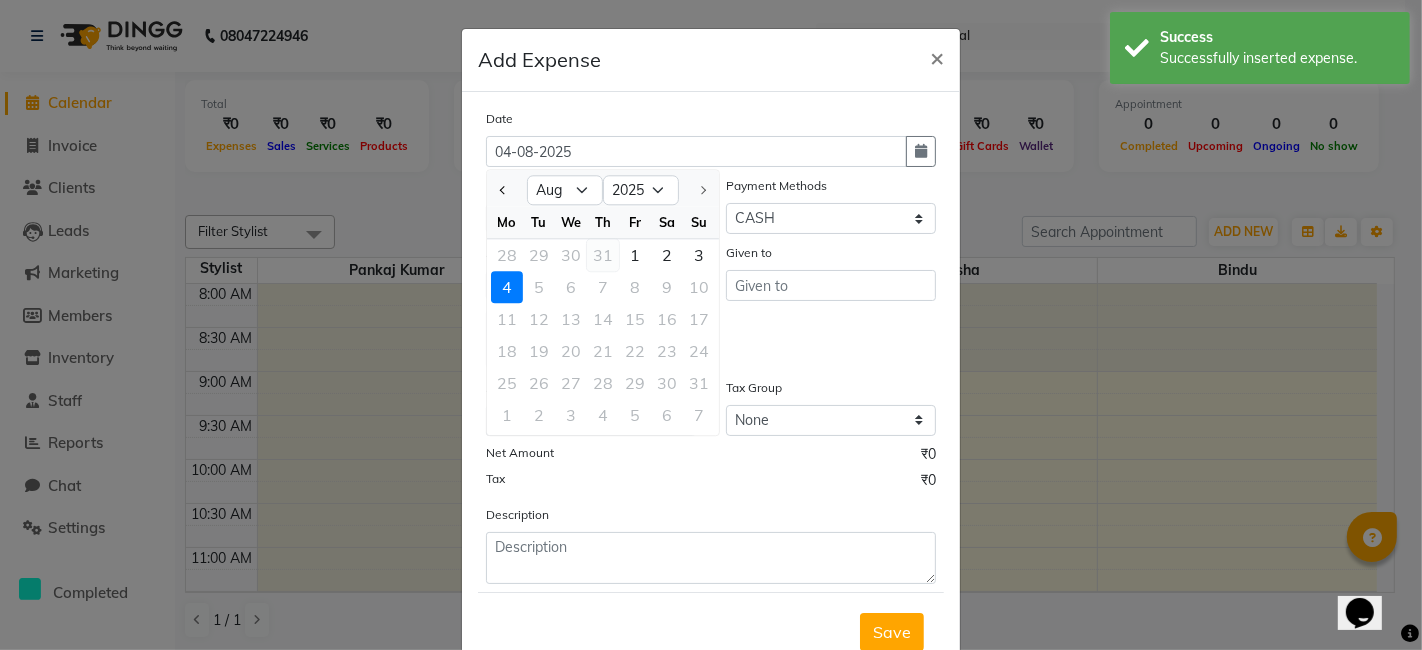click on "31" 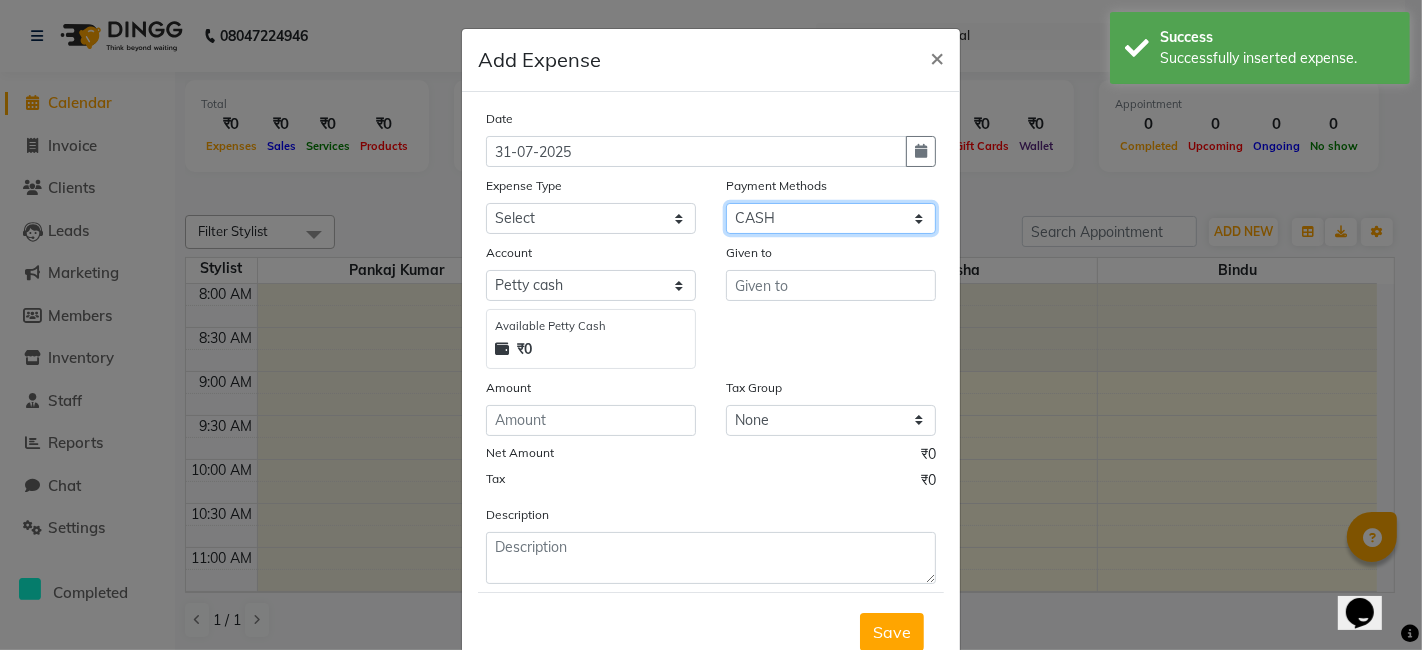 click on "Select CARD ONLINE CASH Prepaid Package" 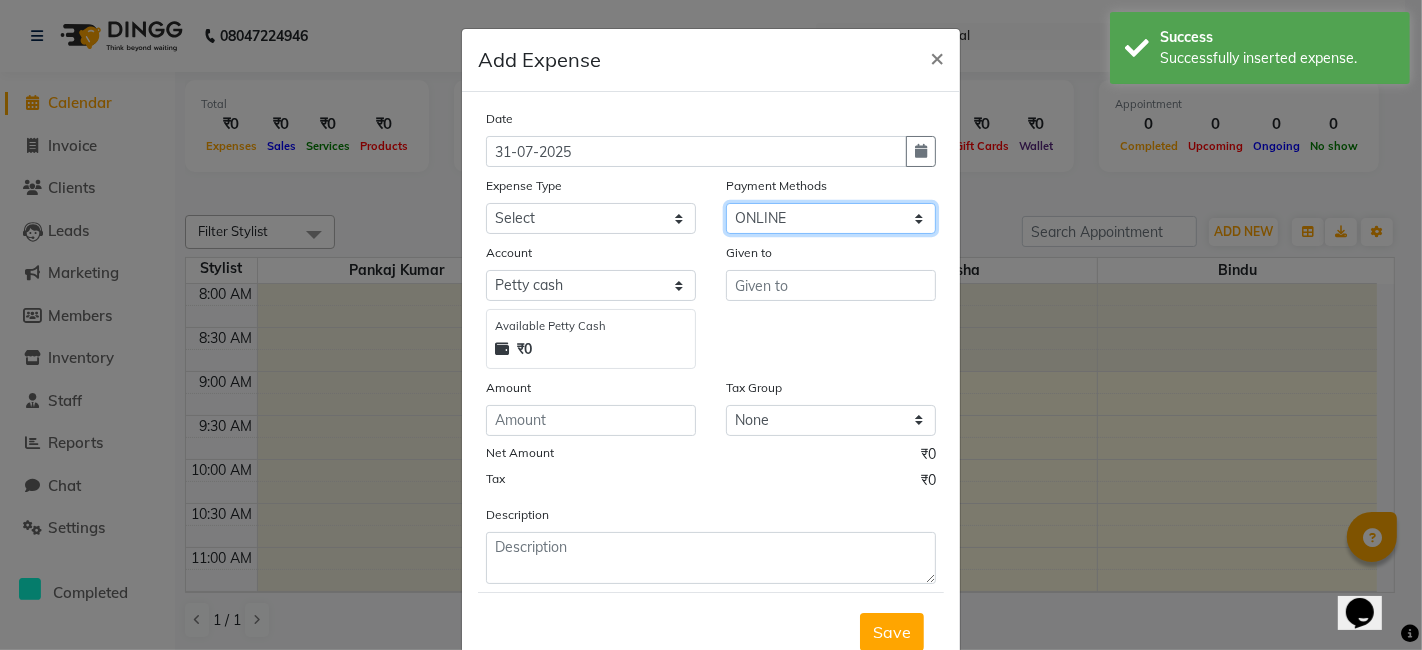 click on "Select CARD ONLINE CASH Prepaid Package" 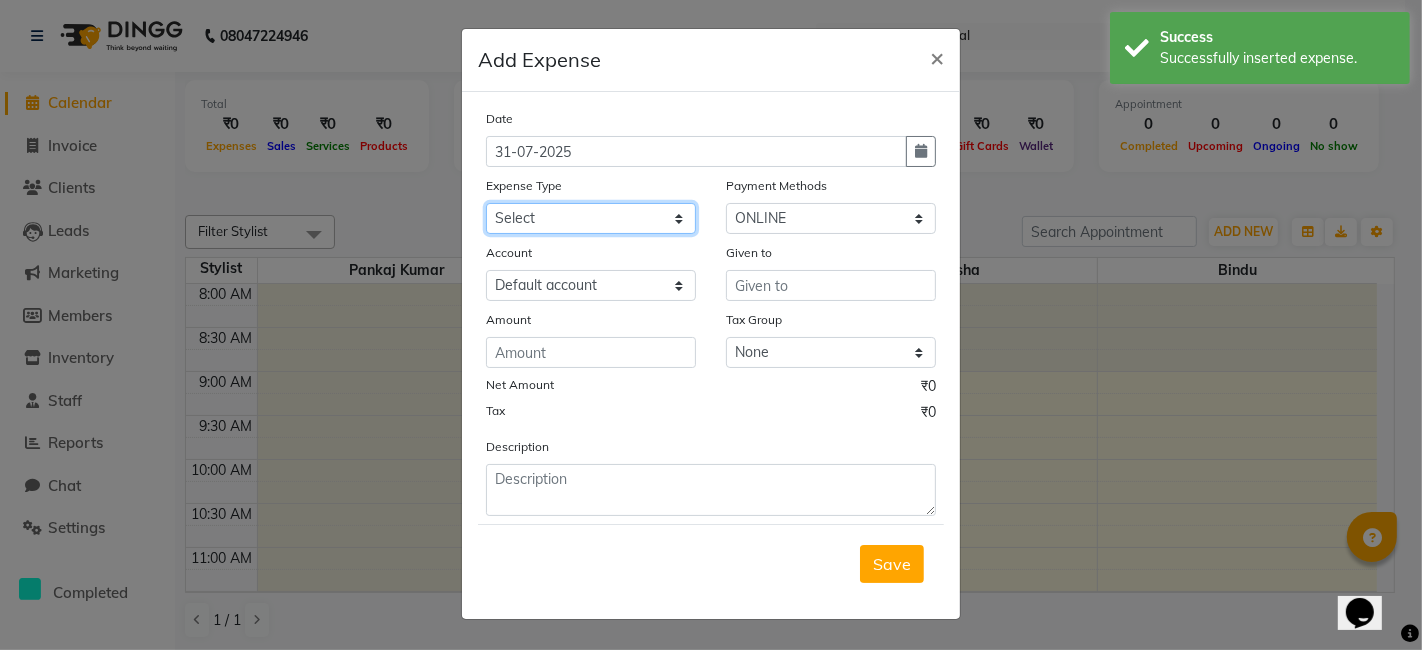 click on "Select Advance Salary Bank charges Cash transfer to bank Cash transfer to hub Client Snacks Electricity Equipment Fuel Govt fee Incentive Insurance Loan Repayment Maintenance Marketing Miscellaneous Other Over Heads of Previous Month Pantry Product Rent Retail Product Salary Staff Snacks Tax Tea & Refreshment Utilities Water Bill" 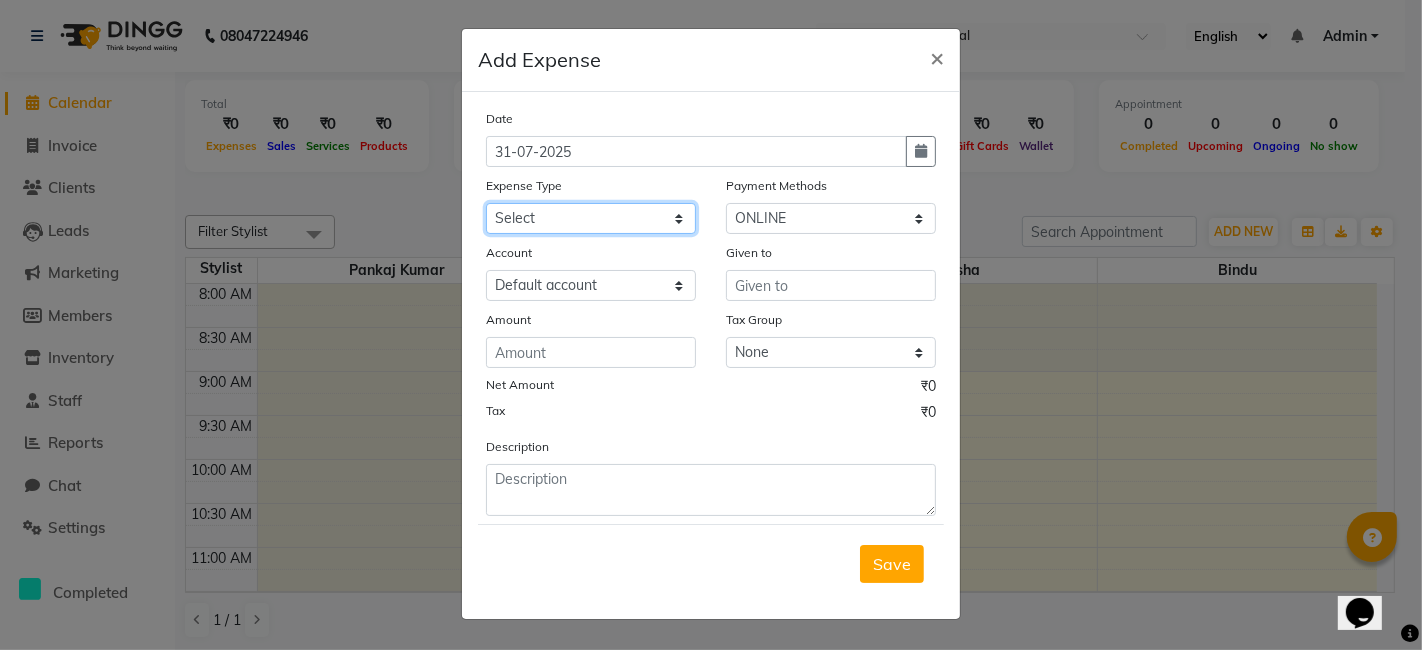 select on "19400" 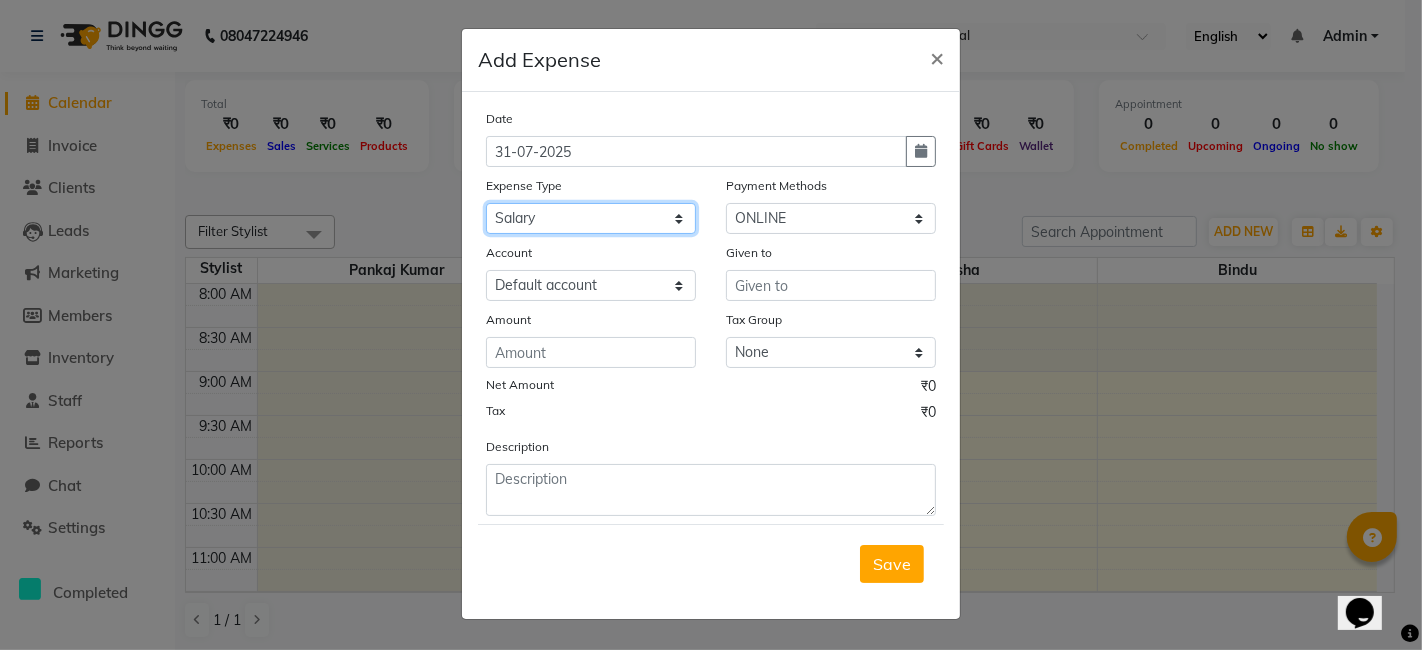 click on "Select Advance Salary Bank charges Cash transfer to bank Cash transfer to hub Client Snacks Electricity Equipment Fuel Govt fee Incentive Insurance Loan Repayment Maintenance Marketing Miscellaneous Other Over Heads of Previous Month Pantry Product Rent Retail Product Salary Staff Snacks Tax Tea & Refreshment Utilities Water Bill" 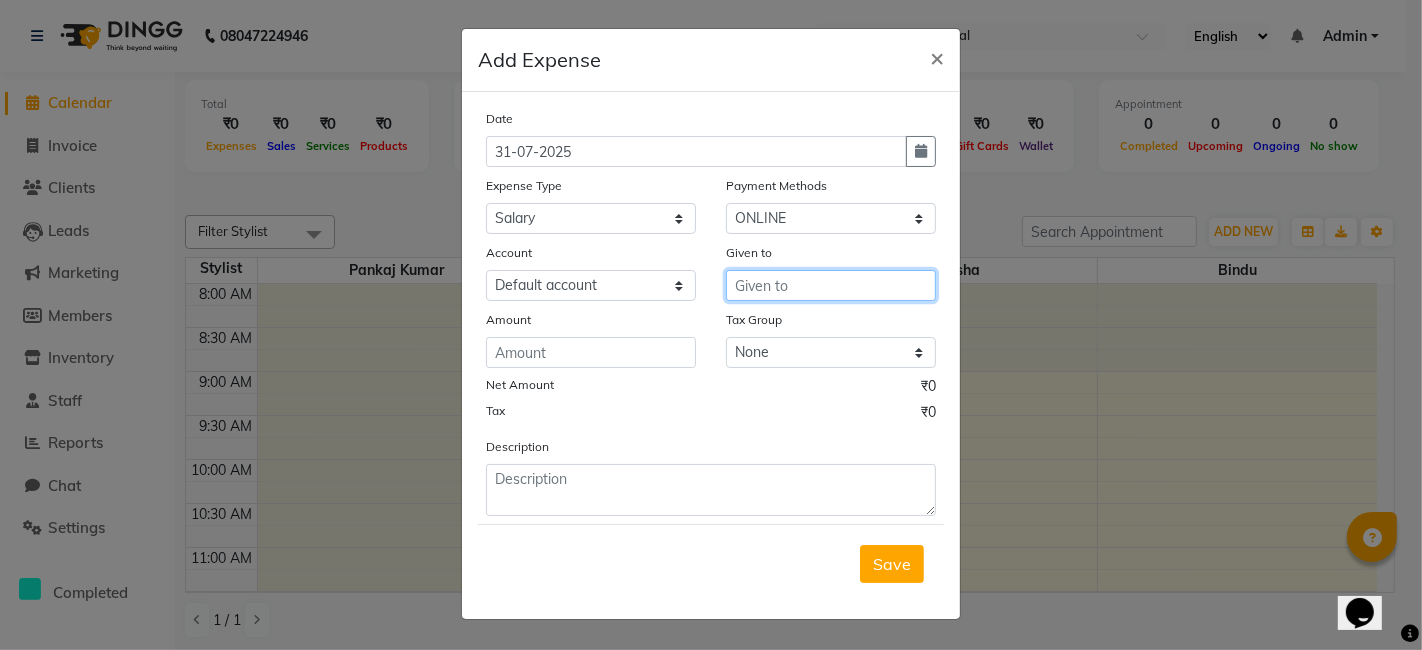 click at bounding box center (831, 285) 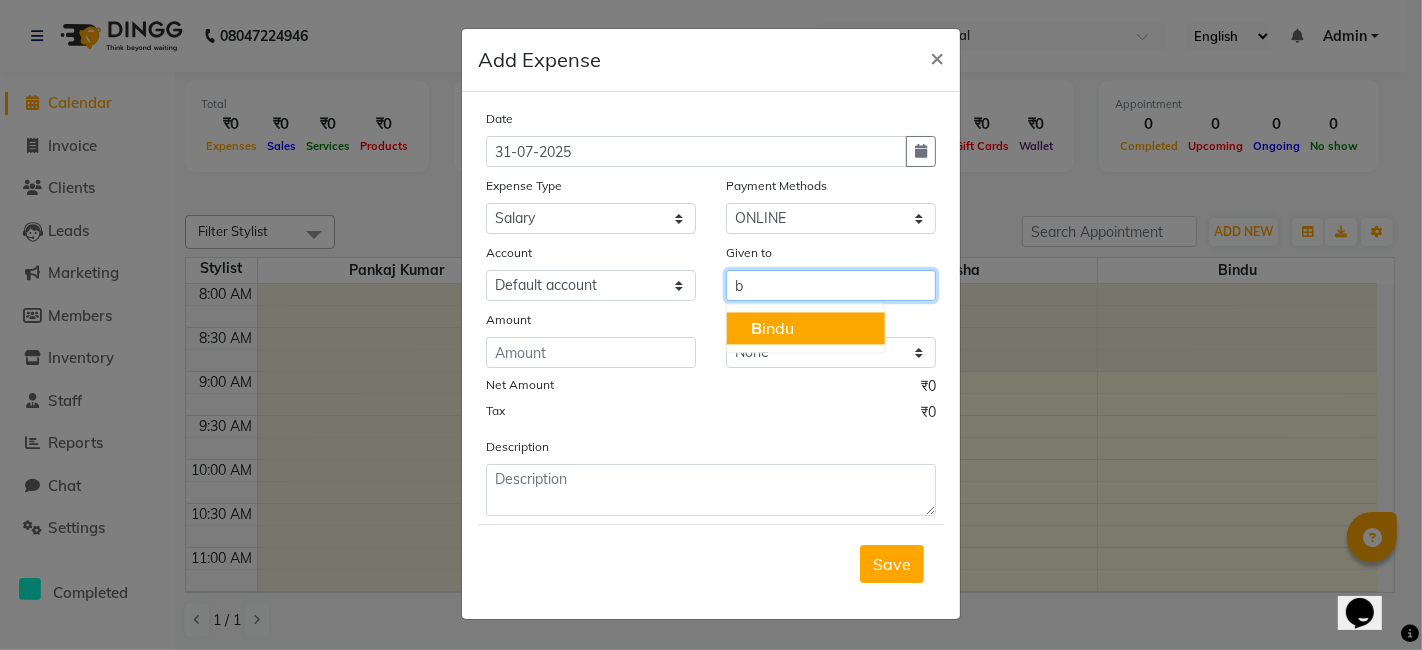 click on "[NAME] [NAME]" at bounding box center (772, 328) 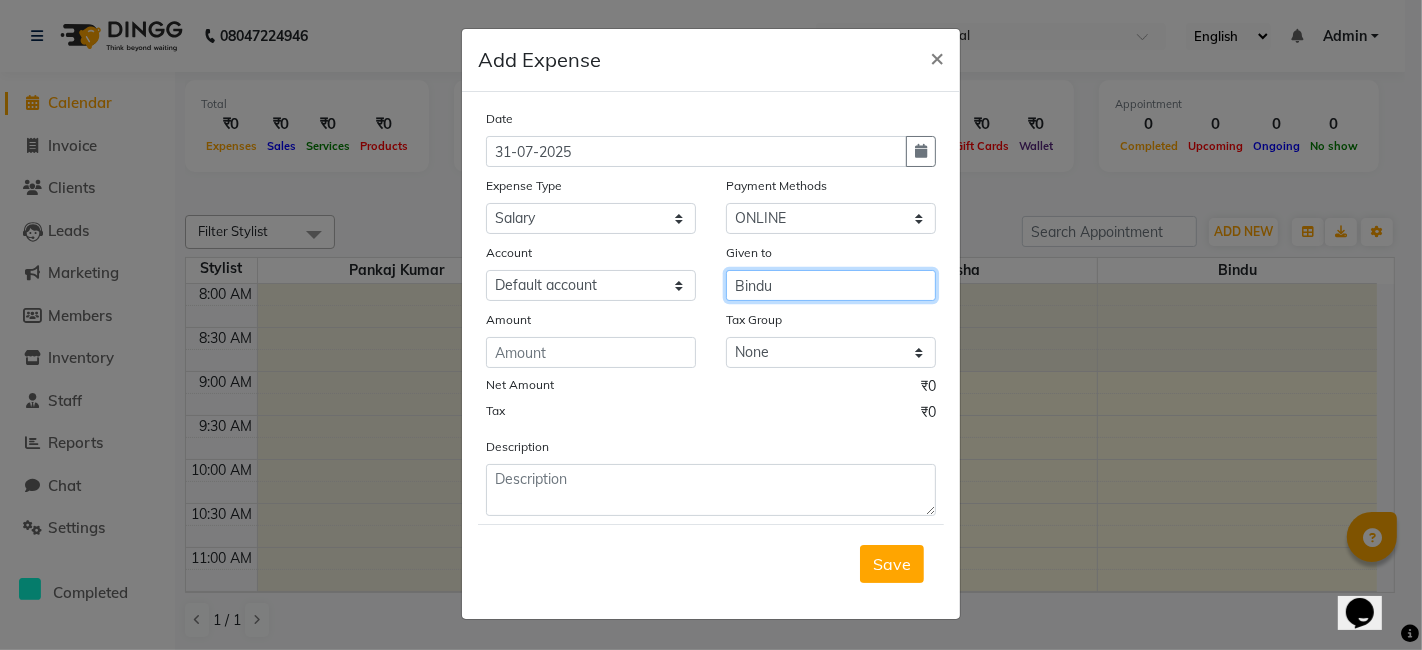type on "Bindu" 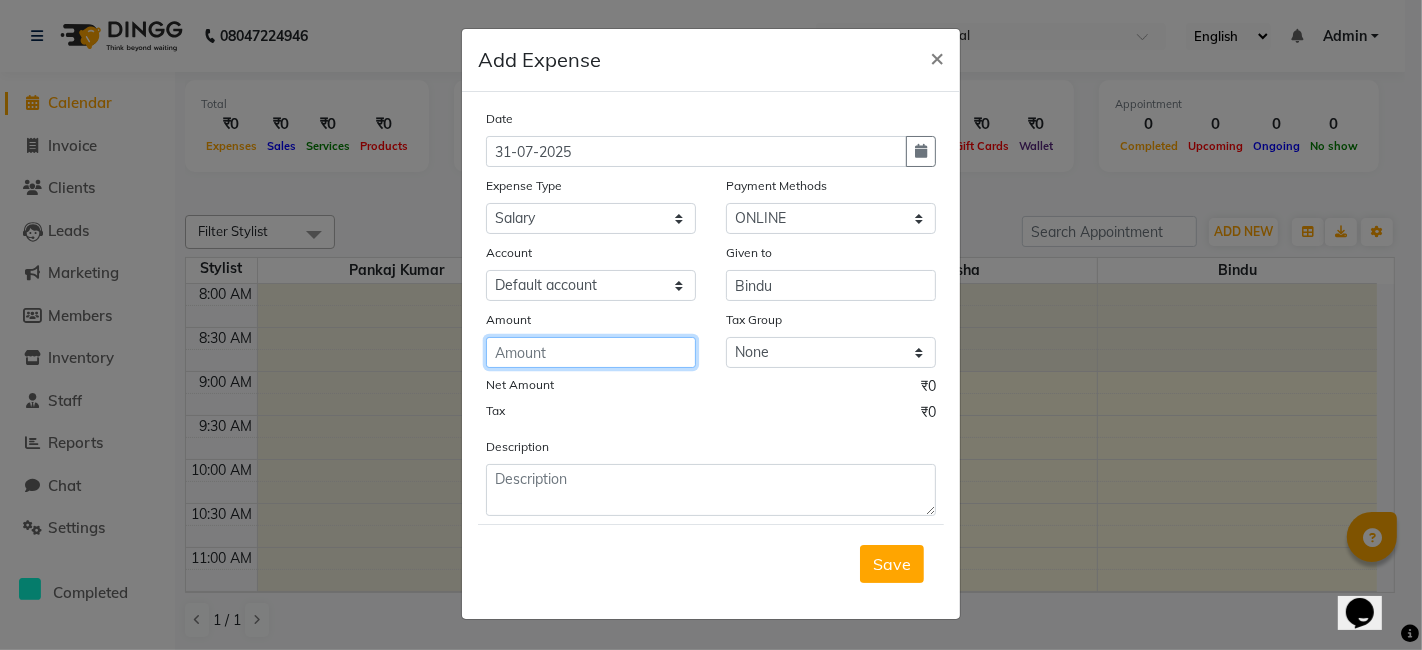 click 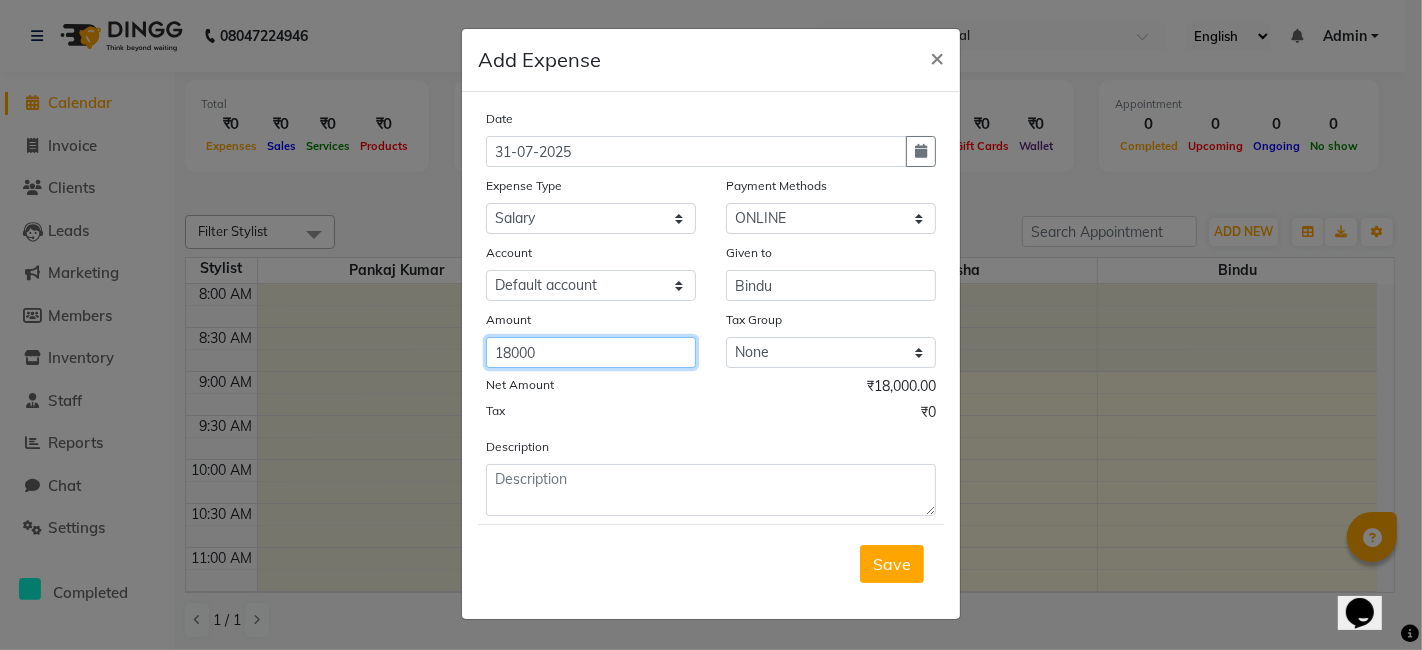 type on "18000" 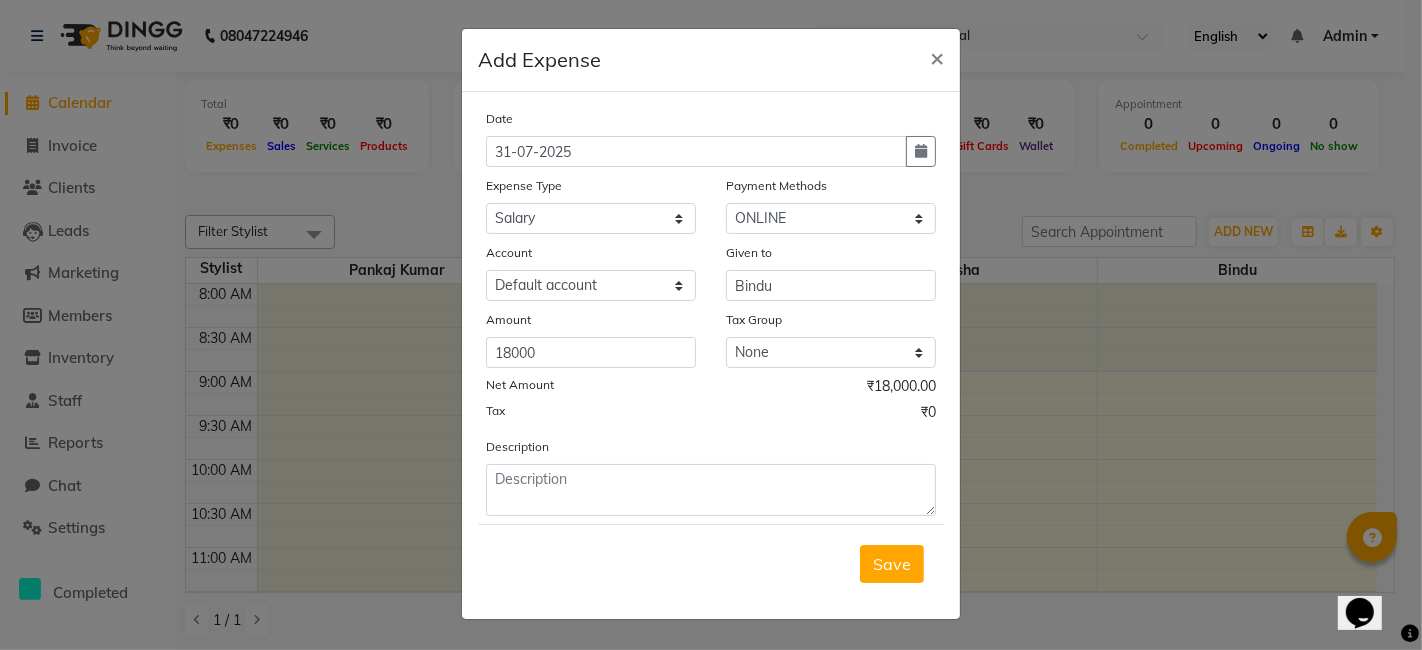 click on "Tax ₹0" 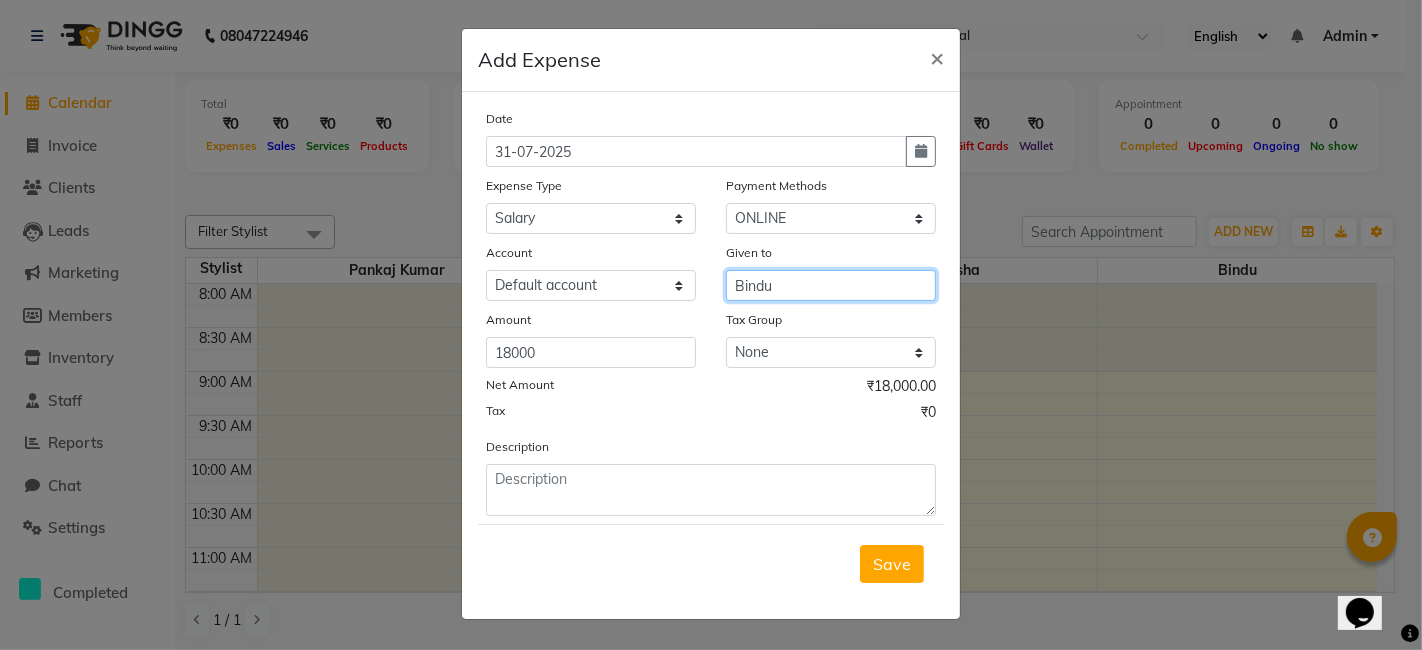 drag, startPoint x: 734, startPoint y: 292, endPoint x: 776, endPoint y: 284, distance: 42.755116 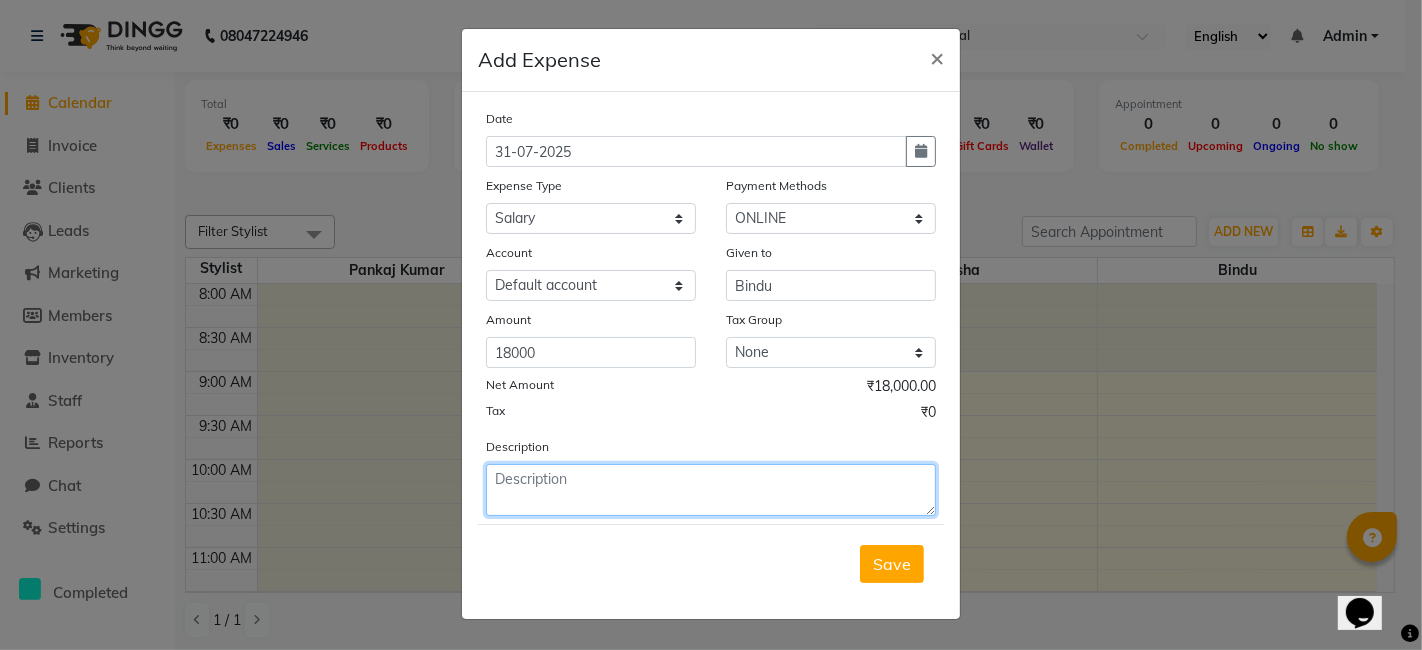 click 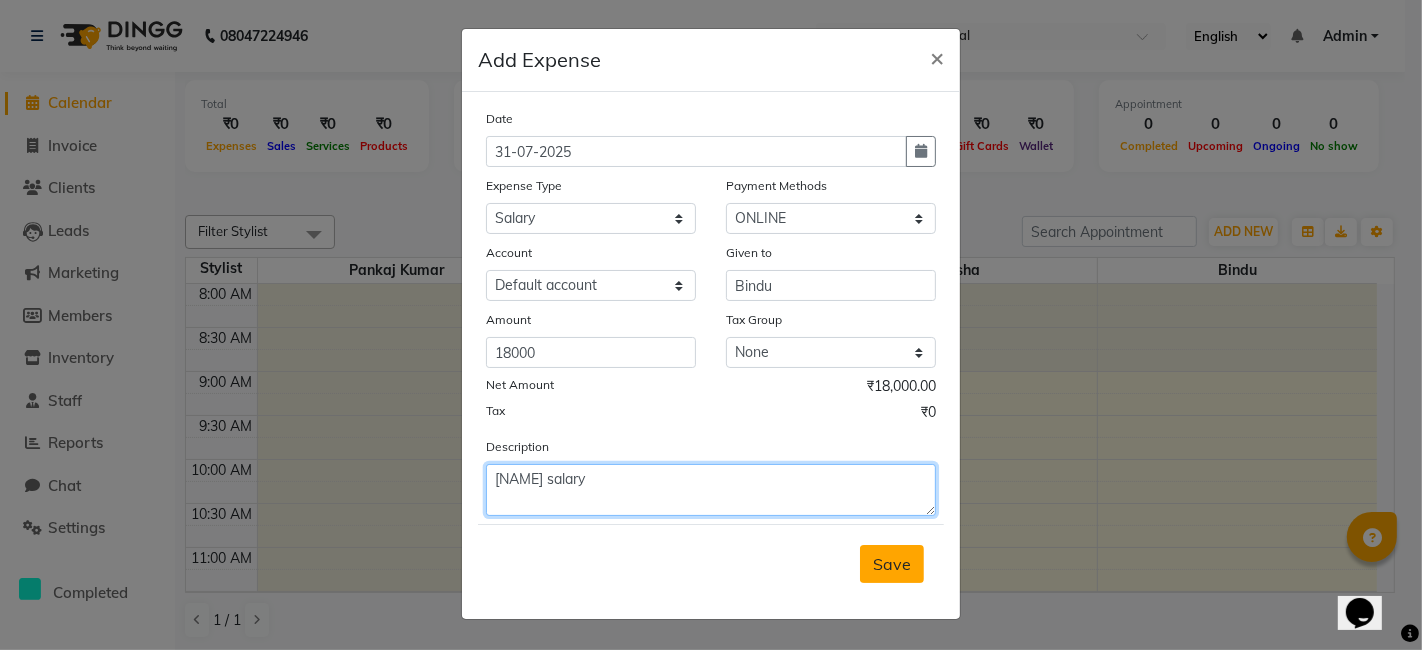 type on "[NAME] salary" 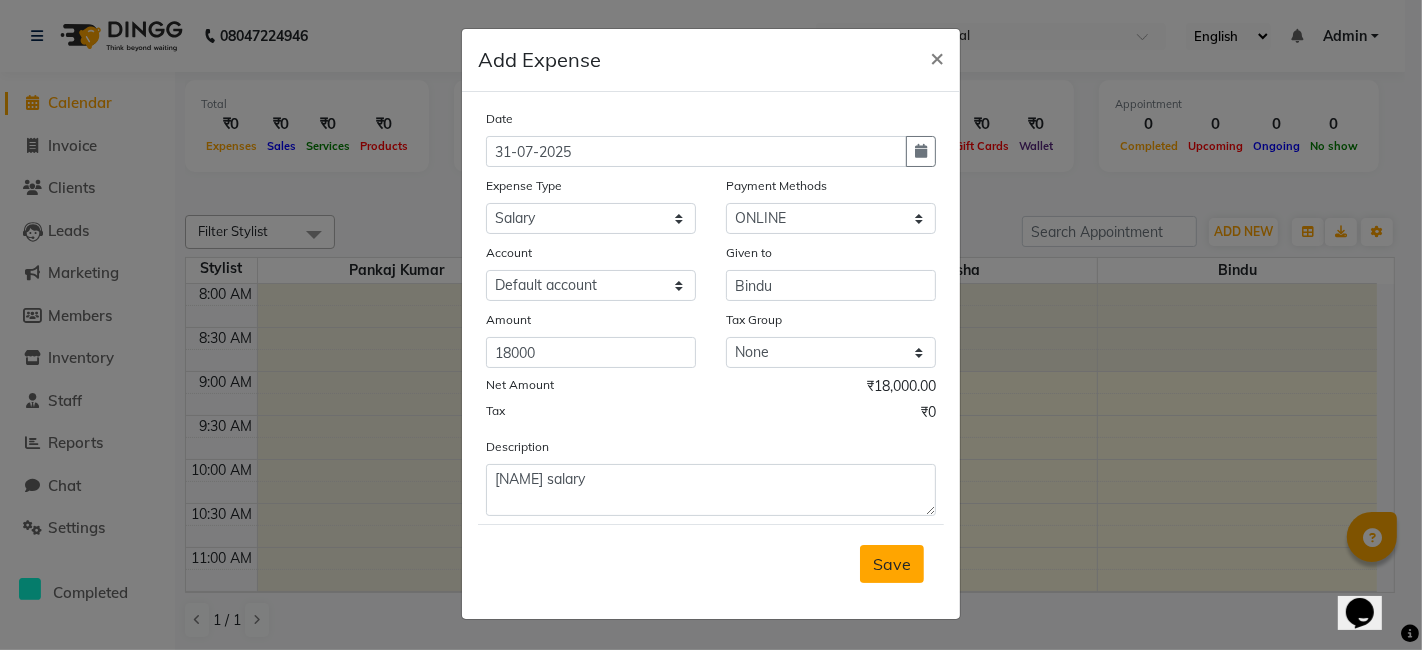 click on "Save" at bounding box center (892, 564) 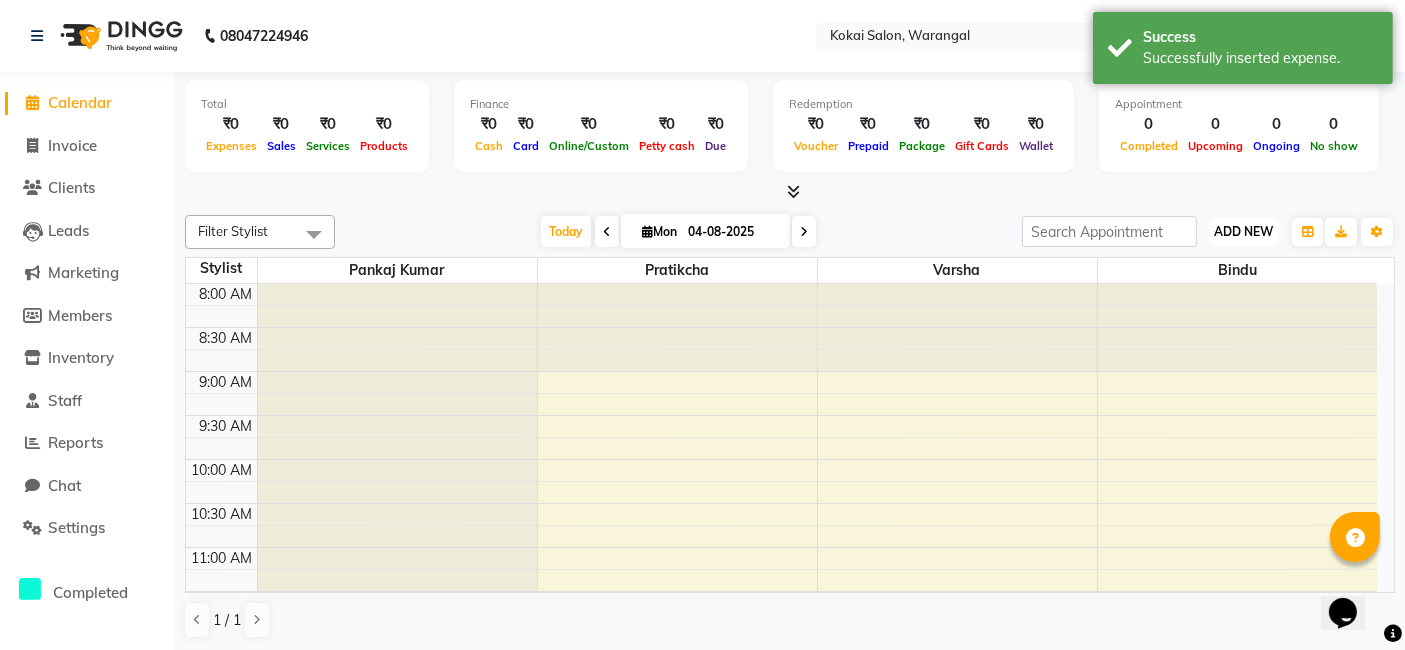 click on "ADD NEW" at bounding box center [1243, 231] 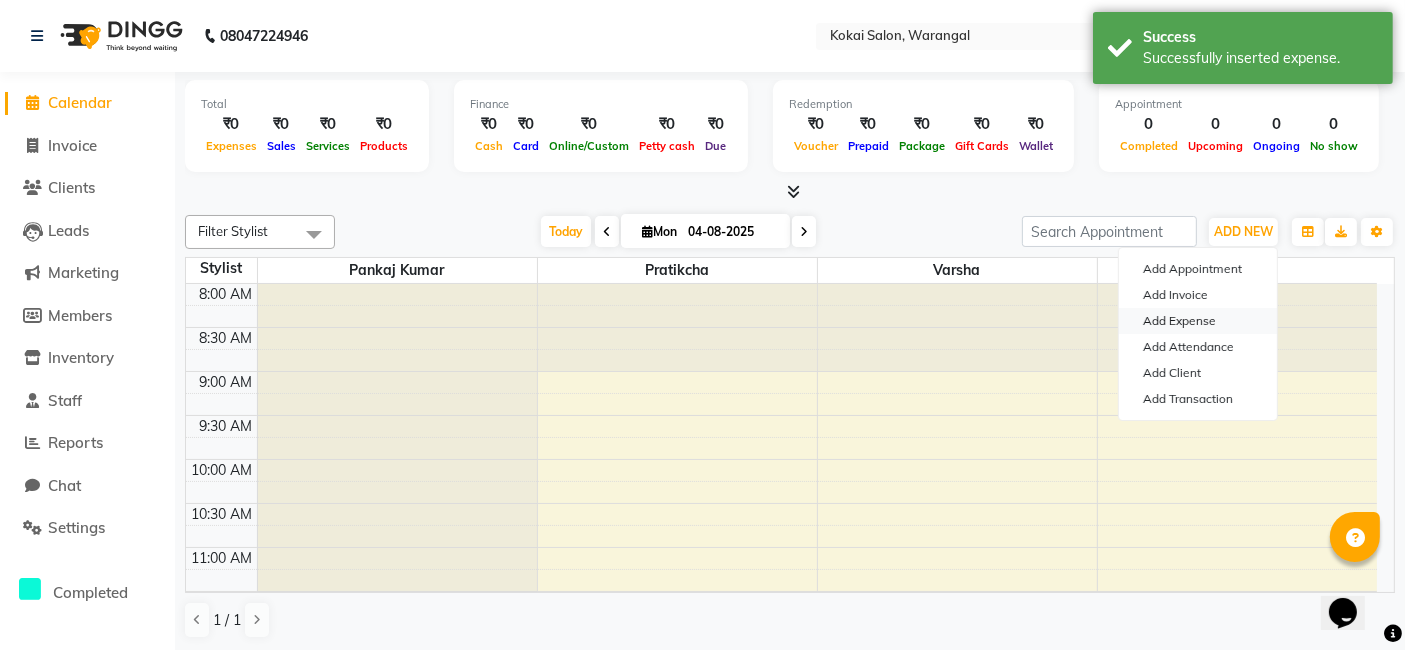 click on "Add Expense" at bounding box center (1198, 321) 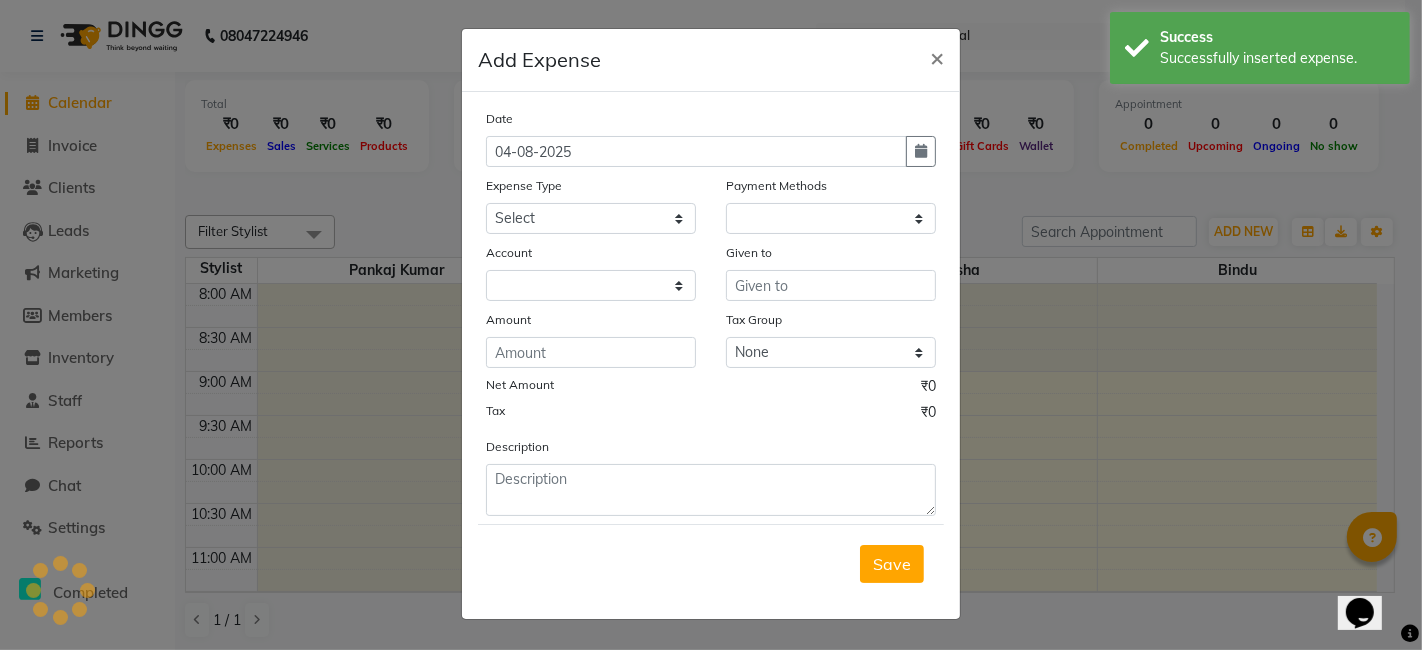 select on "1" 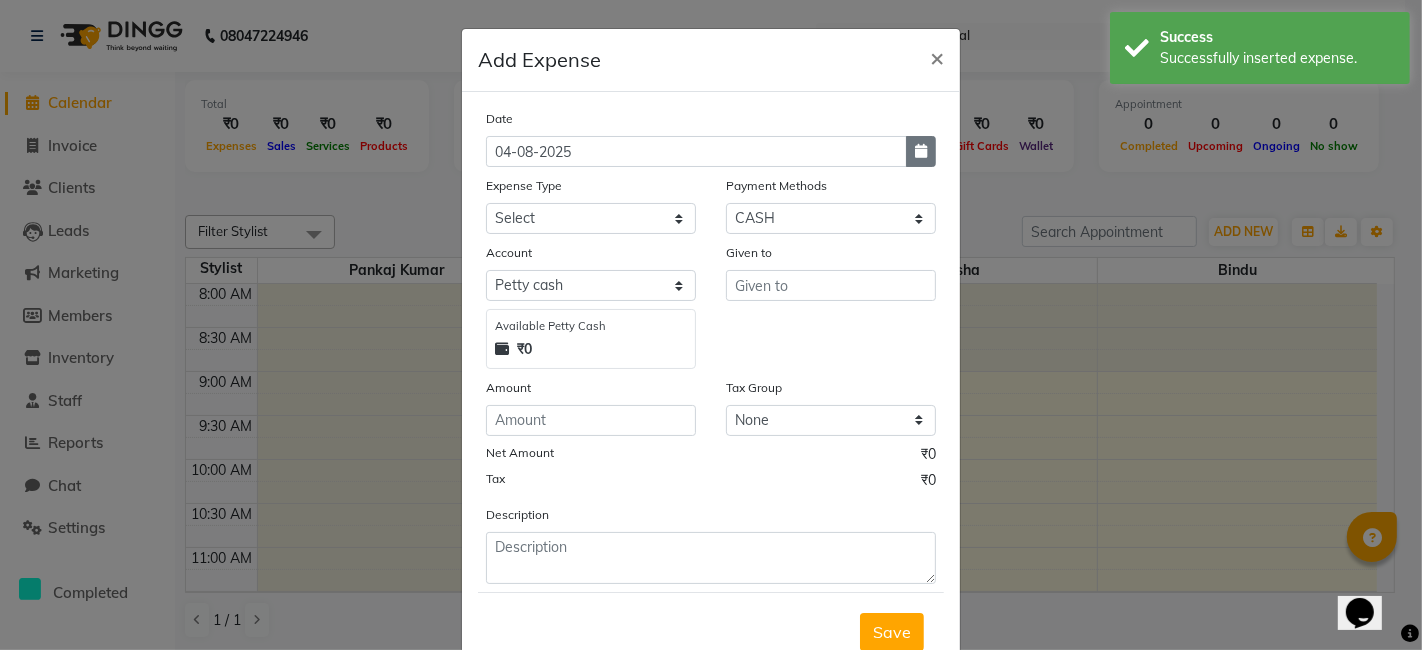 click 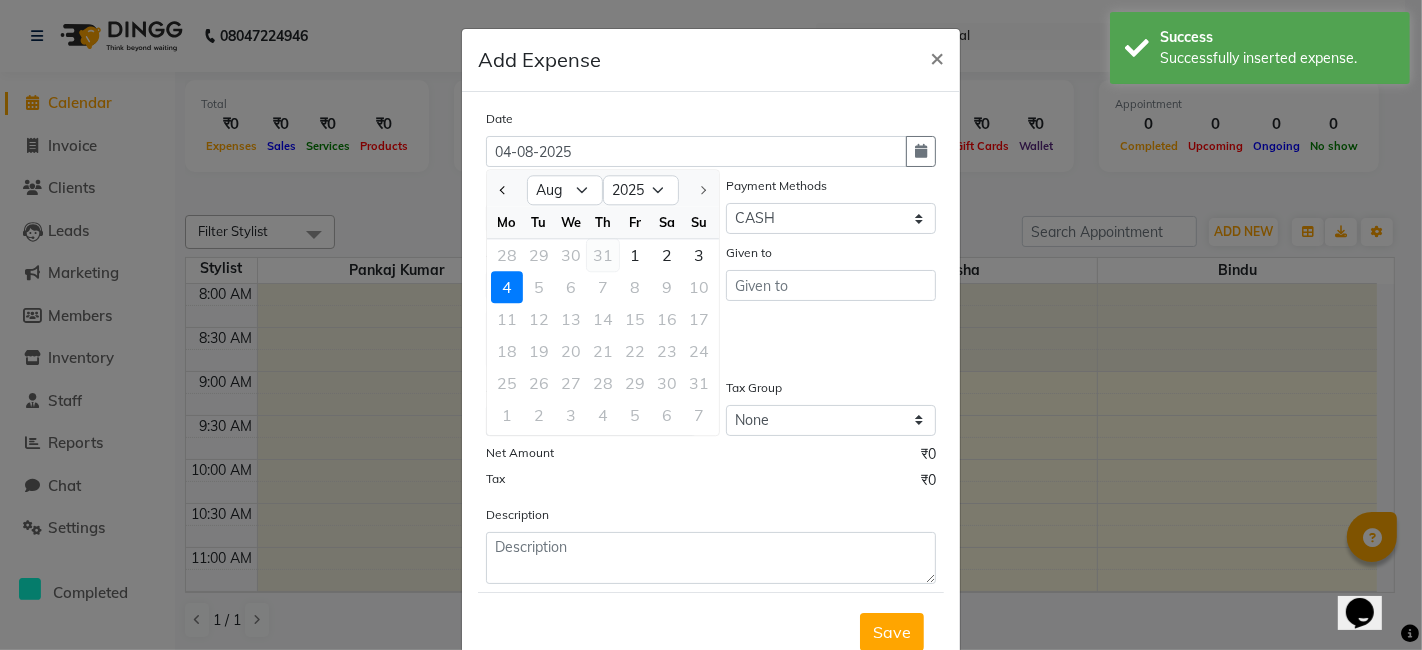 click on "31" 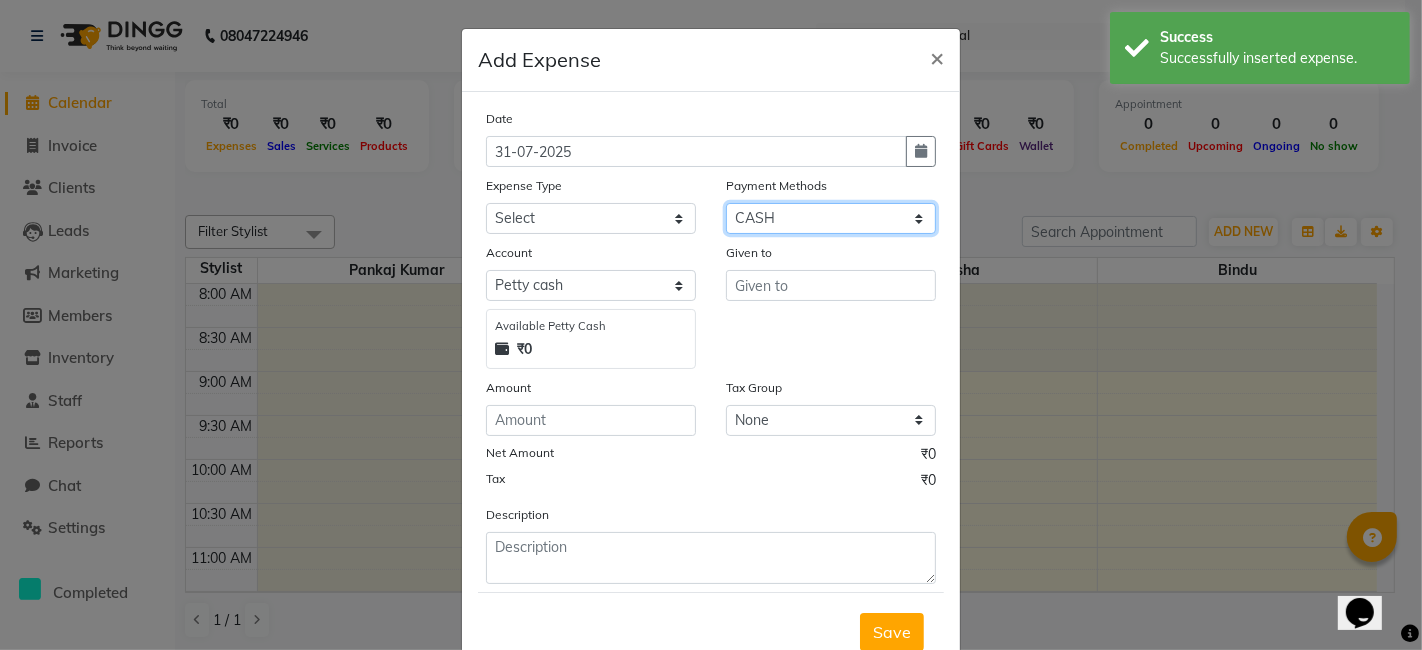 click on "Select CARD ONLINE CASH Prepaid Package" 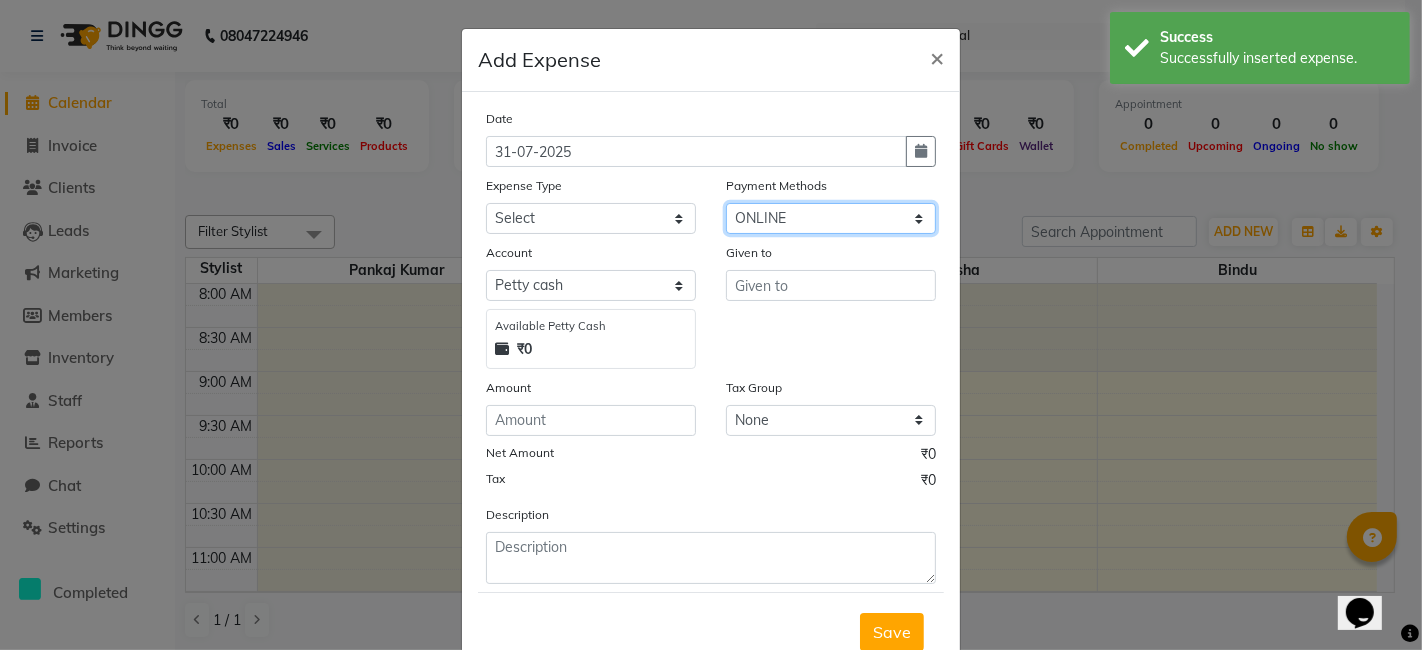 click on "Select CARD ONLINE CASH Prepaid Package" 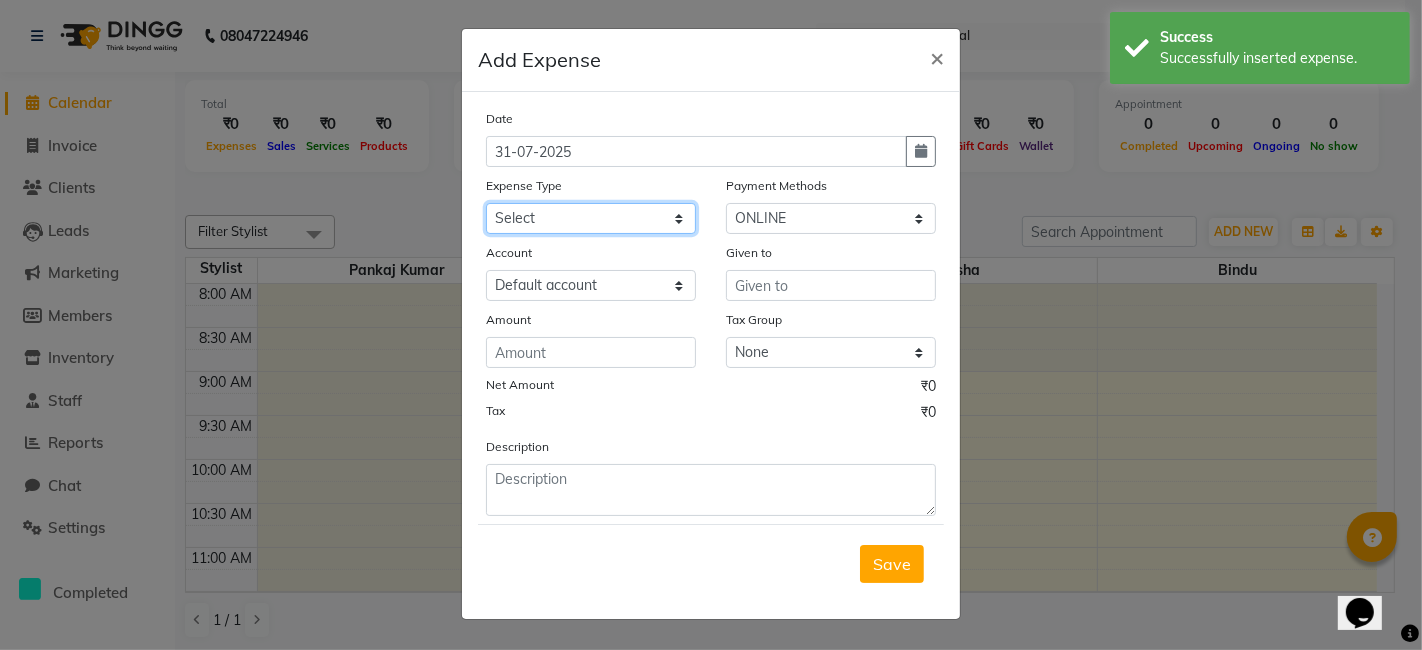 click on "Select Advance Salary Bank charges Cash transfer to bank Cash transfer to hub Client Snacks Electricity Equipment Fuel Govt fee Incentive Insurance Loan Repayment Maintenance Marketing Miscellaneous Other Over Heads of Previous Month Pantry Product Rent Retail Product Salary Staff Snacks Tax Tea & Refreshment Utilities Water Bill" 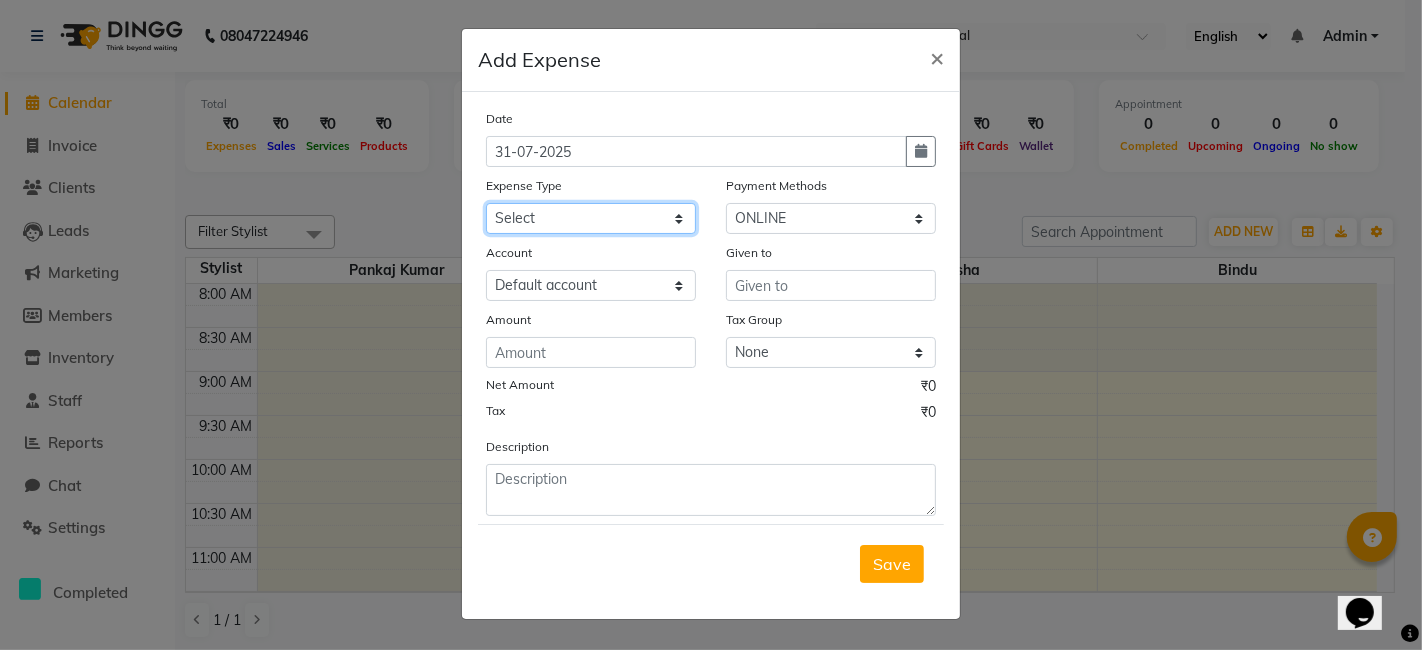 select on "19400" 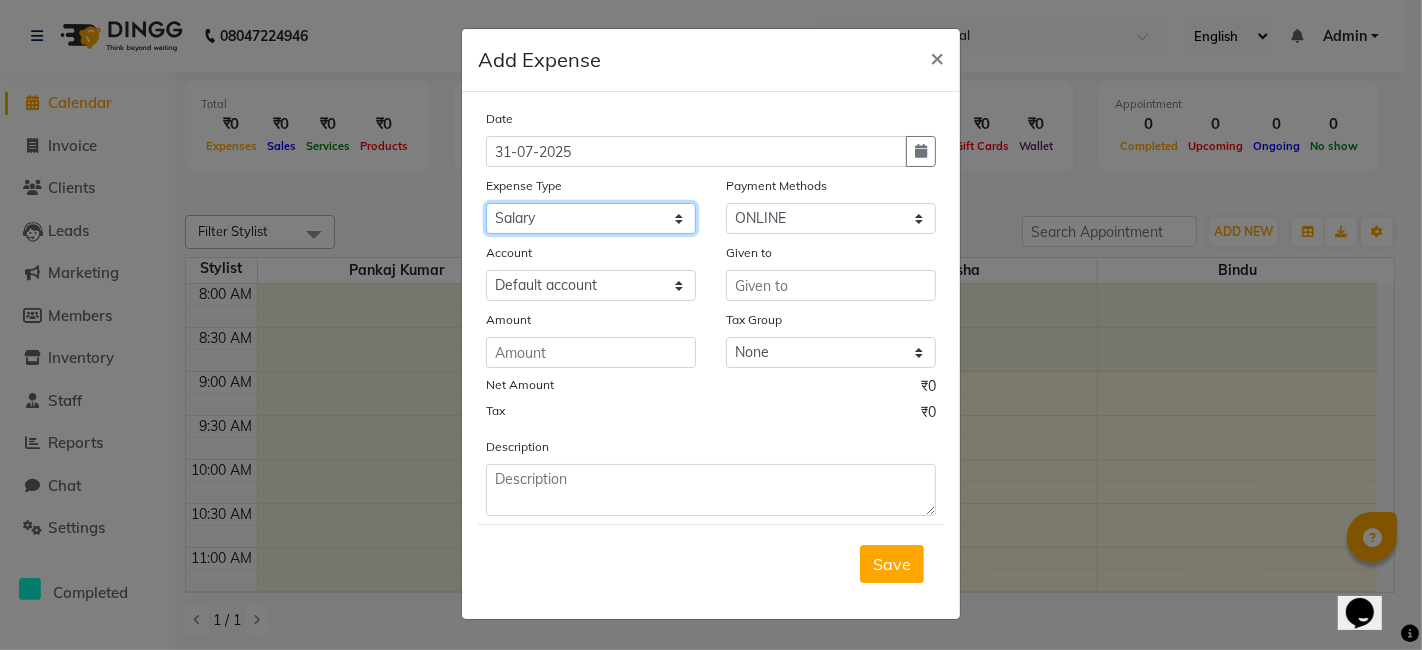 click on "Select Advance Salary Bank charges Cash transfer to bank Cash transfer to hub Client Snacks Electricity Equipment Fuel Govt fee Incentive Insurance Loan Repayment Maintenance Marketing Miscellaneous Other Over Heads of Previous Month Pantry Product Rent Retail Product Salary Staff Snacks Tax Tea & Refreshment Utilities Water Bill" 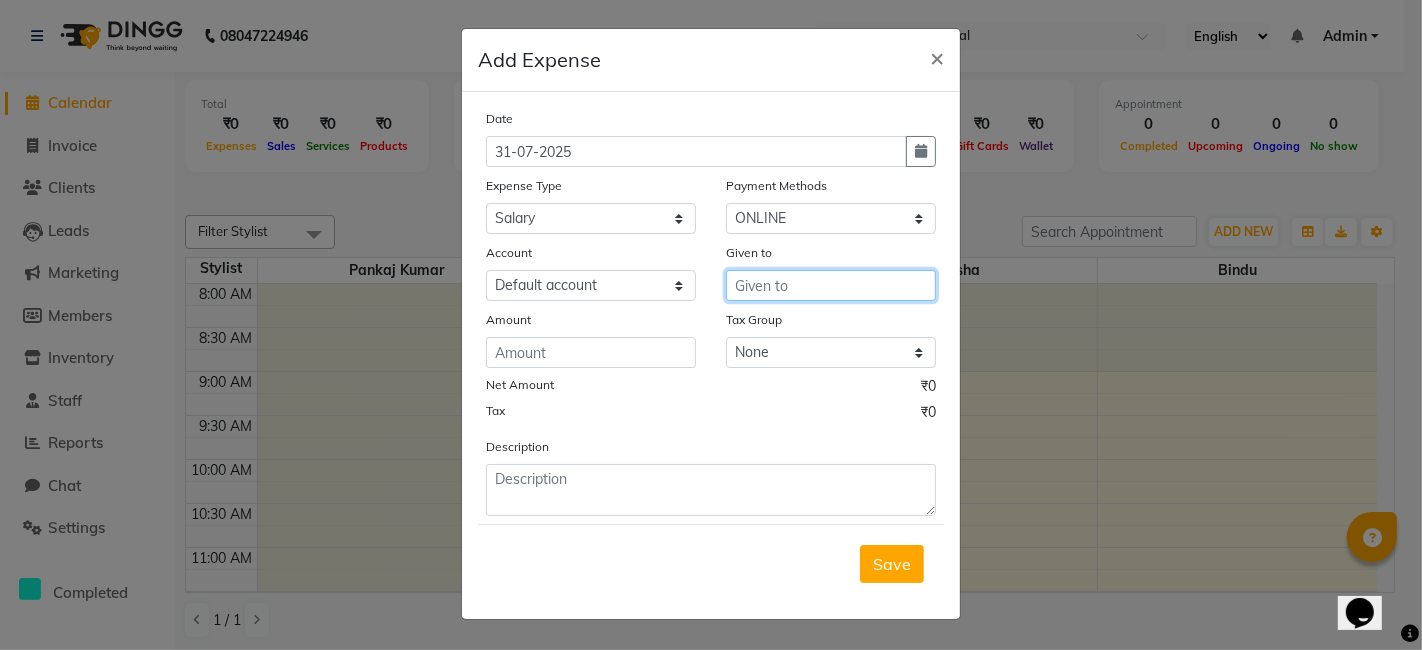 click at bounding box center [831, 285] 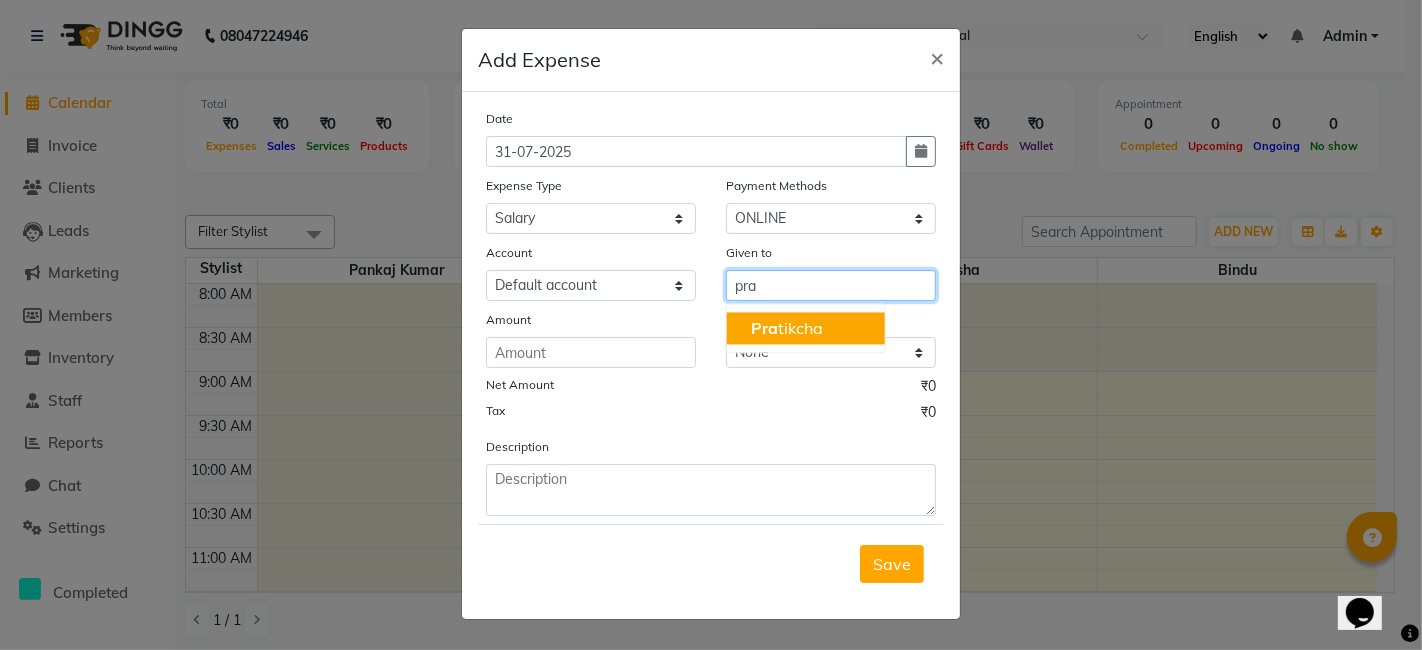 click on "[NAME] [NAME]" at bounding box center [787, 328] 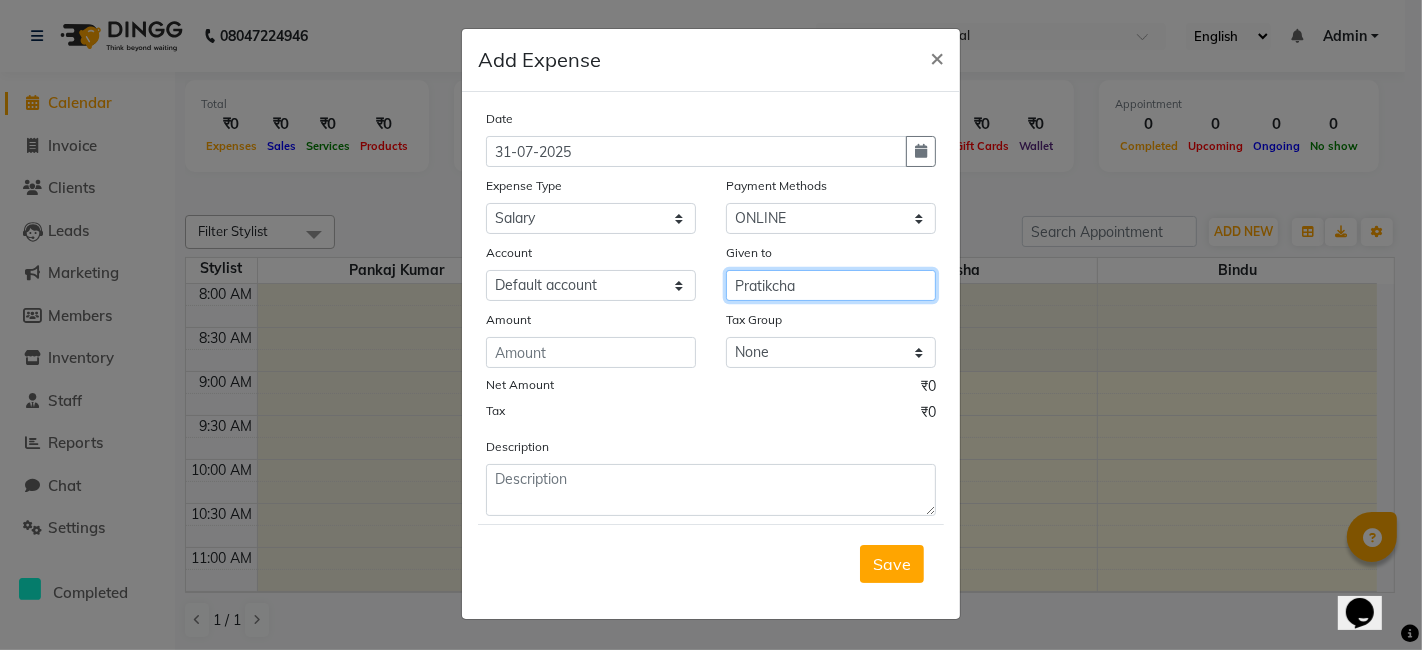 drag, startPoint x: 730, startPoint y: 290, endPoint x: 819, endPoint y: 281, distance: 89.453896 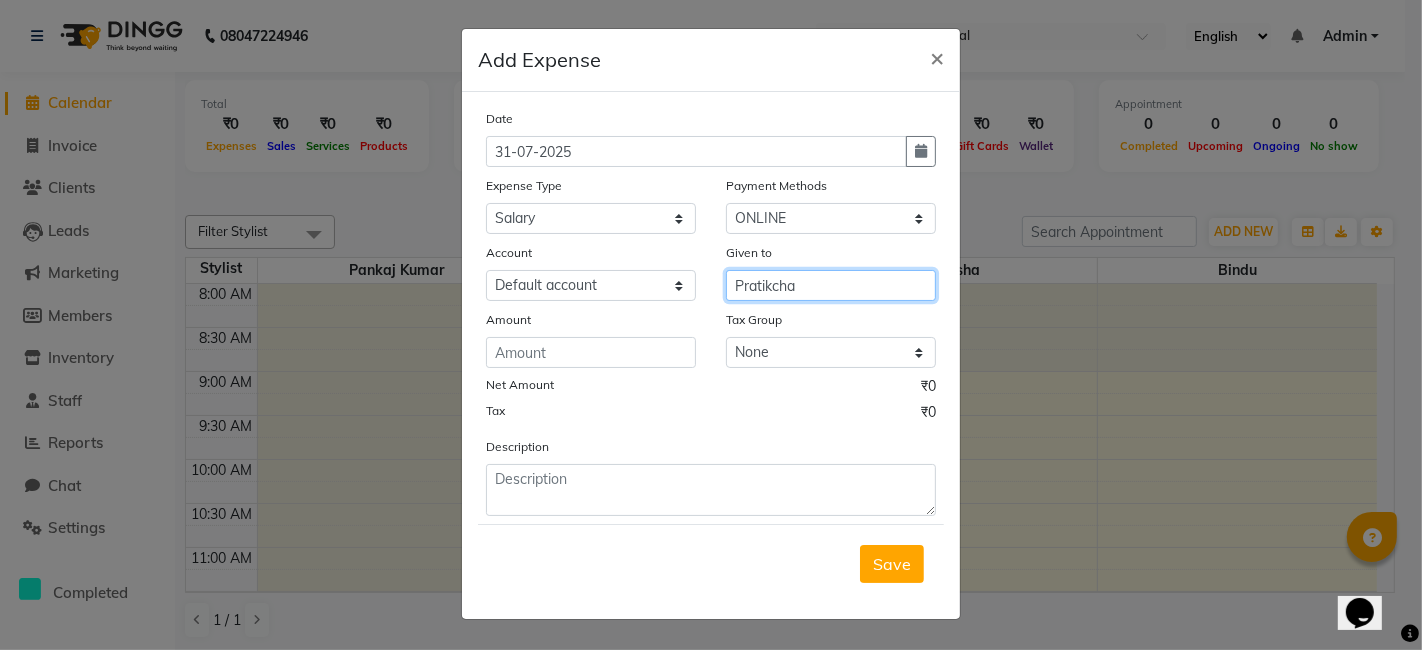 type on "Pratikcha" 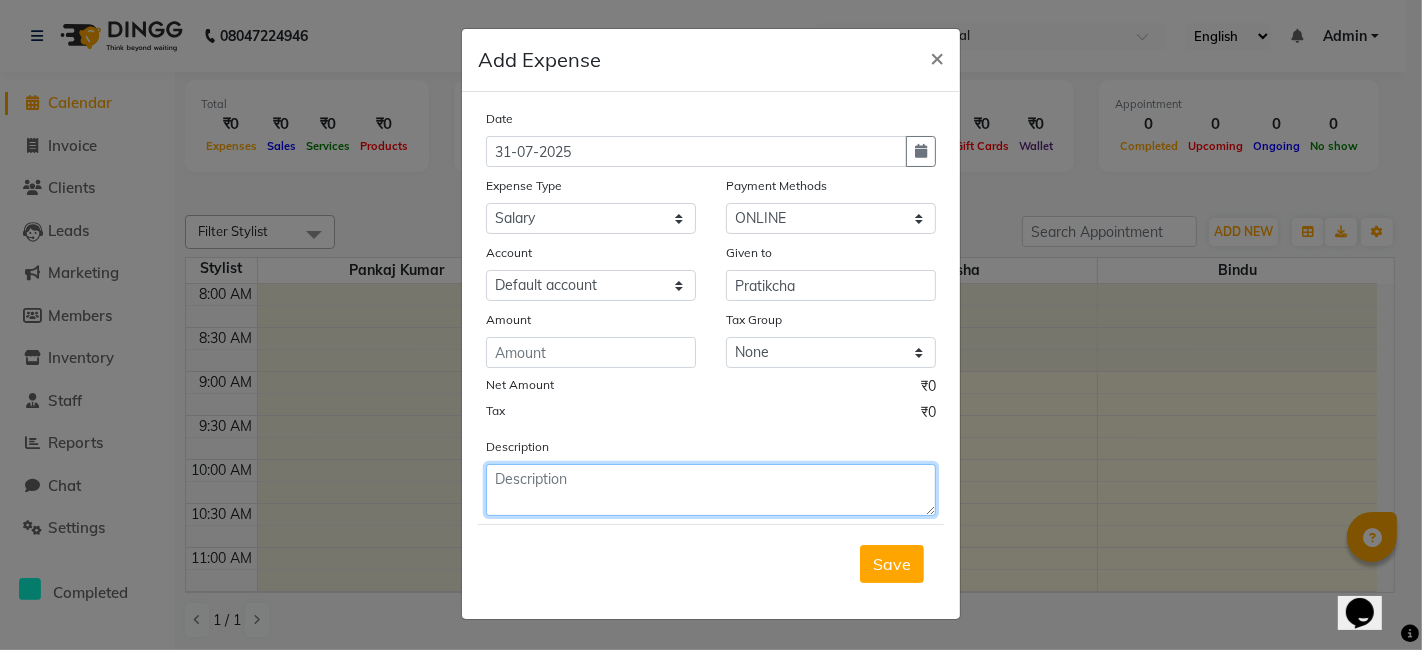 click 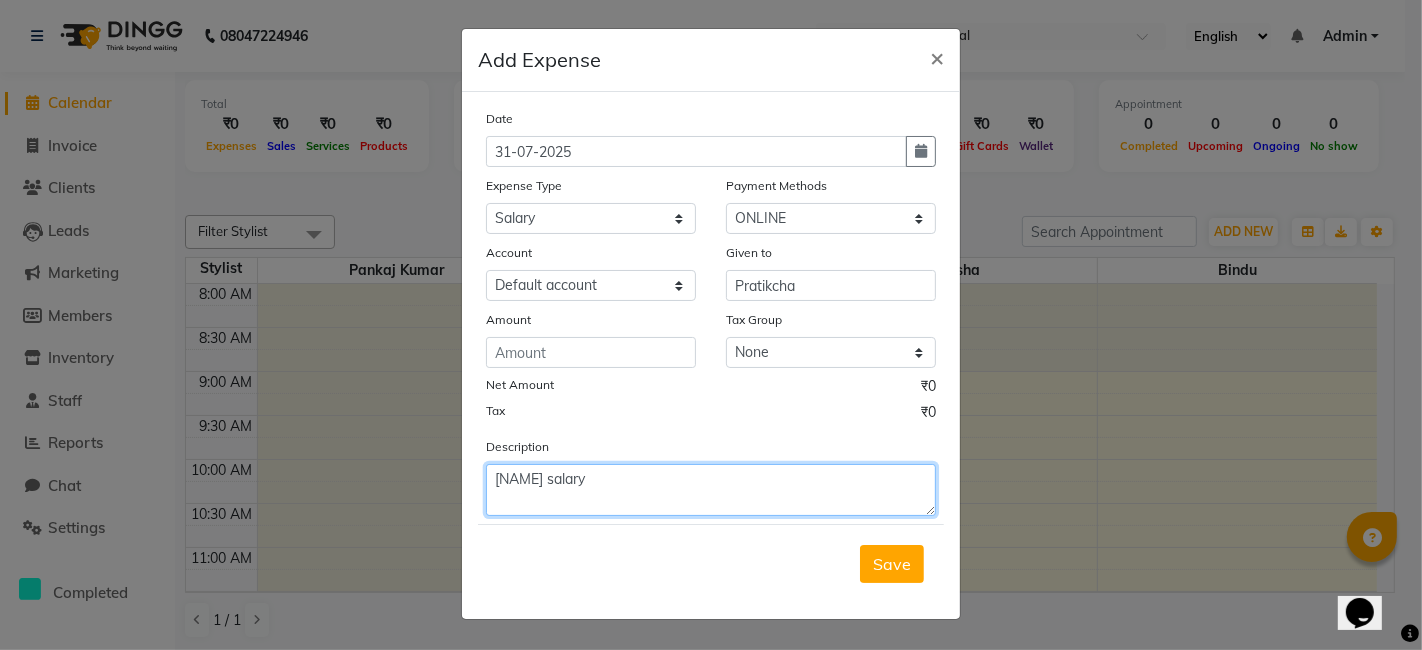 type on "[NAME] salary" 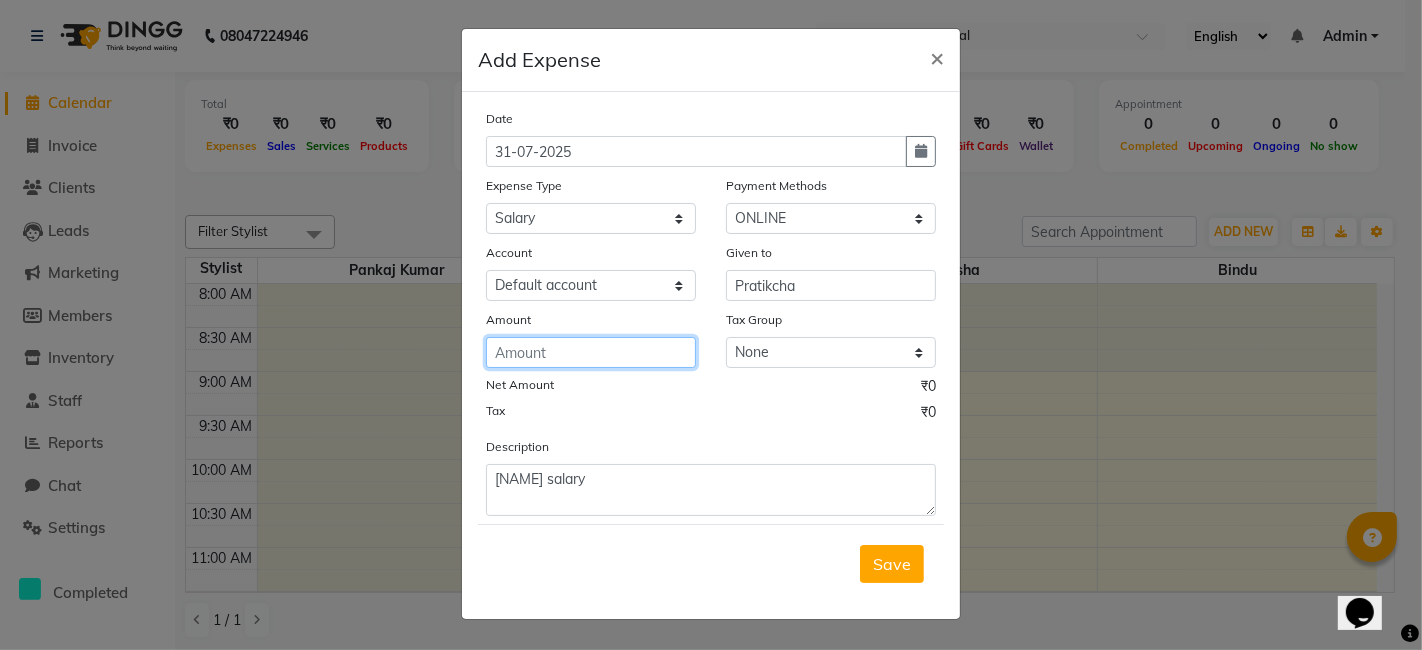 click 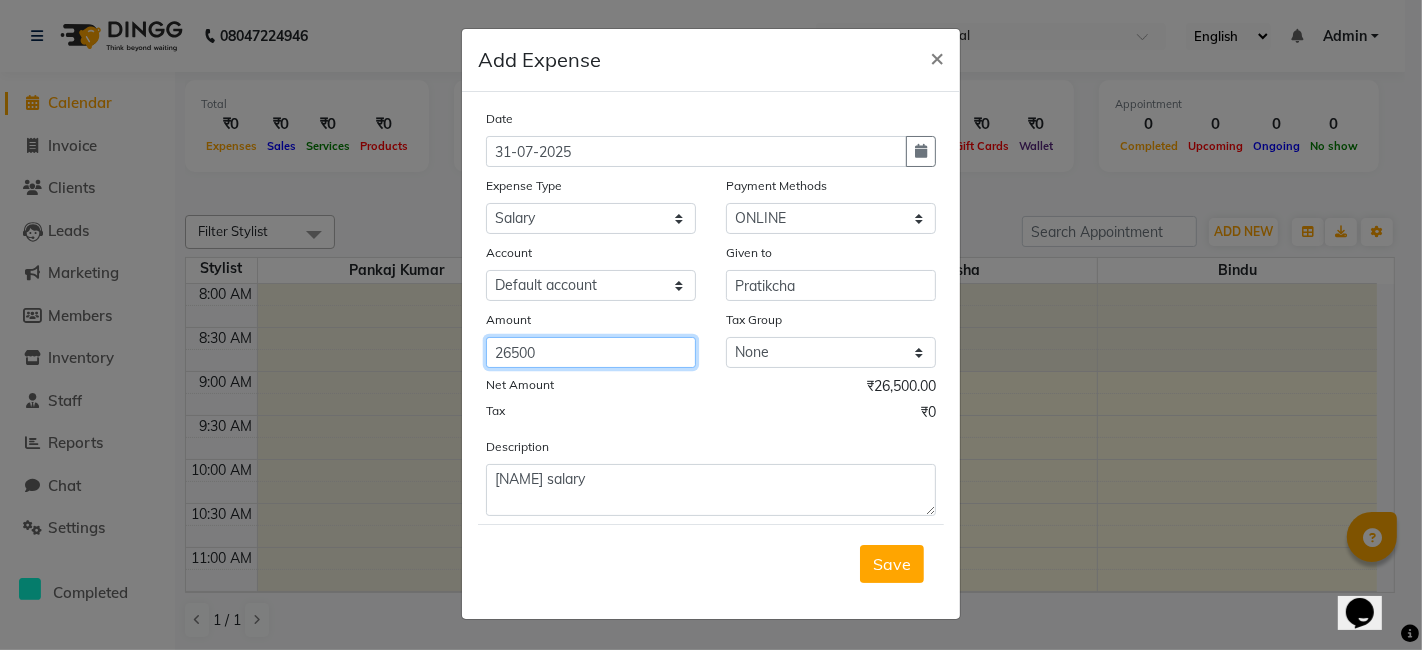 type on "26500" 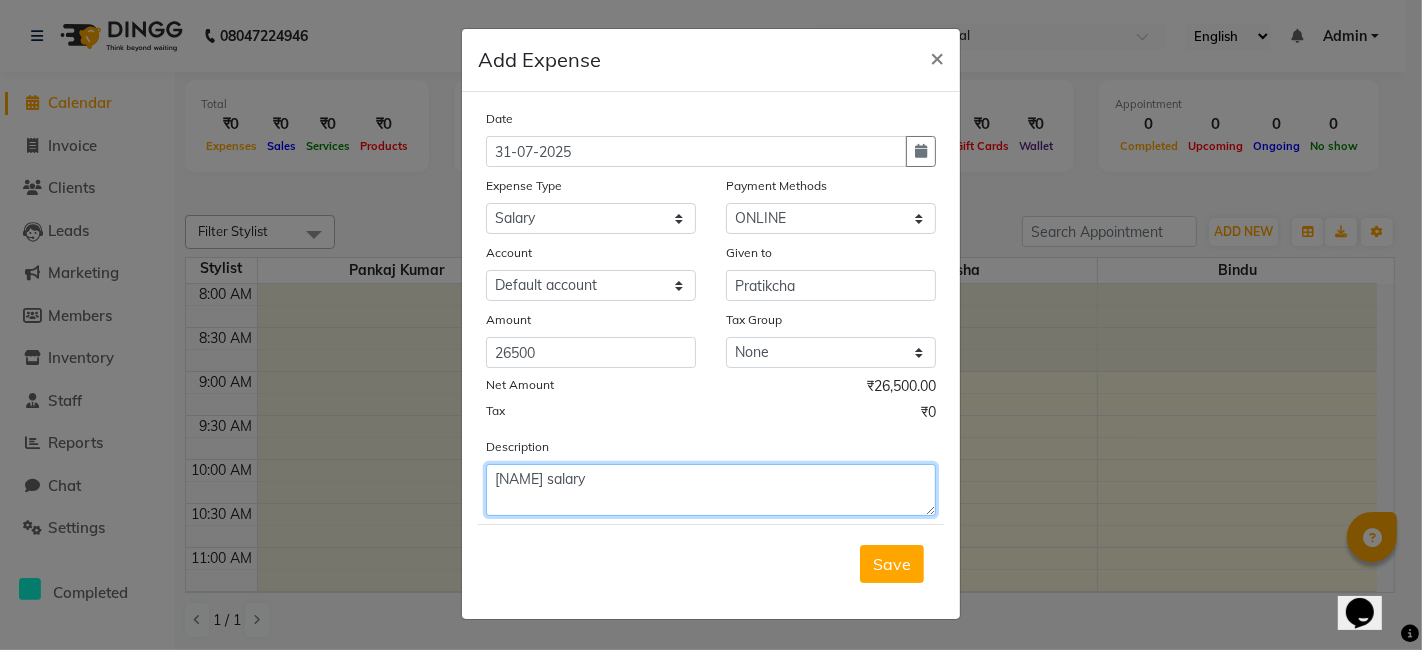 click on "[NAME] salary" 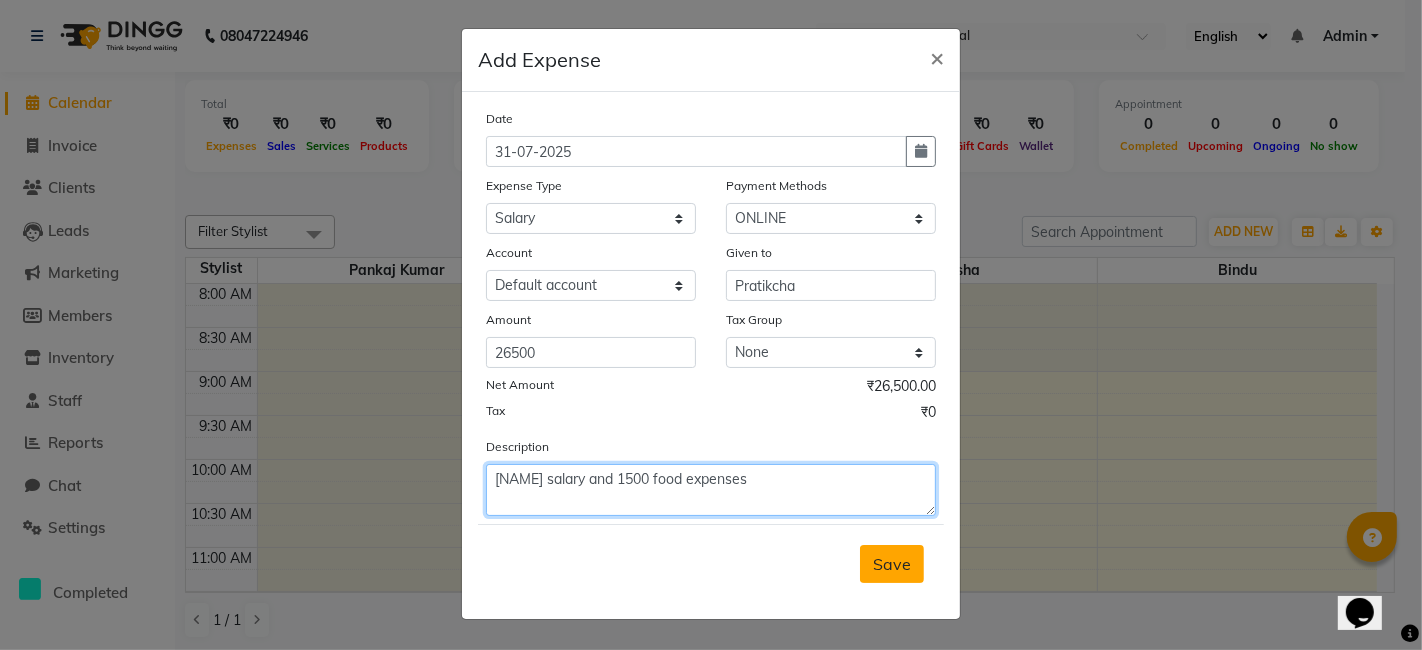 type on "[NAME] salary and 1500 food expenses" 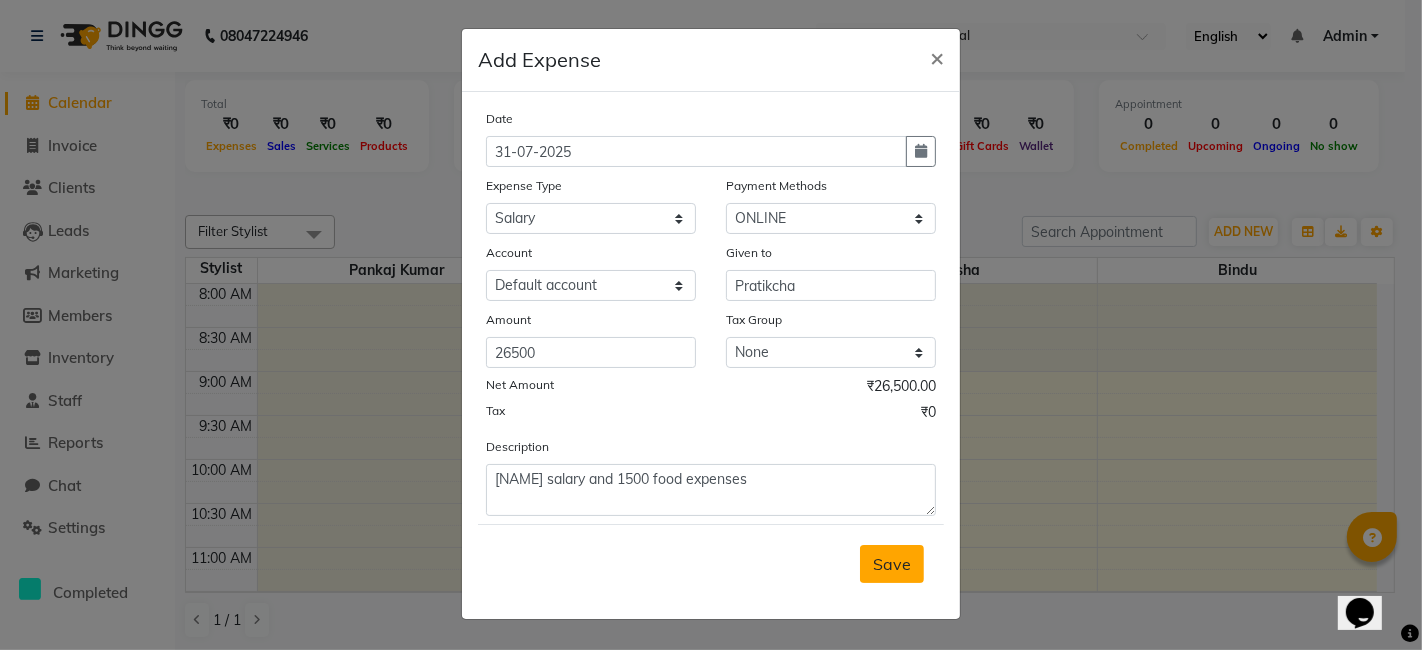 click on "Save" at bounding box center (892, 564) 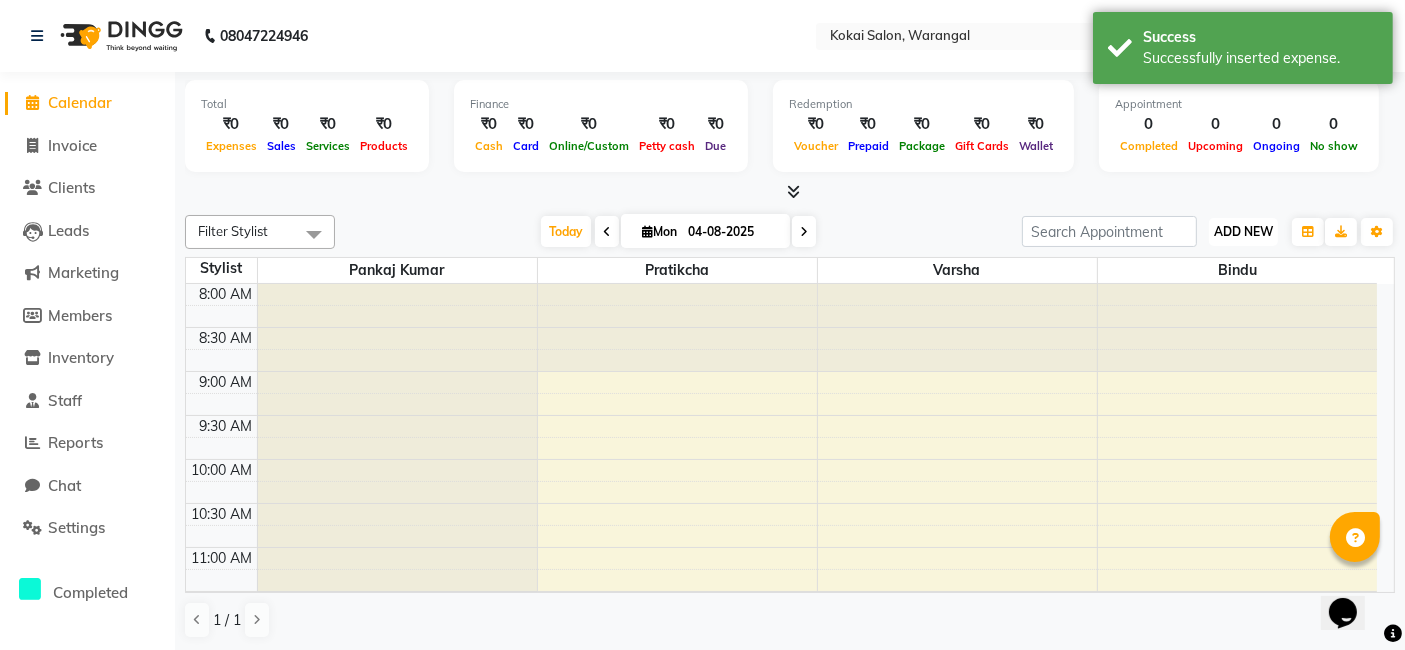 click on "ADD NEW" at bounding box center (1243, 231) 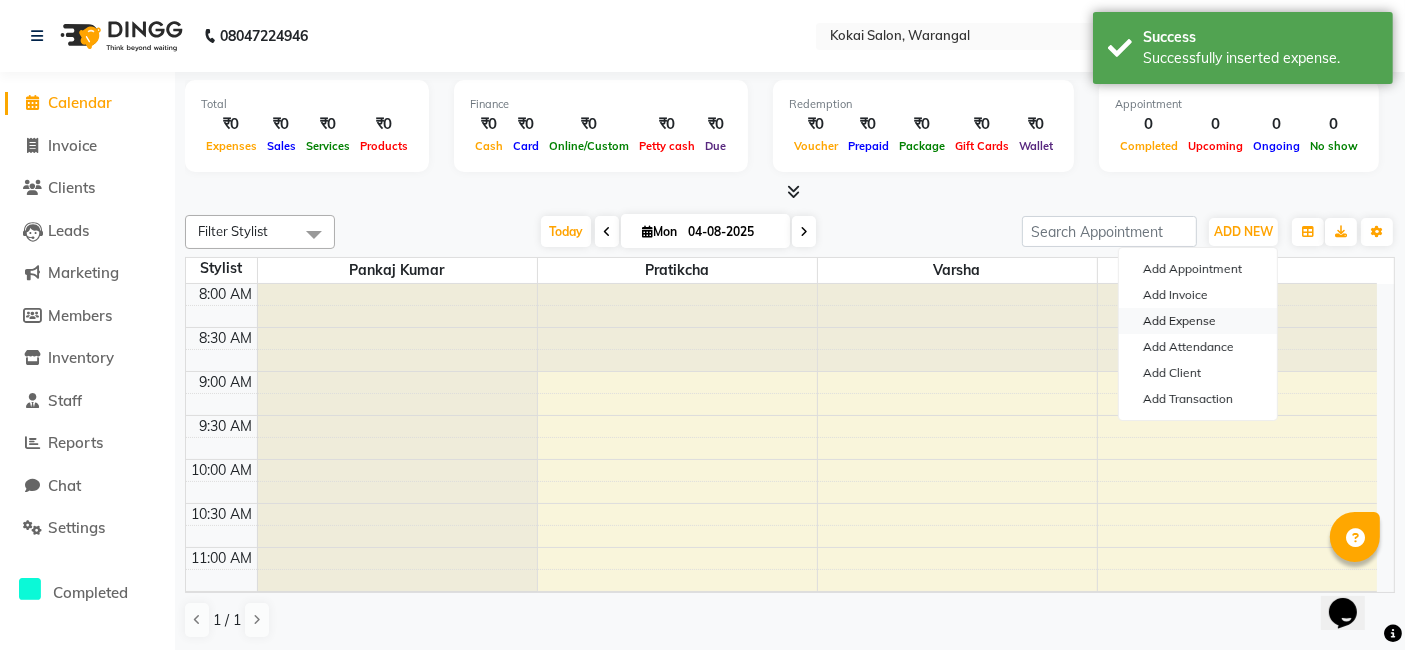 click on "Add Expense" at bounding box center [1198, 321] 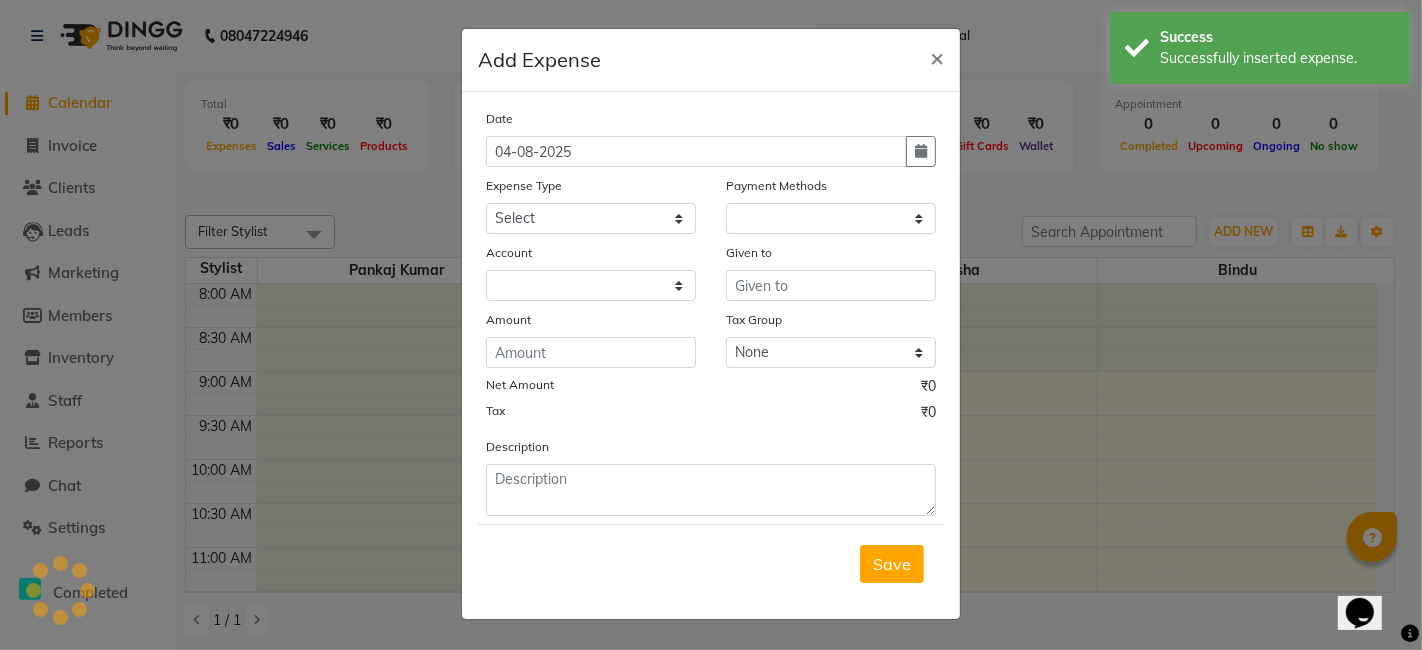 select on "1" 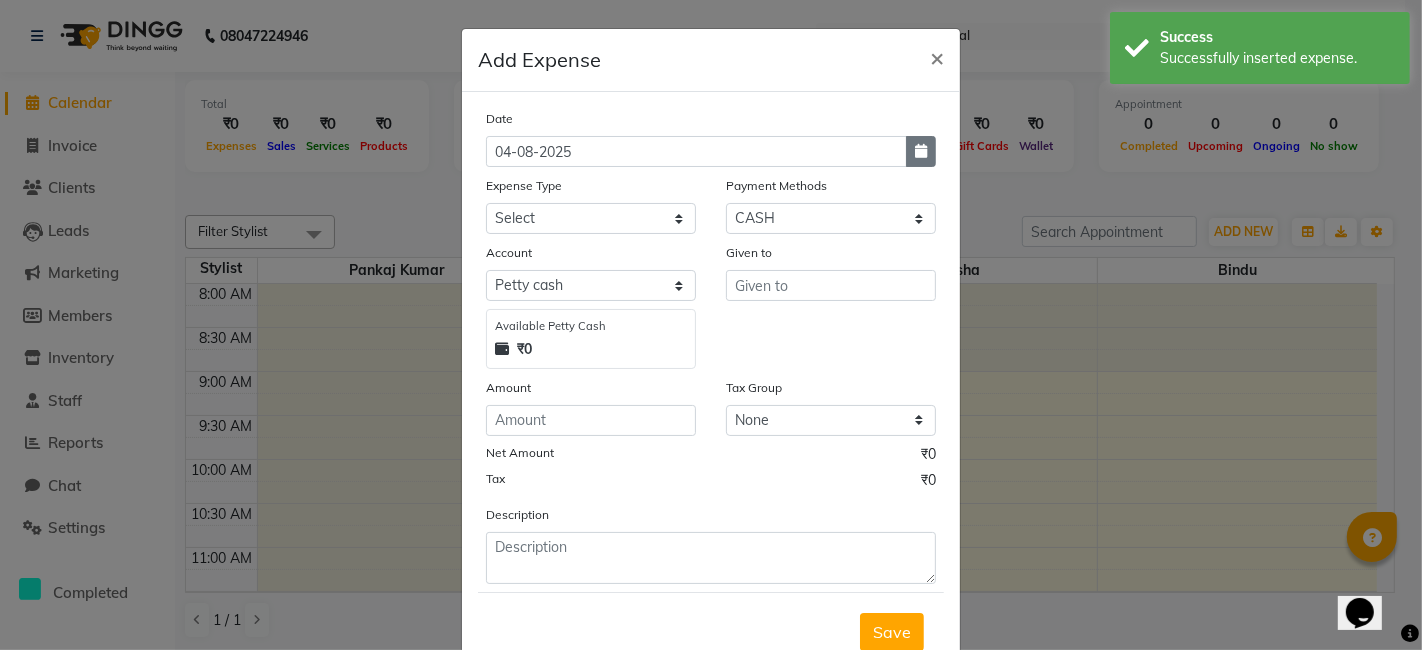 drag, startPoint x: 925, startPoint y: 150, endPoint x: 913, endPoint y: 154, distance: 12.649111 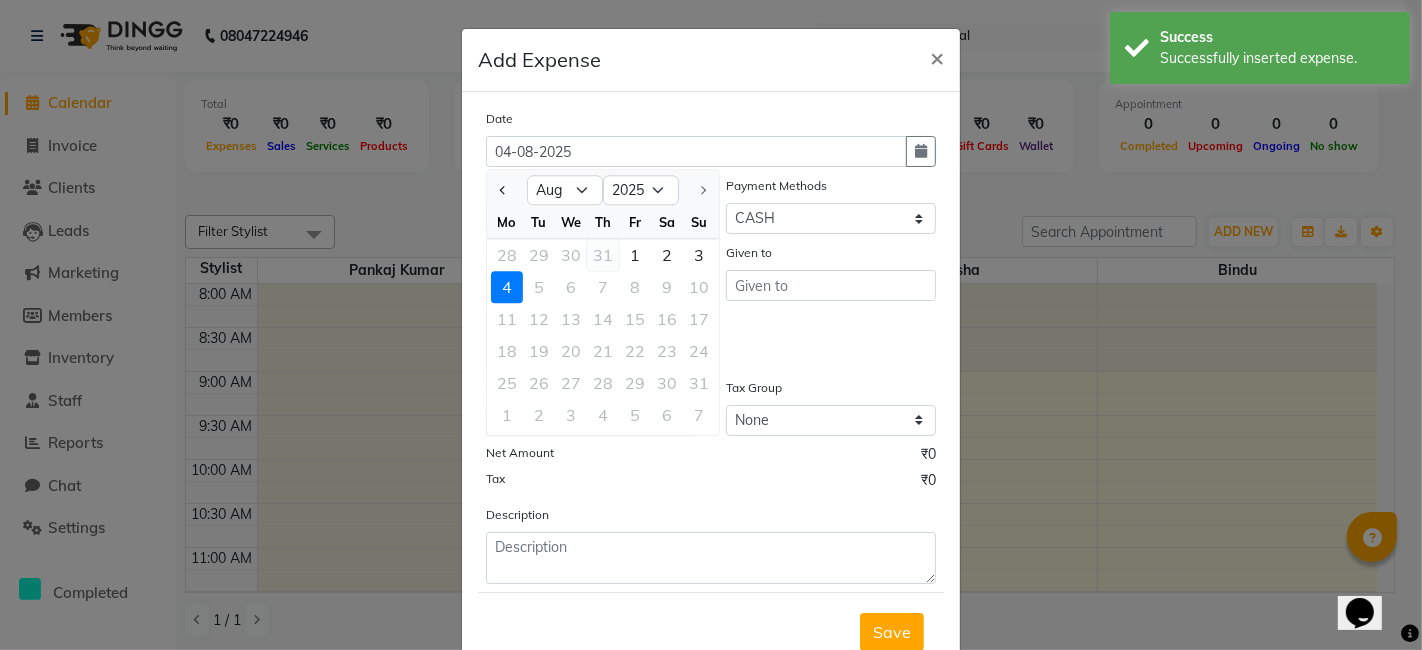 click on "31" 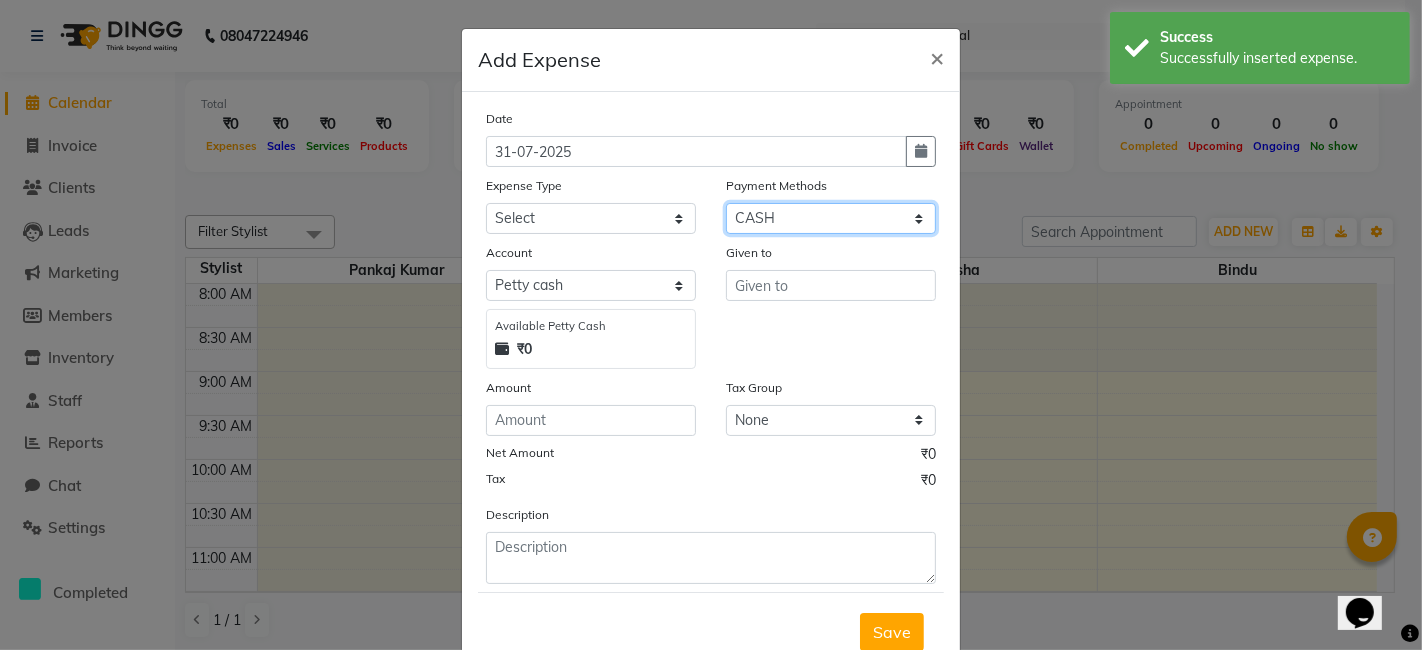 click on "Select CARD ONLINE CASH Prepaid Package" 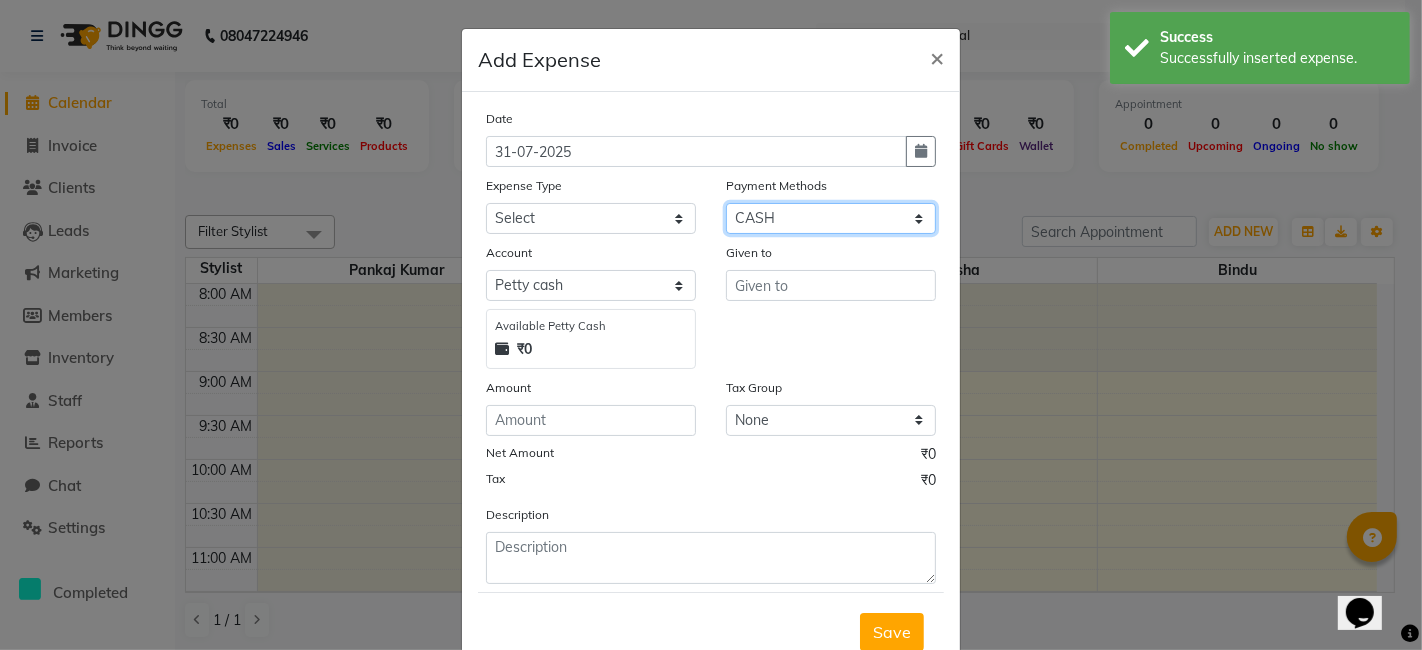 select on "3" 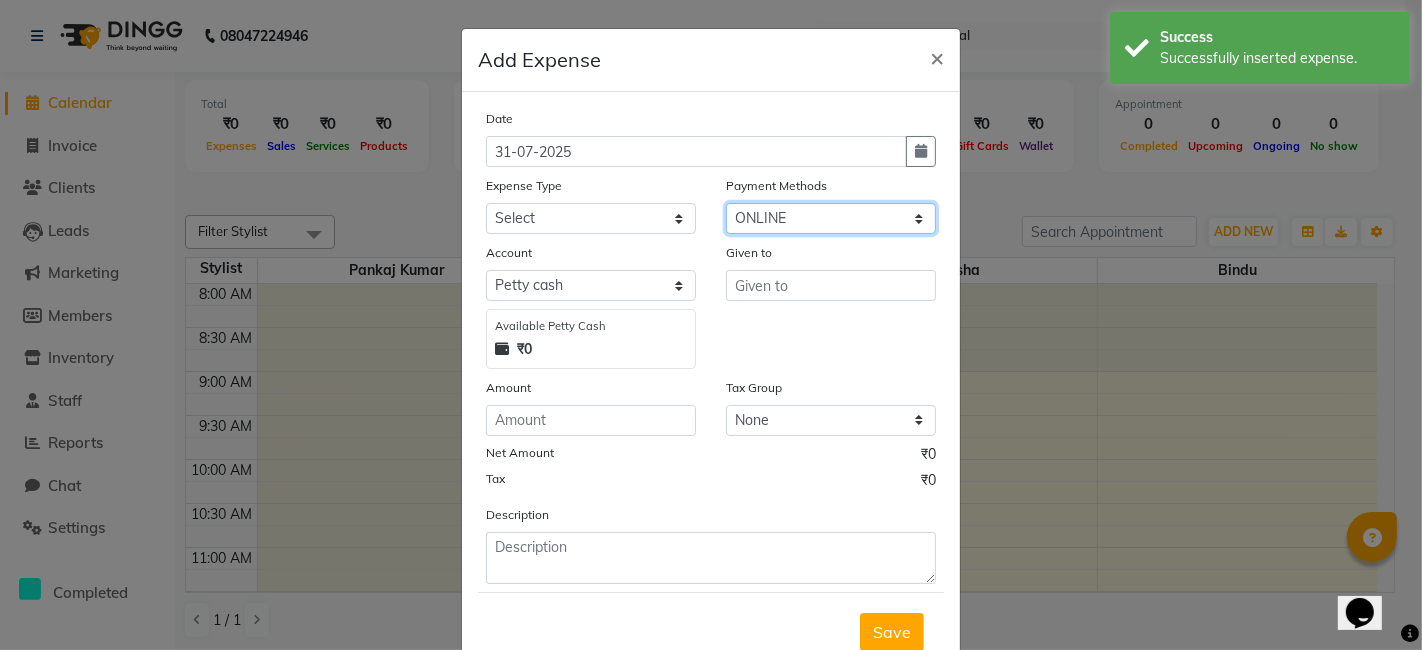 click on "Select CARD ONLINE CASH Prepaid Package" 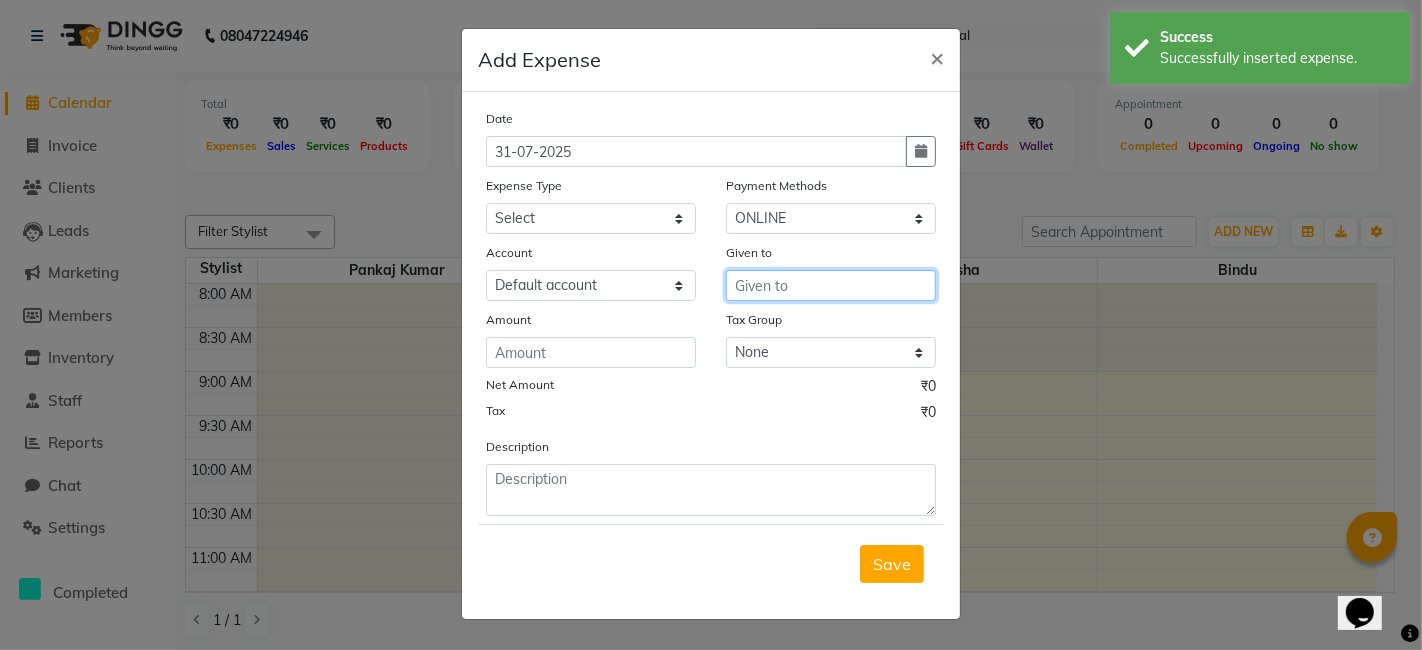 click at bounding box center (831, 285) 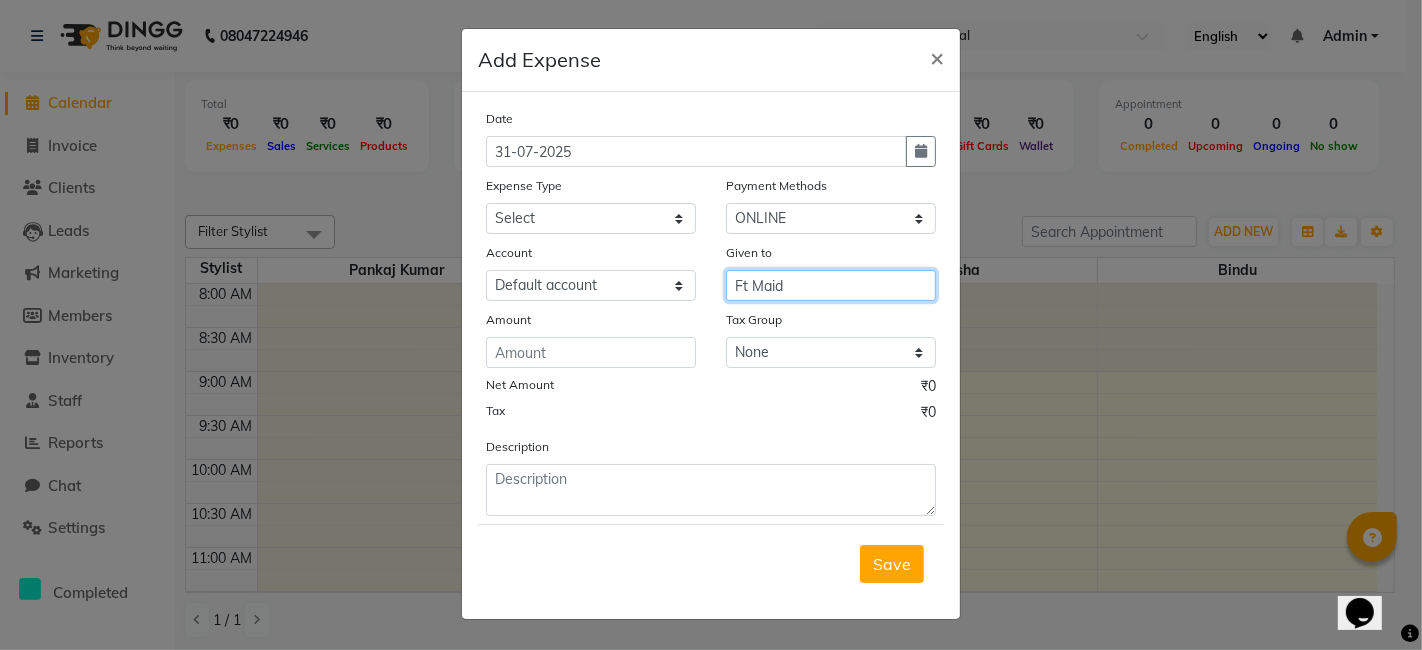 type on "Ft Maid" 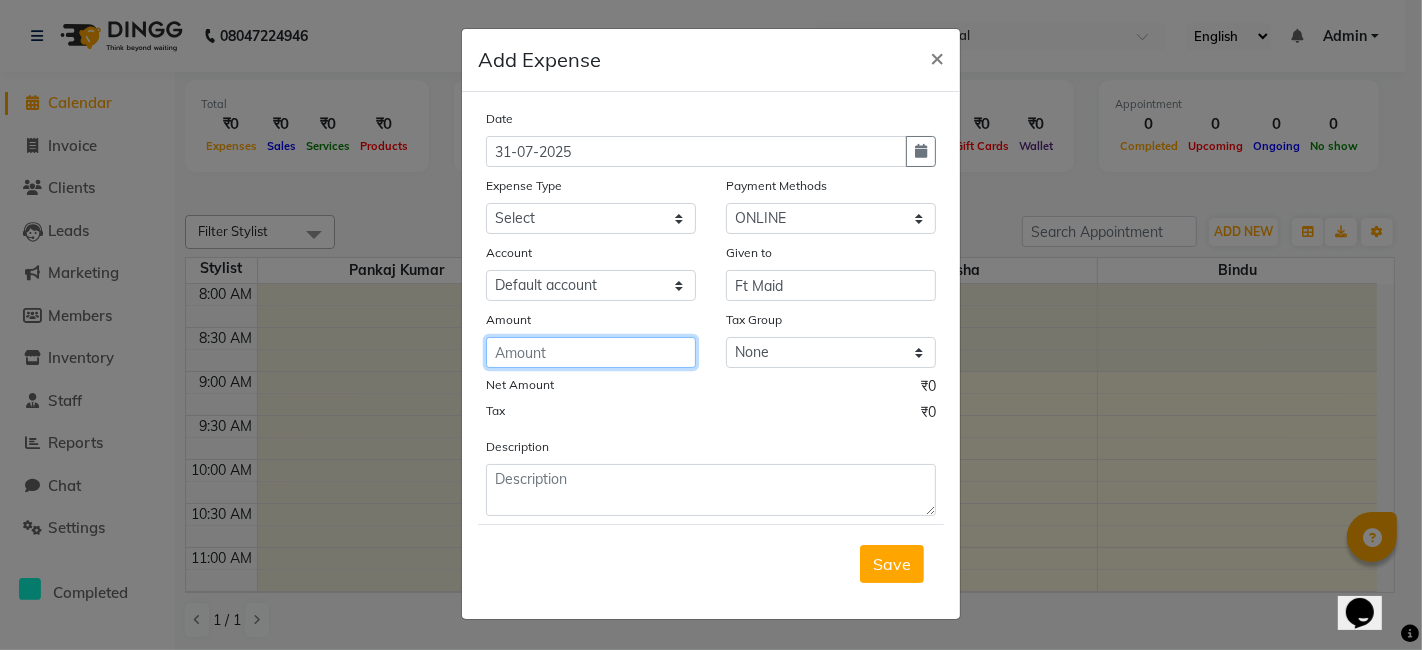 click 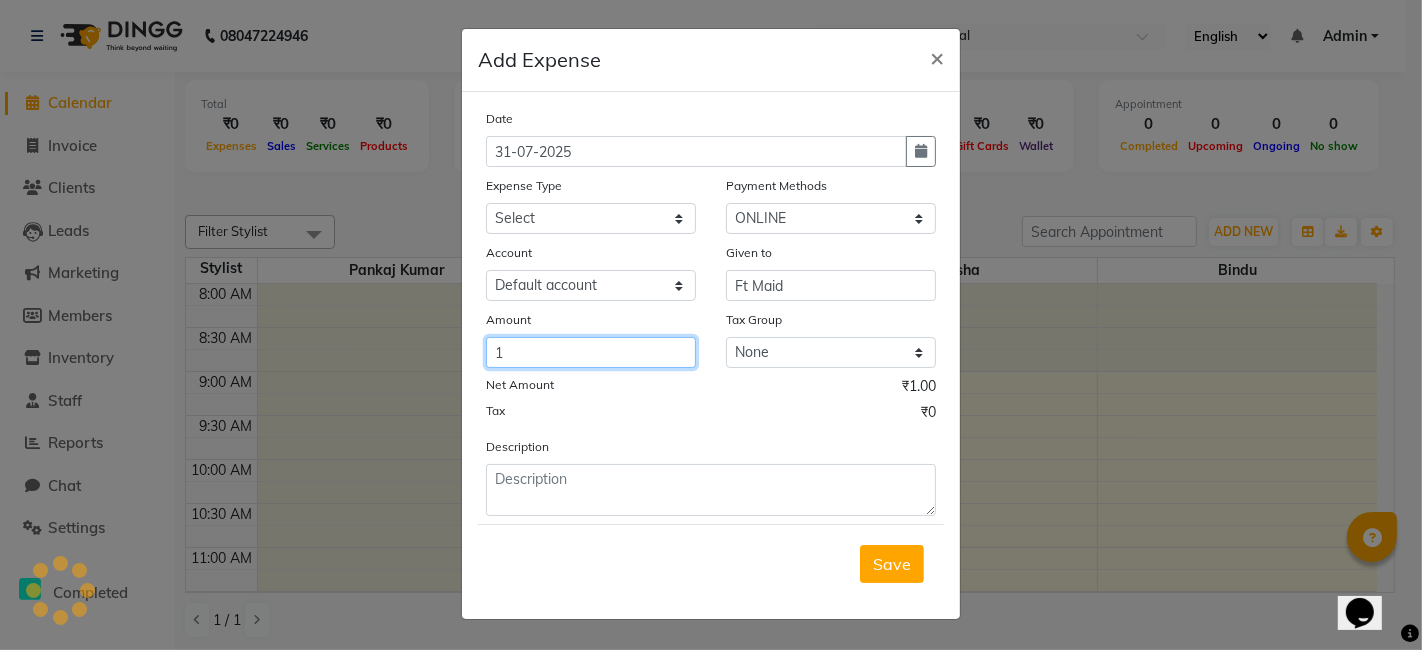type on "1" 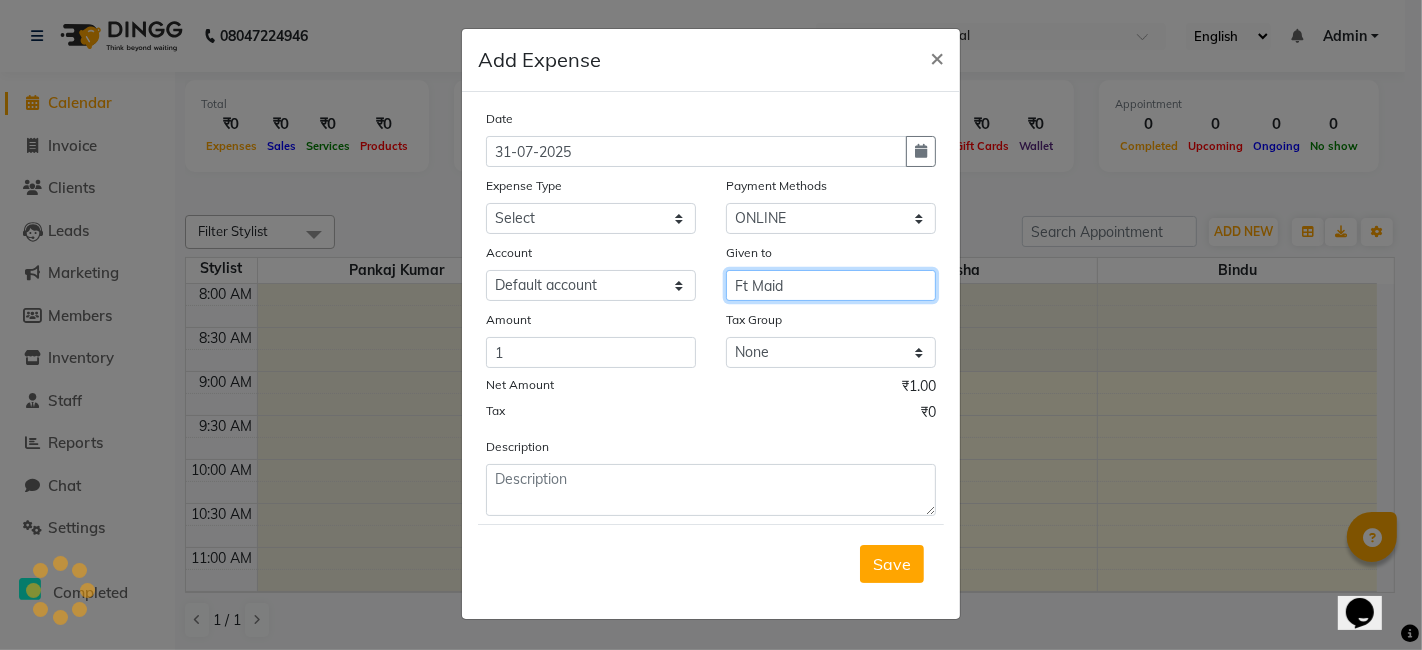 click on "Ft Maid" at bounding box center [831, 285] 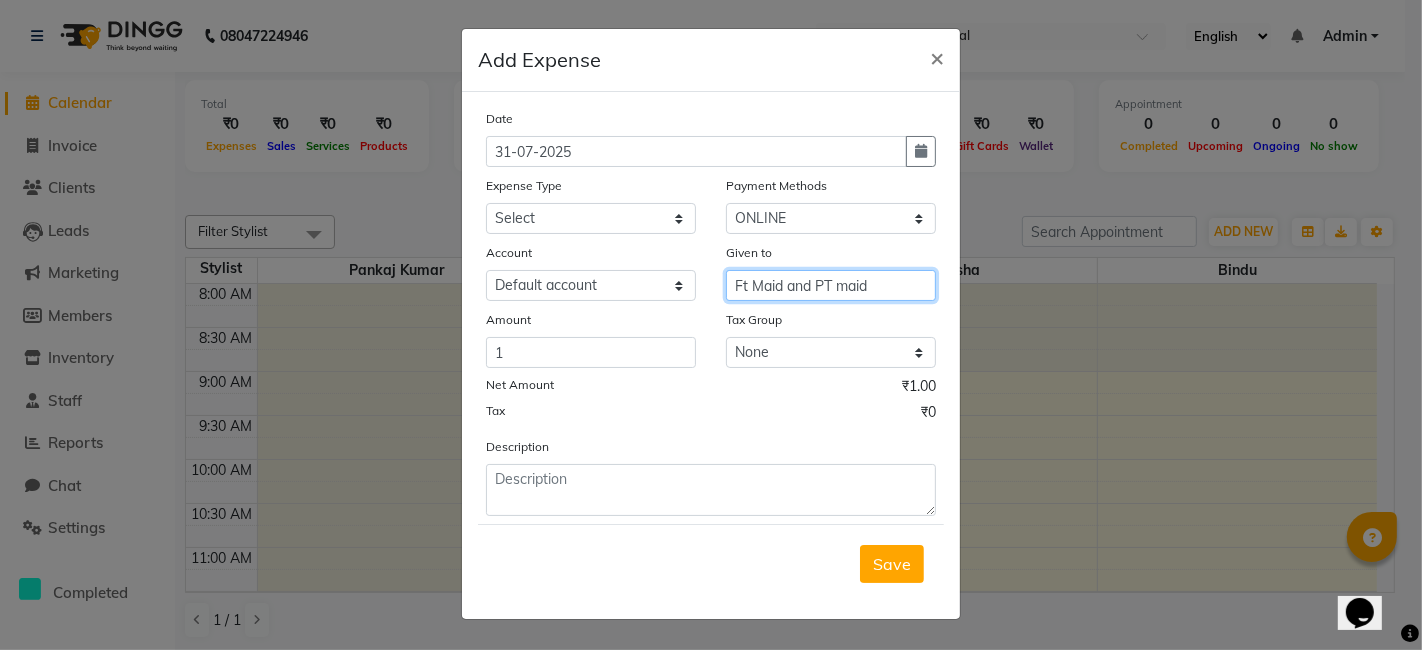 click on "Ft Maid and PT maid" at bounding box center [831, 285] 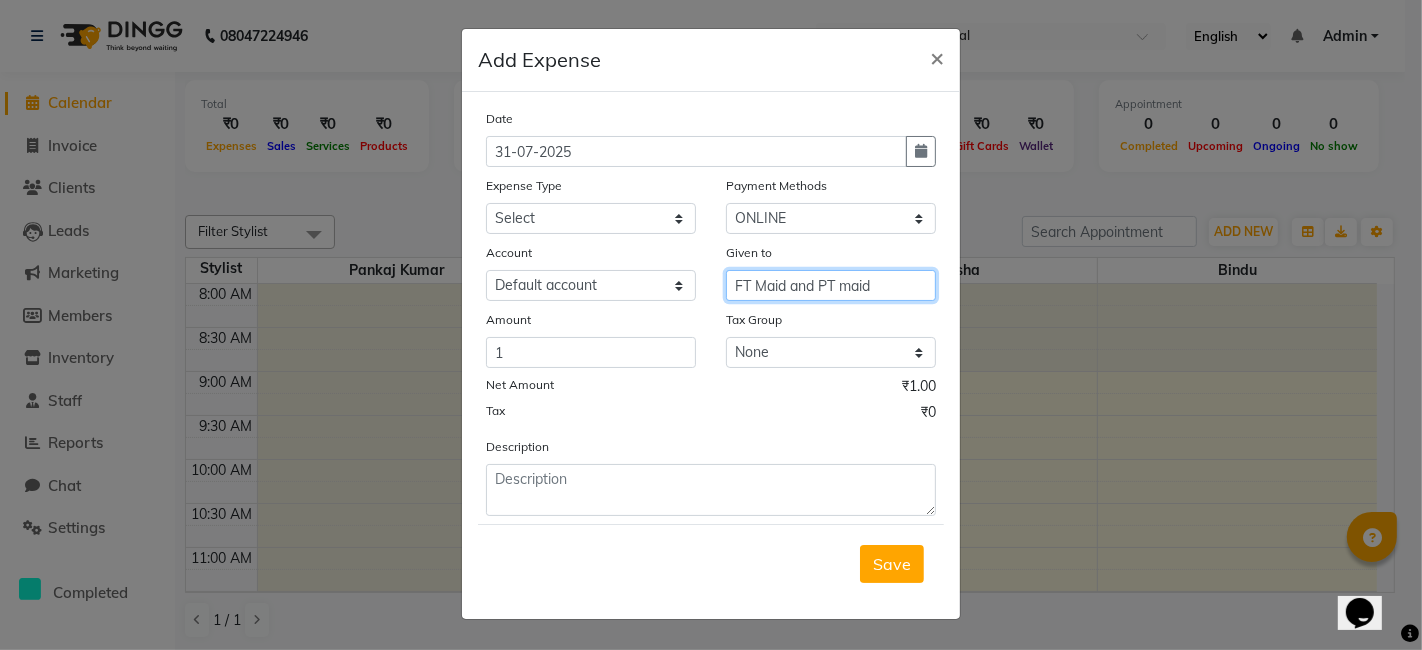 type on "FT Maid and PT maid" 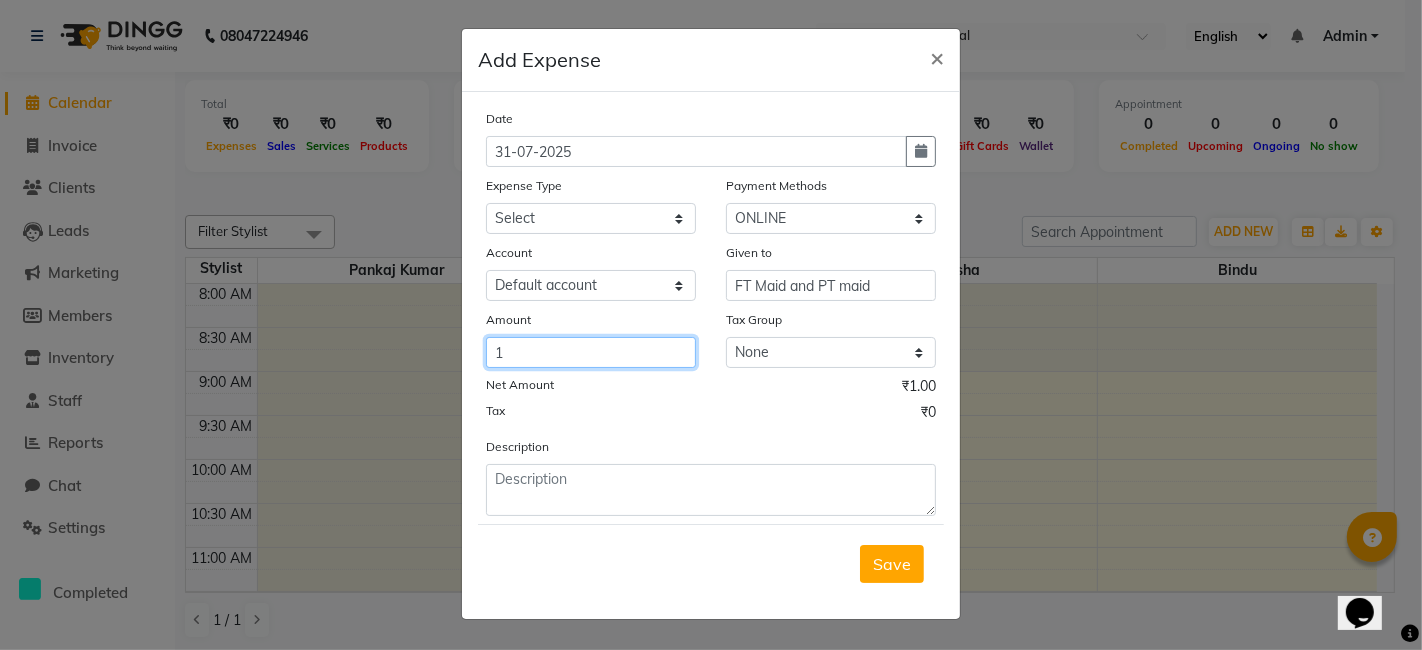 click on "1" 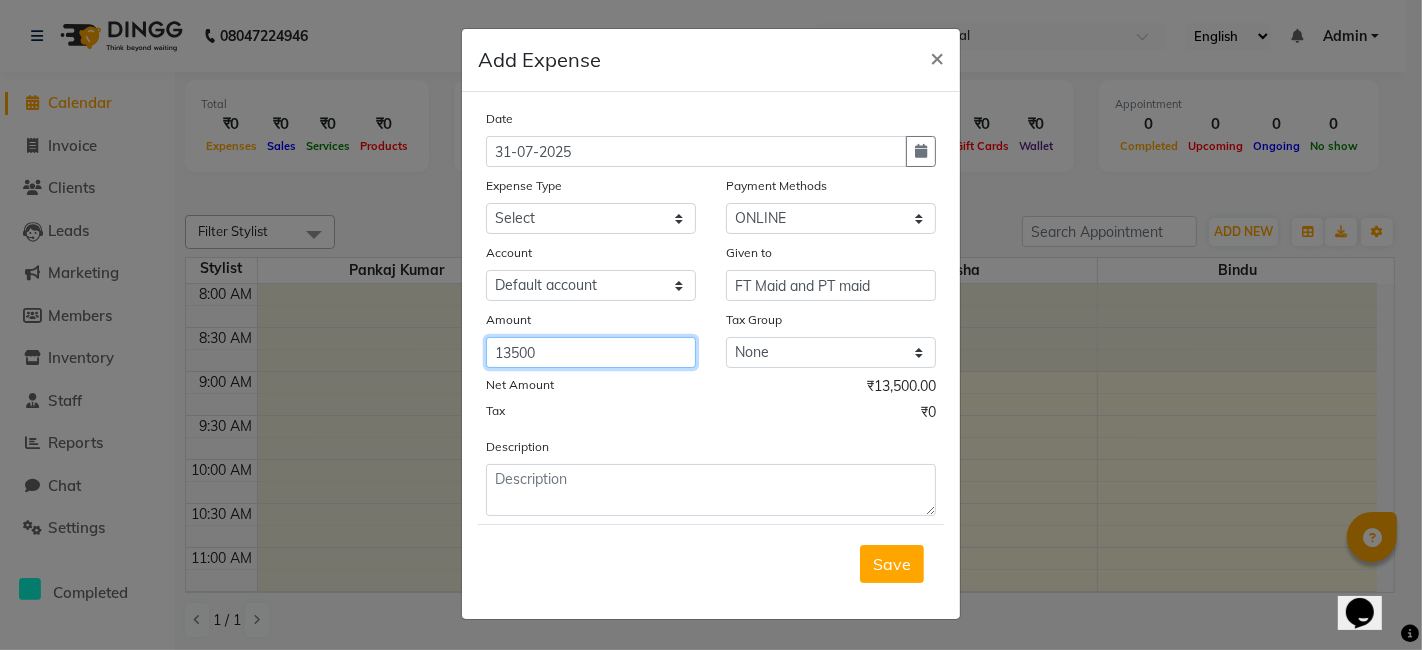 type on "13500" 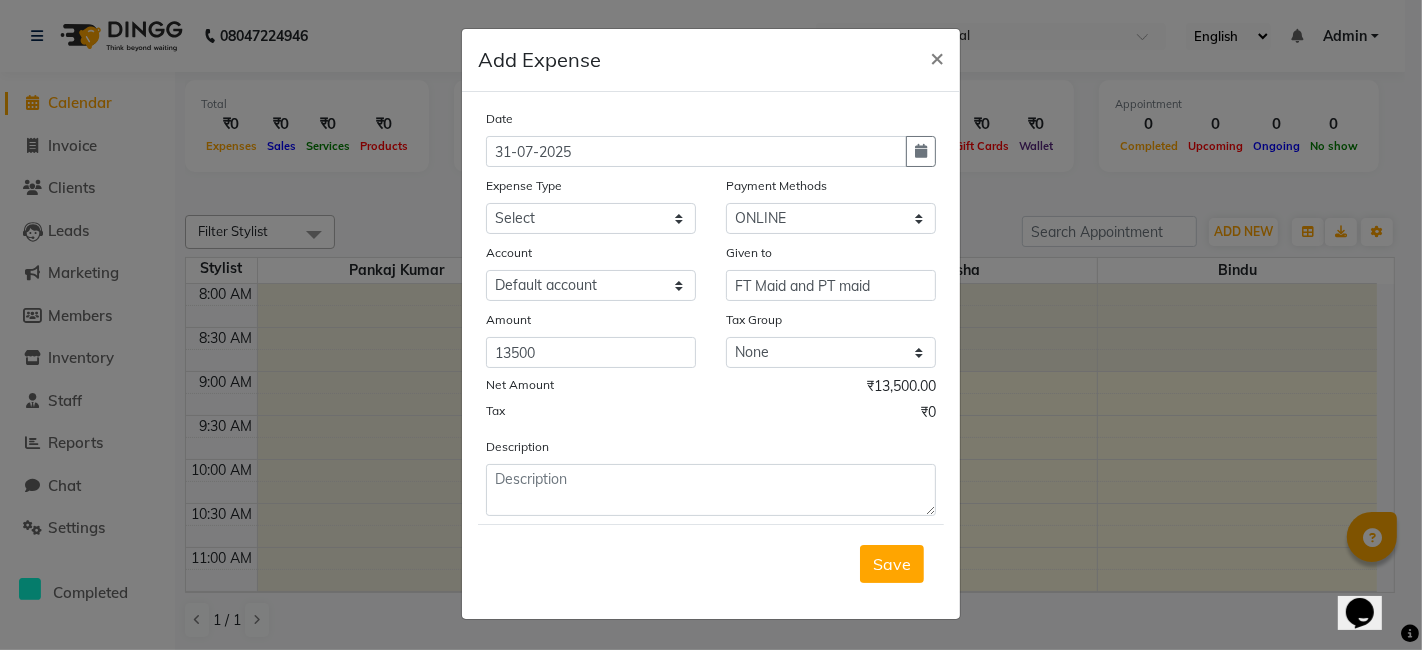 click on "Date 31-07-2025 Expense Type Select Advance Salary Bank charges Cash transfer to bank Cash transfer to hub Client Snacks Electricity Equipment Fuel Govt fee Incentive Insurance Loan Repayment Maintenance Marketing Miscellaneous Other Over Heads of Previous Month Pantry Product Rent Retail Product Salary Staff Snacks Tax Tea & Refreshment Utilities Water Bill Payment Methods Select CARD ONLINE CASH Prepaid Package Account Select Default account Given to FT Maid and PT maid Amount 13500 Tax Group None GST Net Amount ₹13,500.00 Tax ₹0 Description" 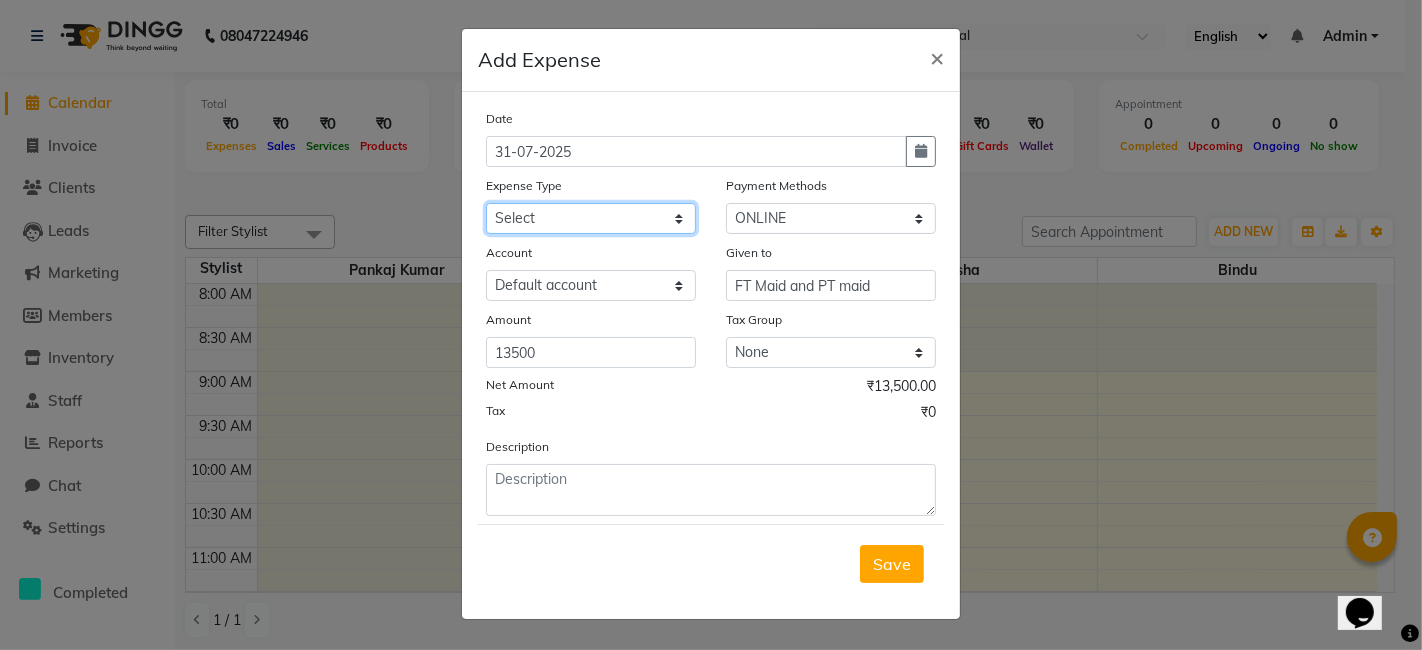 click on "Select Advance Salary Bank charges Cash transfer to bank Cash transfer to hub Client Snacks Electricity Equipment Fuel Govt fee Incentive Insurance Loan Repayment Maintenance Marketing Miscellaneous Other Over Heads of Previous Month Pantry Product Rent Retail Product Salary Staff Snacks Tax Tea & Refreshment Utilities Water Bill" 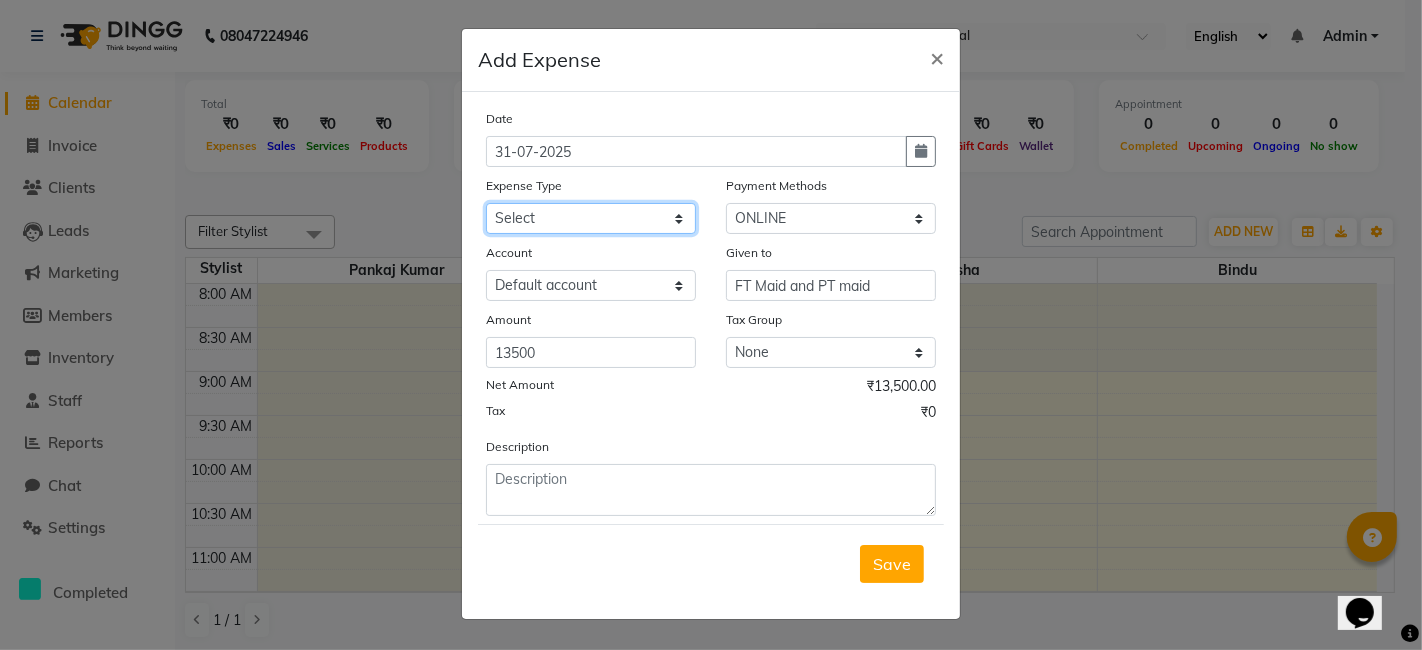 select on "19400" 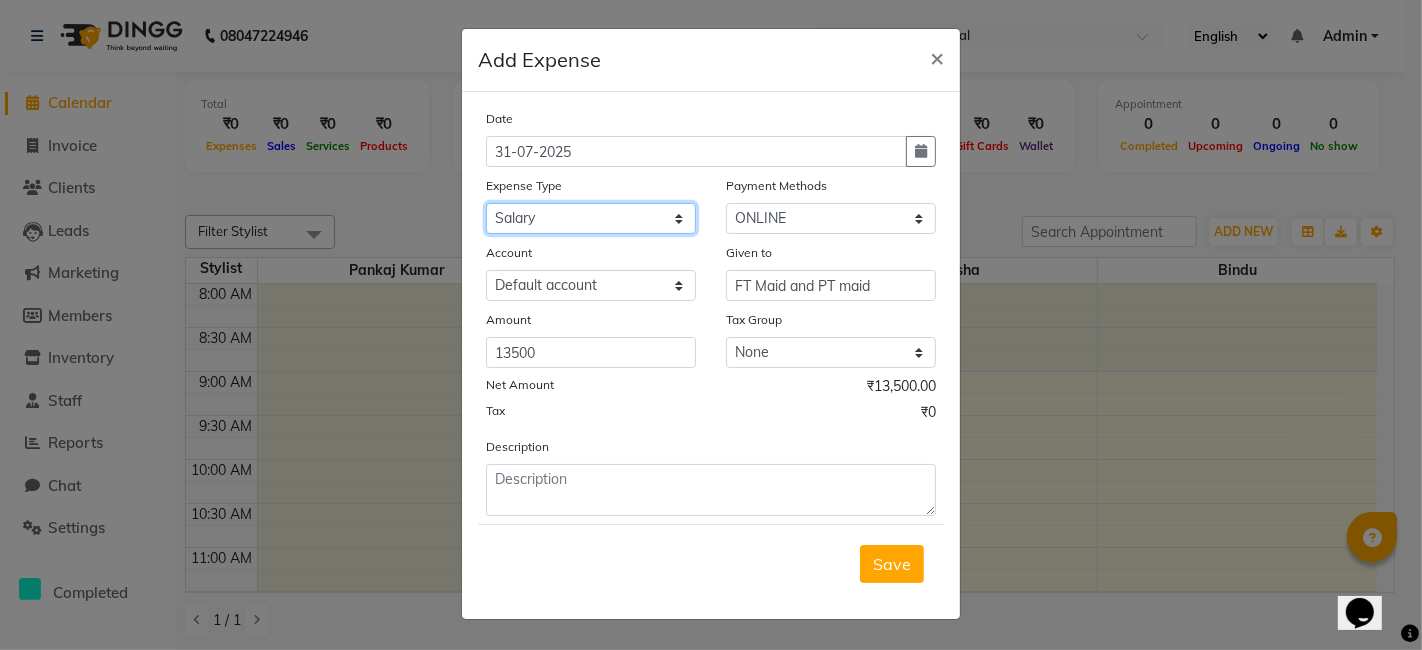 click on "Select Advance Salary Bank charges Cash transfer to bank Cash transfer to hub Client Snacks Electricity Equipment Fuel Govt fee Incentive Insurance Loan Repayment Maintenance Marketing Miscellaneous Other Over Heads of Previous Month Pantry Product Rent Retail Product Salary Staff Snacks Tax Tea & Refreshment Utilities Water Bill" 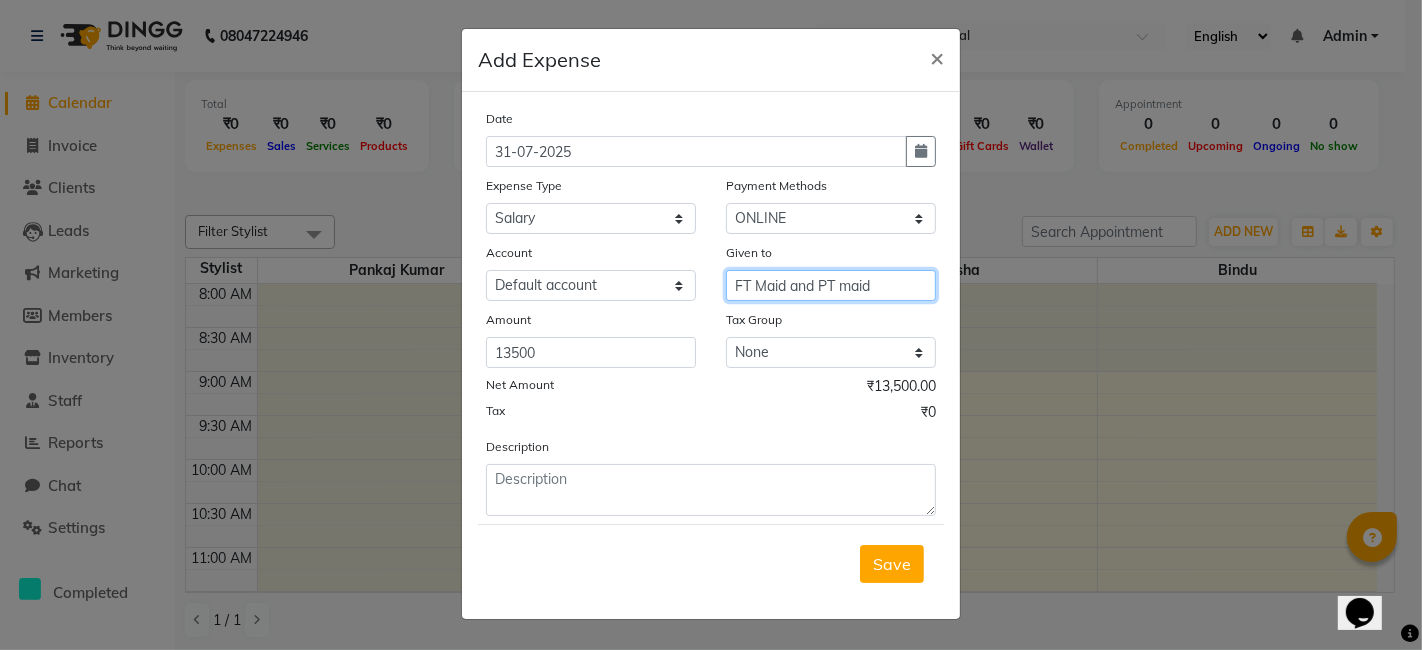 drag, startPoint x: 734, startPoint y: 288, endPoint x: 911, endPoint y: 292, distance: 177.0452 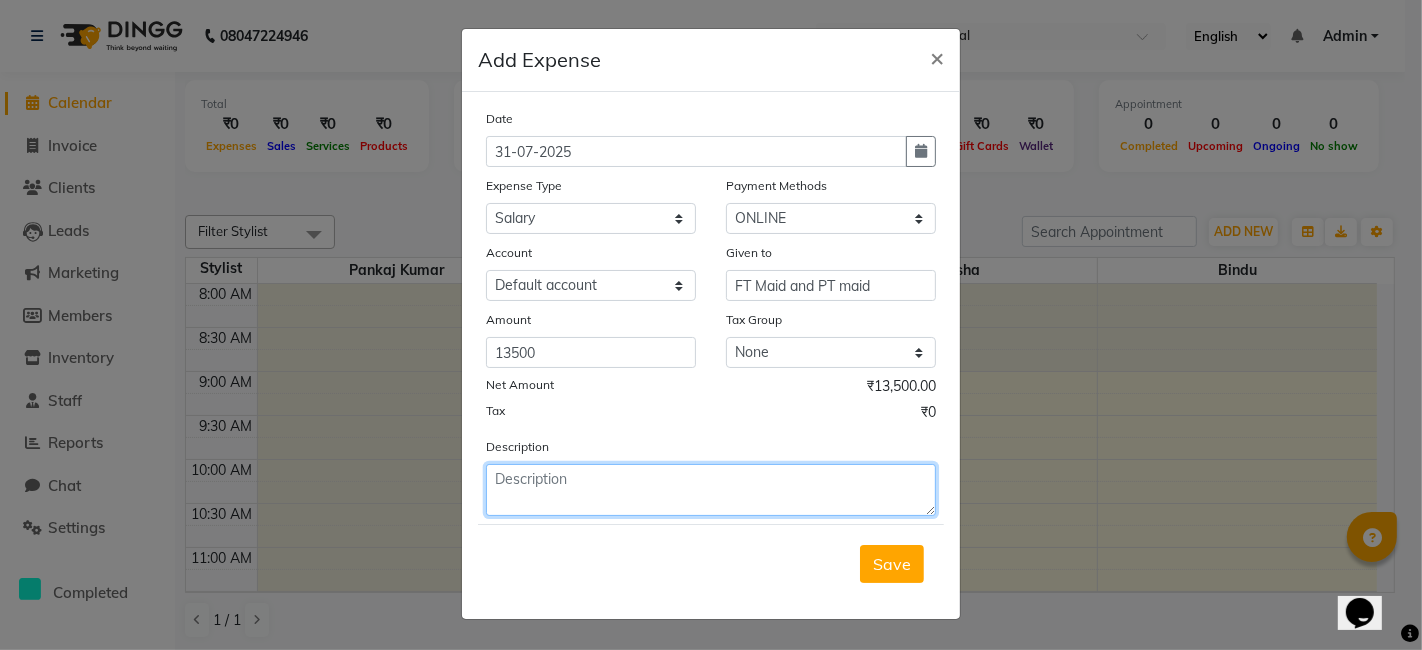 click 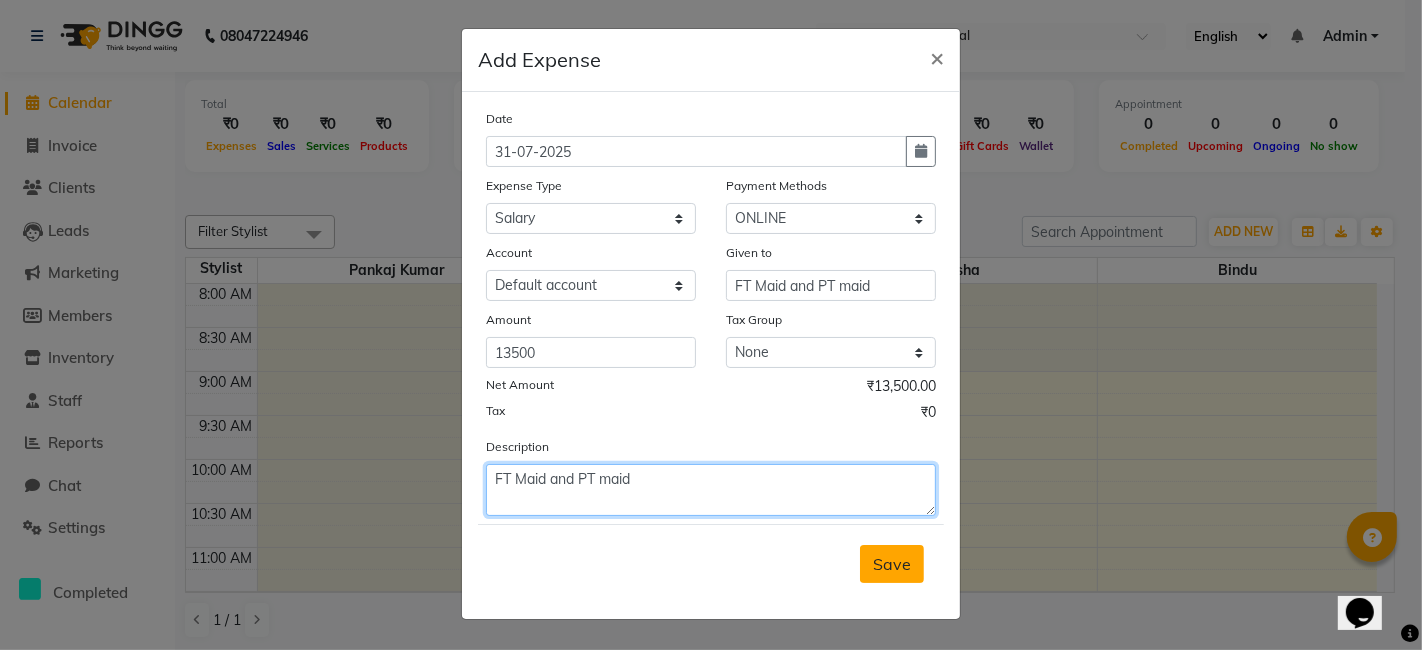 type on "FT Maid and PT maid" 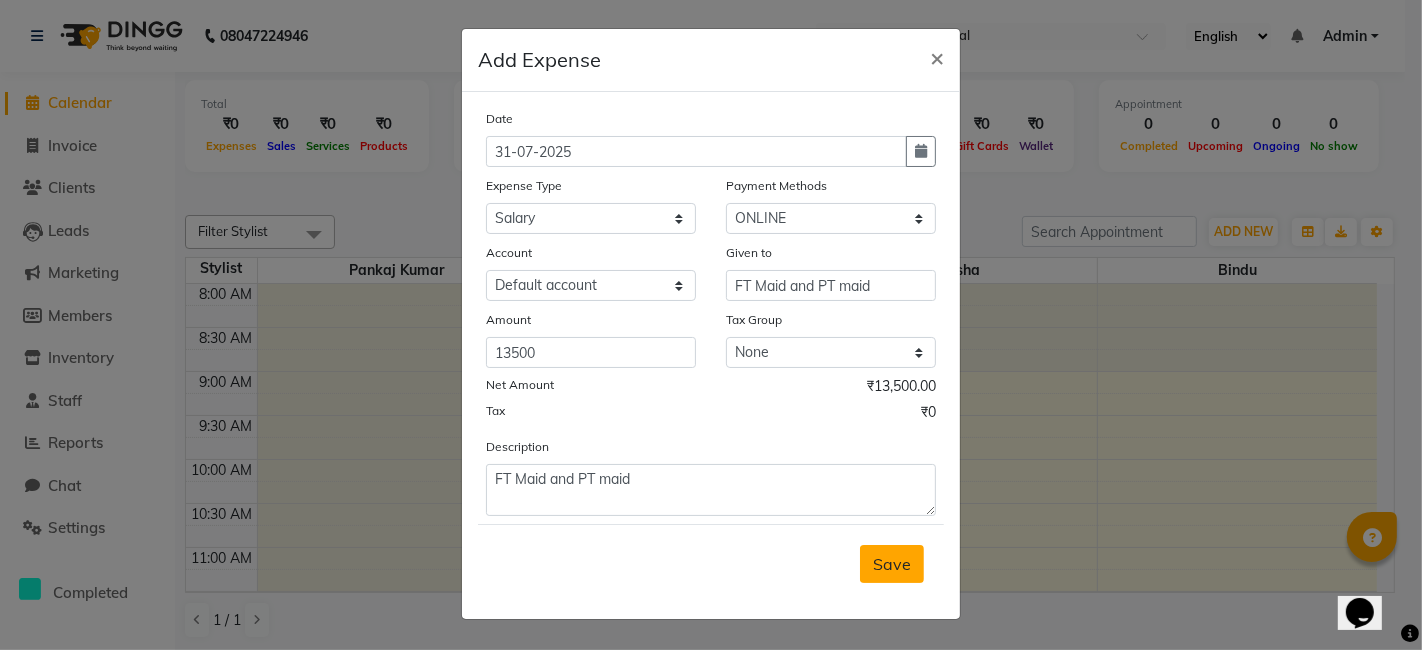 click on "Save" at bounding box center (892, 564) 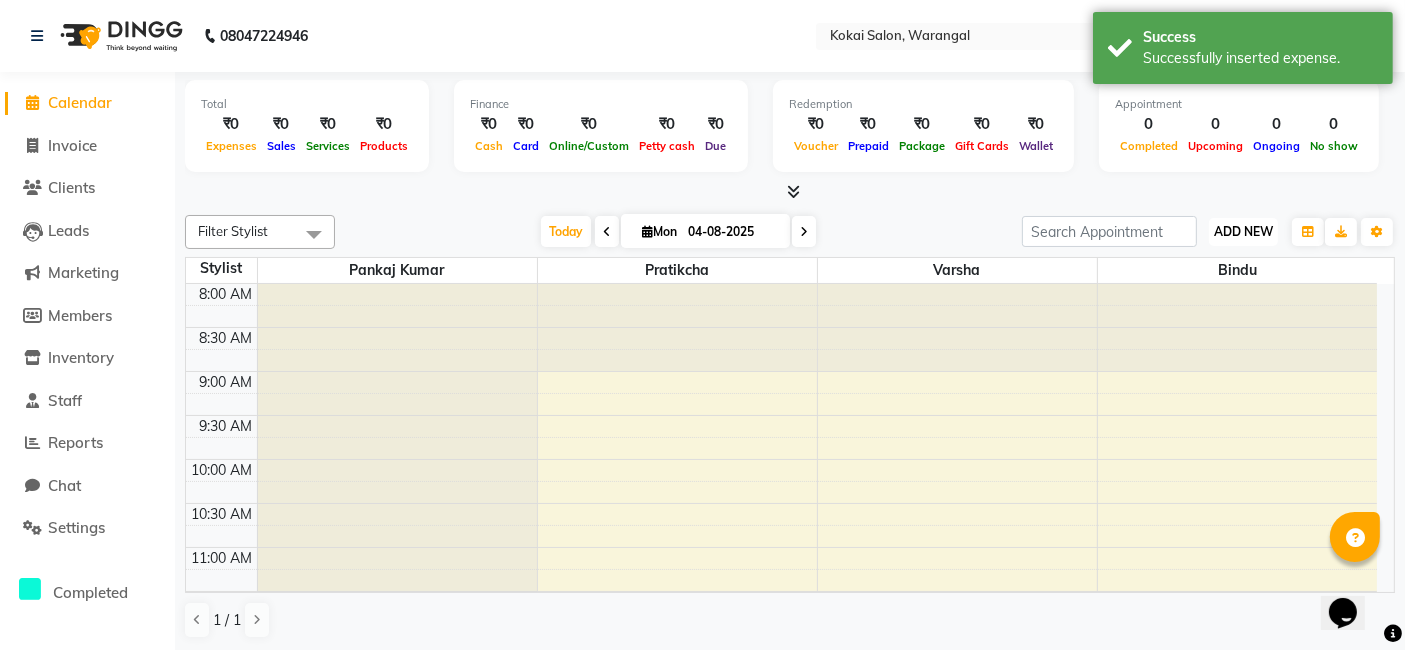 click on "ADD NEW" at bounding box center [1243, 231] 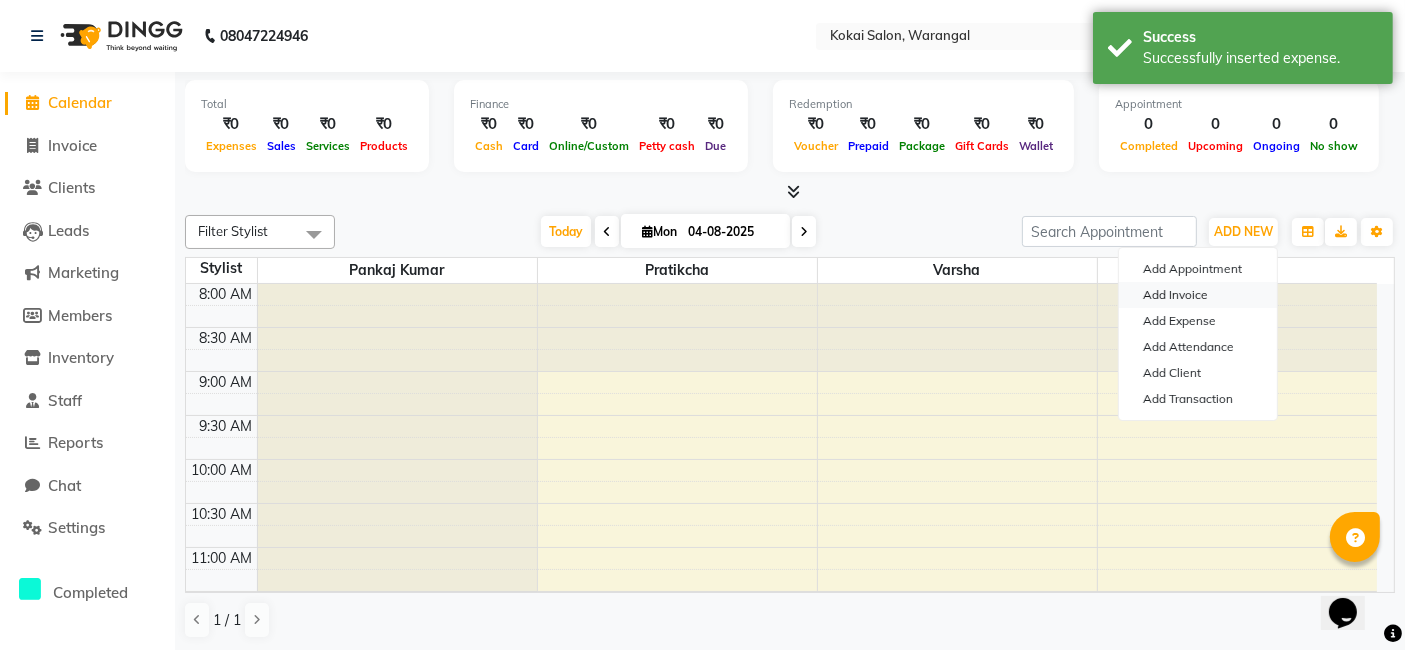 click on "Add Invoice" at bounding box center [1198, 295] 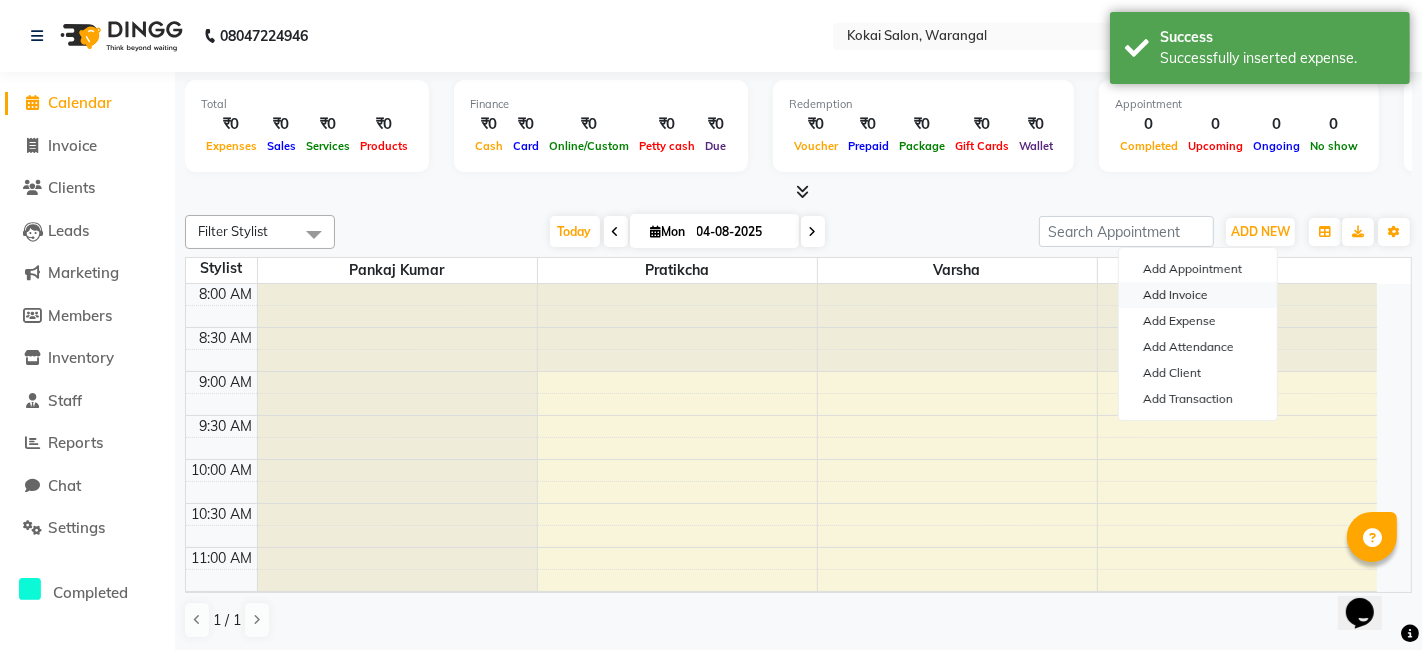 select on "service" 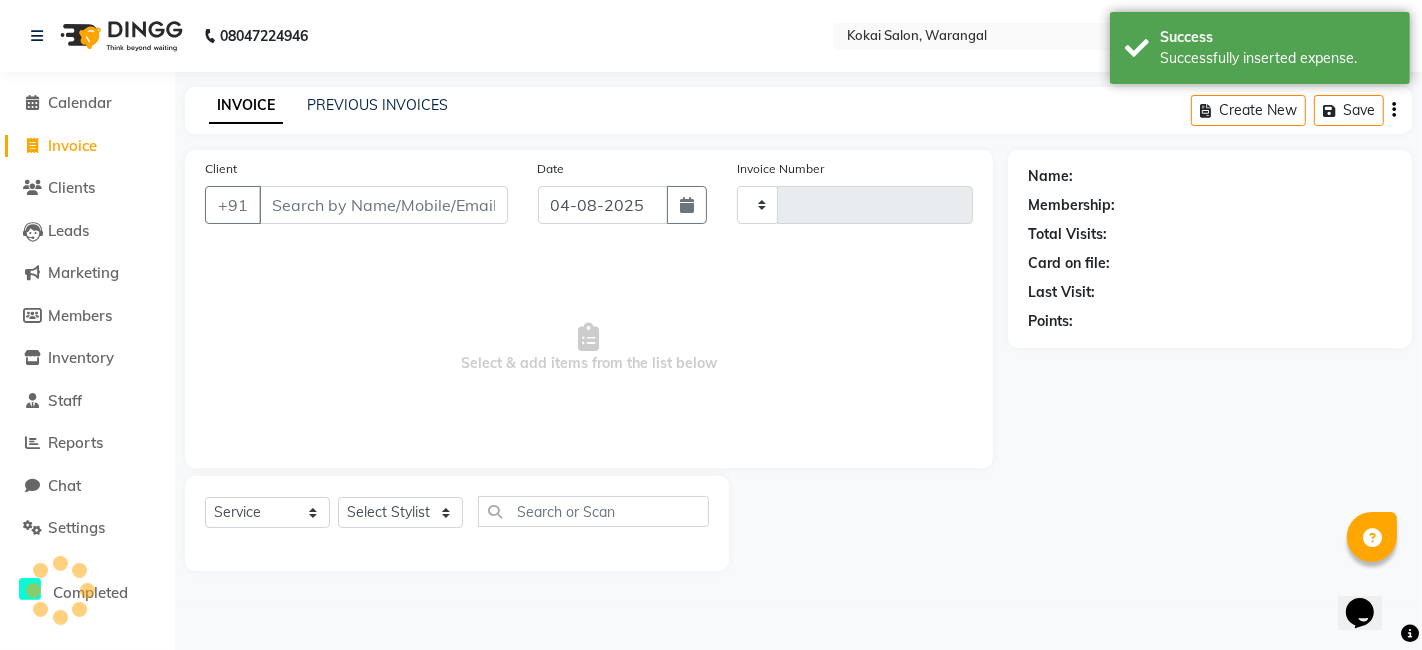 type on "0331" 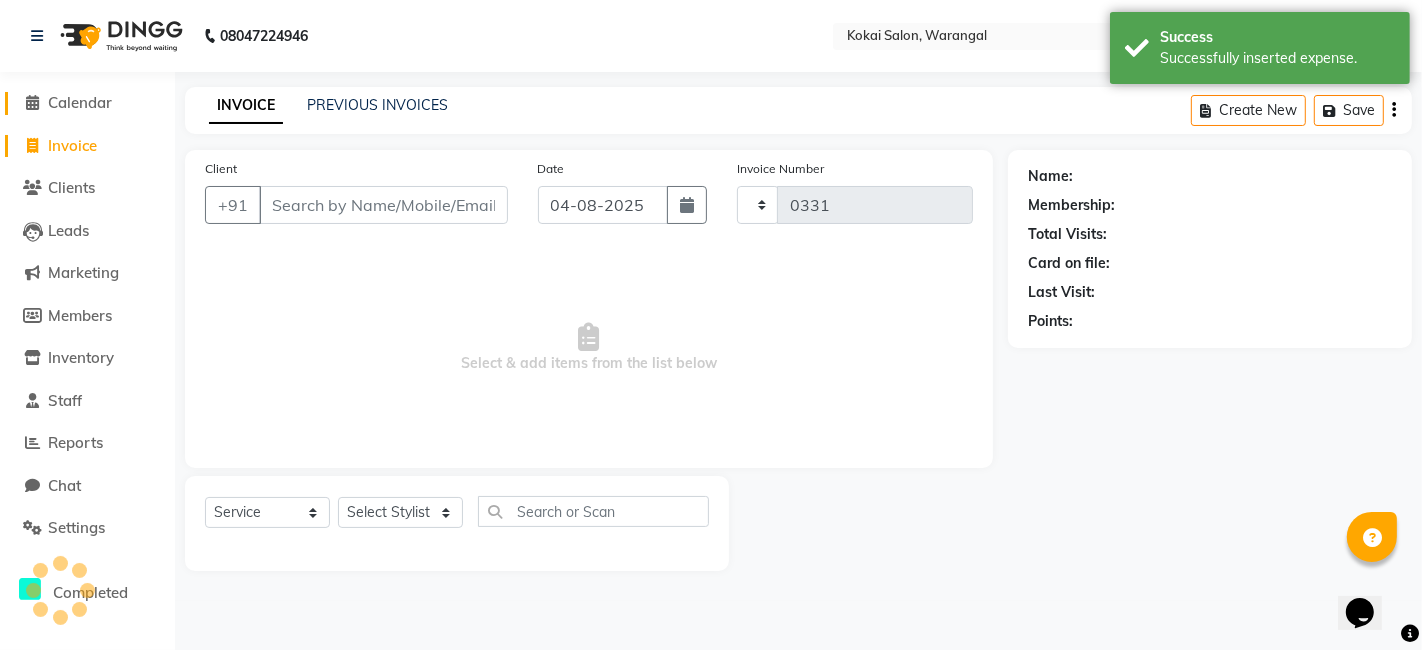 select on "7546" 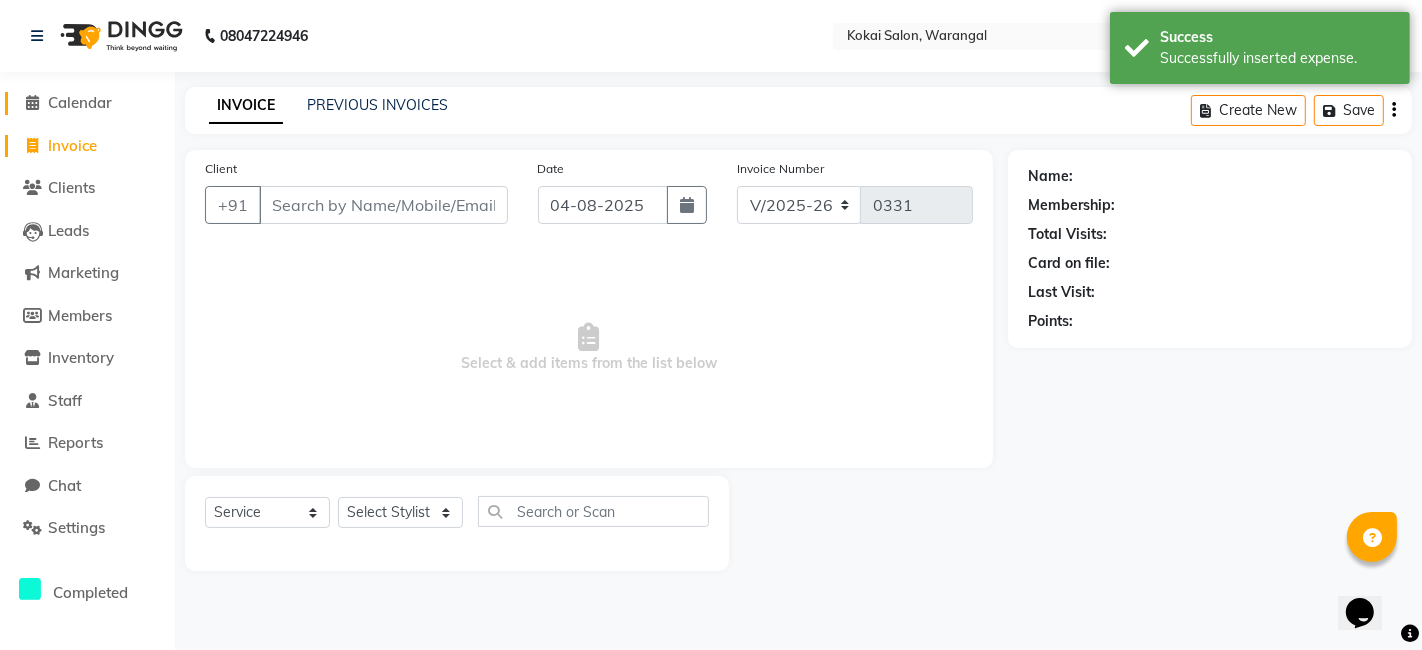 click on "Calendar" 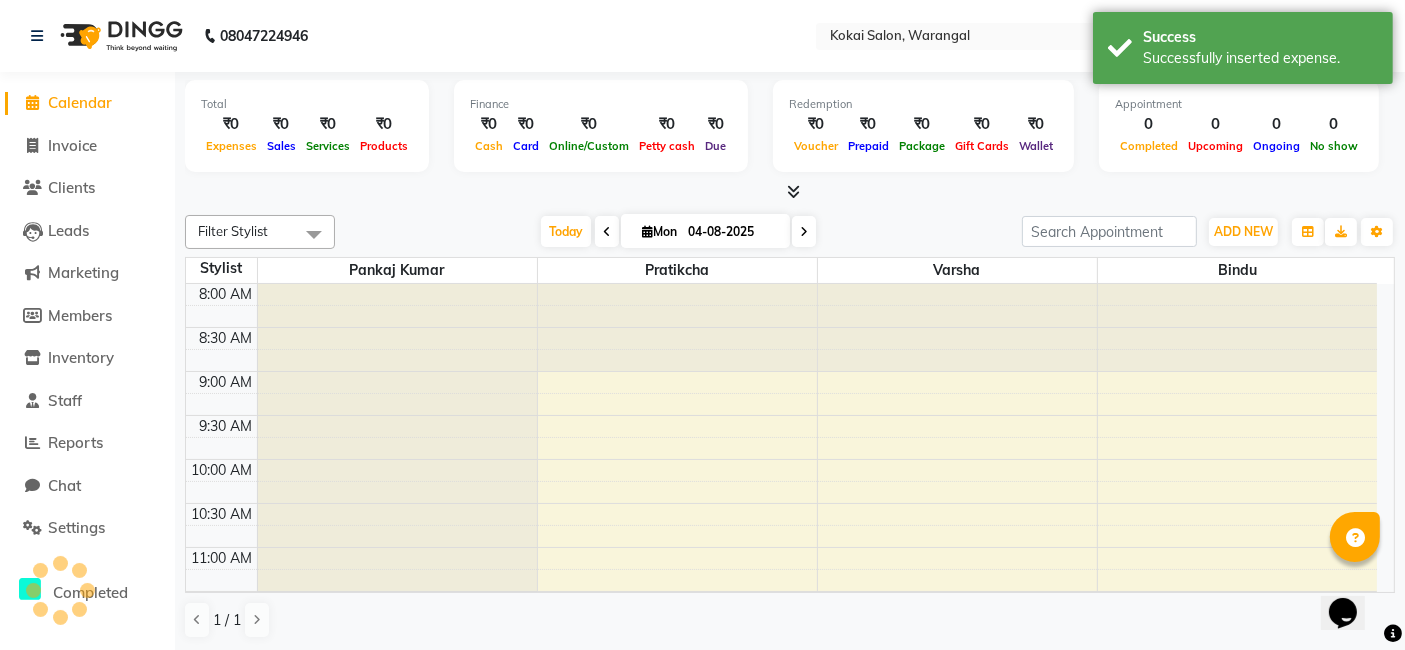scroll, scrollTop: 262, scrollLeft: 0, axis: vertical 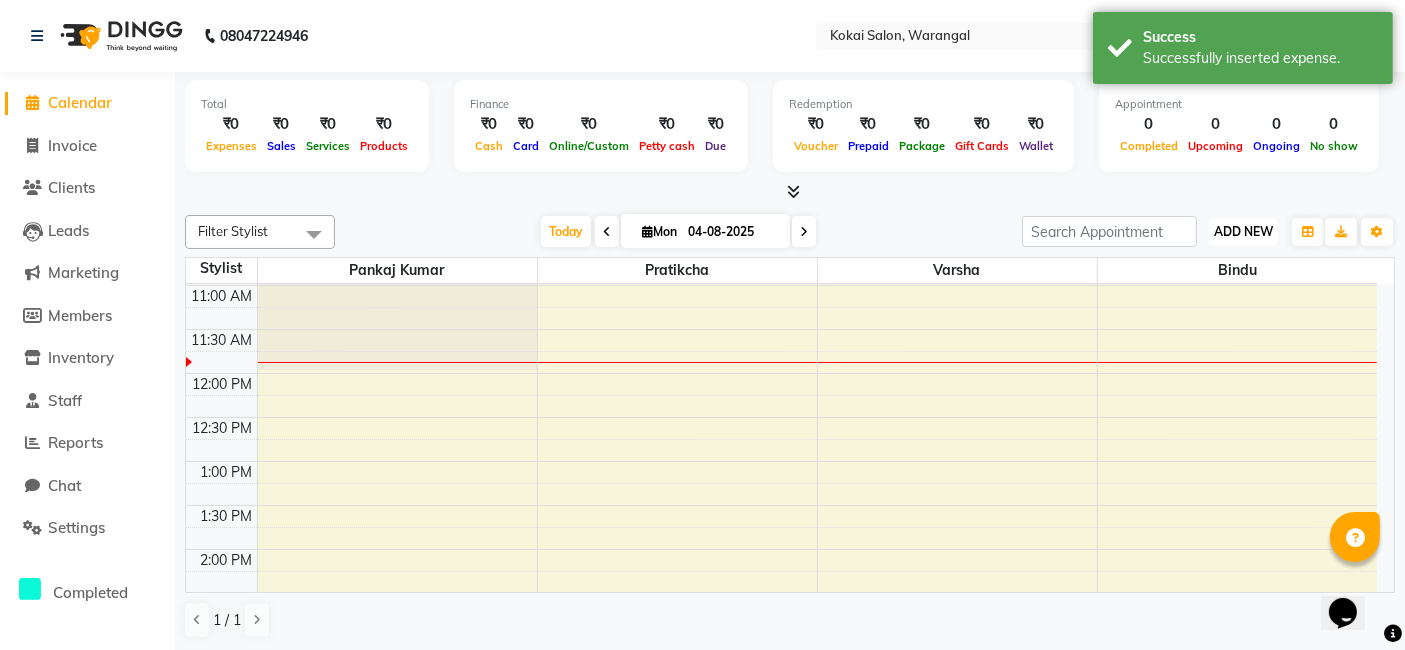 click on "ADD NEW Toggle Dropdown" at bounding box center (1243, 232) 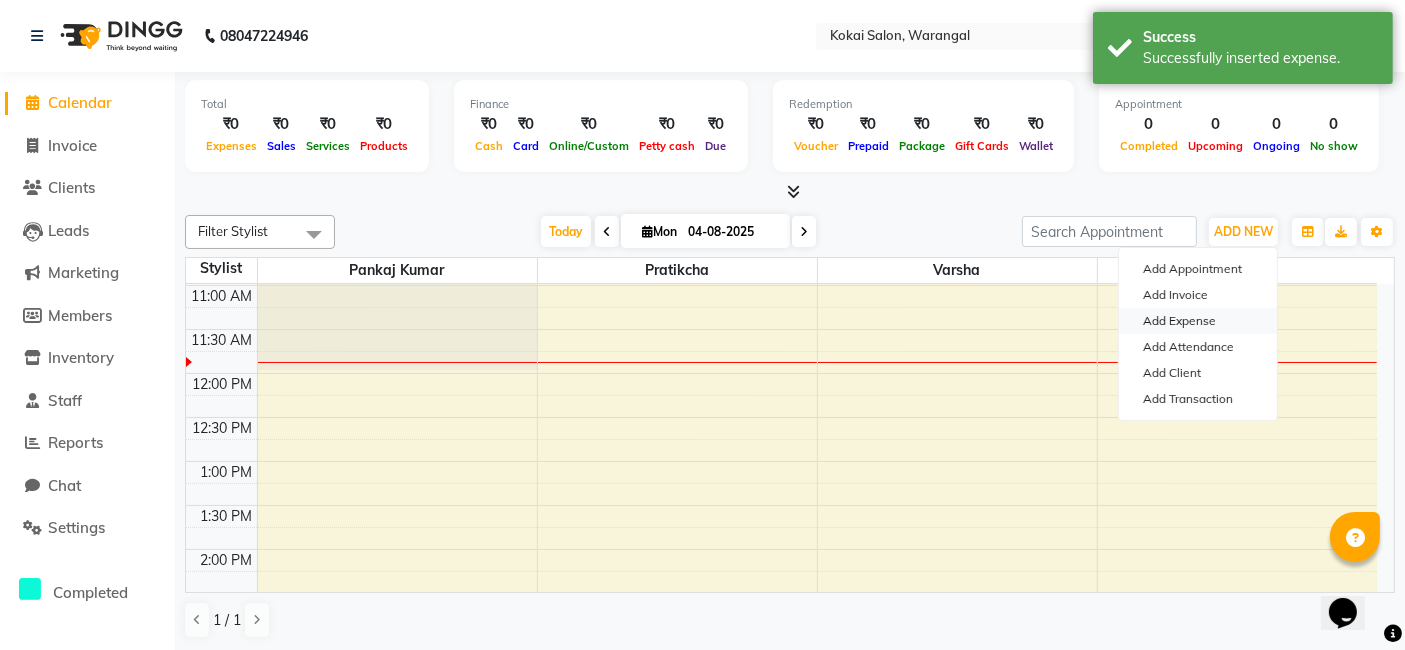 click on "Add Expense" at bounding box center (1198, 321) 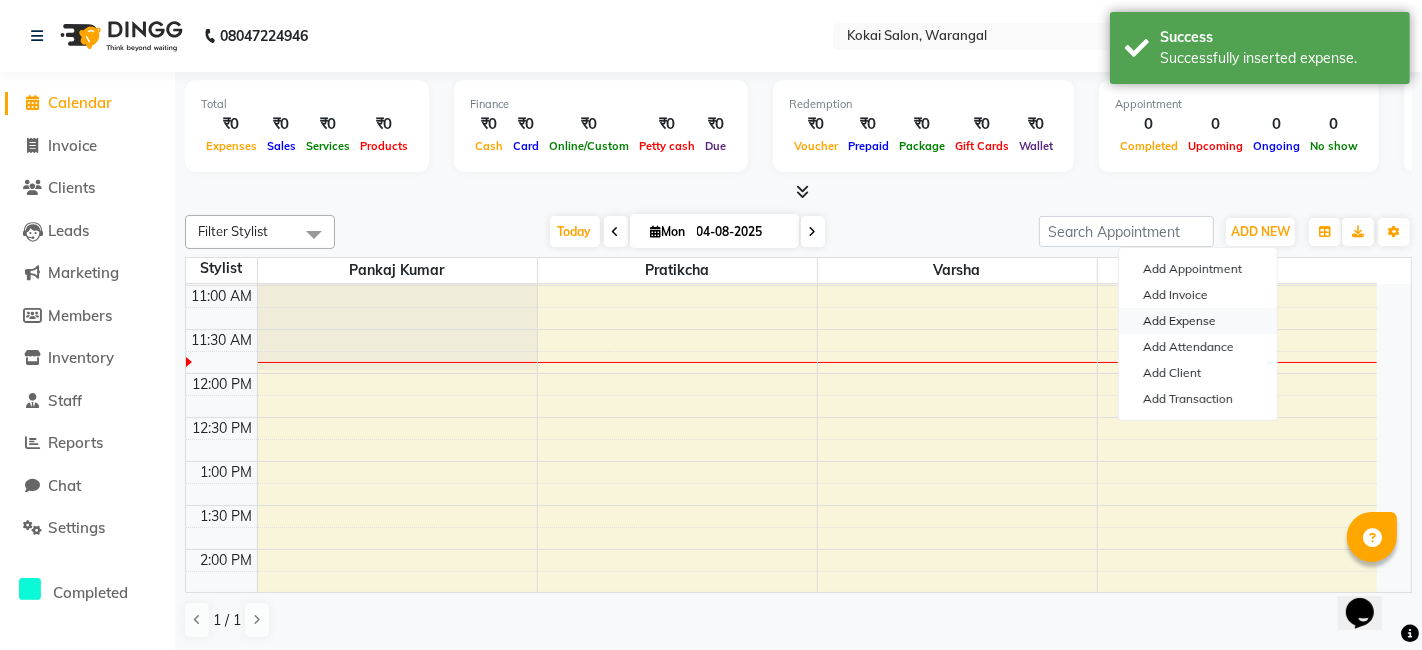 select on "1" 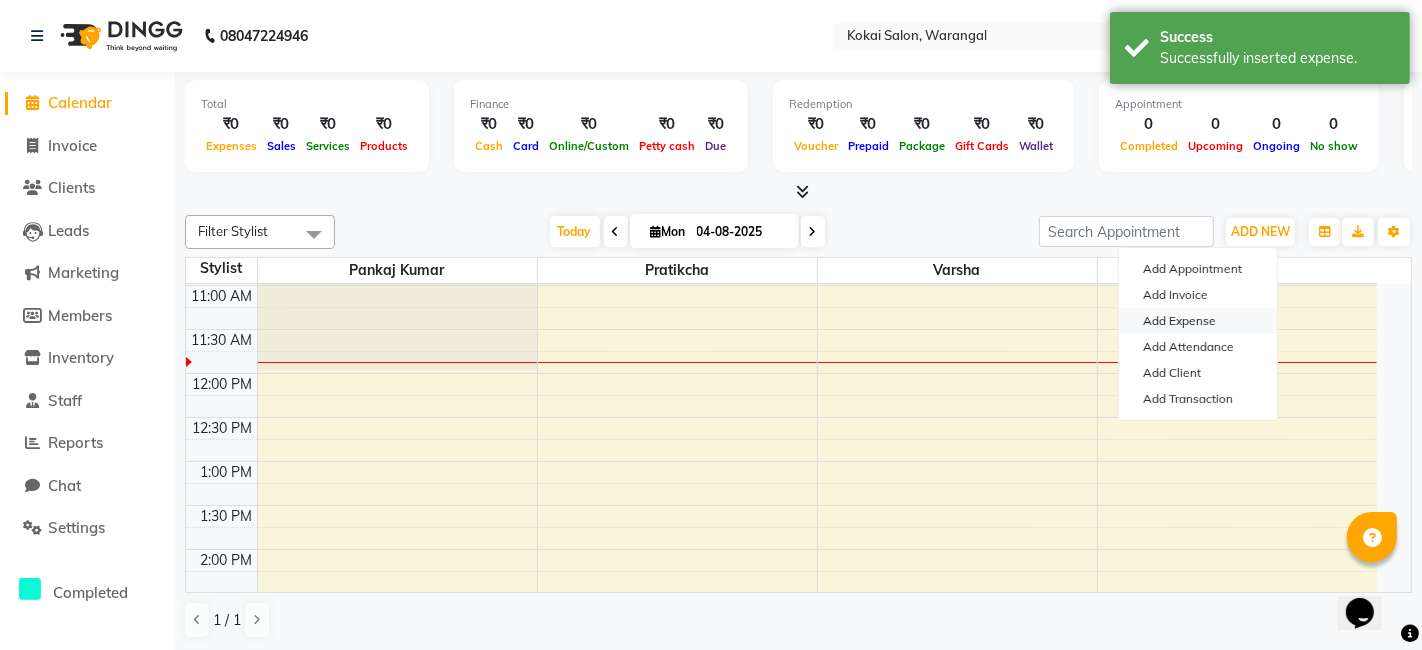 select on "6670" 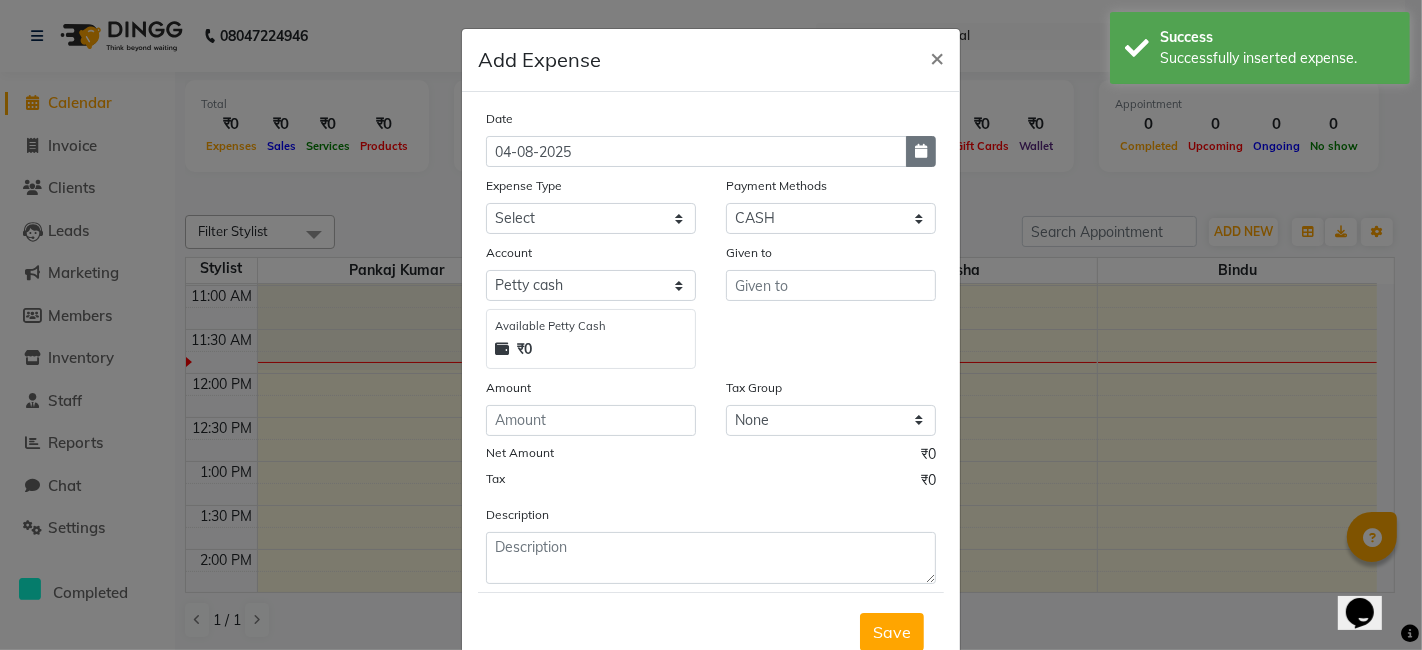 click 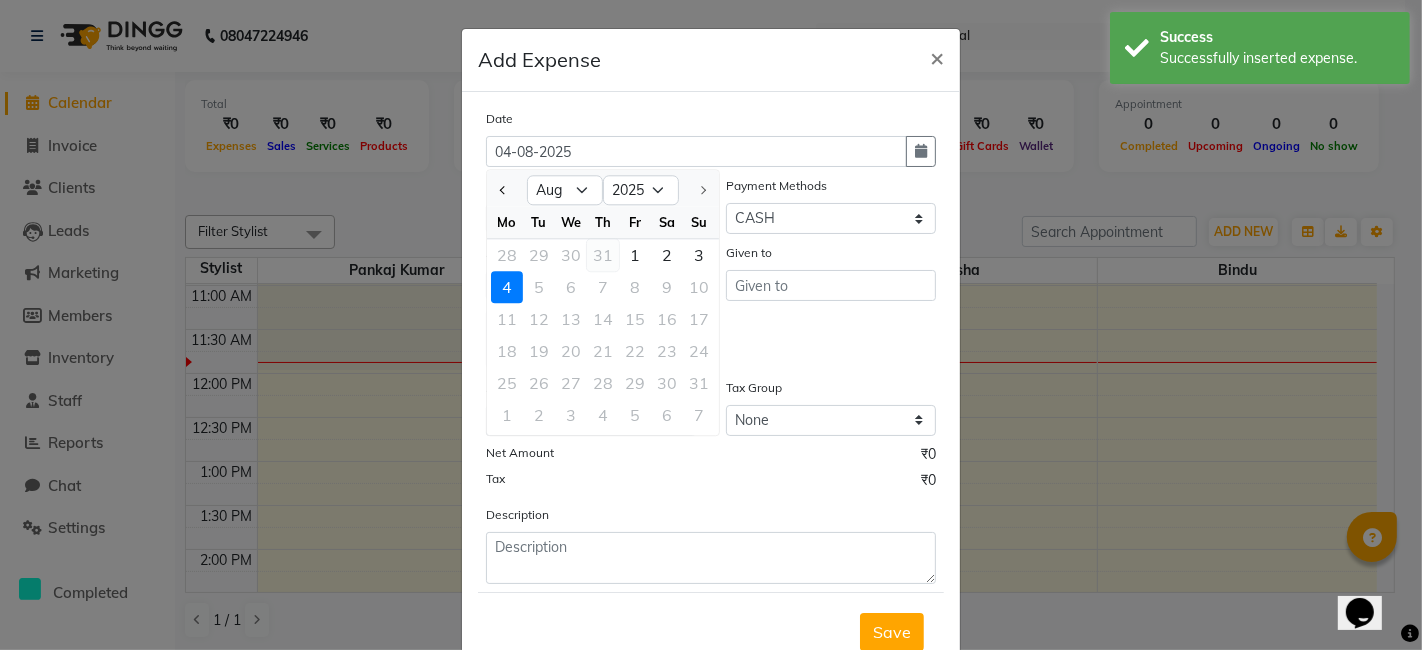 click on "31" 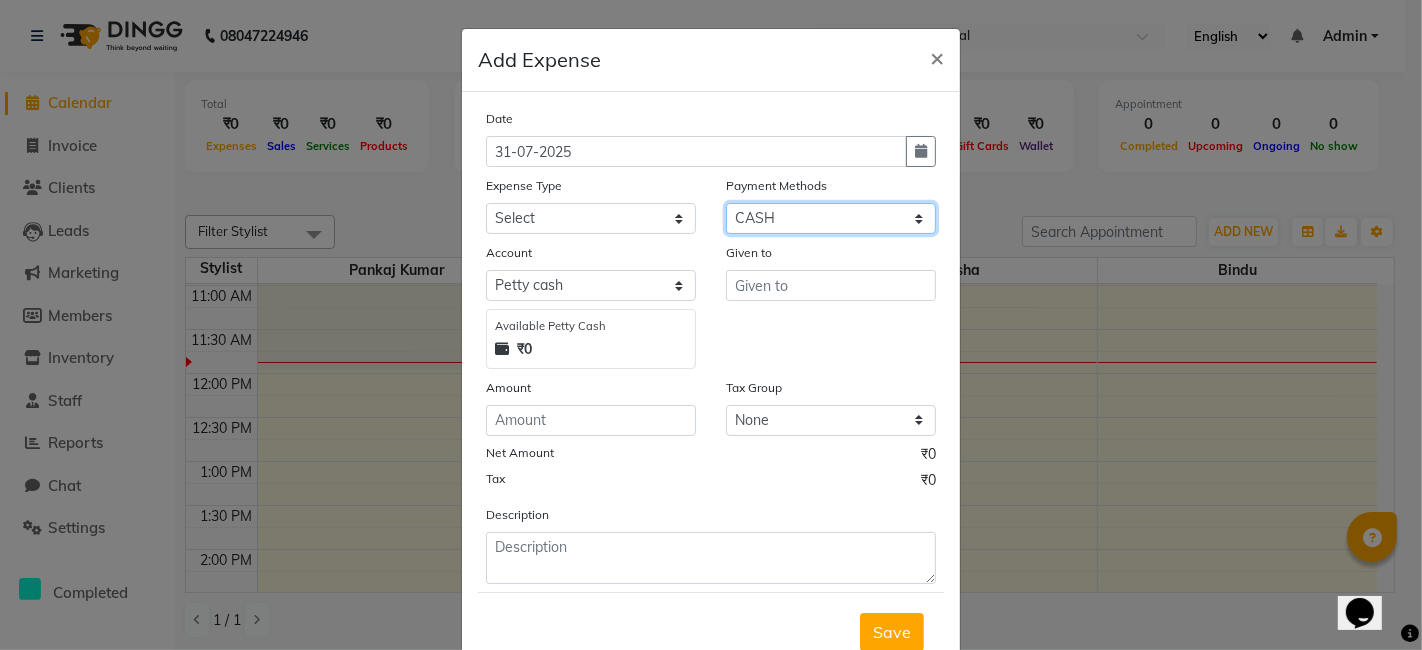 click on "Select CARD ONLINE CASH Prepaid Package" 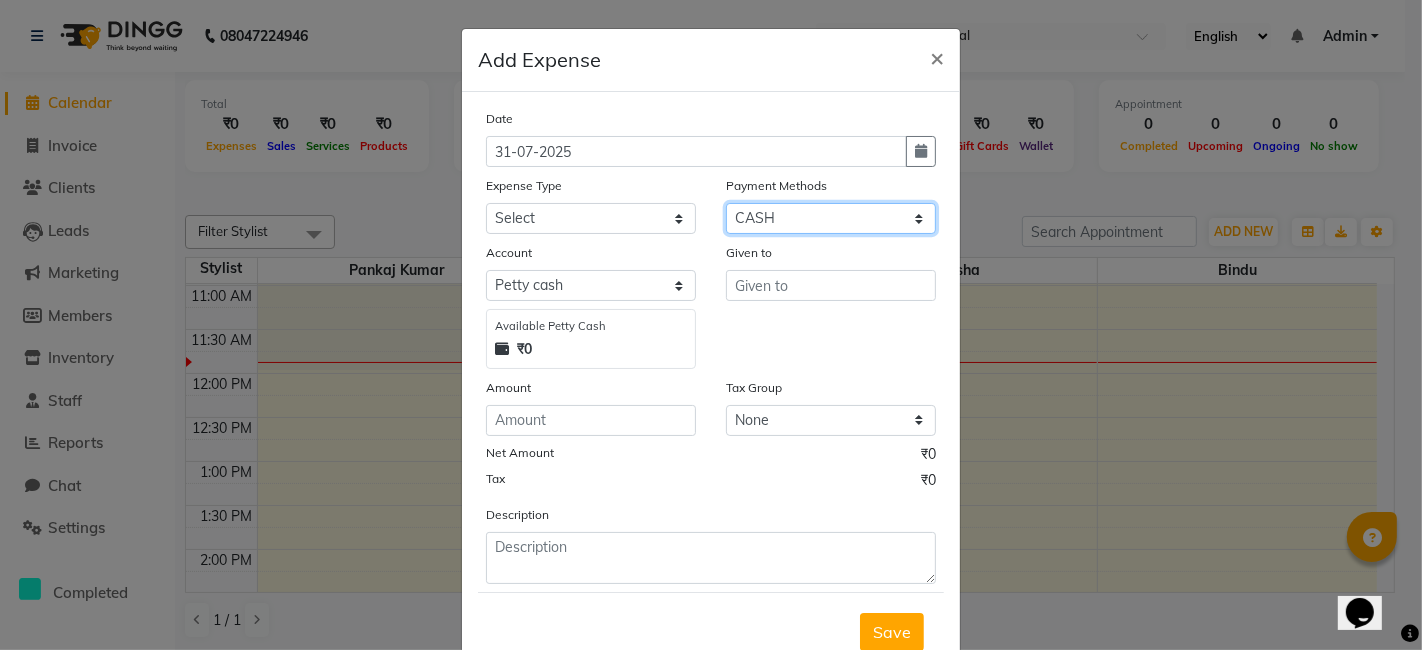 select on "3" 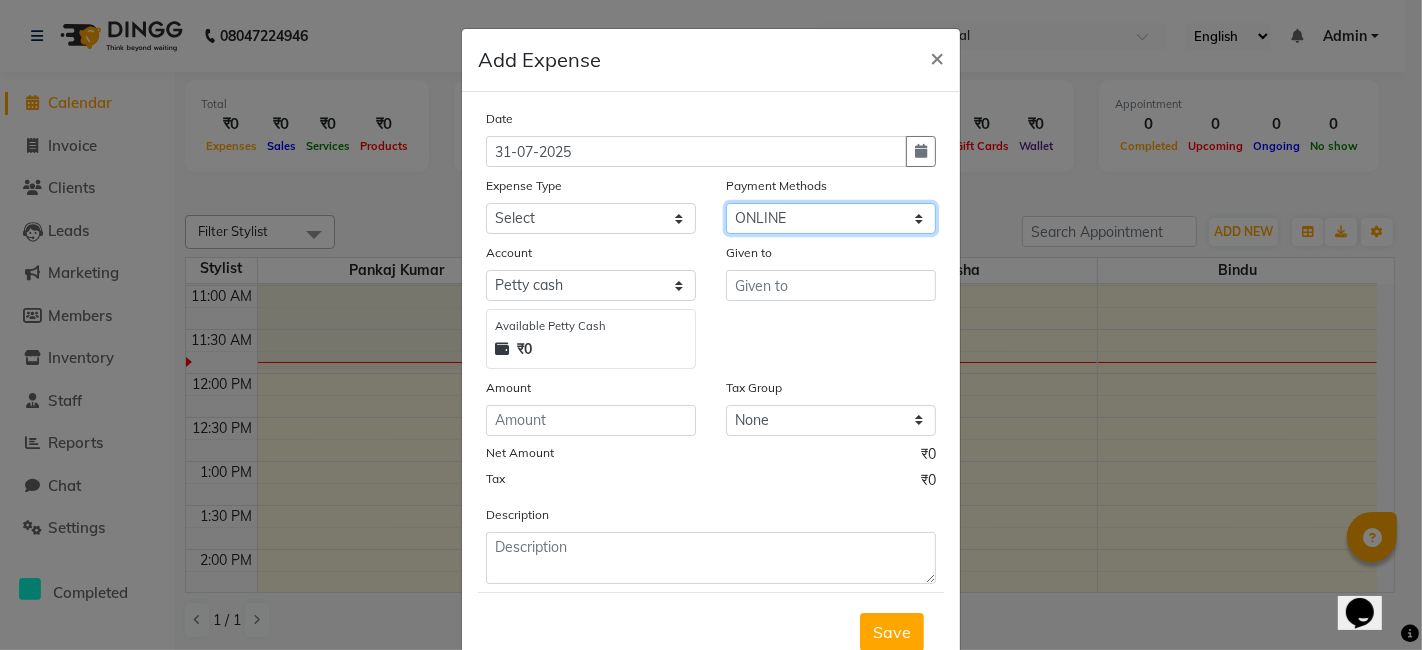 click on "Select CARD ONLINE CASH Prepaid Package" 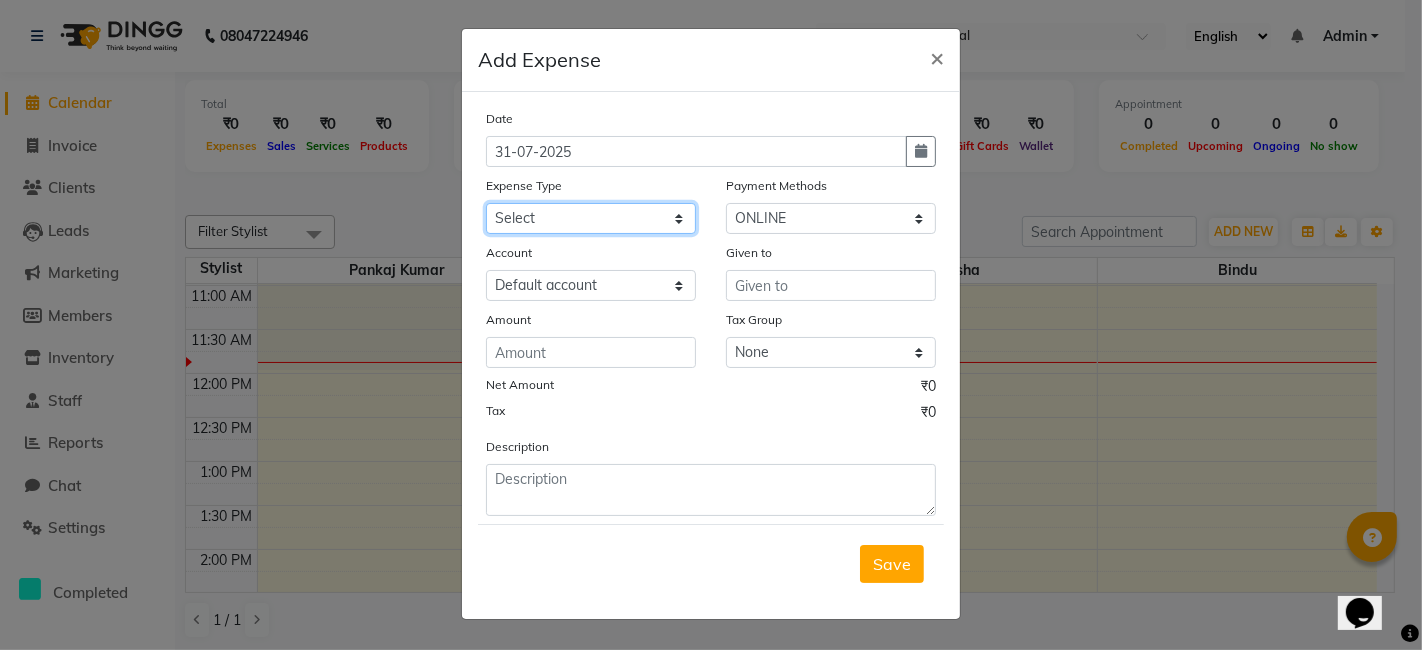 click on "Select Advance Salary Bank charges Cash transfer to bank Cash transfer to hub Client Snacks Electricity Equipment Fuel Govt fee Incentive Insurance Loan Repayment Maintenance Marketing Miscellaneous Other Over Heads of Previous Month Pantry Product Rent Retail Product Salary Staff Snacks Tax Tea & Refreshment Utilities Water Bill" 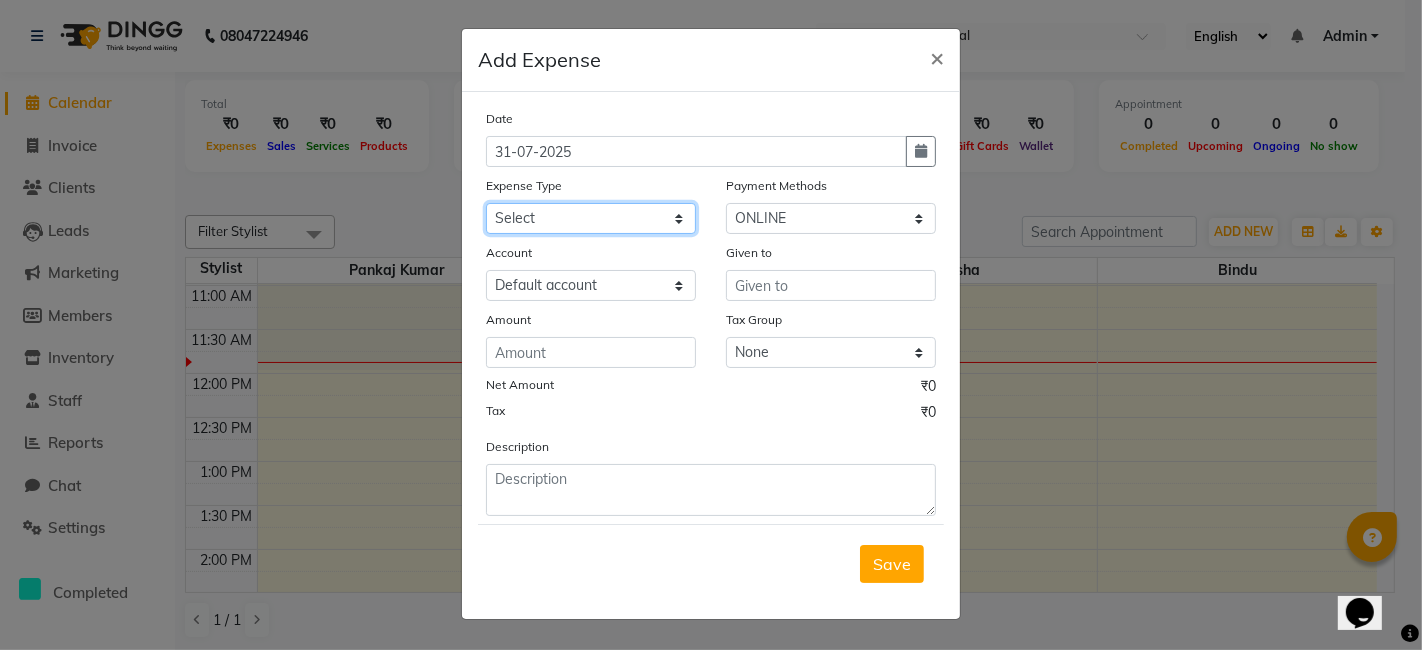 select on "19399" 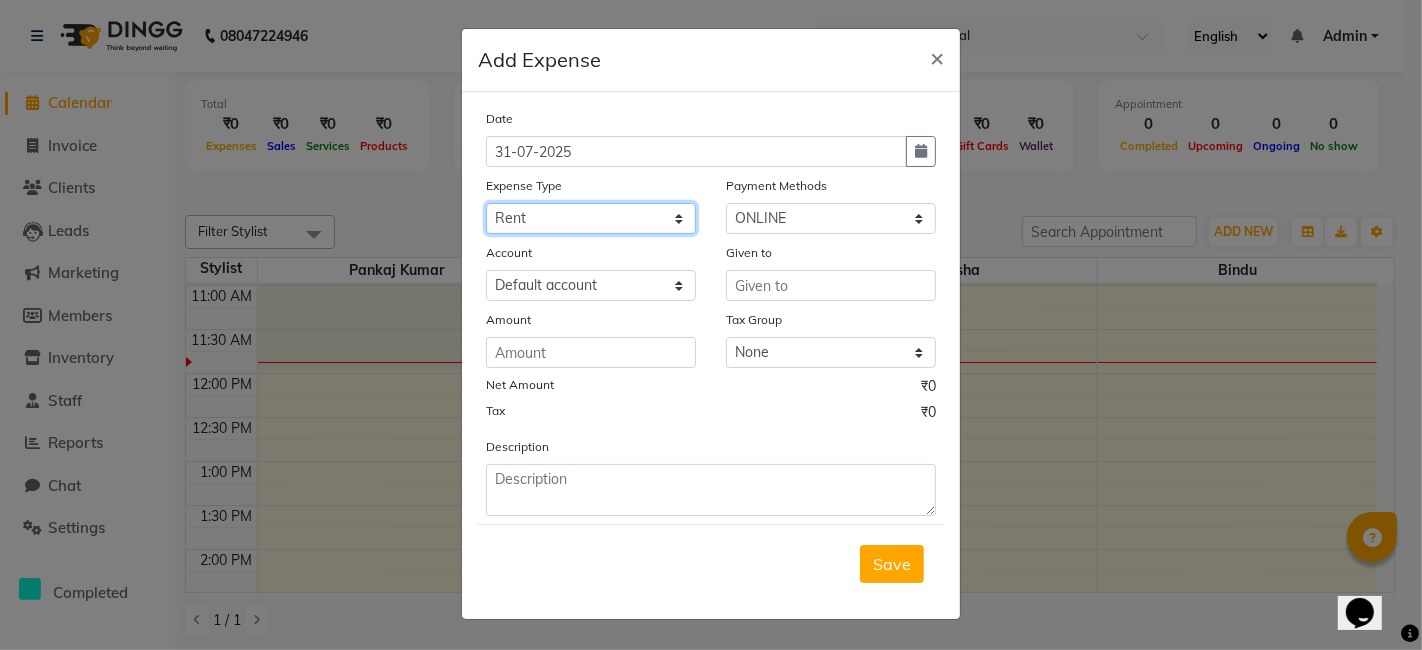 click on "Select Advance Salary Bank charges Cash transfer to bank Cash transfer to hub Client Snacks Electricity Equipment Fuel Govt fee Incentive Insurance Loan Repayment Maintenance Marketing Miscellaneous Other Over Heads of Previous Month Pantry Product Rent Retail Product Salary Staff Snacks Tax Tea & Refreshment Utilities Water Bill" 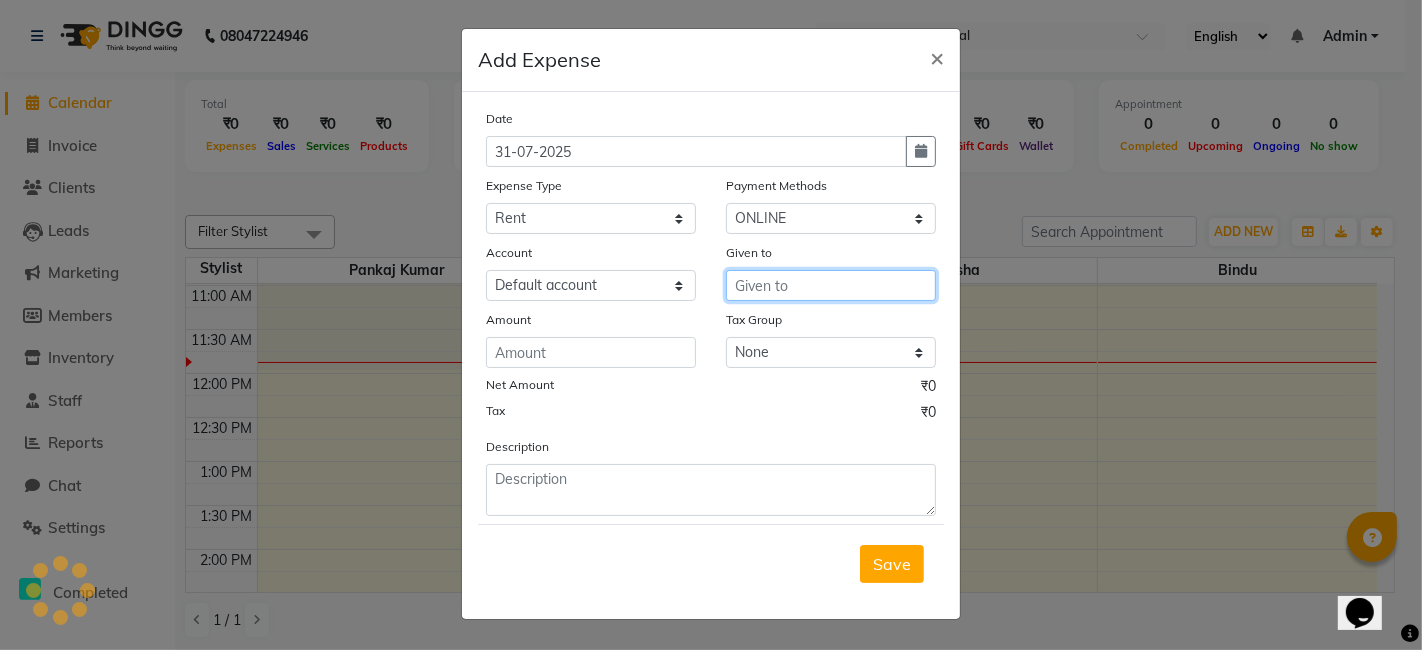 click at bounding box center (831, 285) 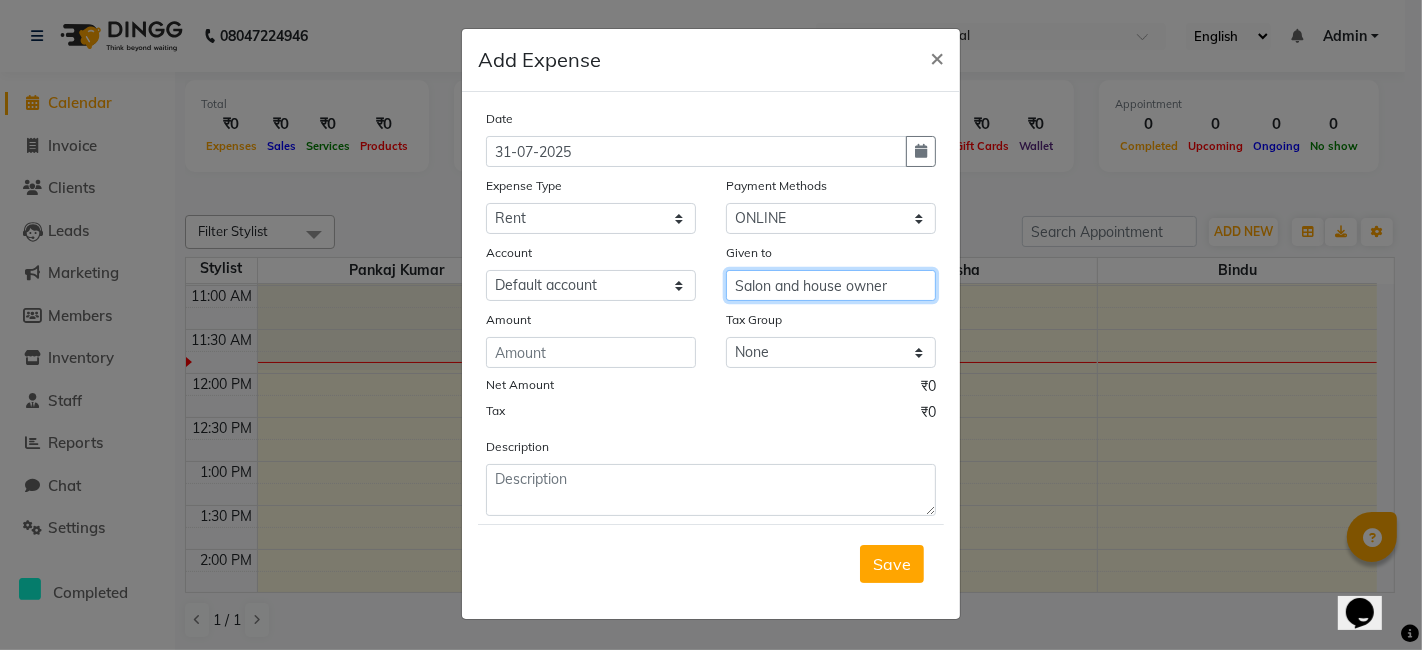 type on "Salon and house owner" 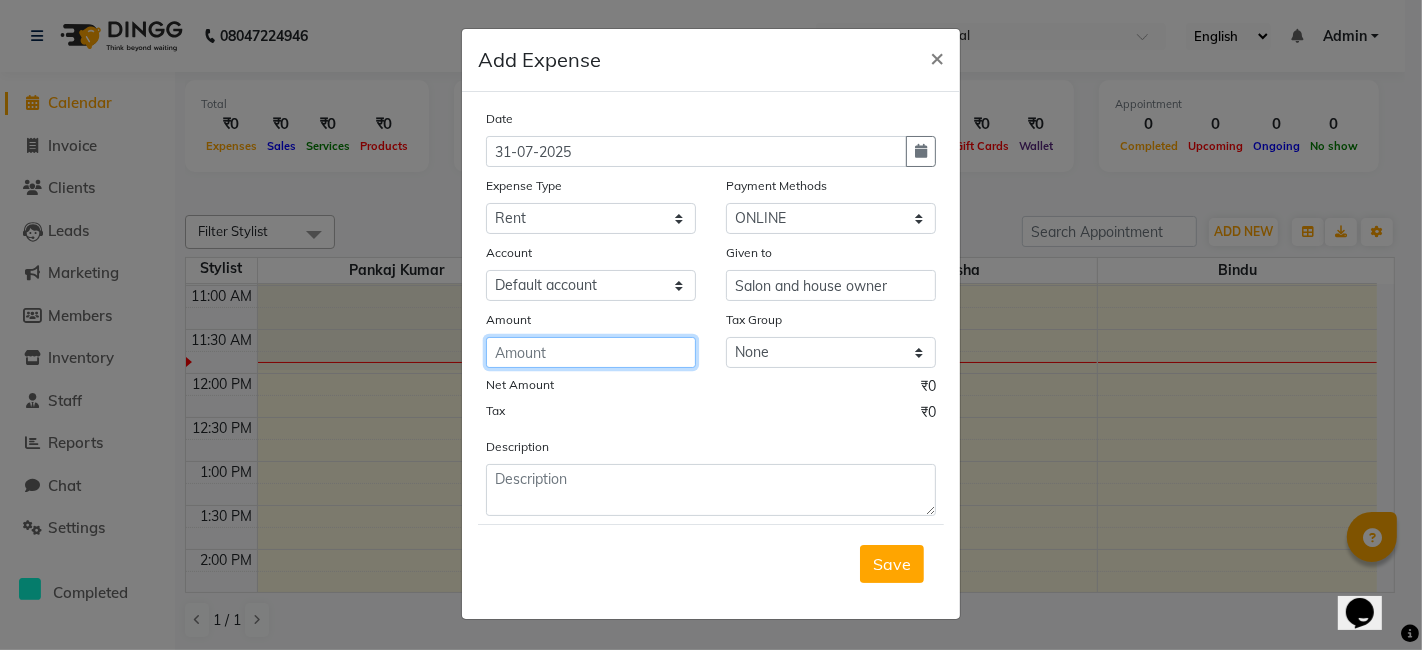 click 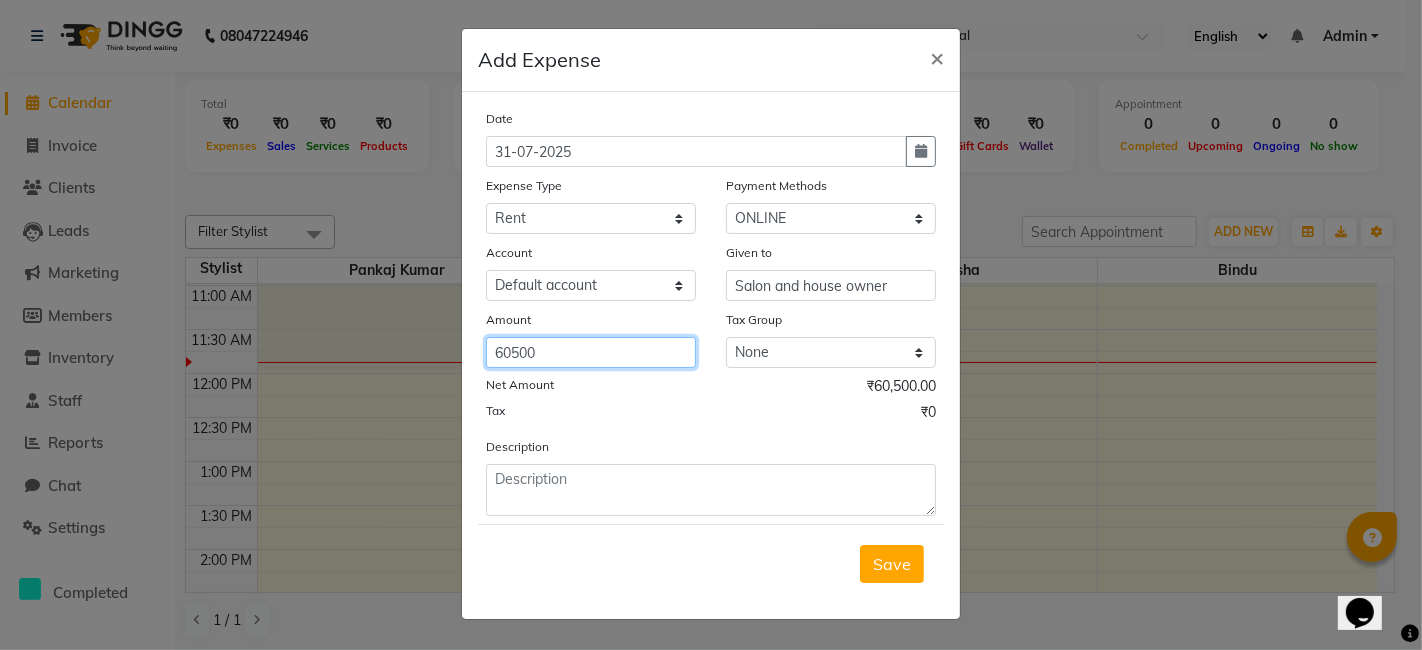 type on "60500" 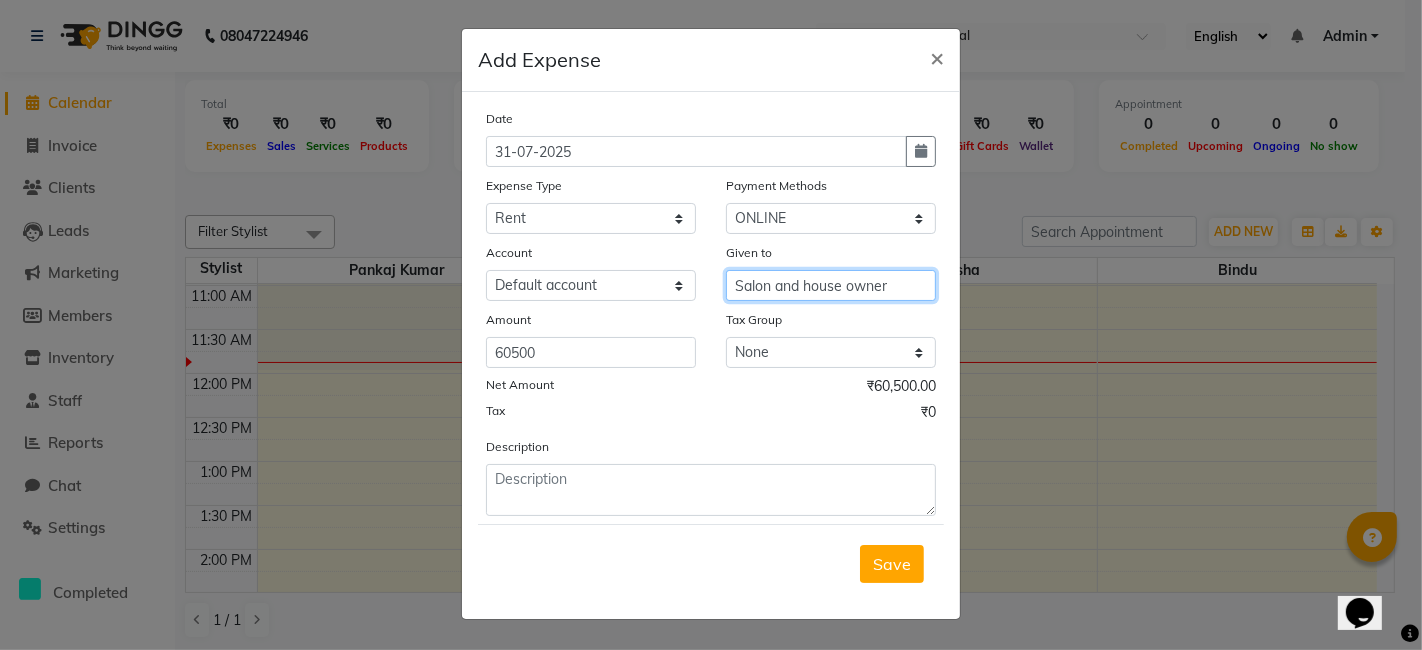 drag, startPoint x: 731, startPoint y: 280, endPoint x: 905, endPoint y: 287, distance: 174.14075 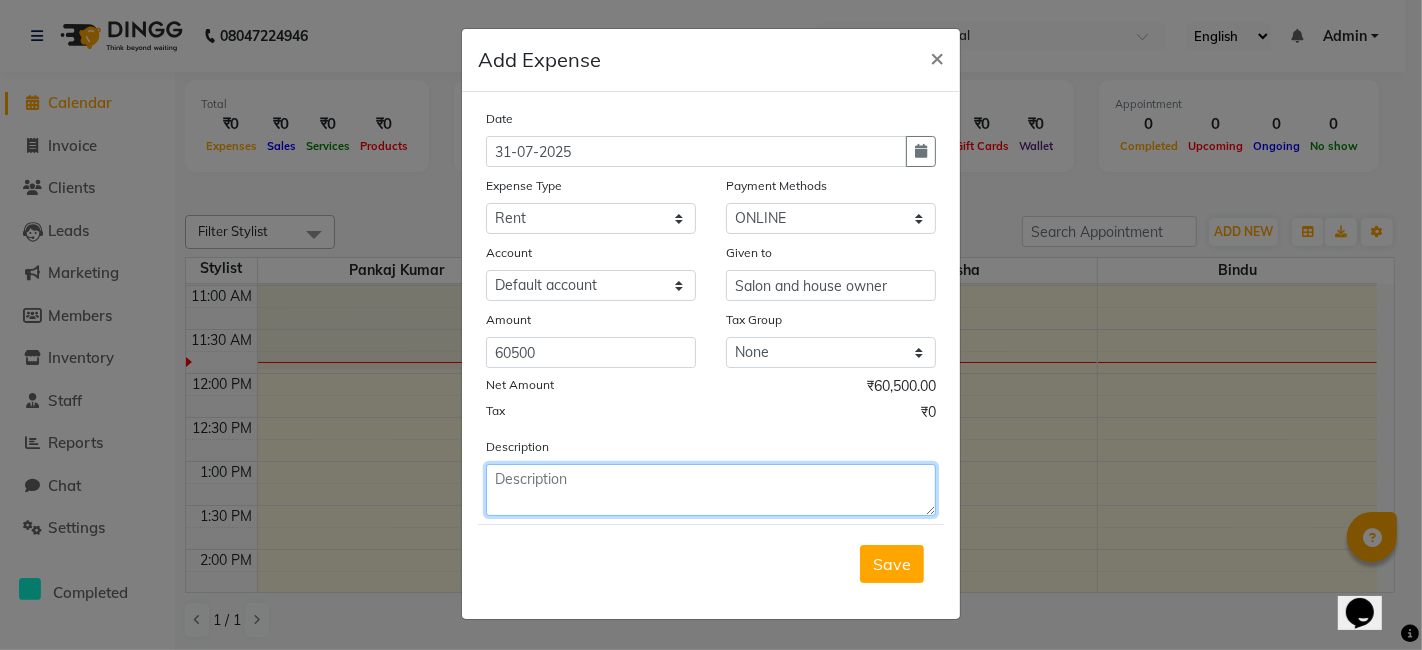 click 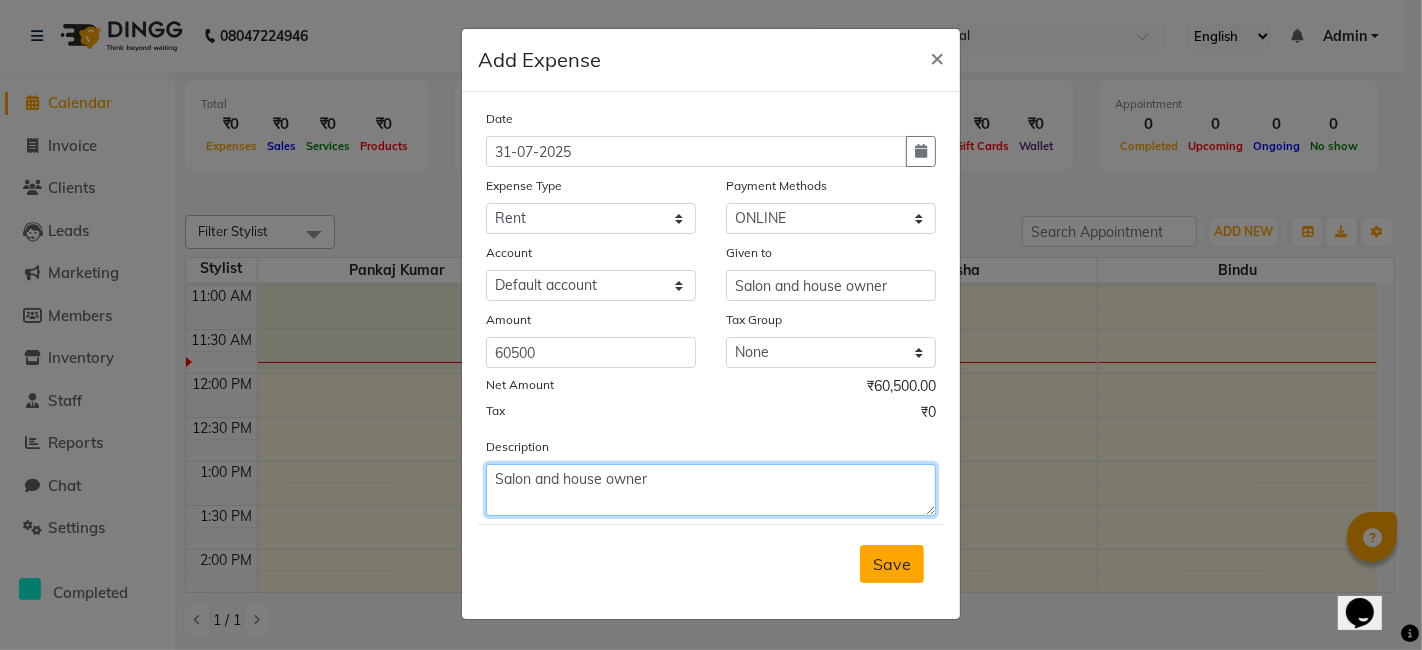 type on "Salon and house owner" 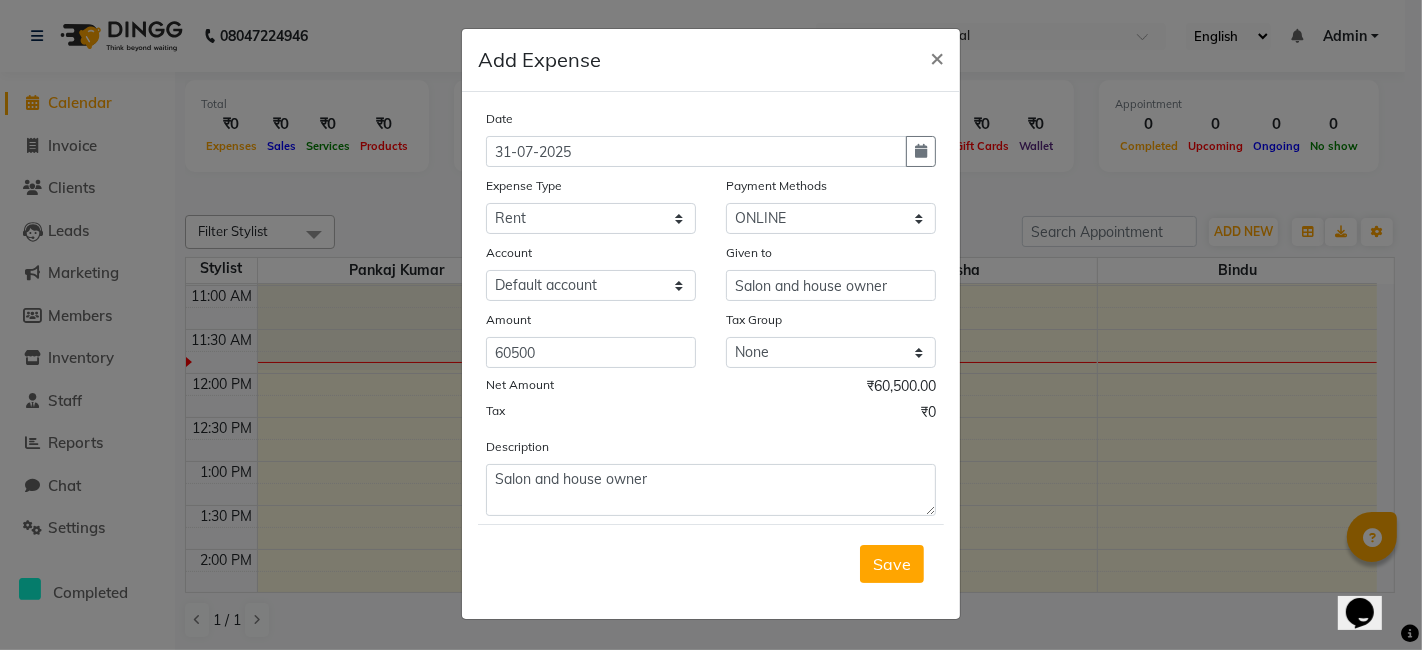 click on "Save" at bounding box center [892, 564] 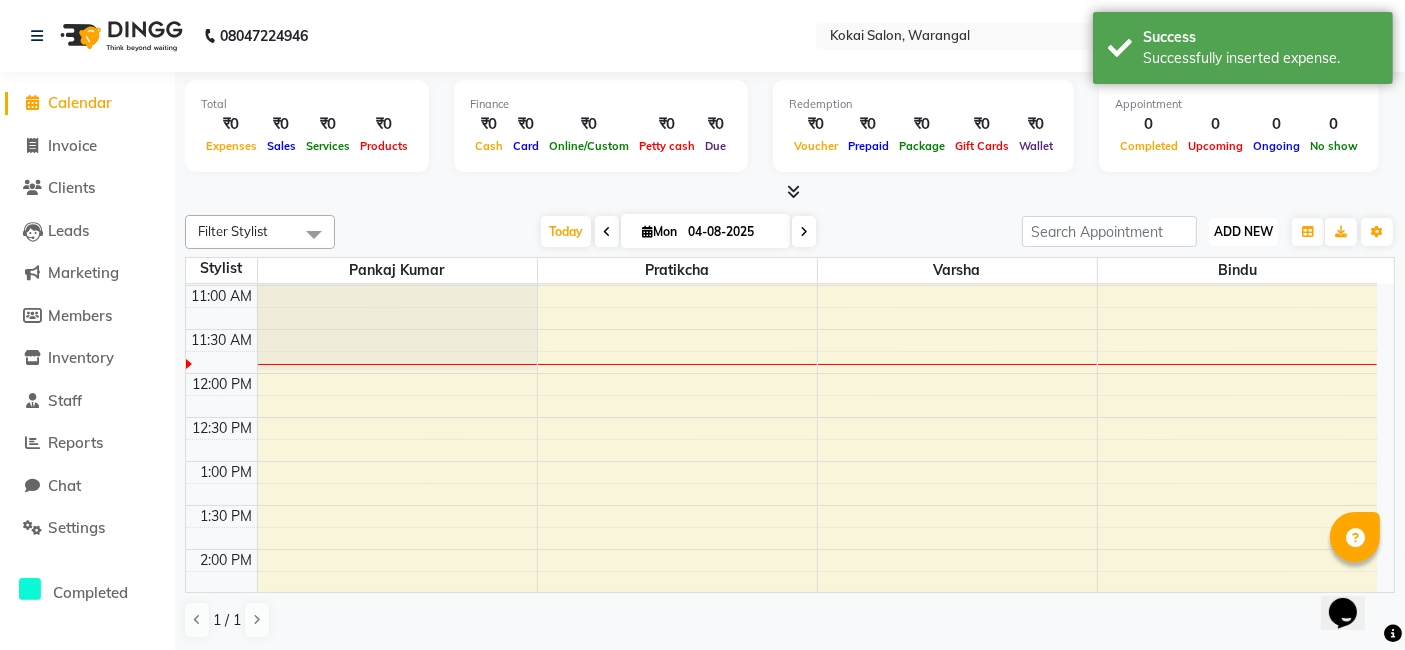 click on "ADD NEW" at bounding box center (1243, 231) 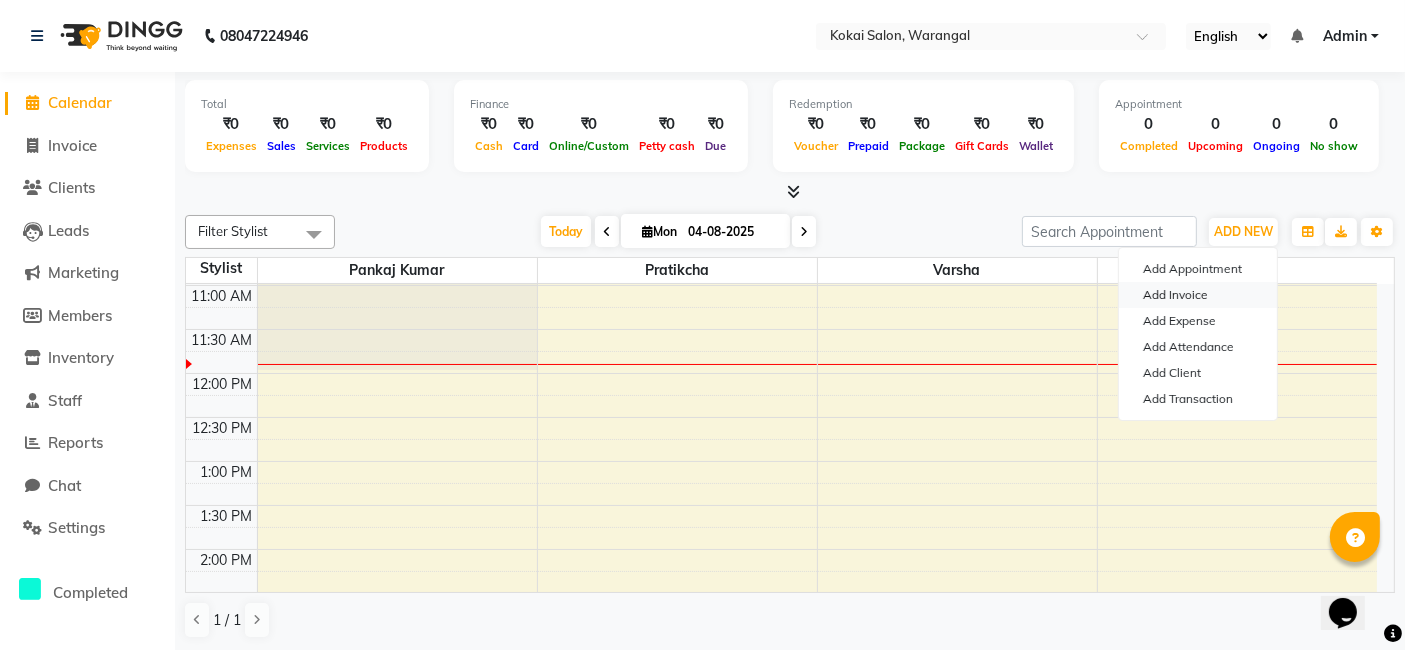 click on "Add Invoice" at bounding box center (1198, 295) 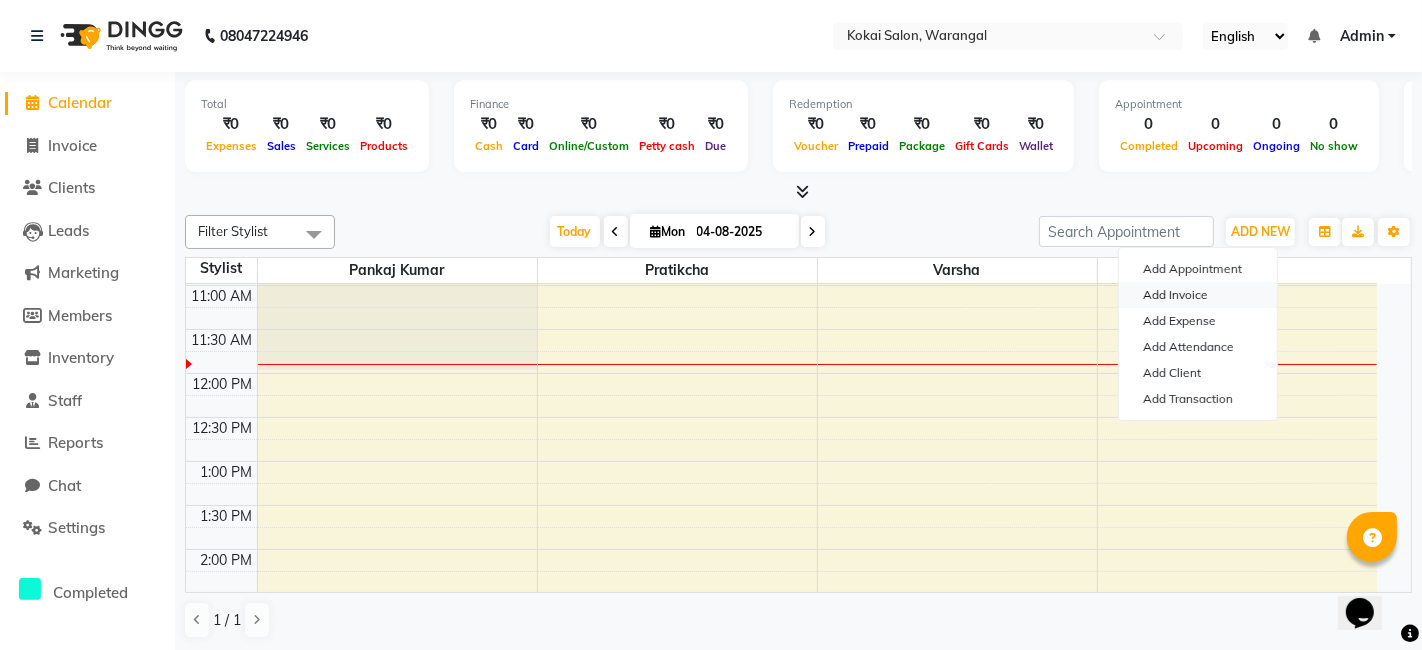 select on "7546" 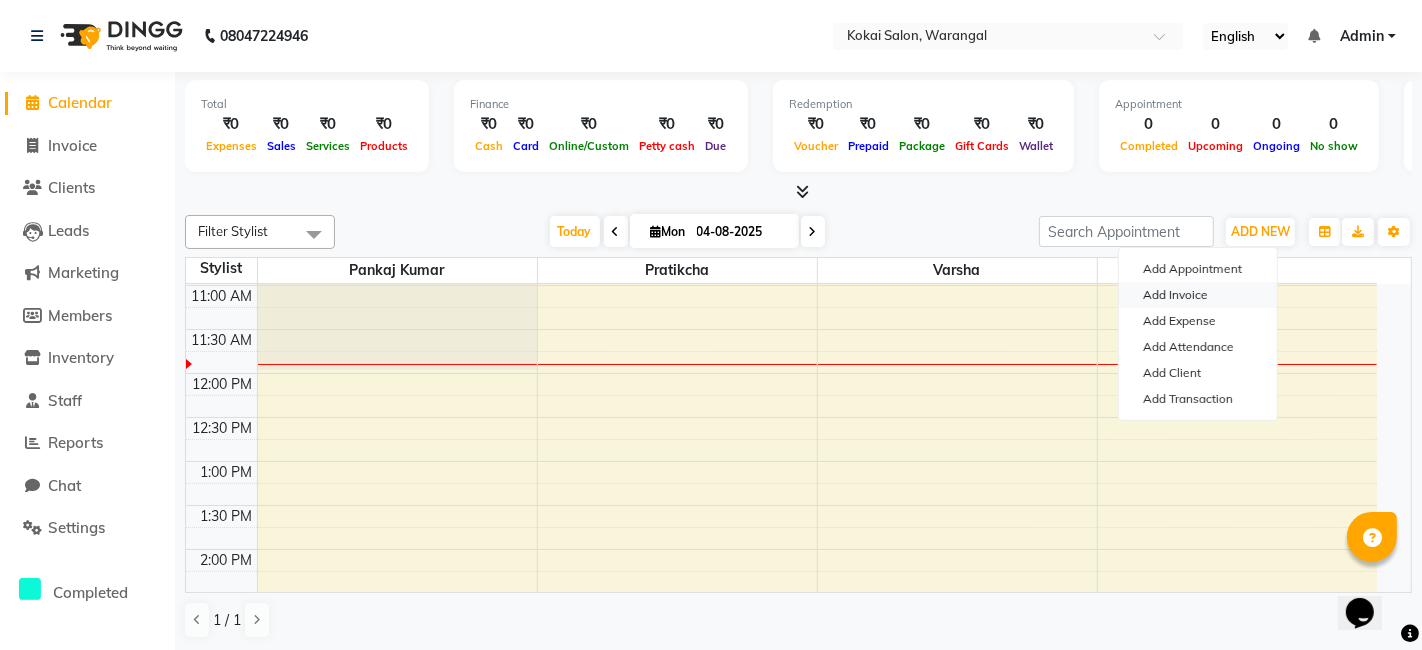 select on "service" 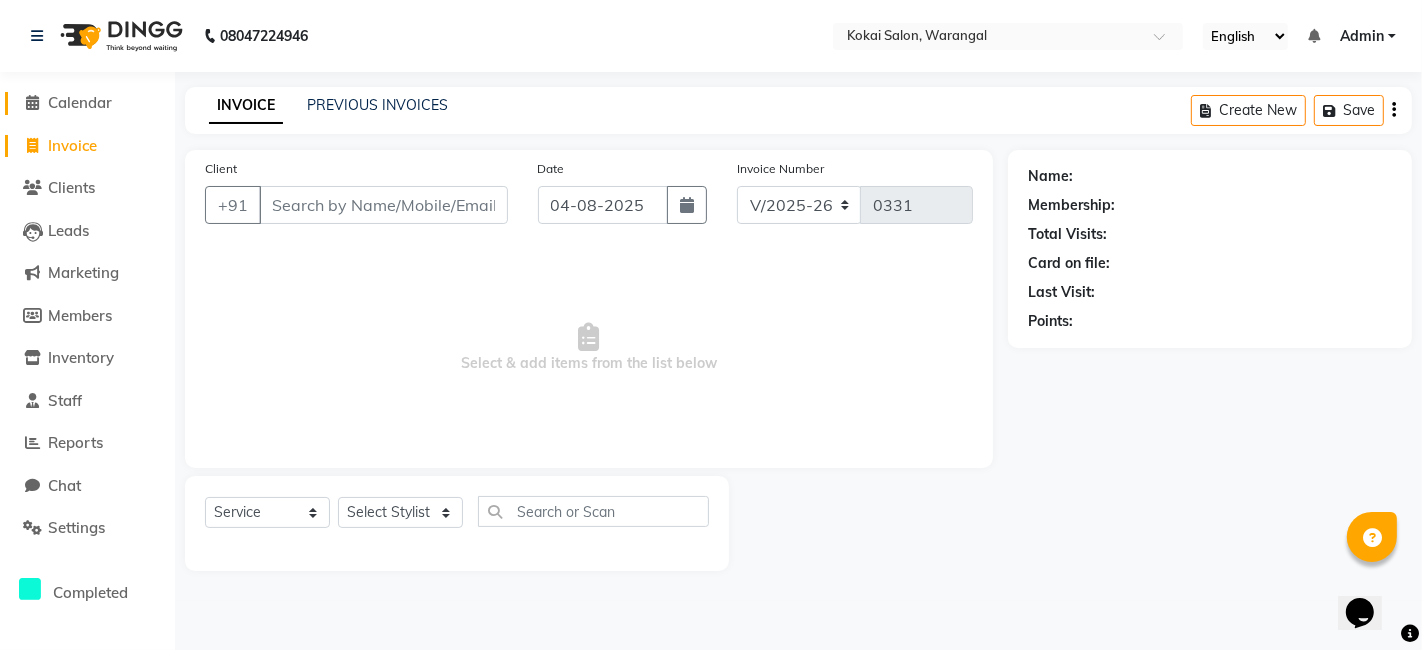 click on "Calendar" 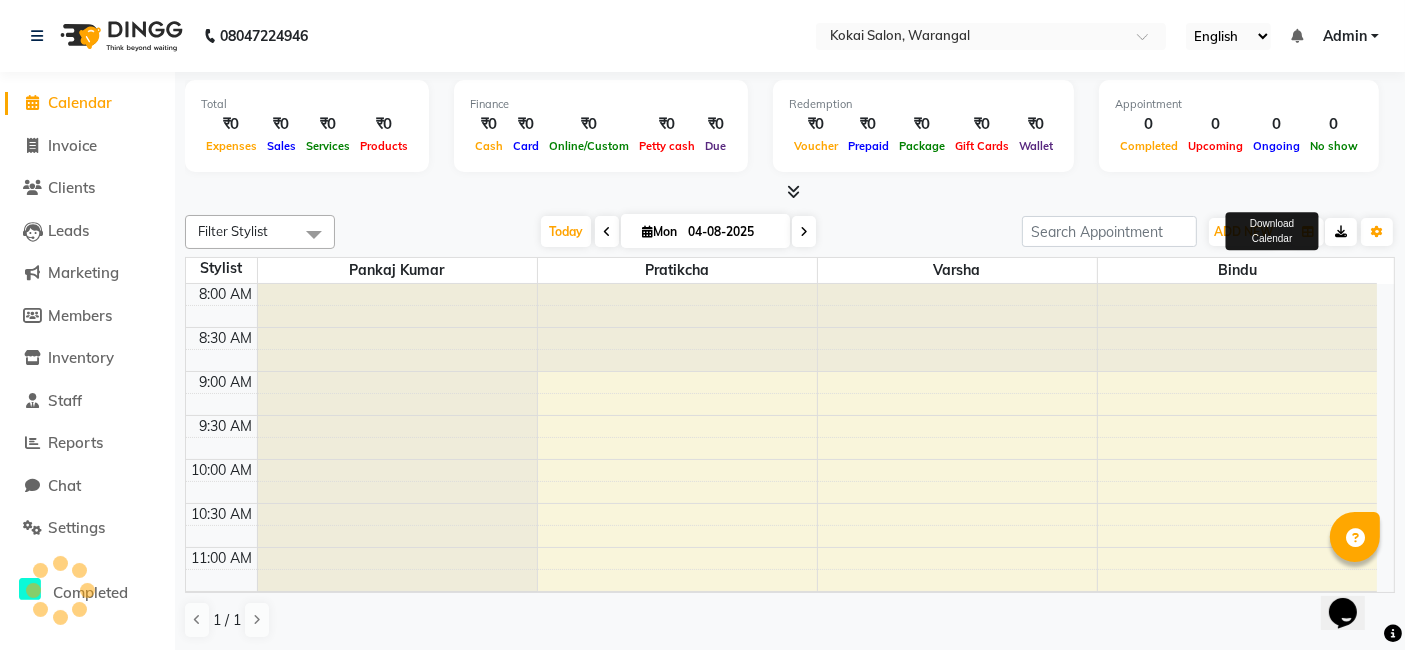 scroll, scrollTop: 0, scrollLeft: 0, axis: both 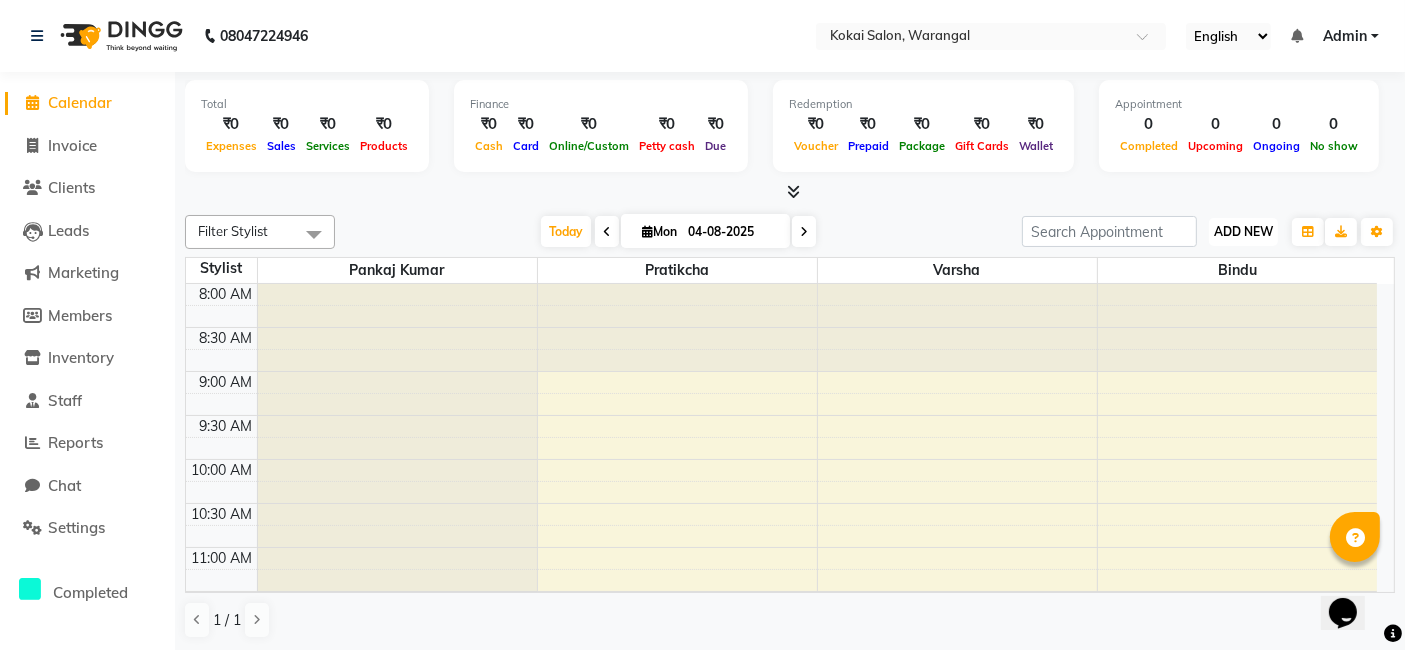 click on "ADD NEW Toggle Dropdown" at bounding box center [1243, 232] 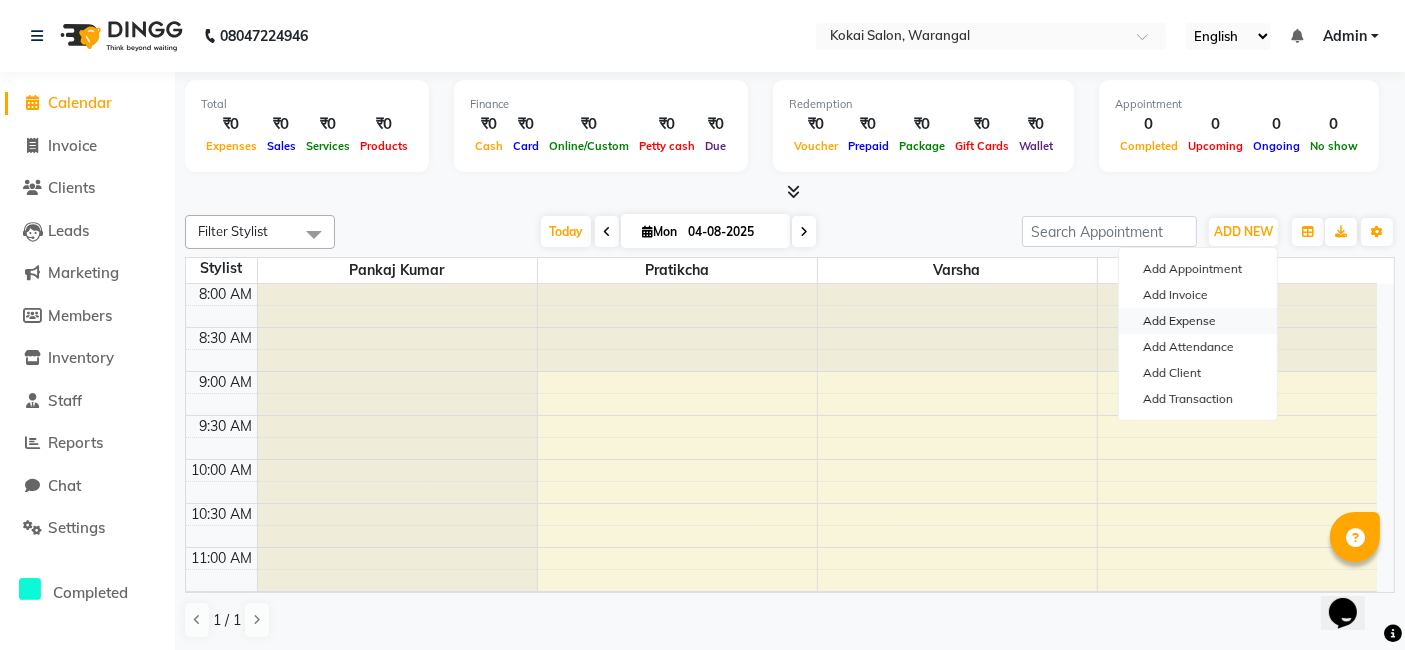 click on "Add Expense" at bounding box center (1198, 321) 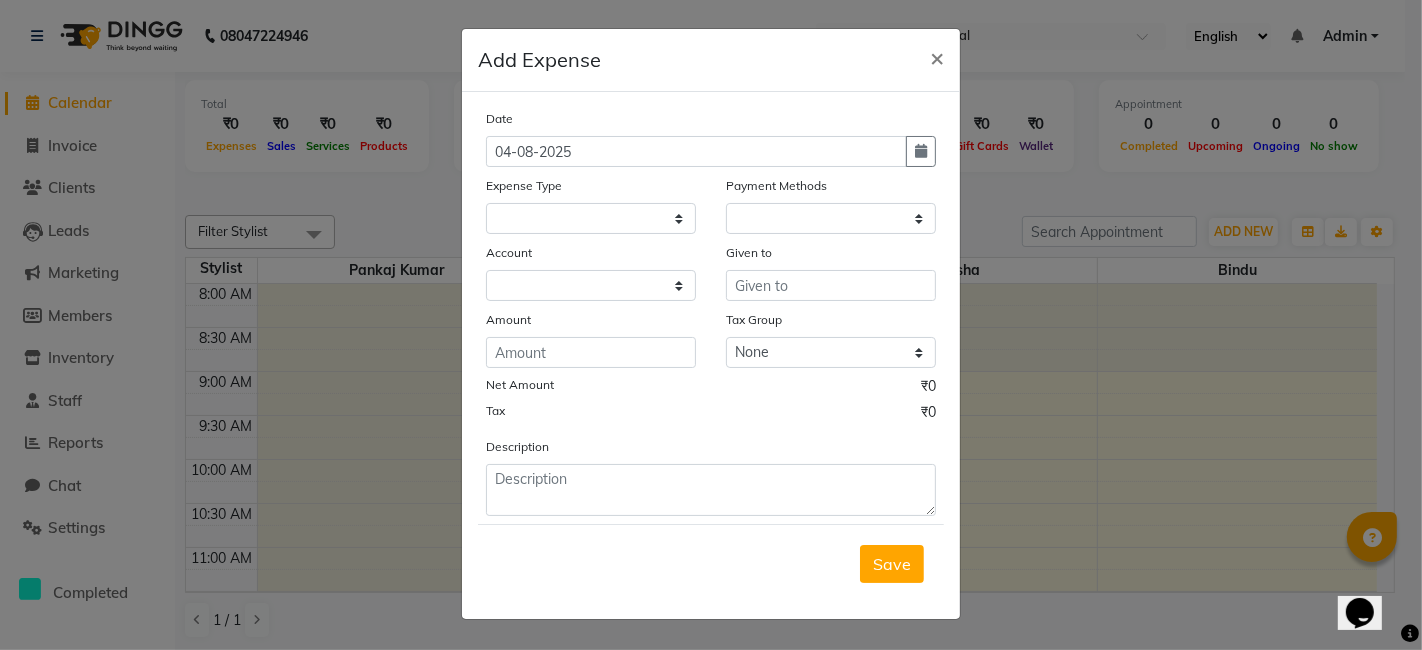 select on "1" 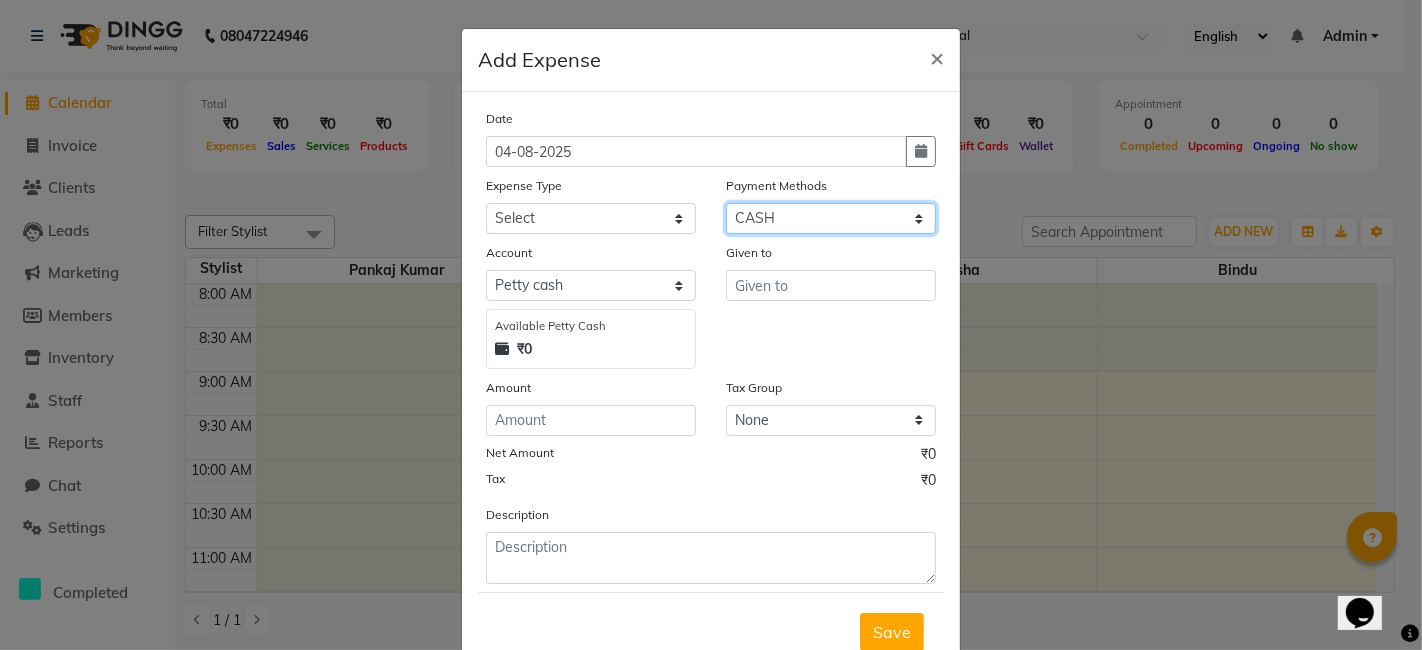 click on "Select CARD ONLINE CASH Prepaid Package" 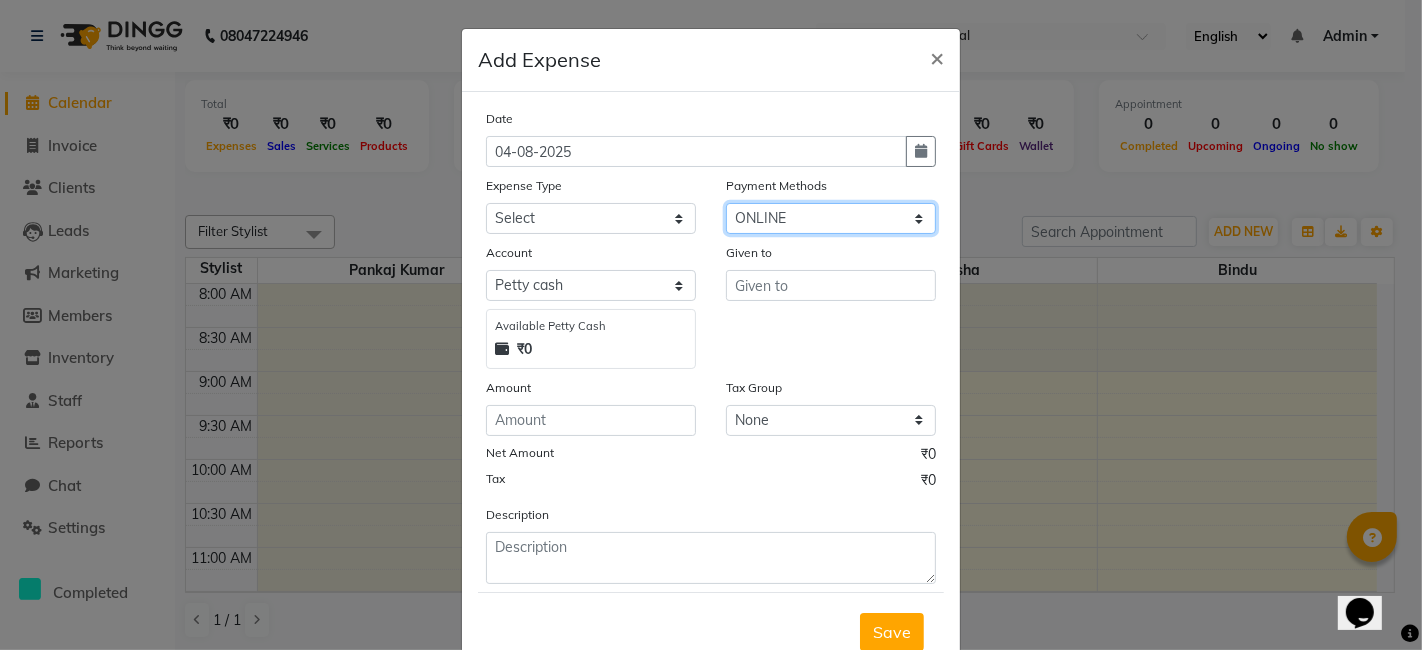 click on "Select CARD ONLINE CASH Prepaid Package" 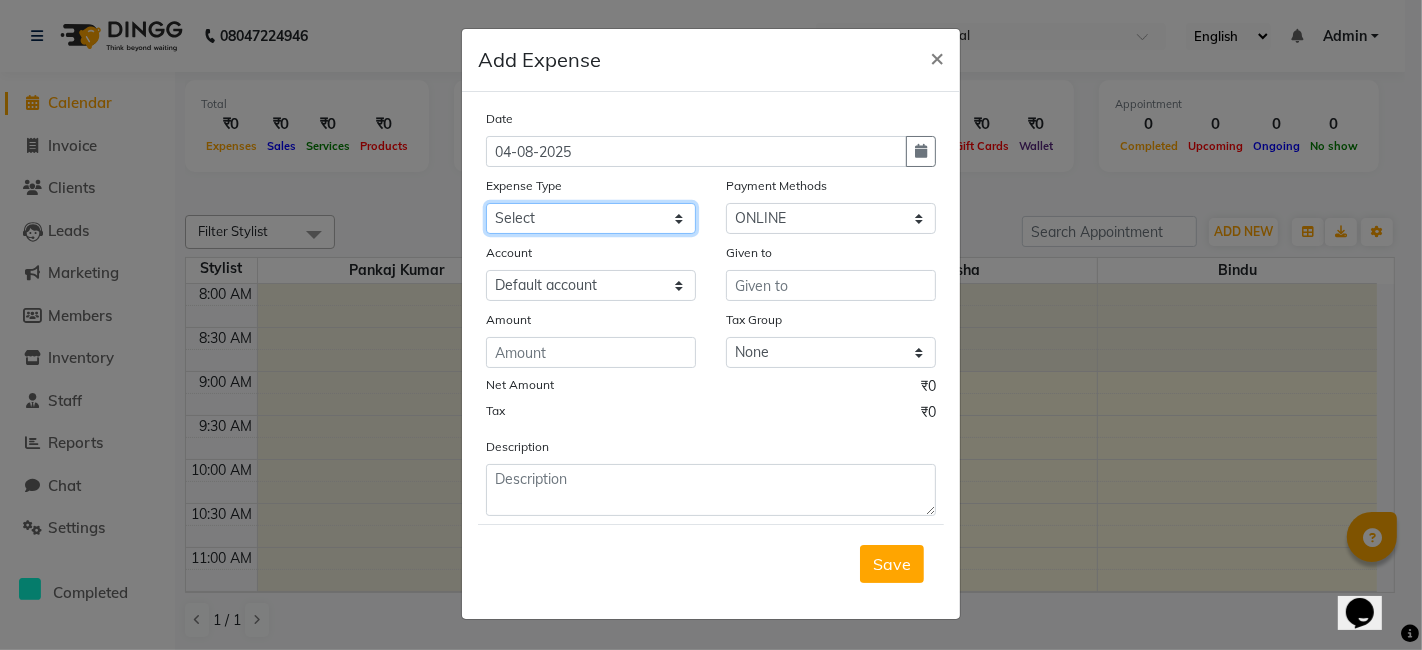 click on "Select Advance Salary Bank charges Cash transfer to bank Cash transfer to hub Client Snacks Electricity Equipment Fuel Govt fee Incentive Insurance Loan Repayment Maintenance Marketing Miscellaneous Other Over Heads of Previous Month Pantry Product Rent Retail Product Salary Staff Snacks Tax Tea & Refreshment Utilities Water Bill" 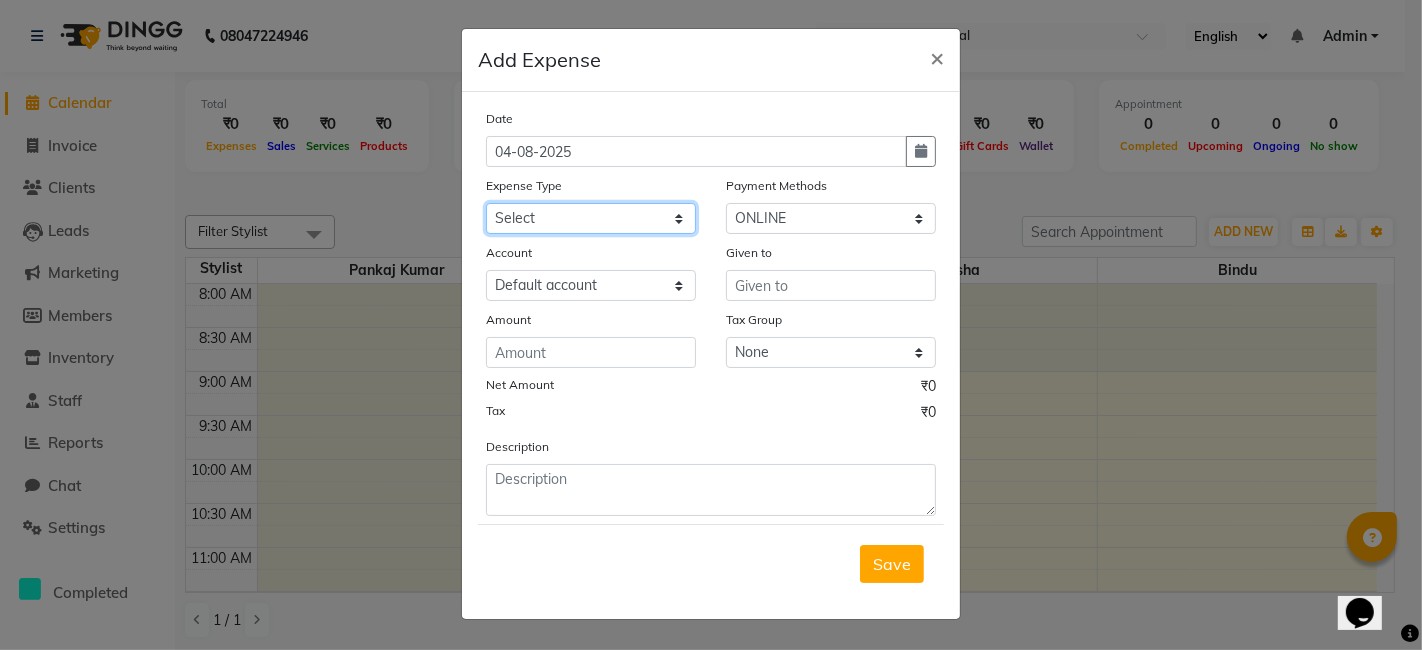 select on "19400" 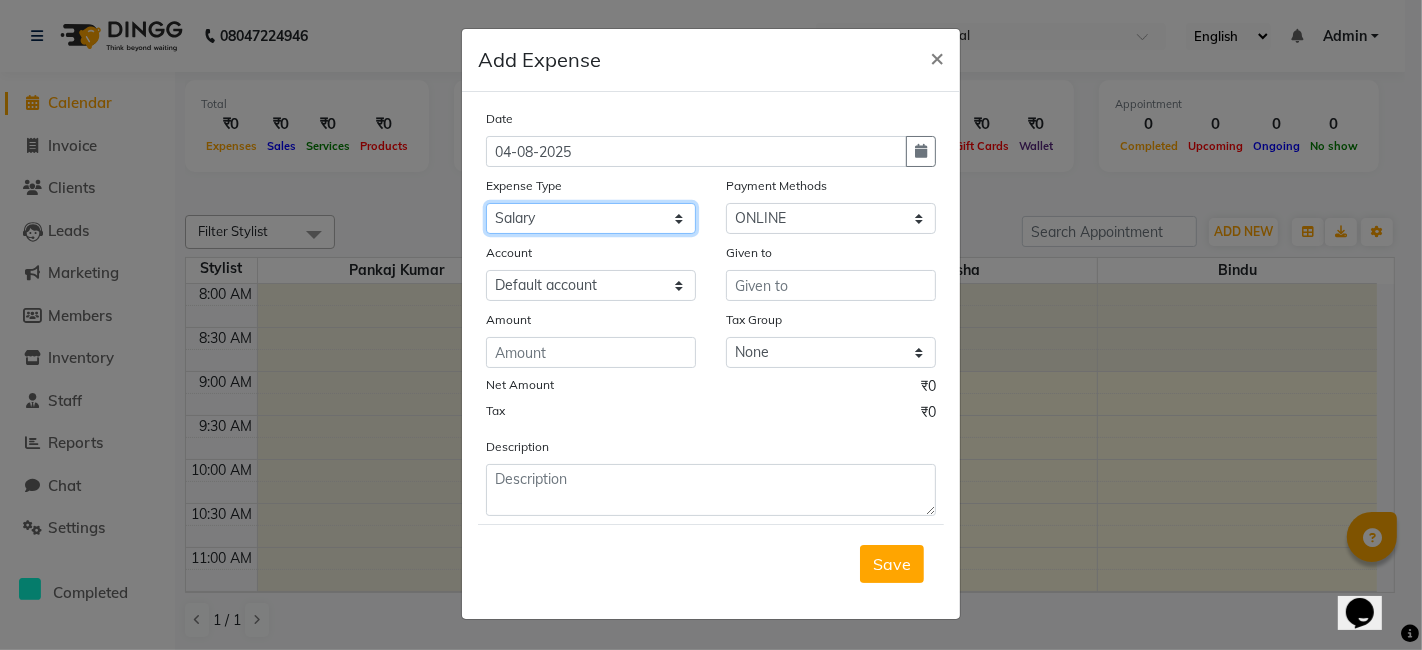 click on "Select Advance Salary Bank charges Cash transfer to bank Cash transfer to hub Client Snacks Electricity Equipment Fuel Govt fee Incentive Insurance Loan Repayment Maintenance Marketing Miscellaneous Other Over Heads of Previous Month Pantry Product Rent Retail Product Salary Staff Snacks Tax Tea & Refreshment Utilities Water Bill" 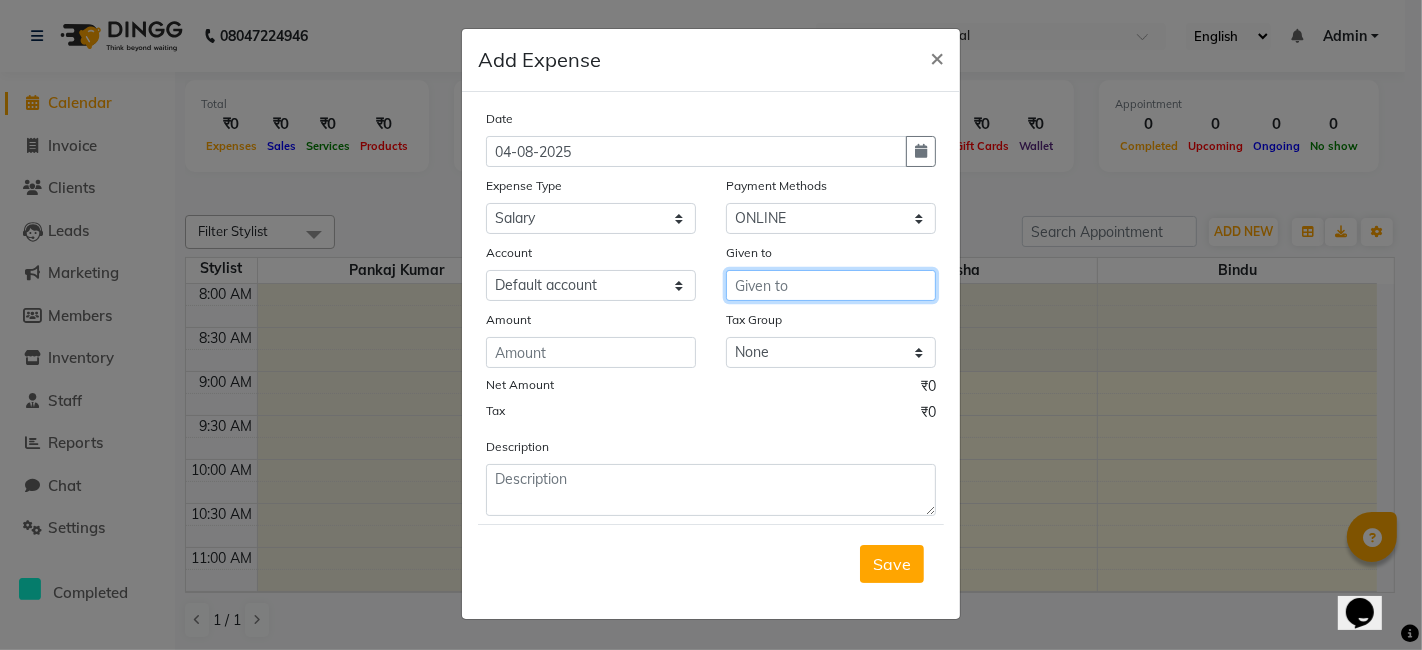 click at bounding box center [831, 285] 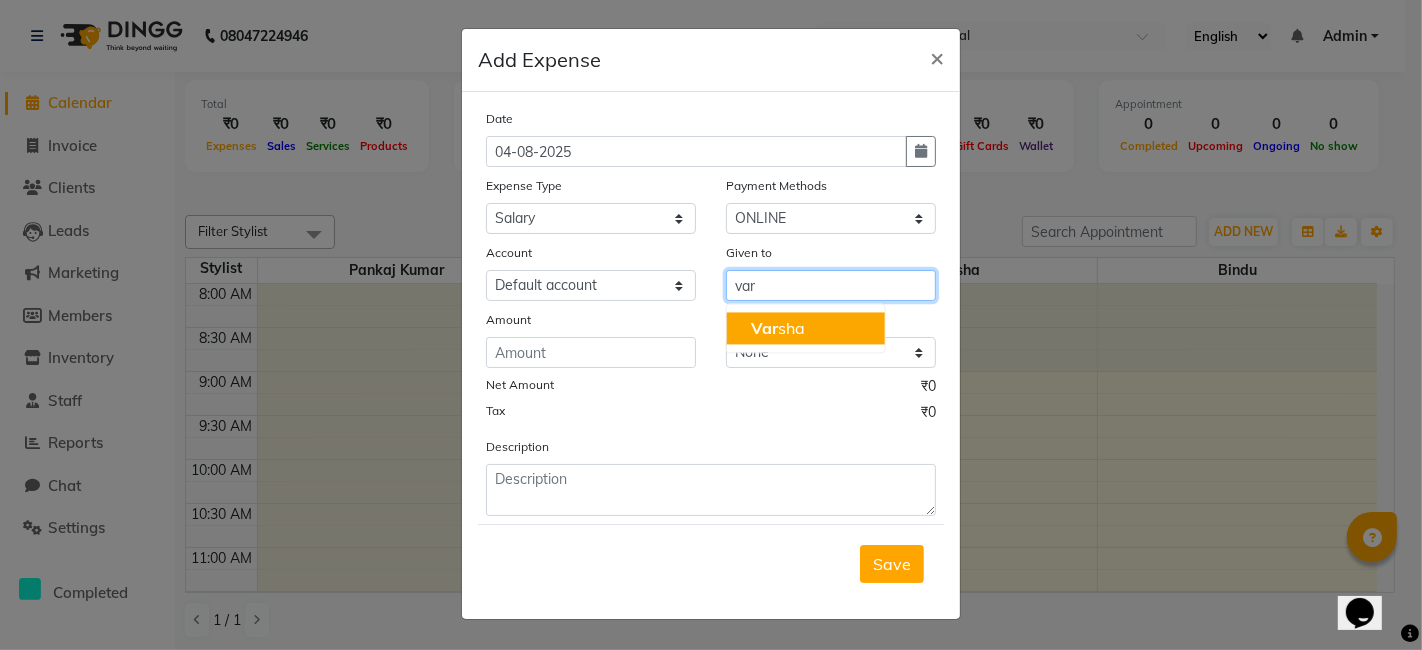 click on "[NAME]" at bounding box center (778, 328) 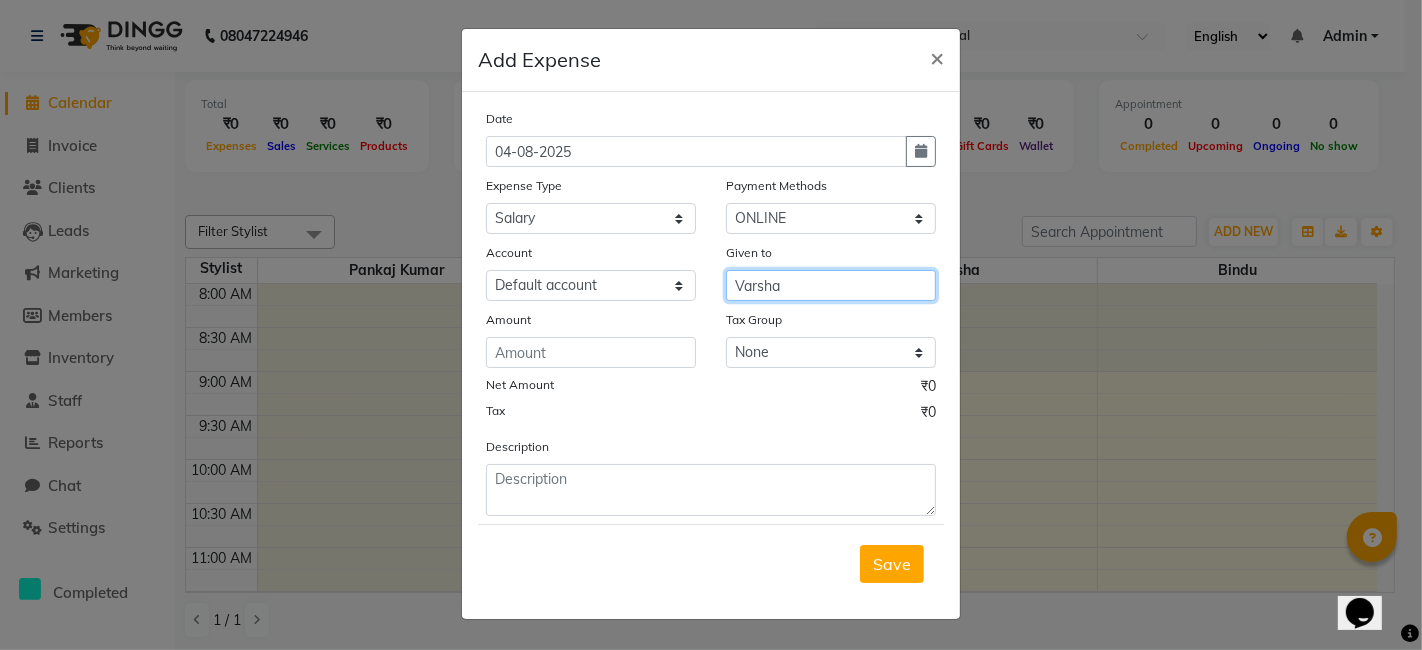 type on "Varsha" 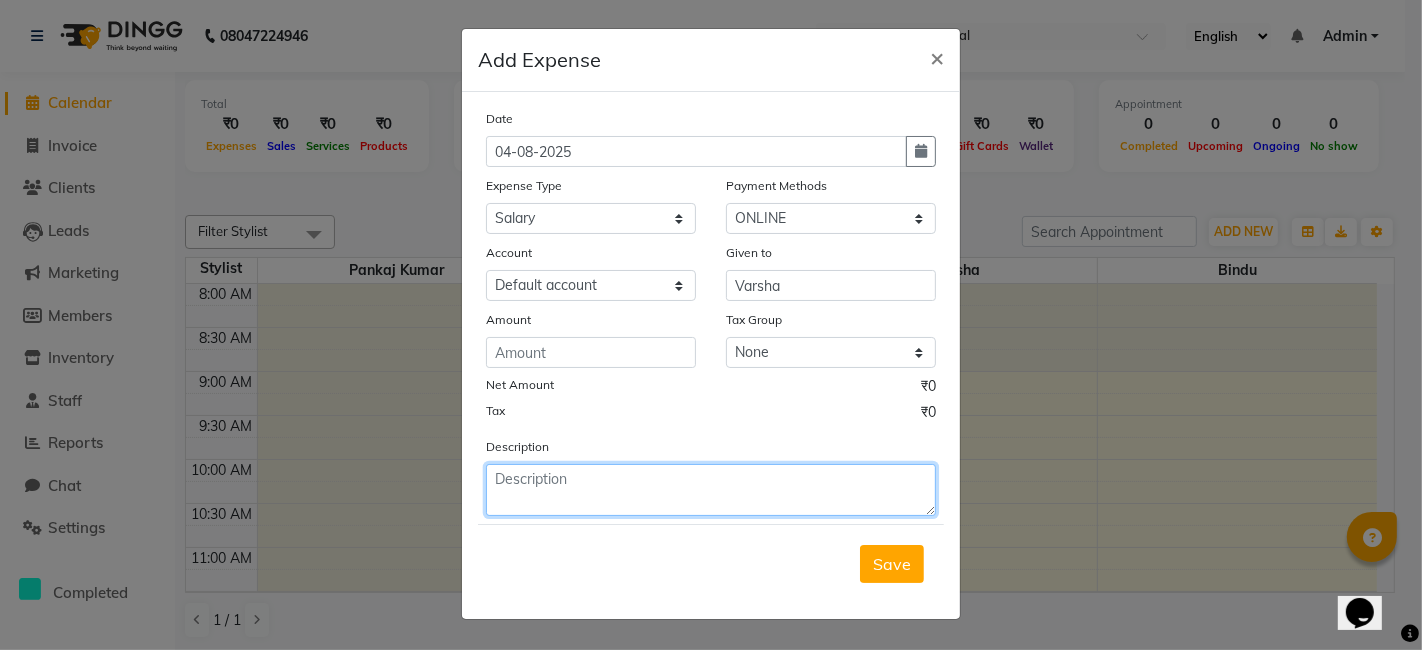 click 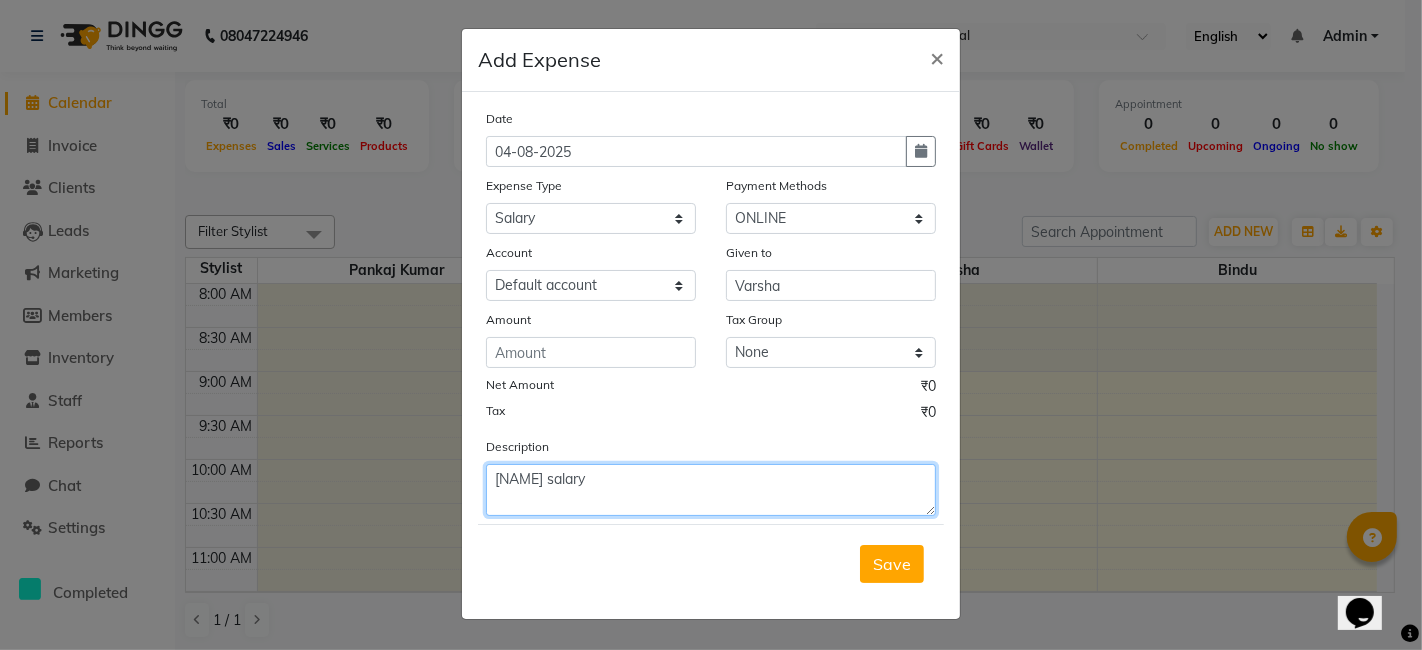 type on "[NAME] salary" 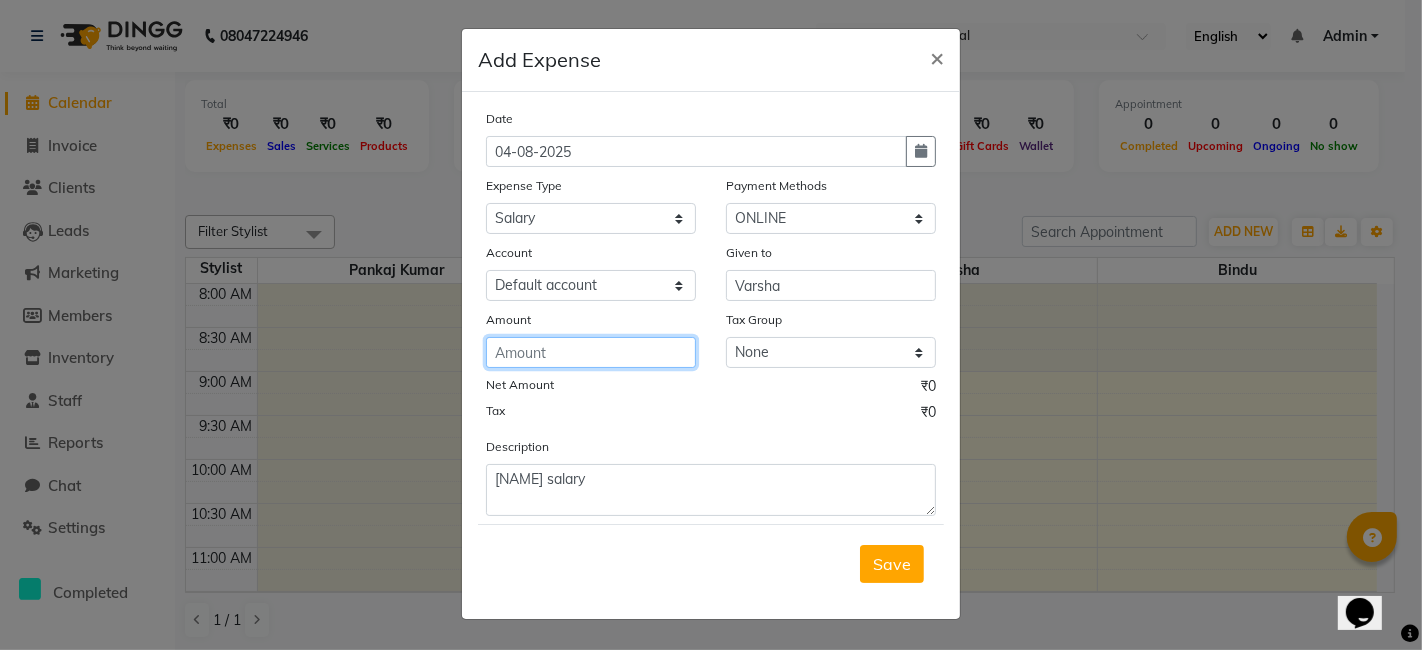 click 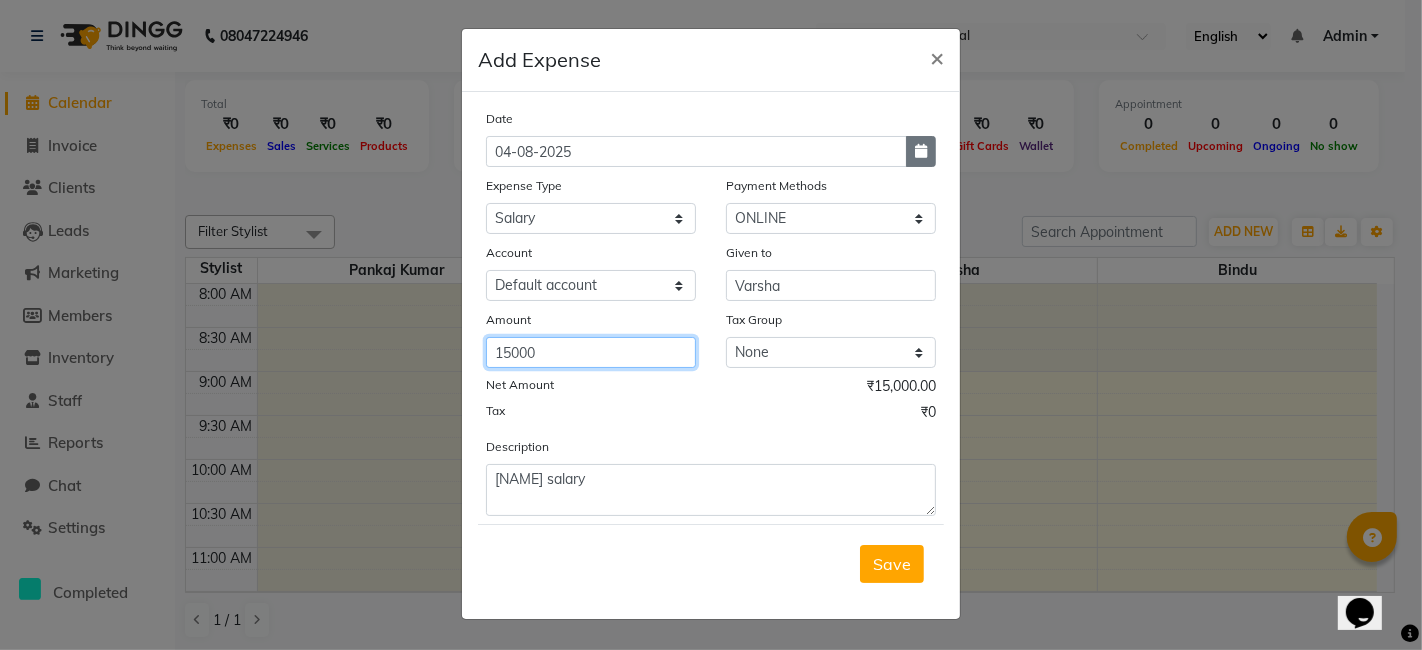 type on "15000" 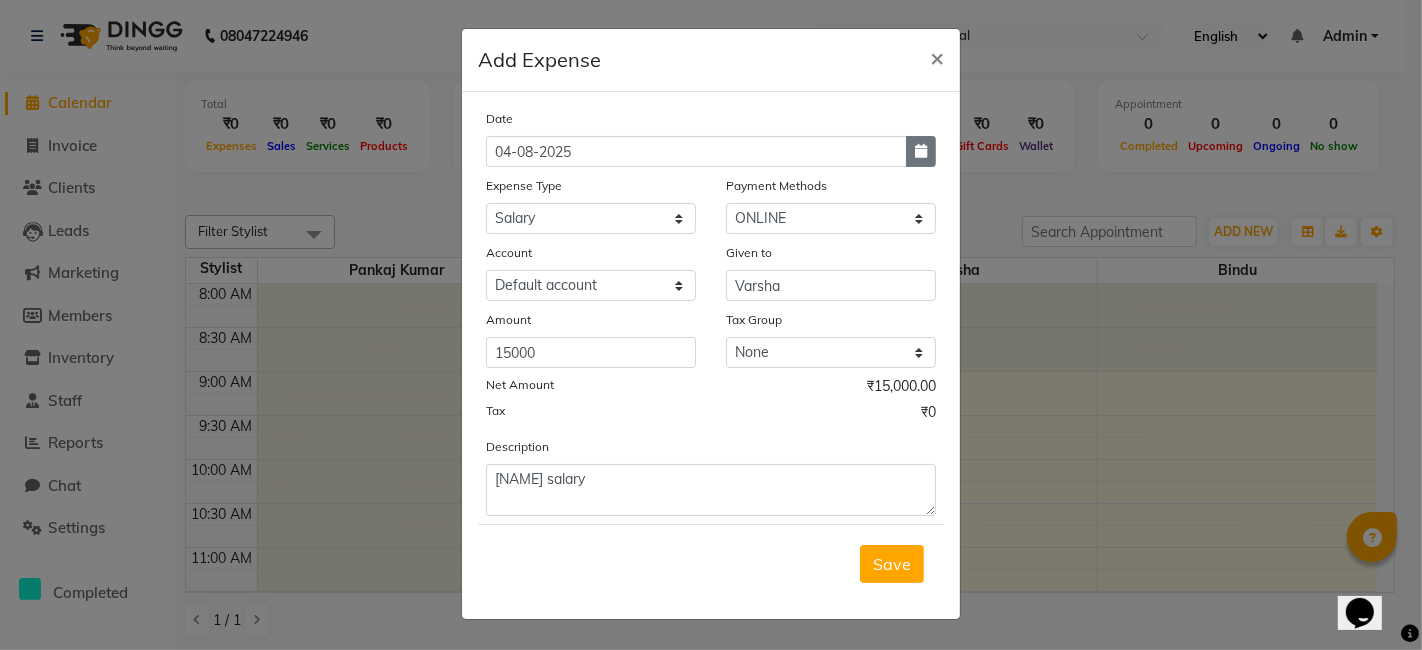 drag, startPoint x: 925, startPoint y: 154, endPoint x: 913, endPoint y: 158, distance: 12.649111 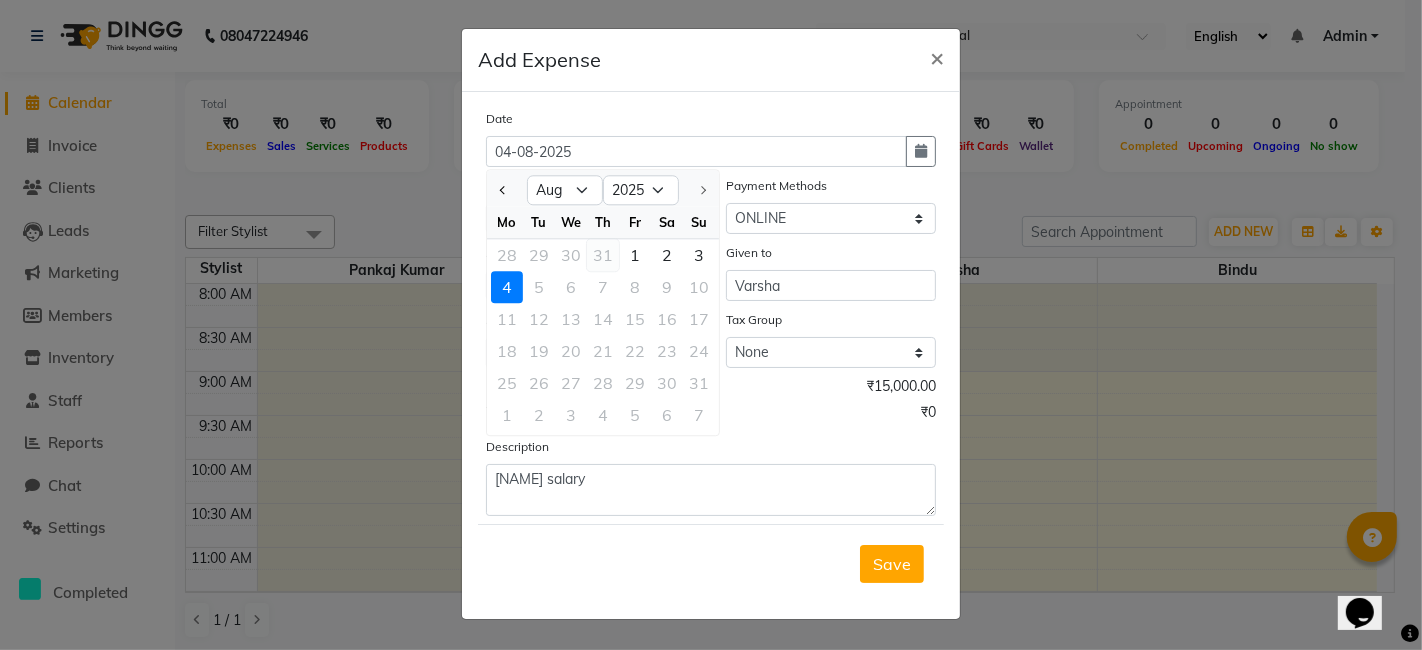 click on "31" 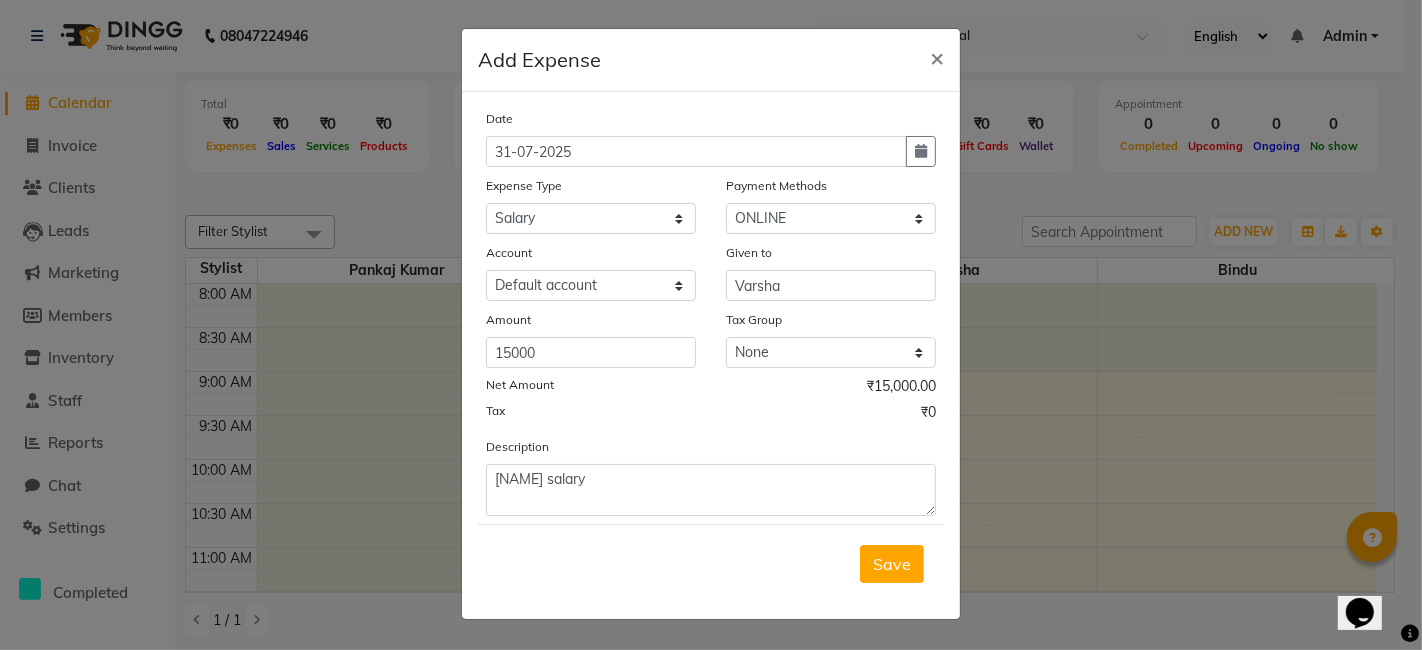 click on "Save" 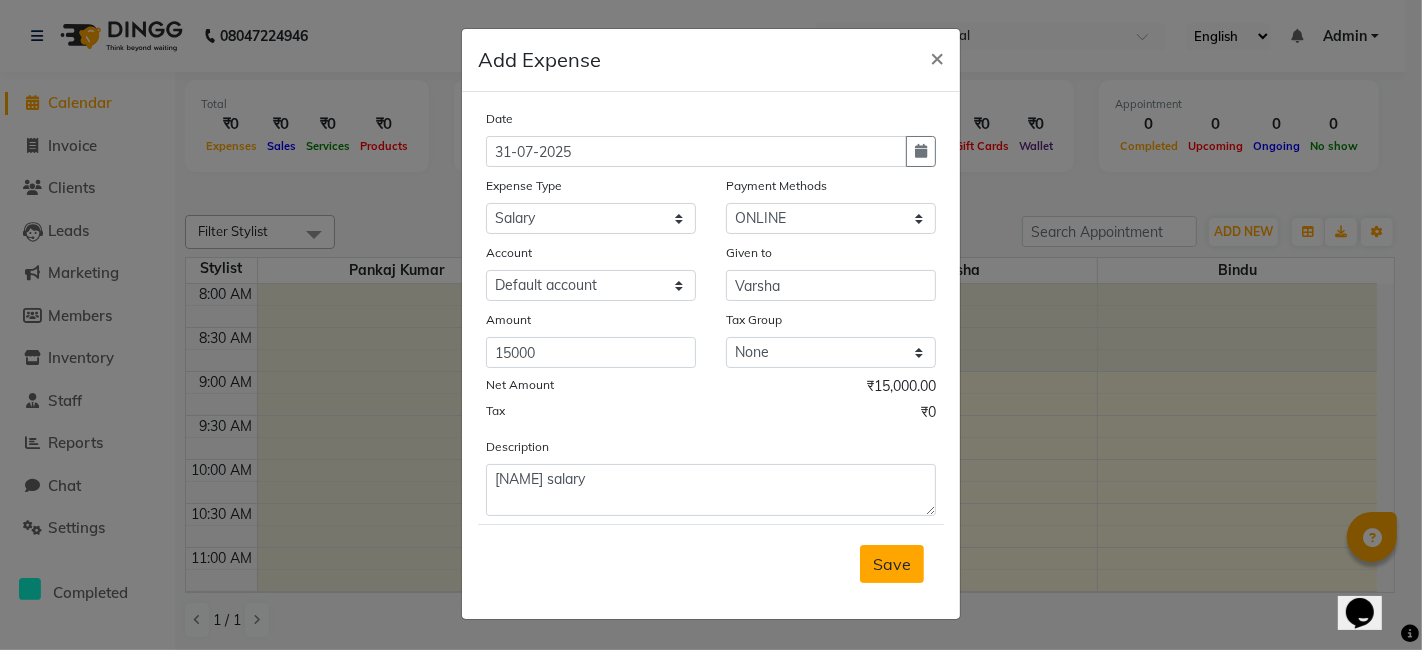 click on "Save" at bounding box center (892, 564) 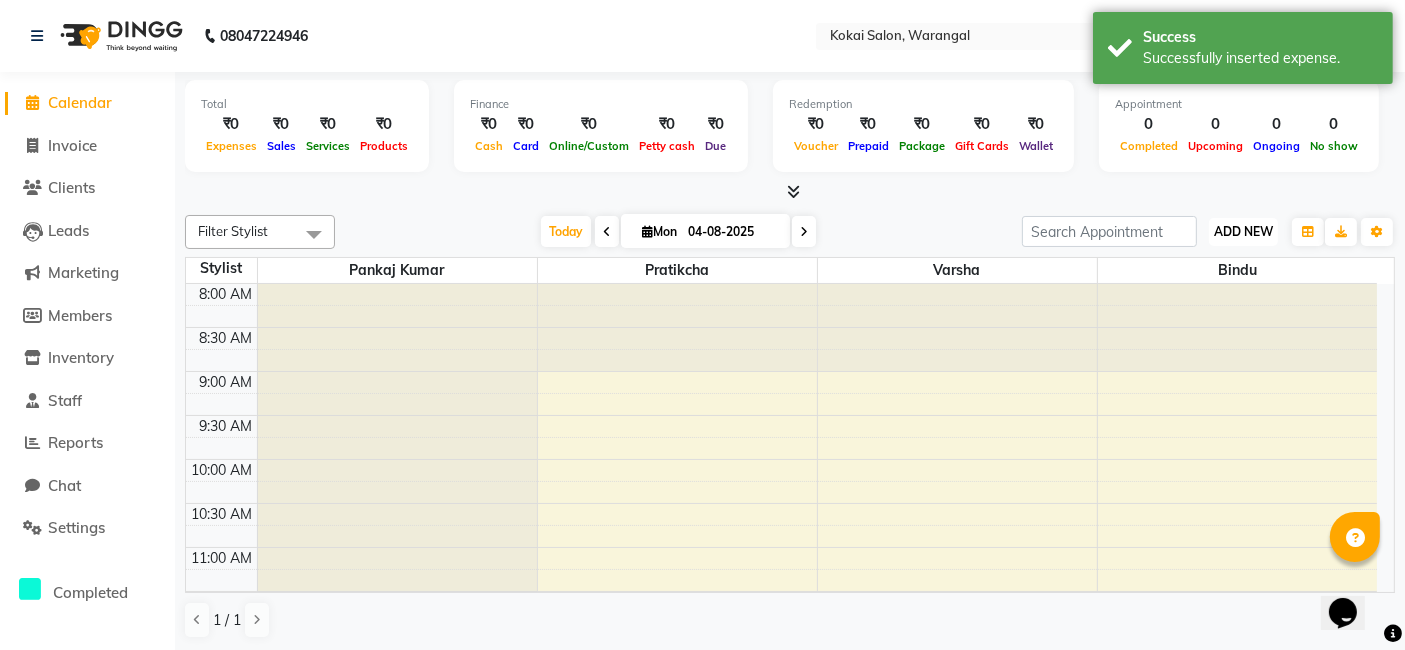 click on "ADD NEW" at bounding box center (1243, 231) 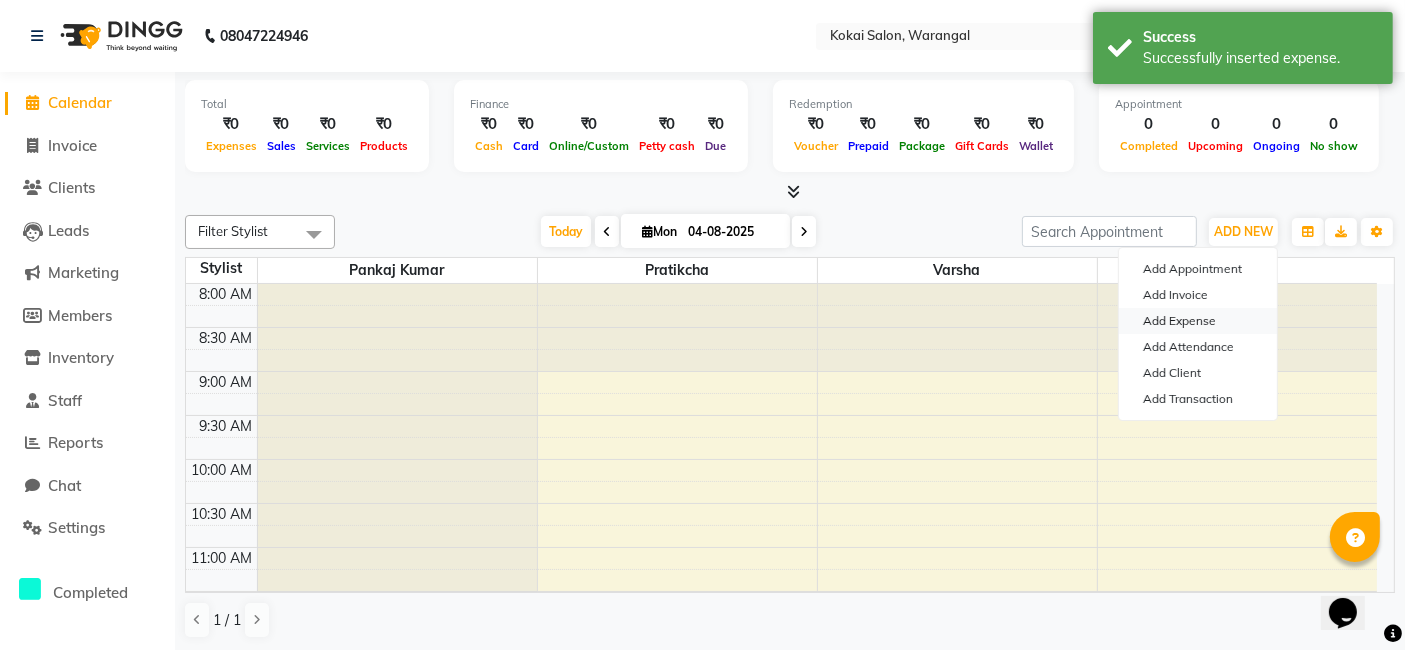 click on "Add Expense" at bounding box center (1198, 321) 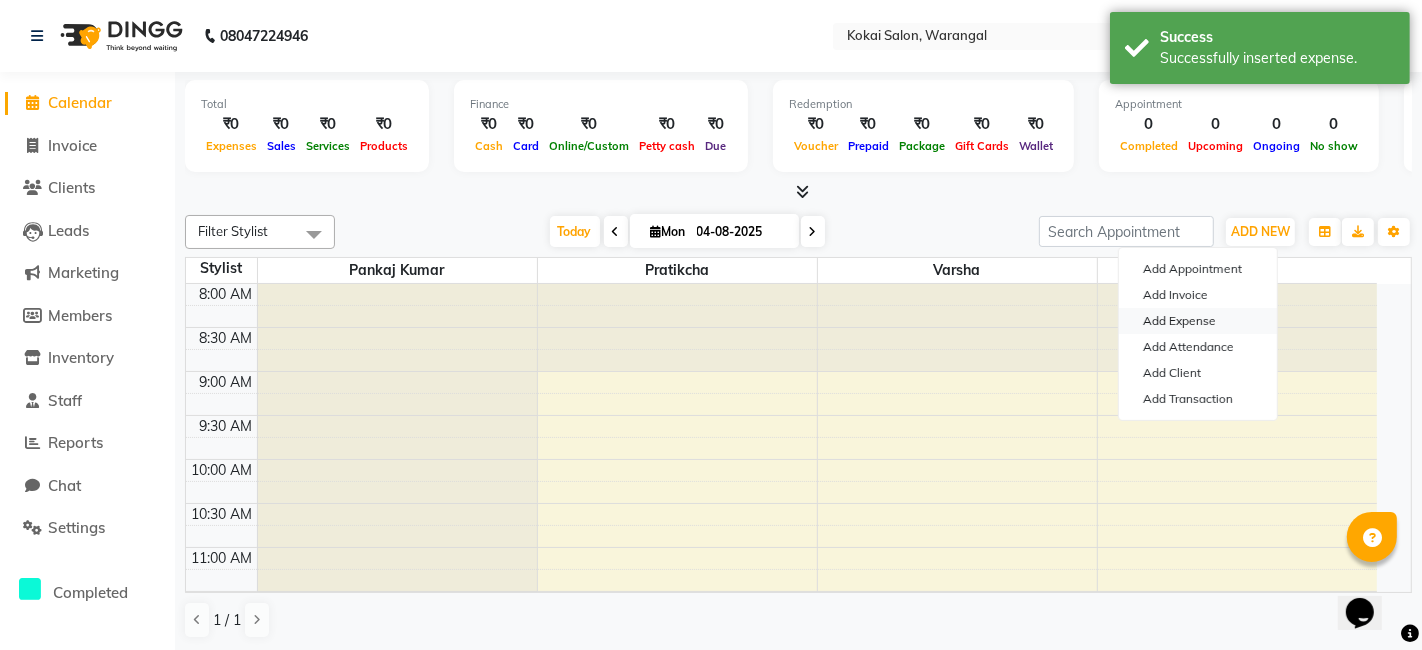 select on "1" 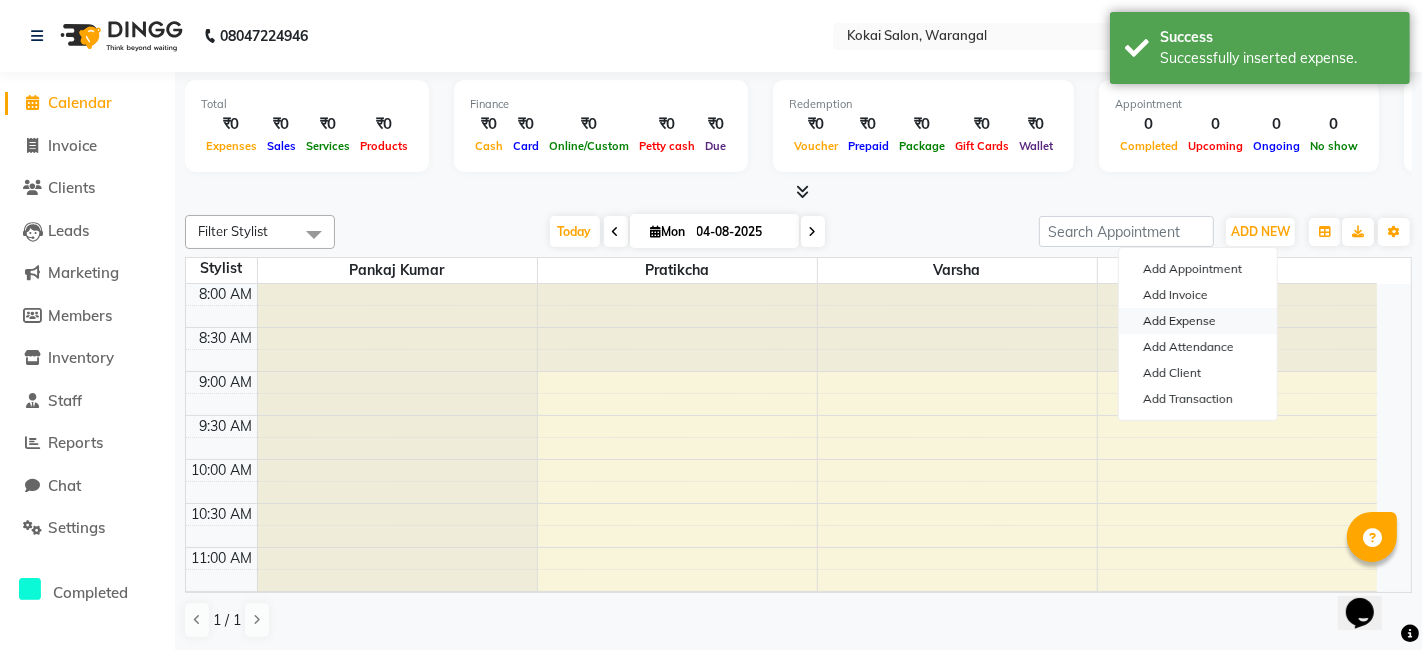 select on "6670" 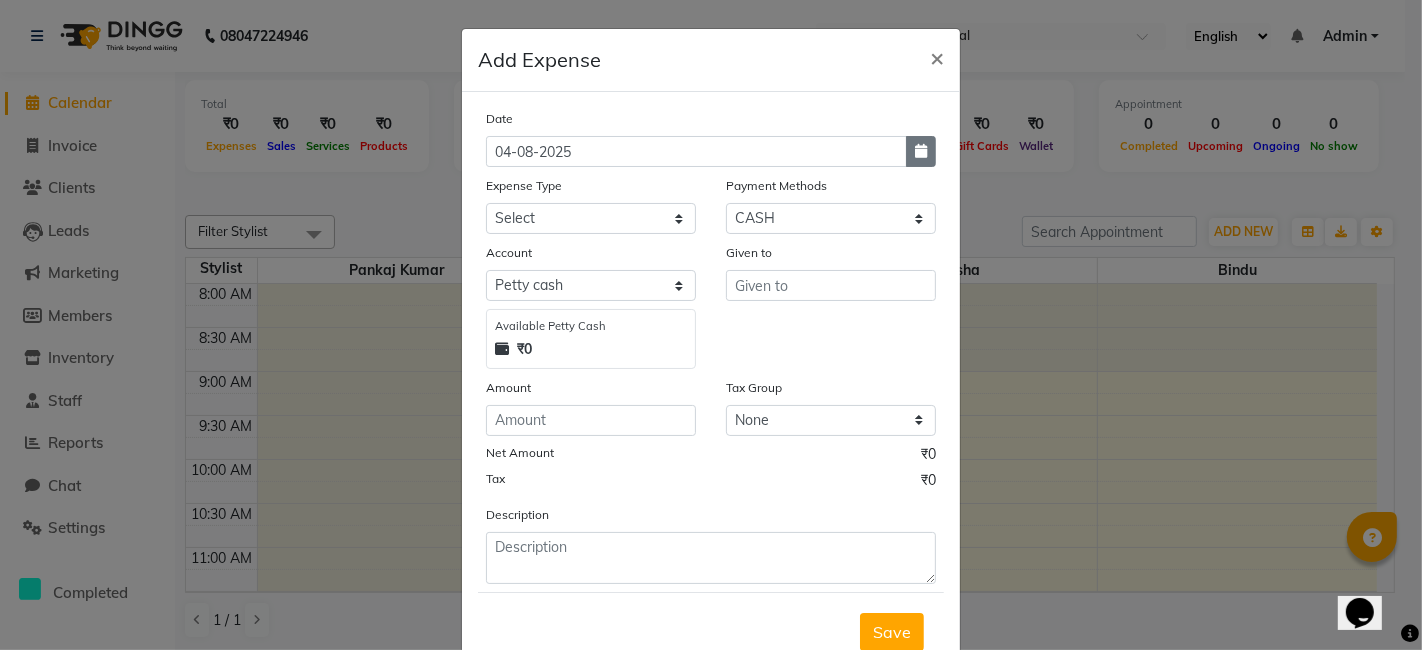 click 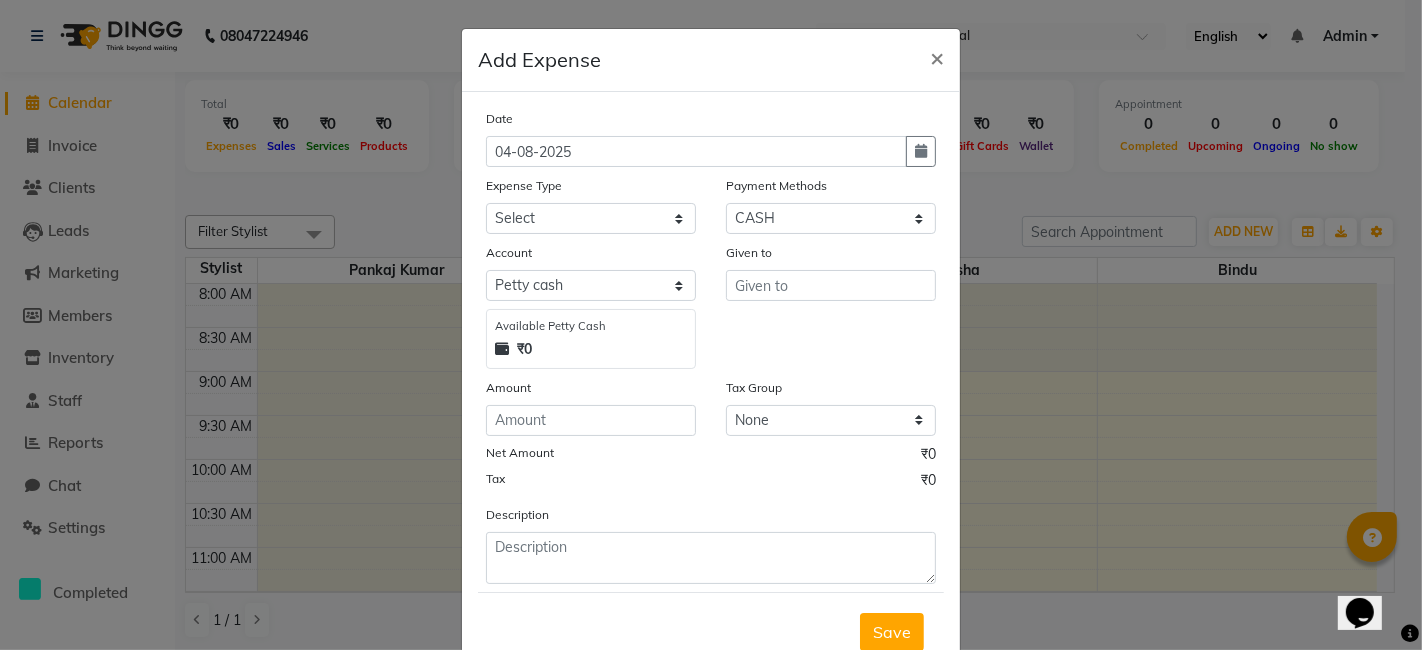 select on "8" 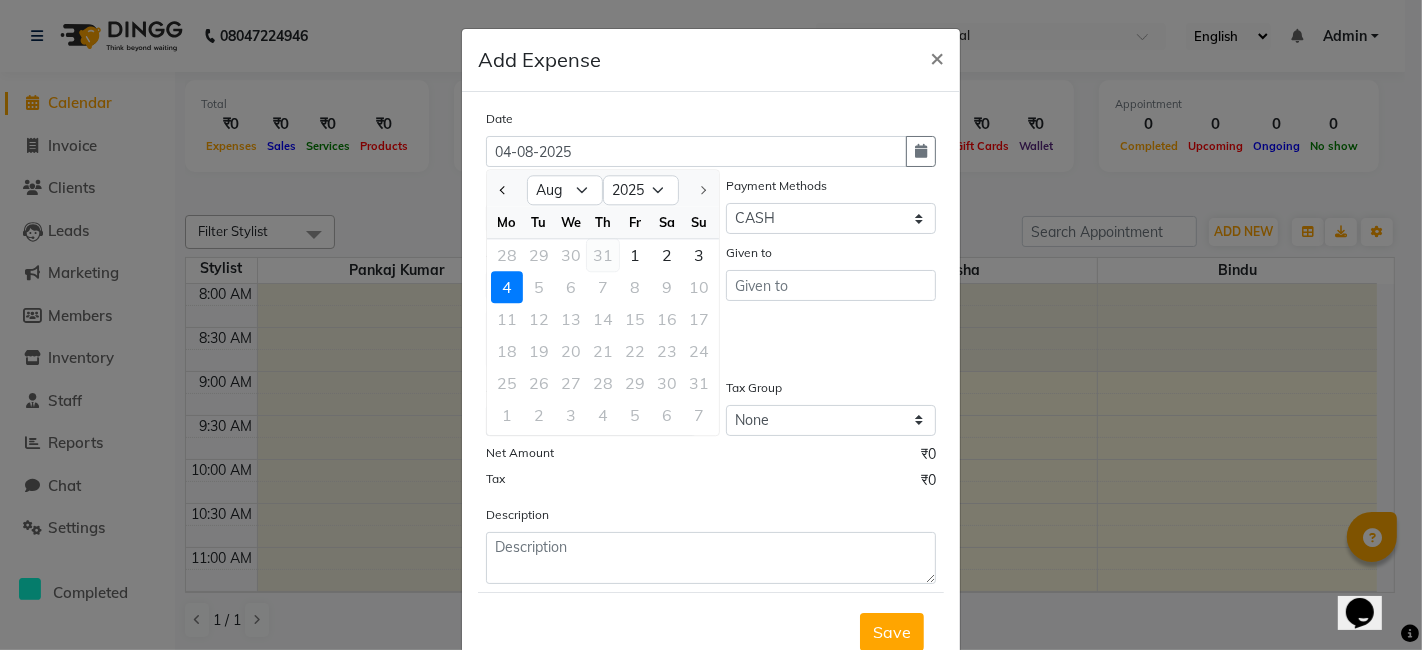 click on "31" 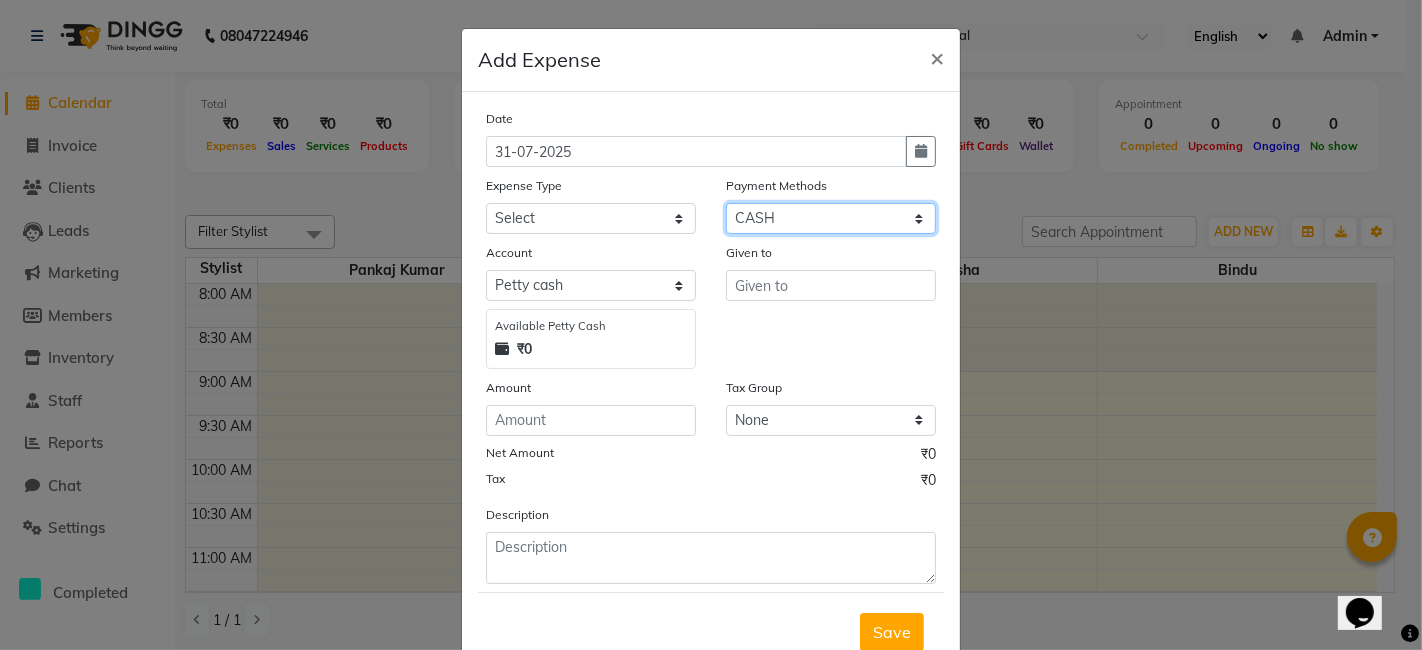 click on "Select CARD ONLINE CASH Prepaid Package" 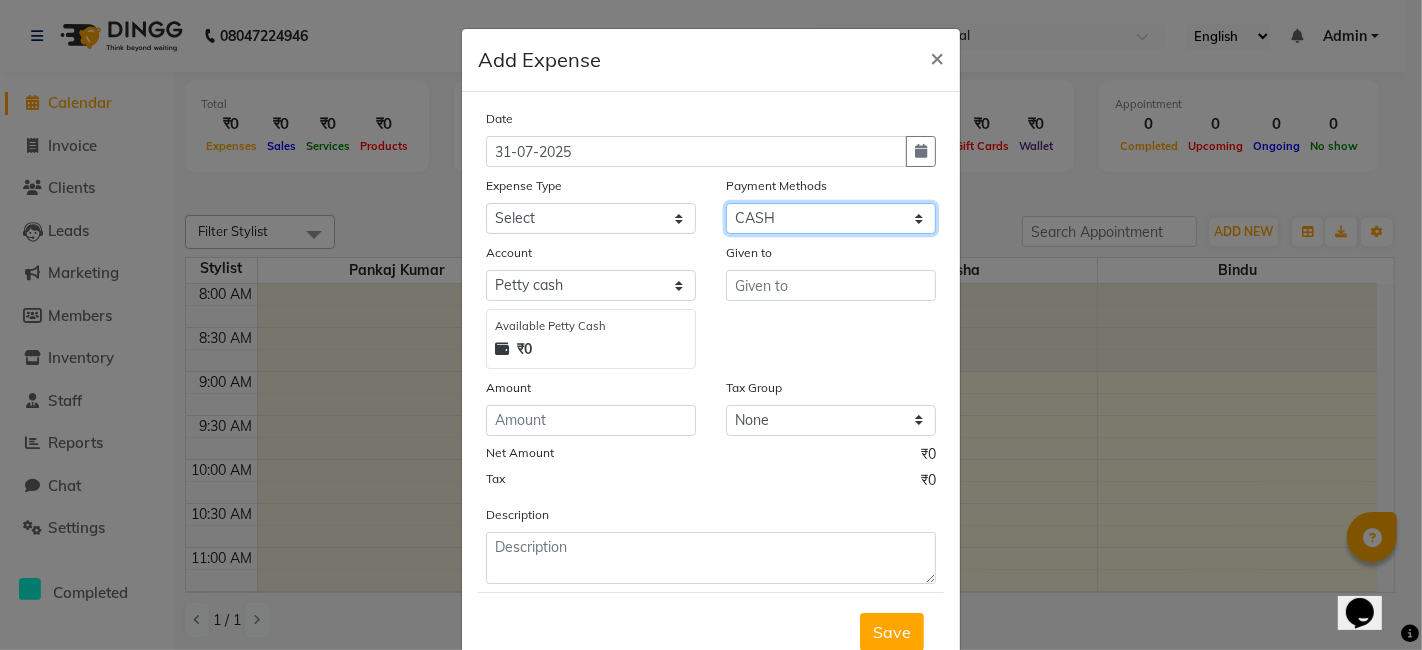 select on "3" 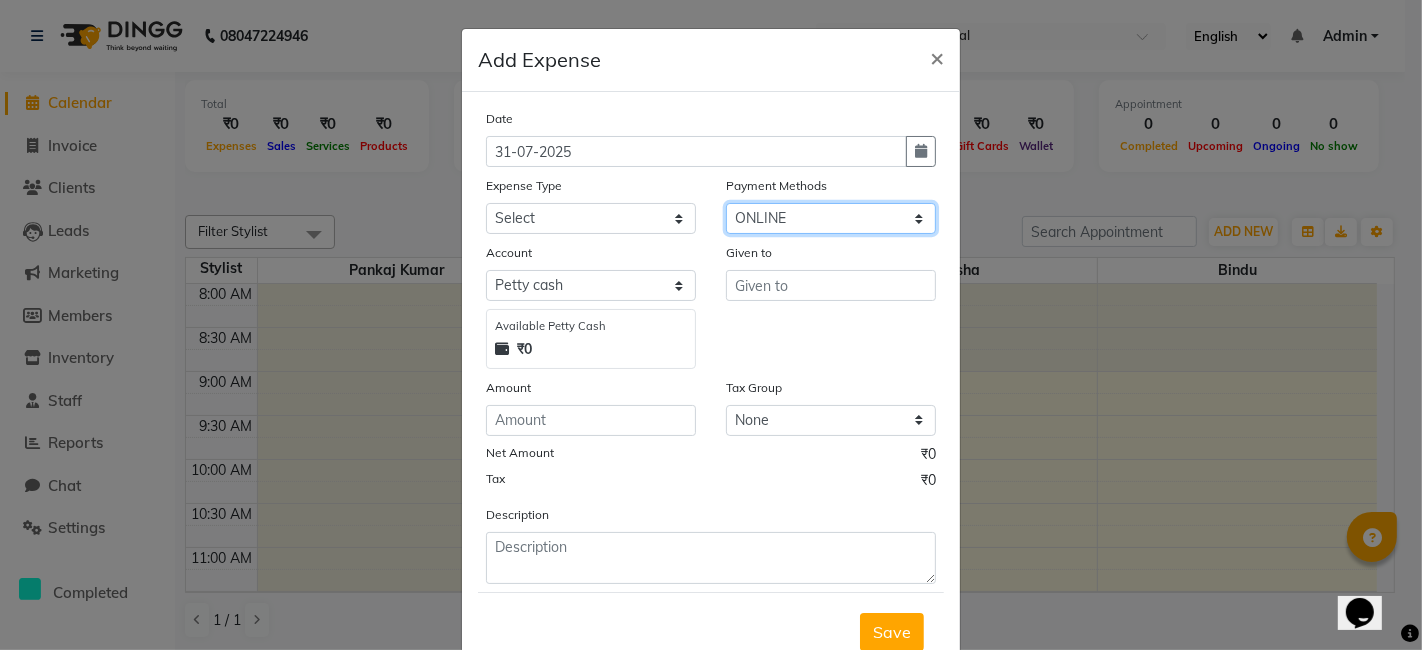 click on "Select CARD ONLINE CASH Prepaid Package" 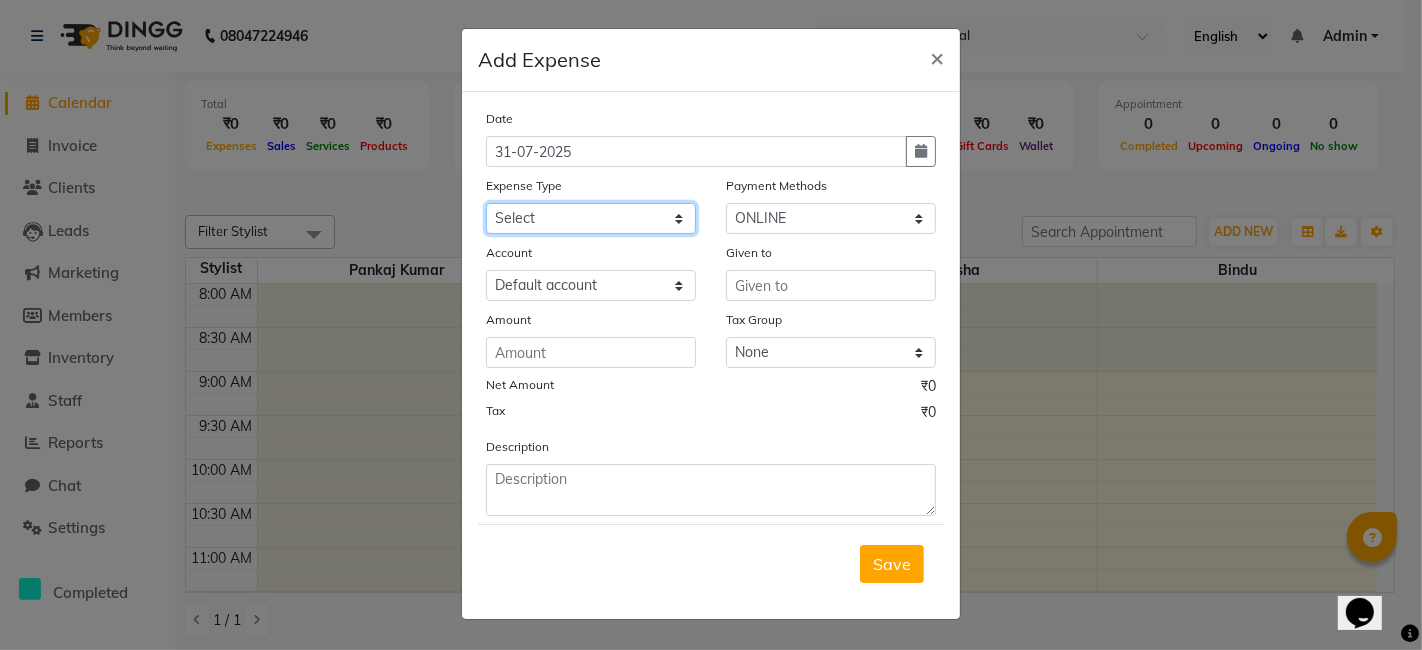 click on "Select Advance Salary Bank charges Cash transfer to bank Cash transfer to hub Client Snacks Electricity Equipment Fuel Govt fee Incentive Insurance Loan Repayment Maintenance Marketing Miscellaneous Other Over Heads of Previous Month Pantry Product Rent Retail Product Salary Staff Snacks Tax Tea & Refreshment Utilities Water Bill" 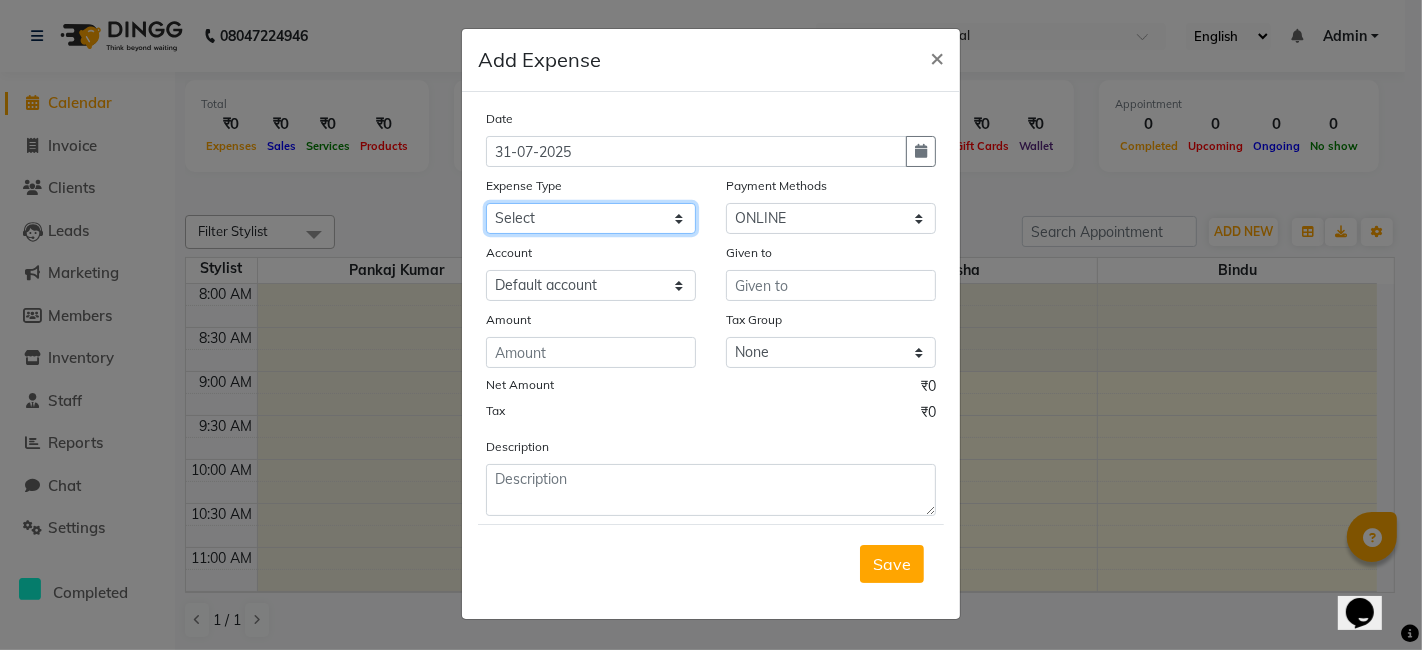 select on "19413" 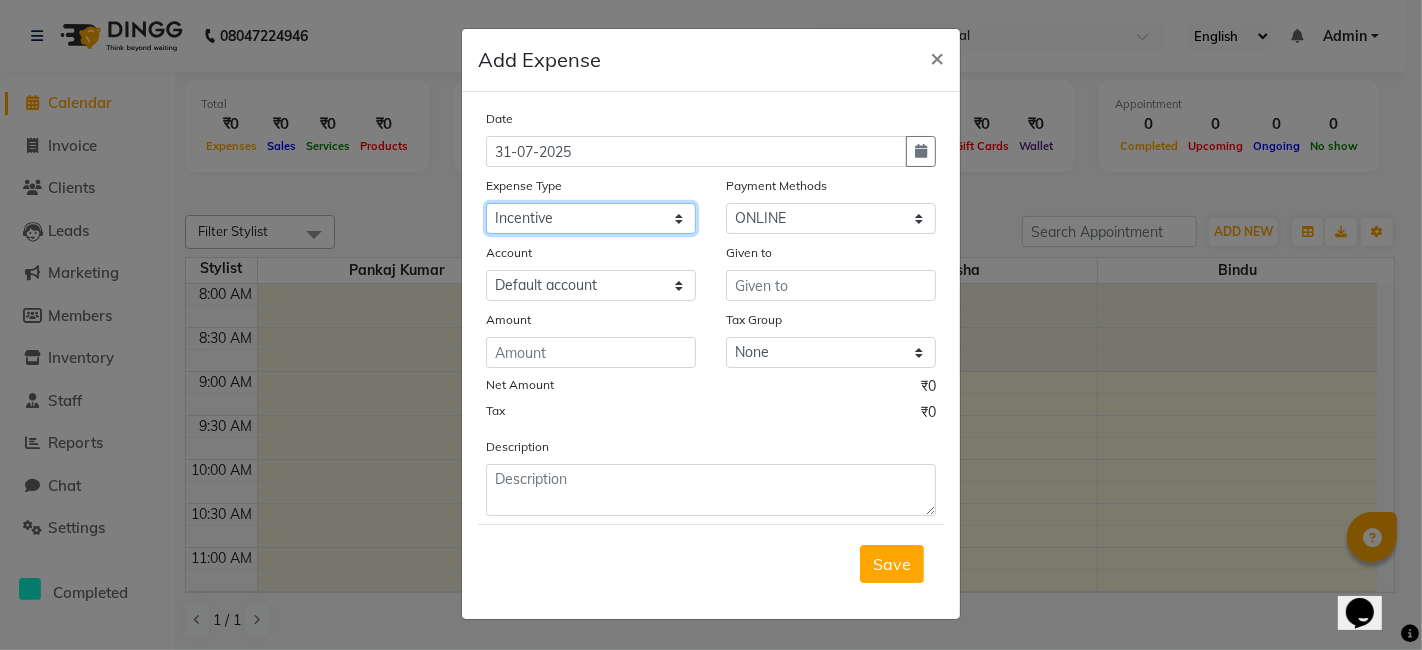 click on "Select Advance Salary Bank charges Cash transfer to bank Cash transfer to hub Client Snacks Electricity Equipment Fuel Govt fee Incentive Insurance Loan Repayment Maintenance Marketing Miscellaneous Other Over Heads of Previous Month Pantry Product Rent Retail Product Salary Staff Snacks Tax Tea & Refreshment Utilities Water Bill" 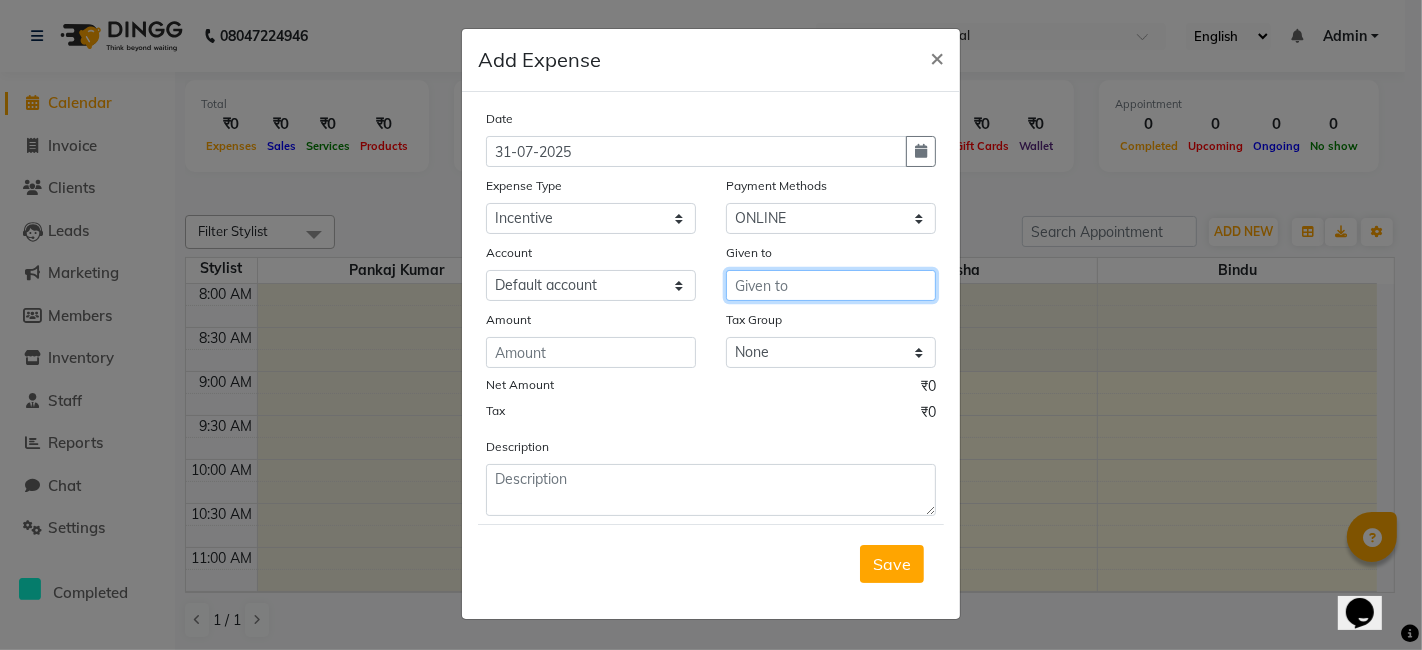 click at bounding box center [831, 285] 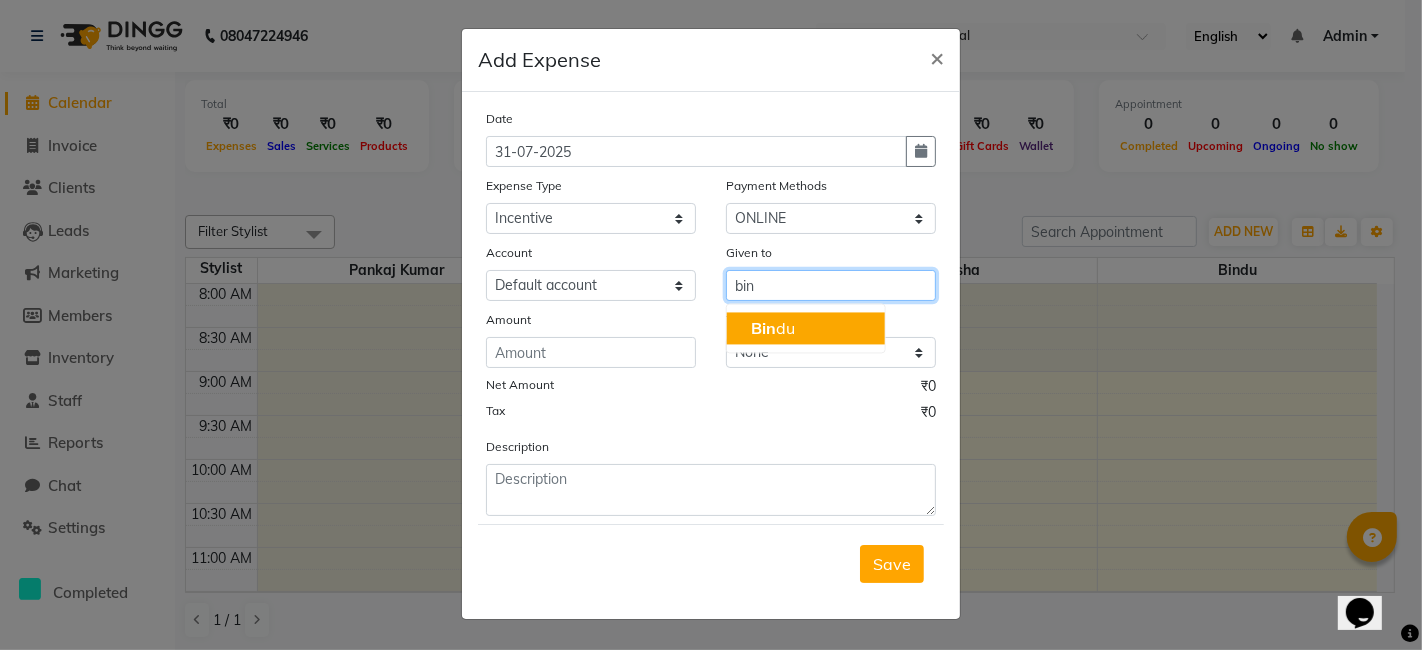 click on "[NAME] [NAME]" at bounding box center [773, 328] 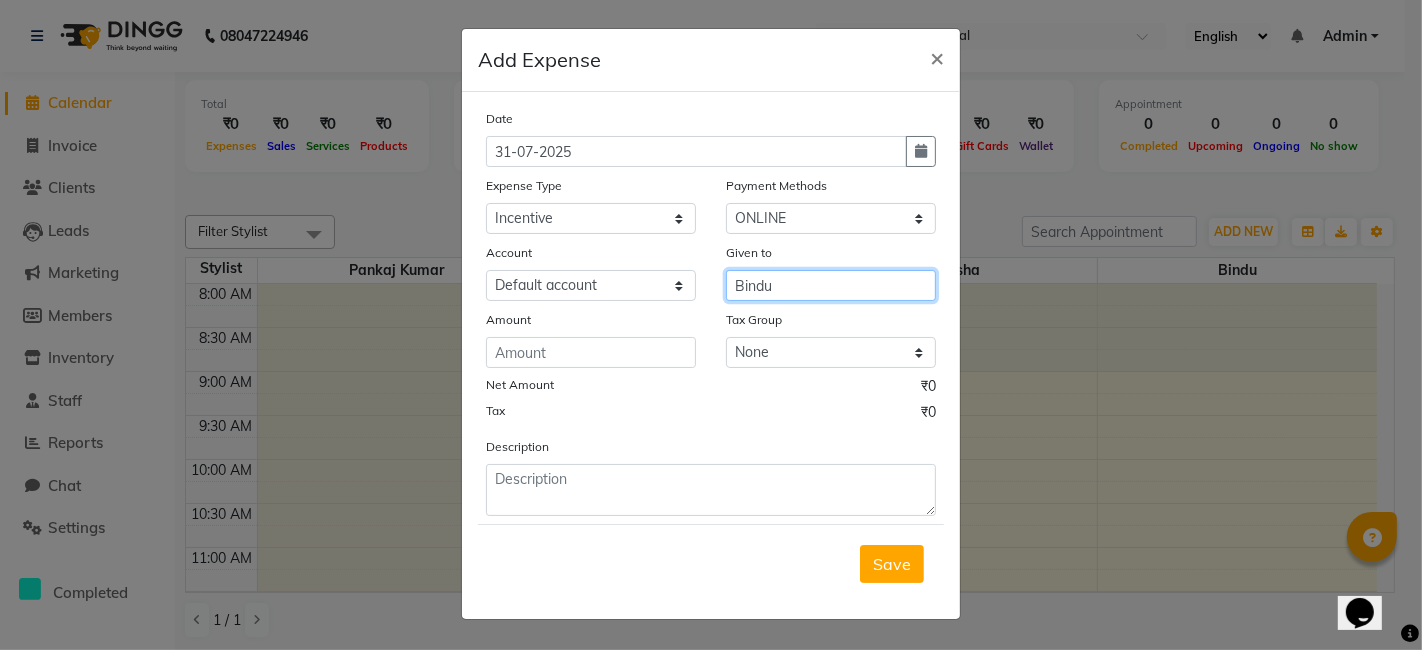 type on "Bindu" 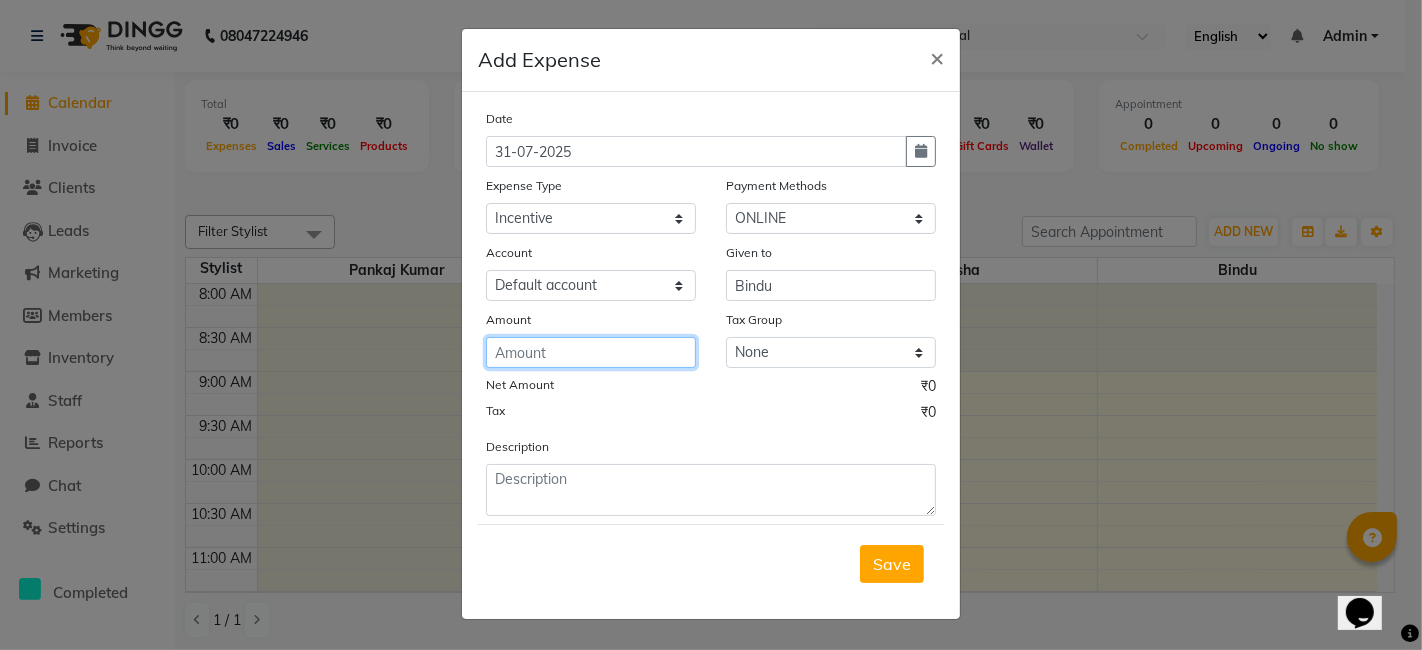 click 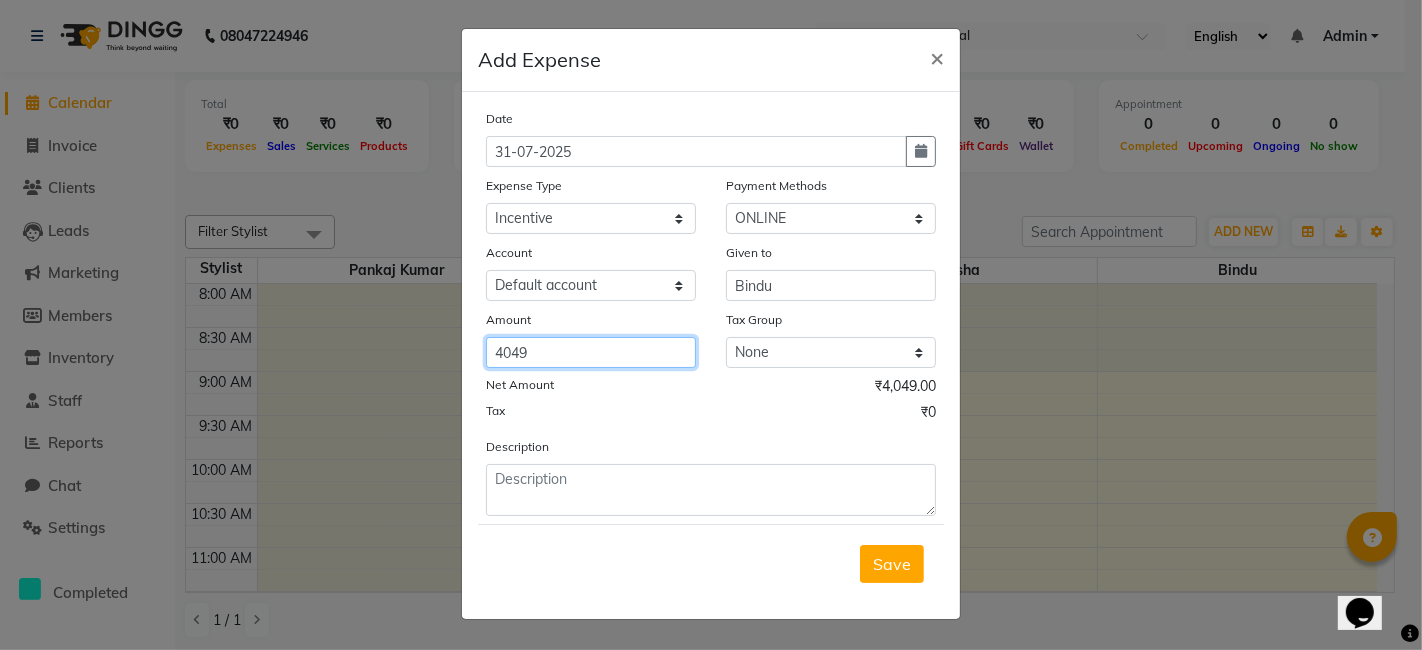 type on "4049" 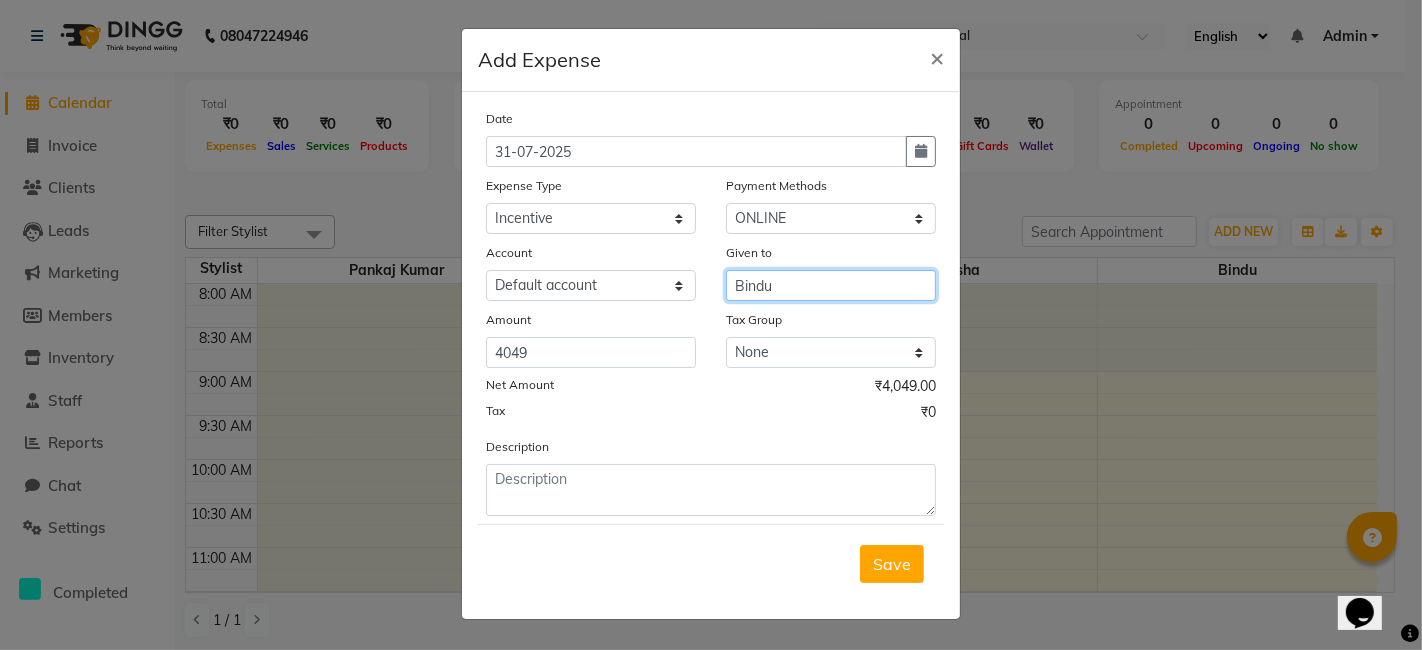 drag, startPoint x: 734, startPoint y: 288, endPoint x: 788, endPoint y: 287, distance: 54.00926 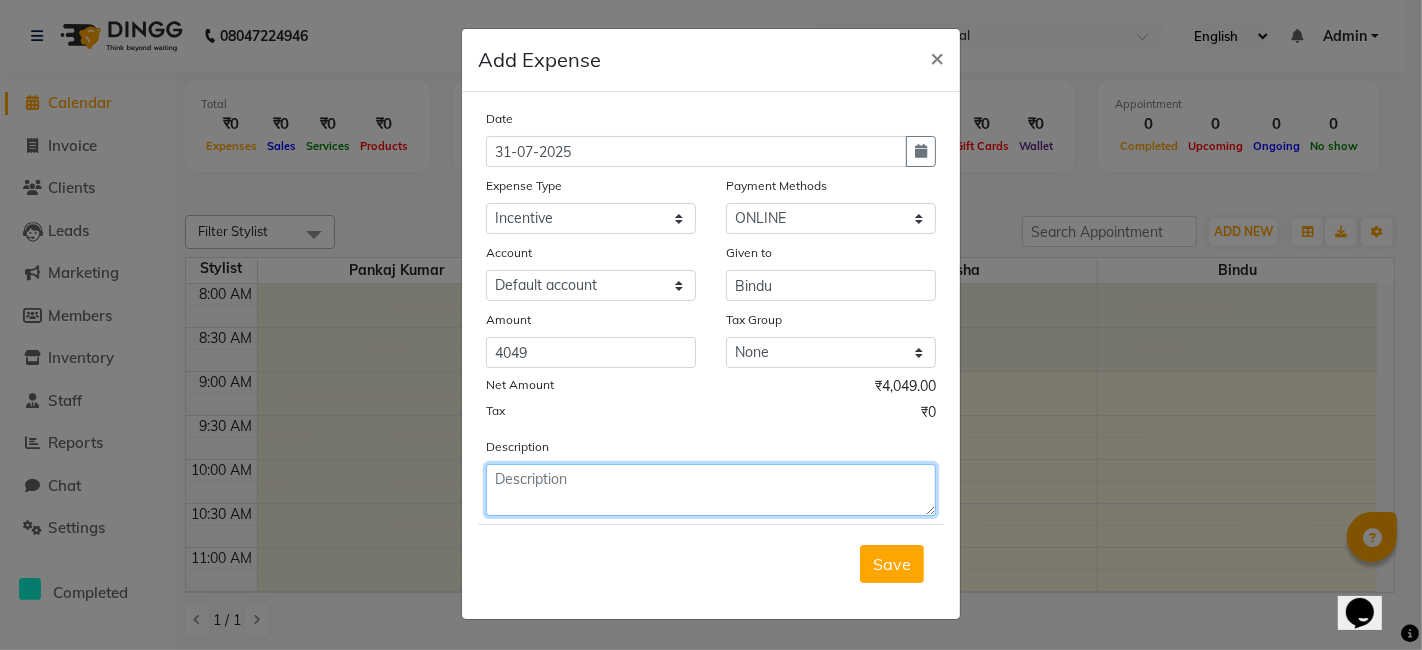 click 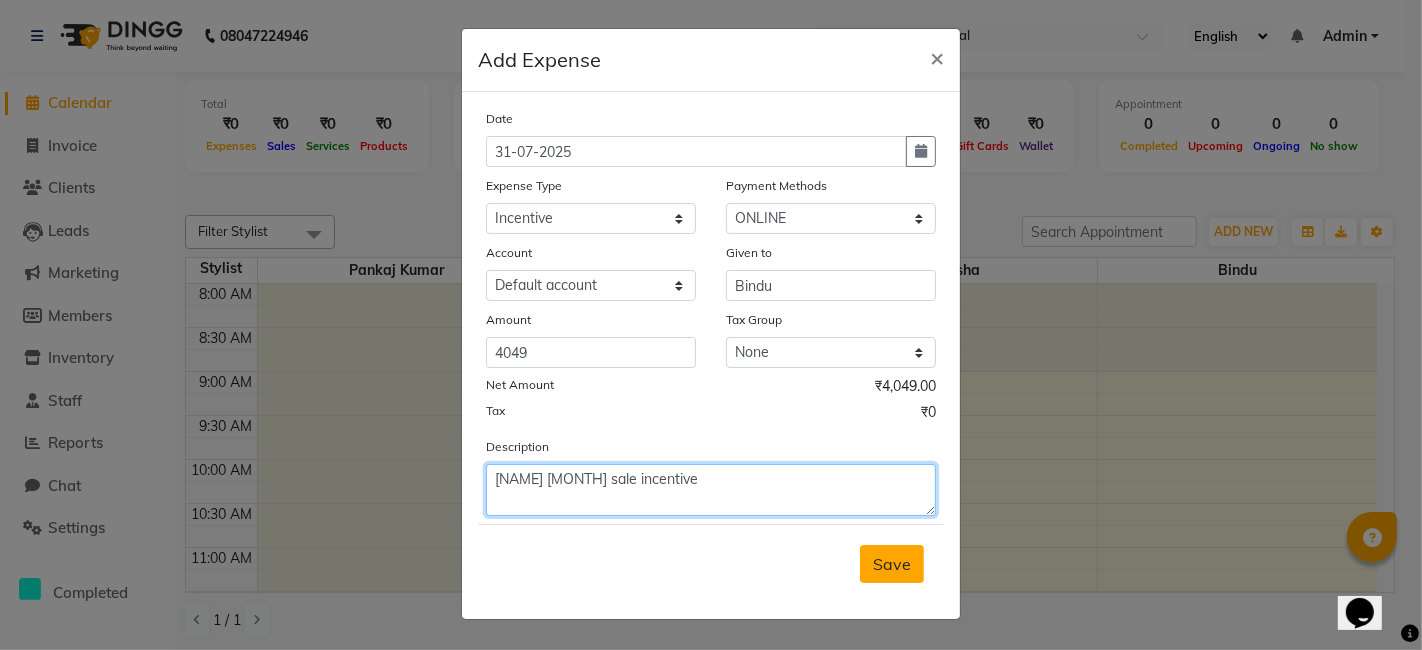 type on "[NAME] [MONTH] sale incentive" 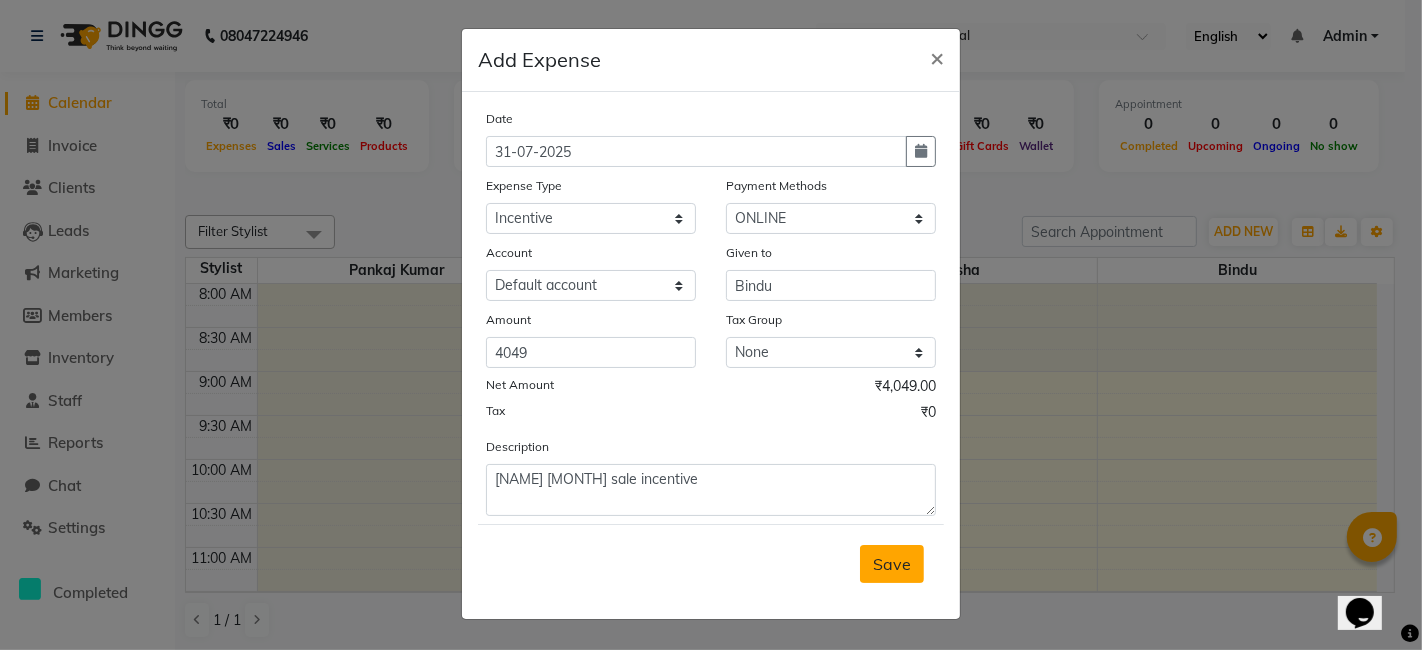 click on "Save" at bounding box center (892, 564) 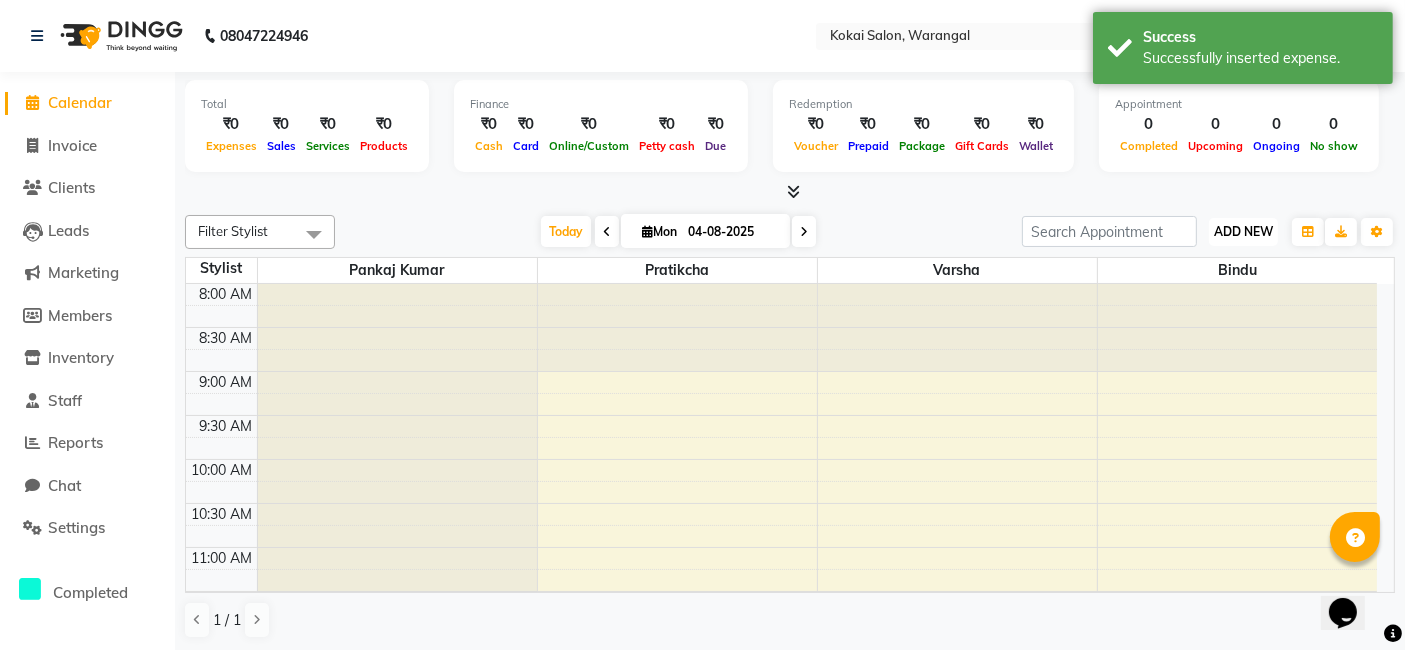 click on "ADD NEW" at bounding box center (1243, 231) 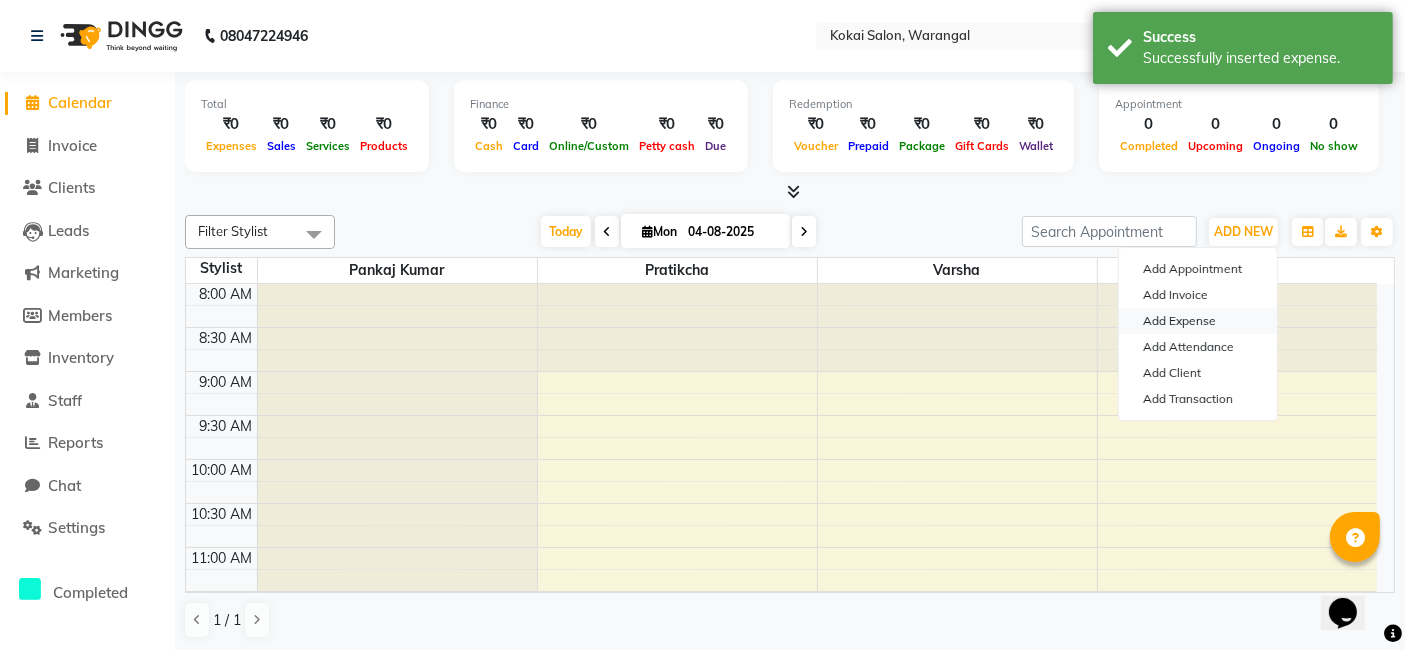 click on "Add Expense" at bounding box center (1198, 321) 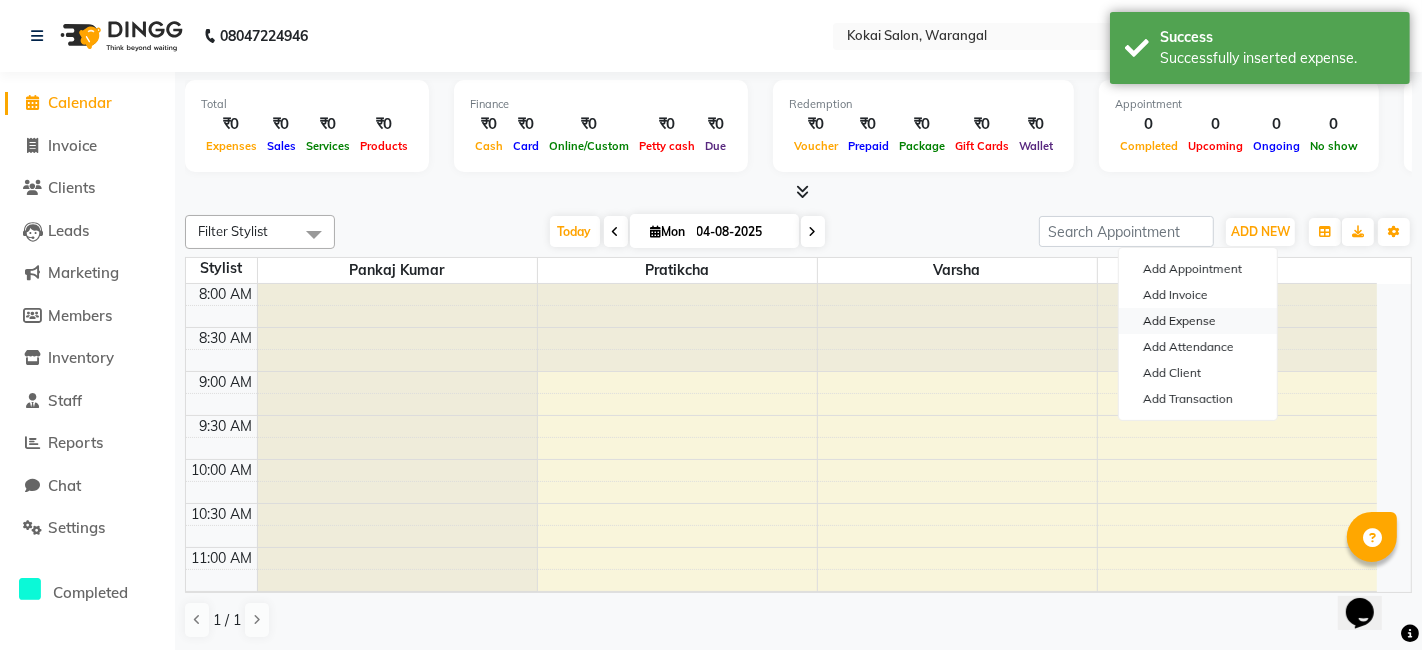 select on "1" 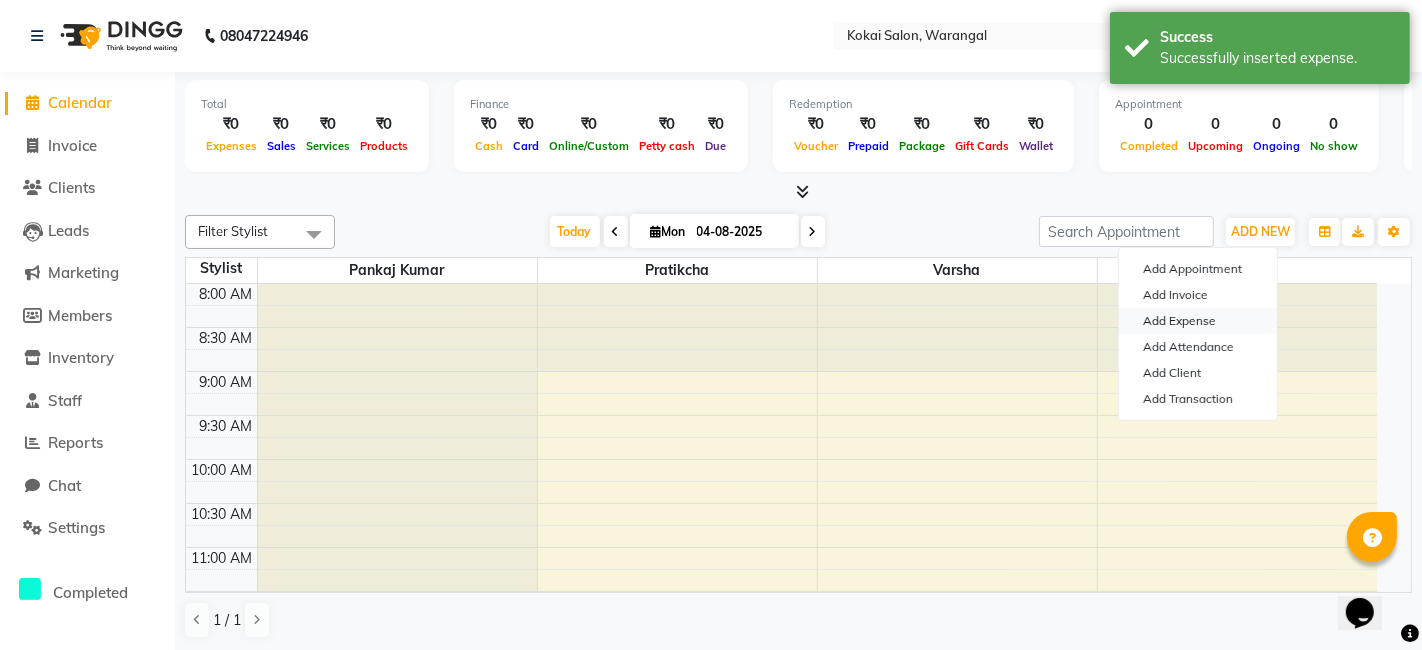 select on "6670" 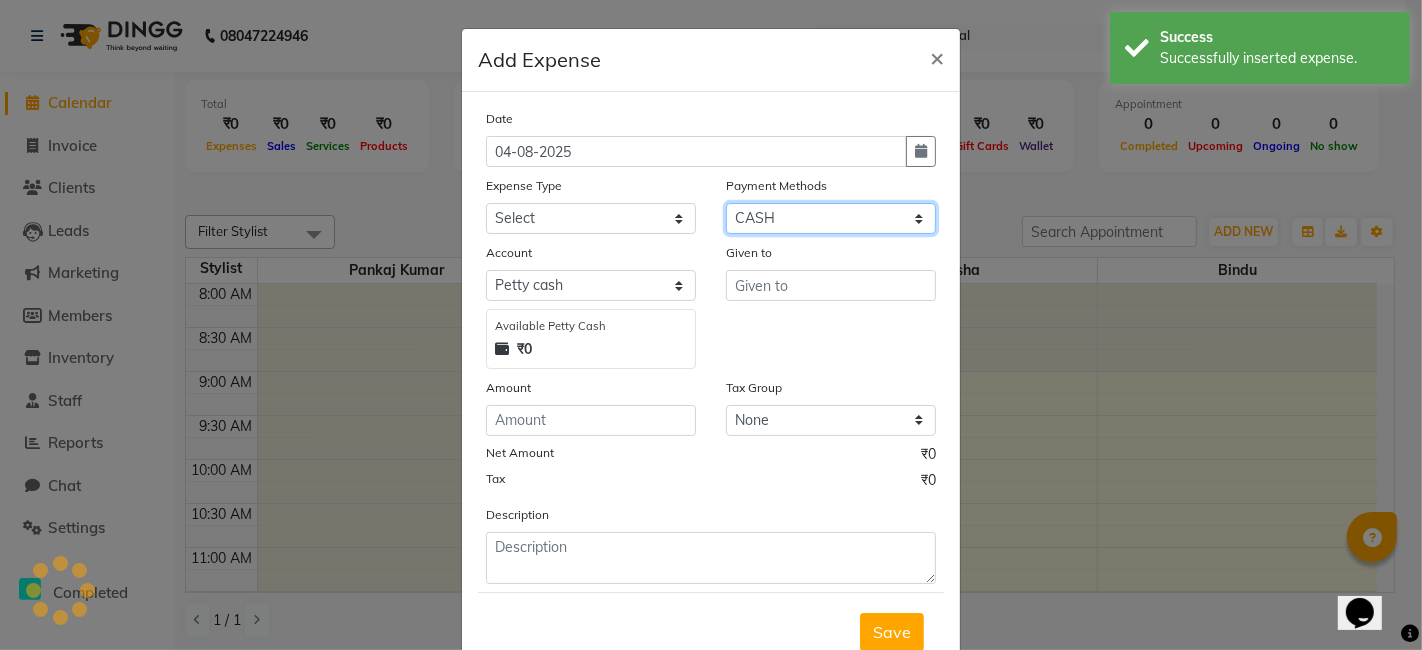 click on "Select CARD ONLINE CASH Prepaid Package" 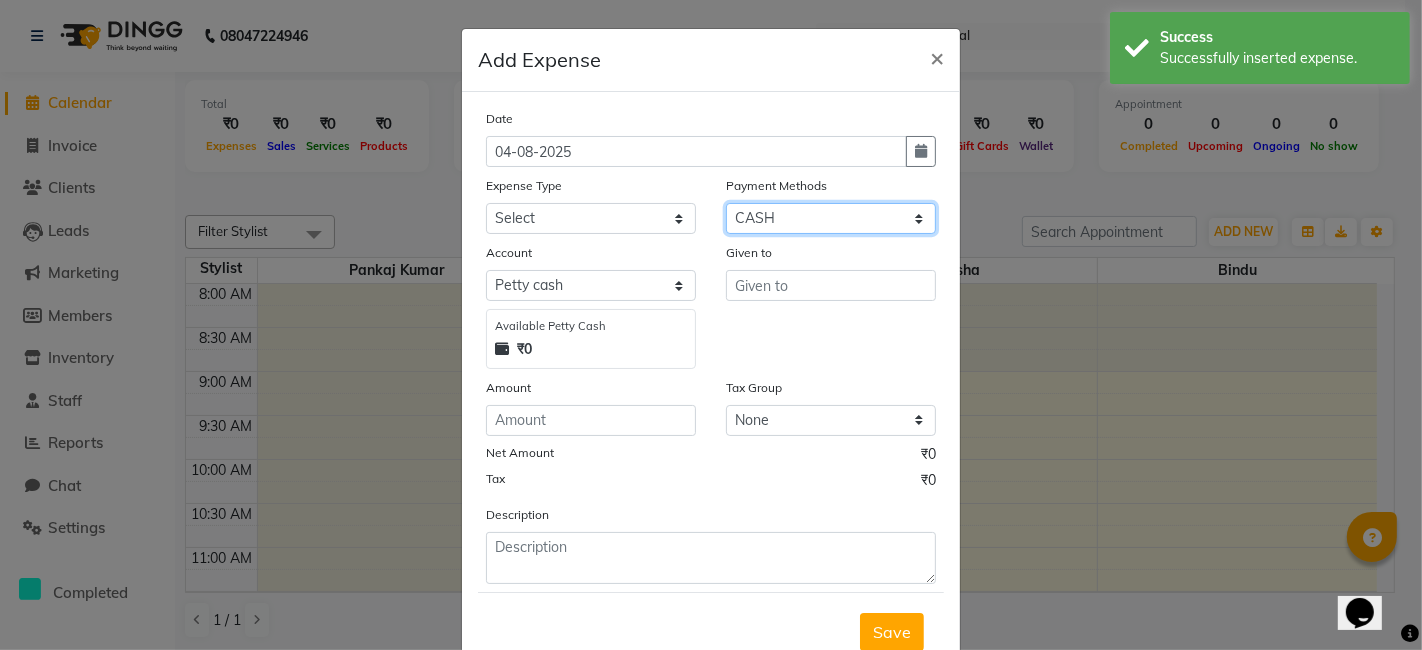 select on "3" 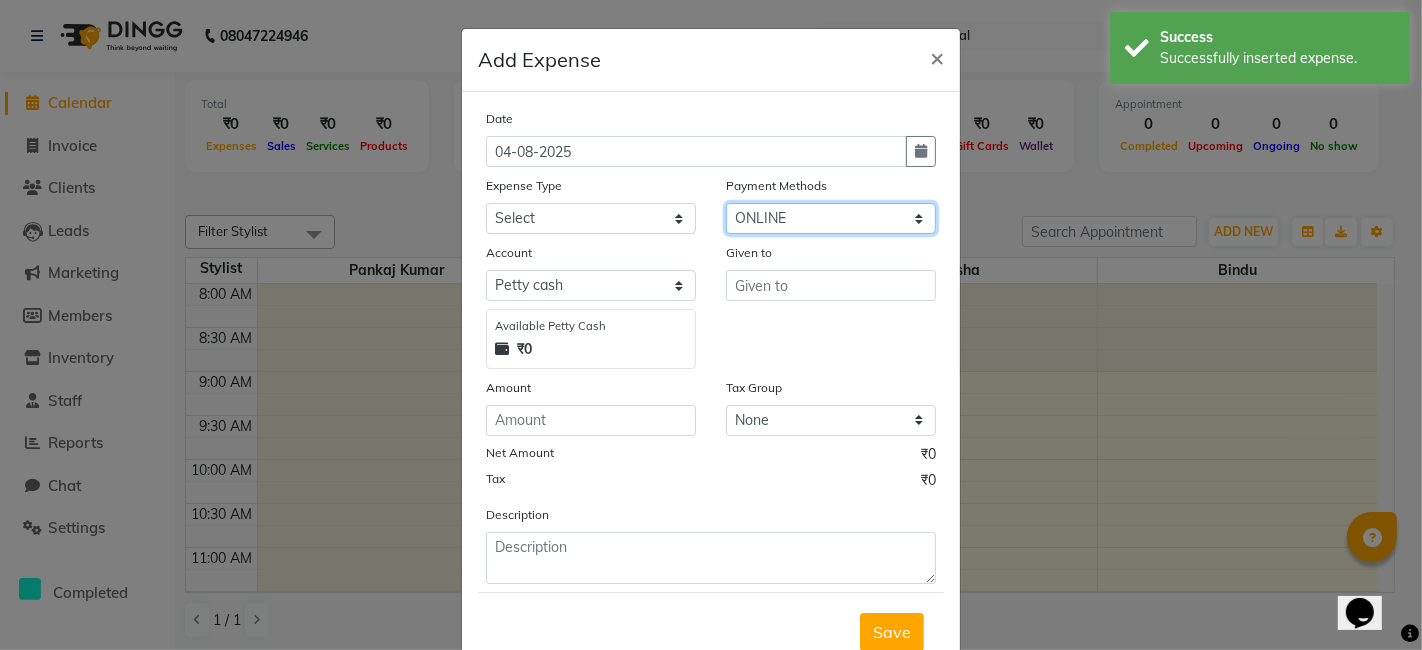 click on "Select CARD ONLINE CASH Prepaid Package" 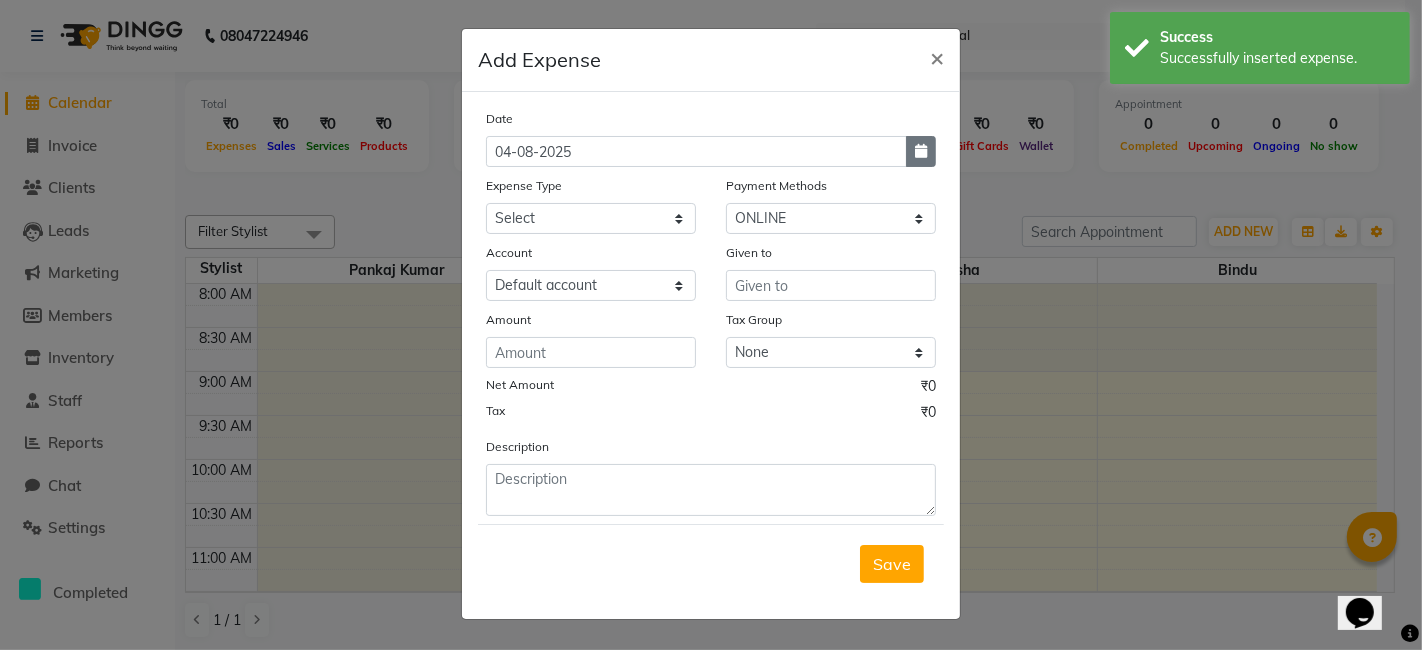 click 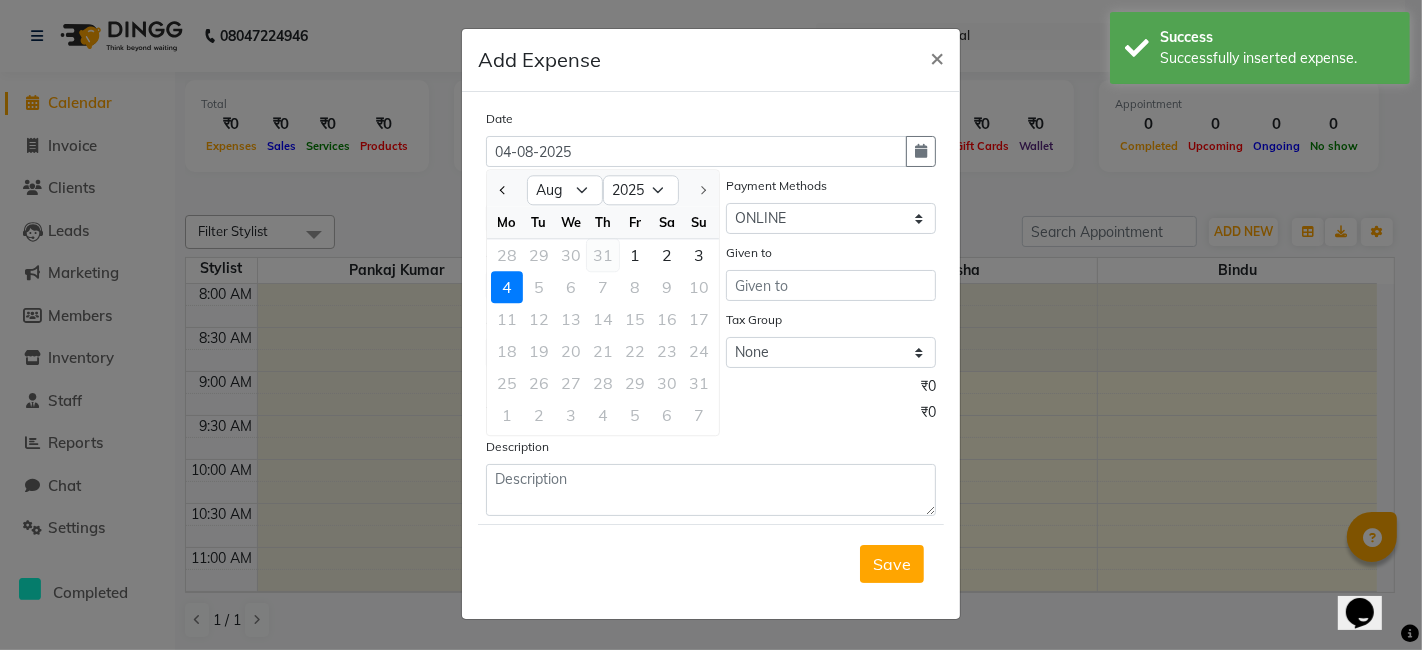 click on "31" 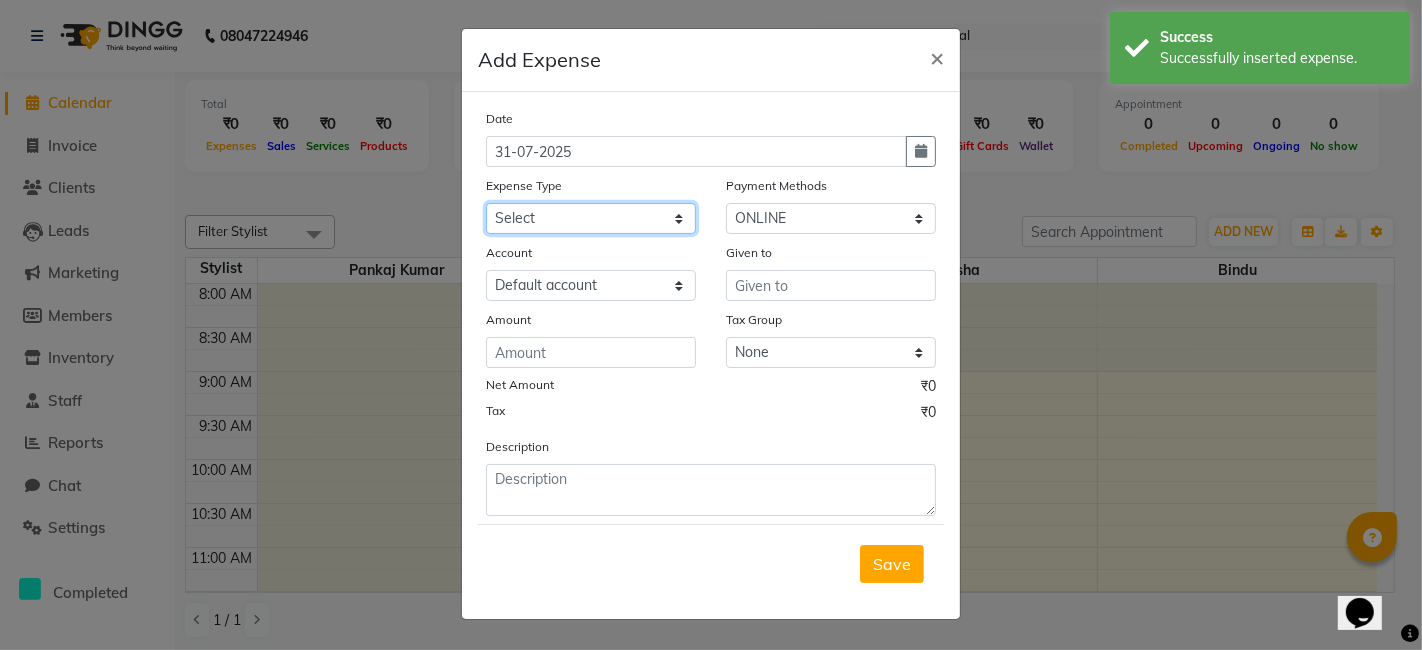 click on "Select Advance Salary Bank charges Cash transfer to bank Cash transfer to hub Client Snacks Electricity Equipment Fuel Govt fee Incentive Insurance Loan Repayment Maintenance Marketing Miscellaneous Other Over Heads of Previous Month Pantry Product Rent Retail Product Salary Staff Snacks Tax Tea & Refreshment Utilities Water Bill" 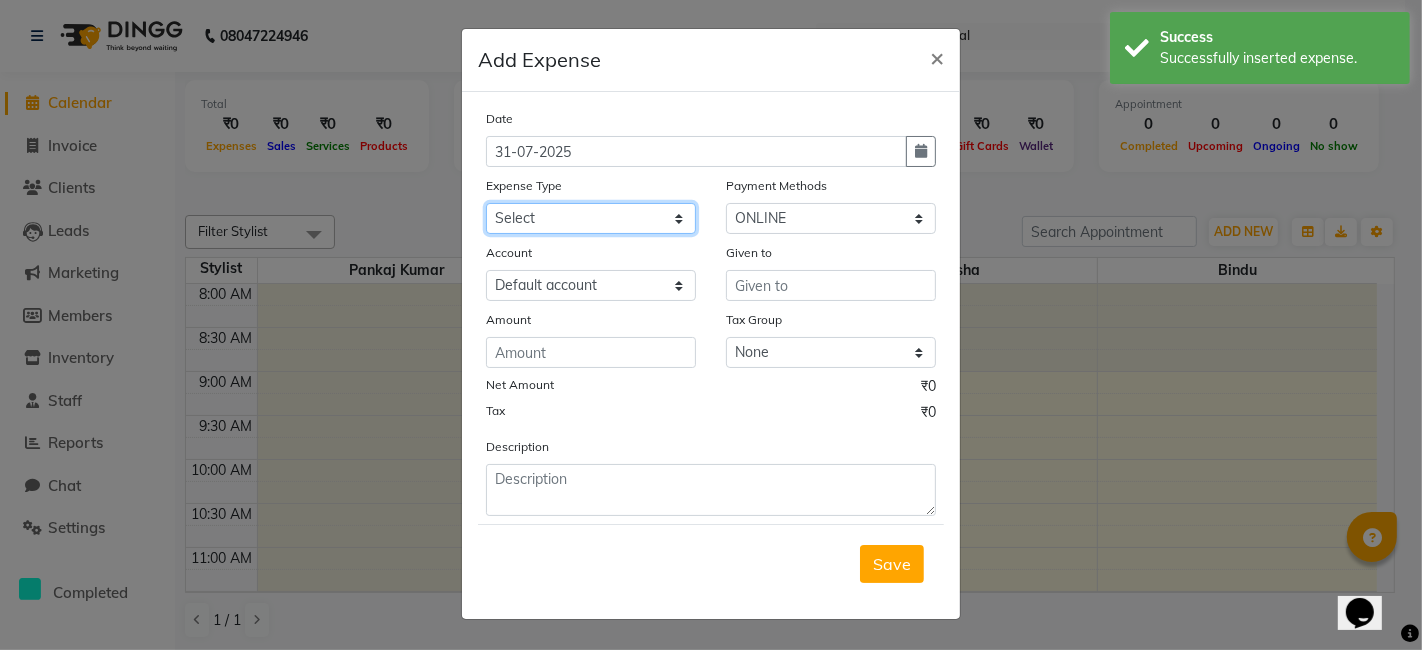 select on "19413" 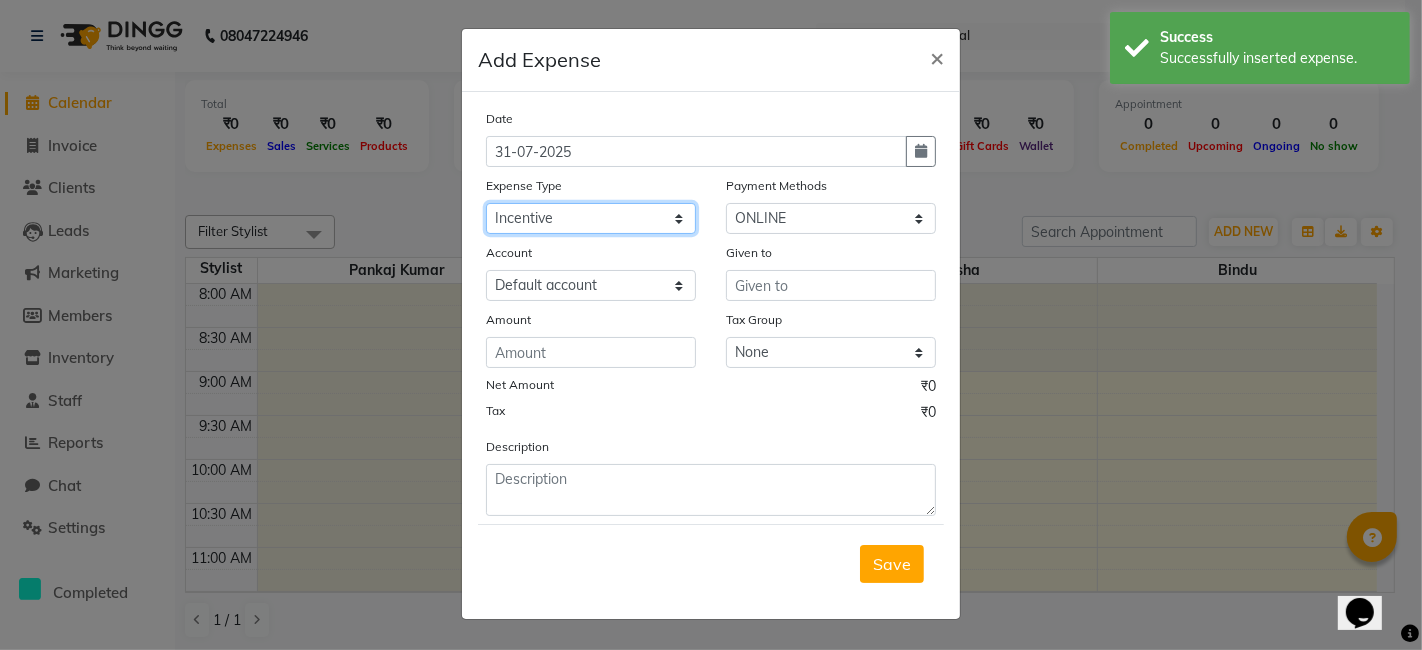 click on "Select Advance Salary Bank charges Cash transfer to bank Cash transfer to hub Client Snacks Electricity Equipment Fuel Govt fee Incentive Insurance Loan Repayment Maintenance Marketing Miscellaneous Other Over Heads of Previous Month Pantry Product Rent Retail Product Salary Staff Snacks Tax Tea & Refreshment Utilities Water Bill" 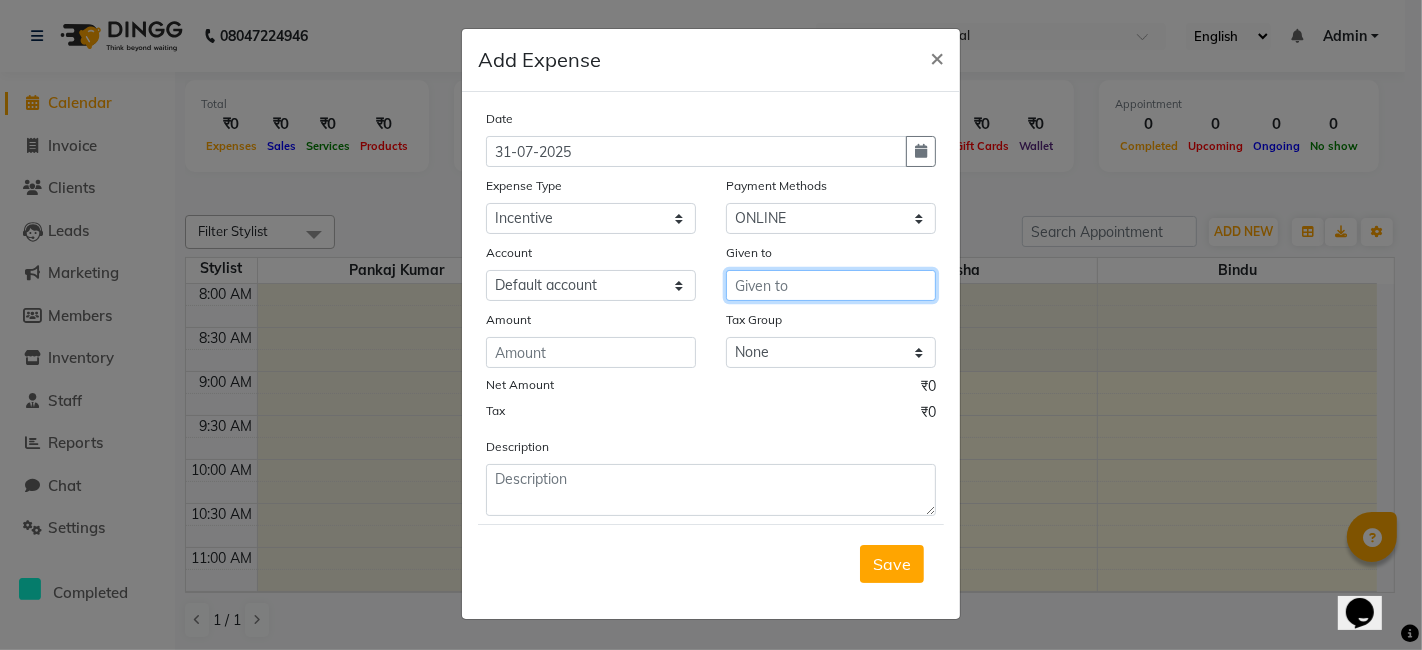 click at bounding box center [831, 285] 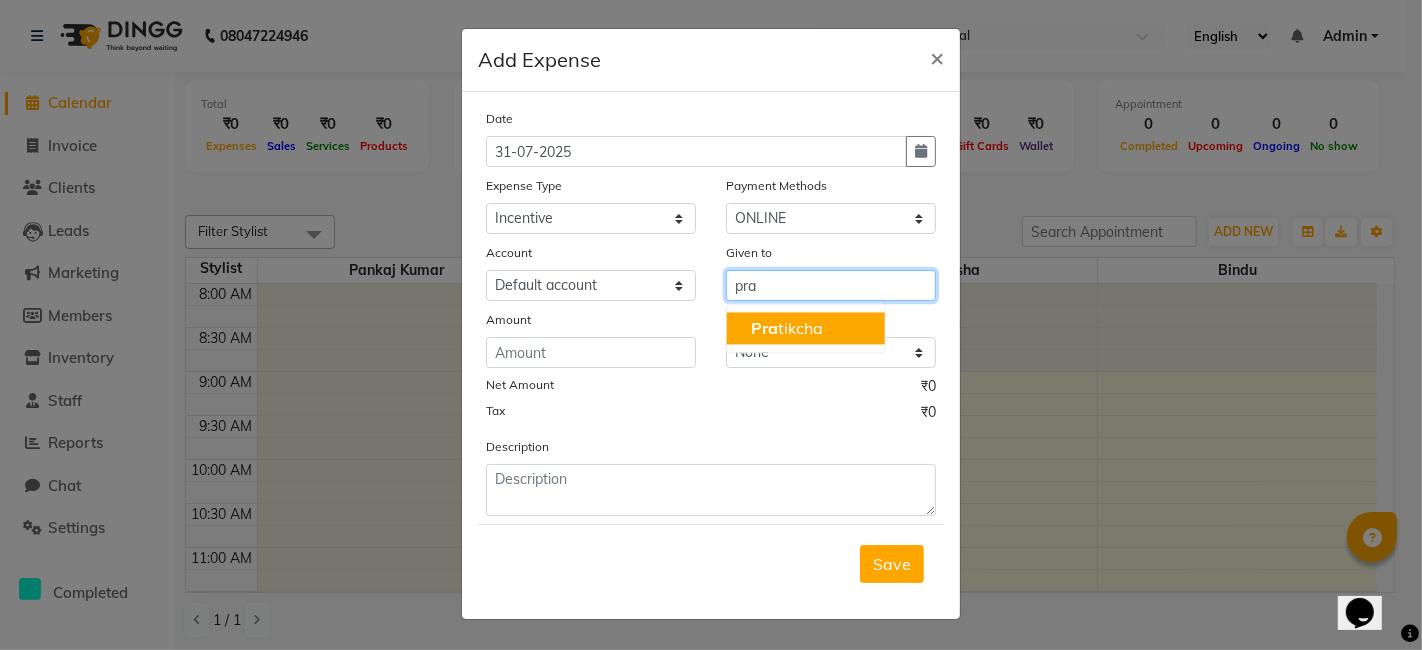 click on "[NAME] [NAME]" at bounding box center [806, 328] 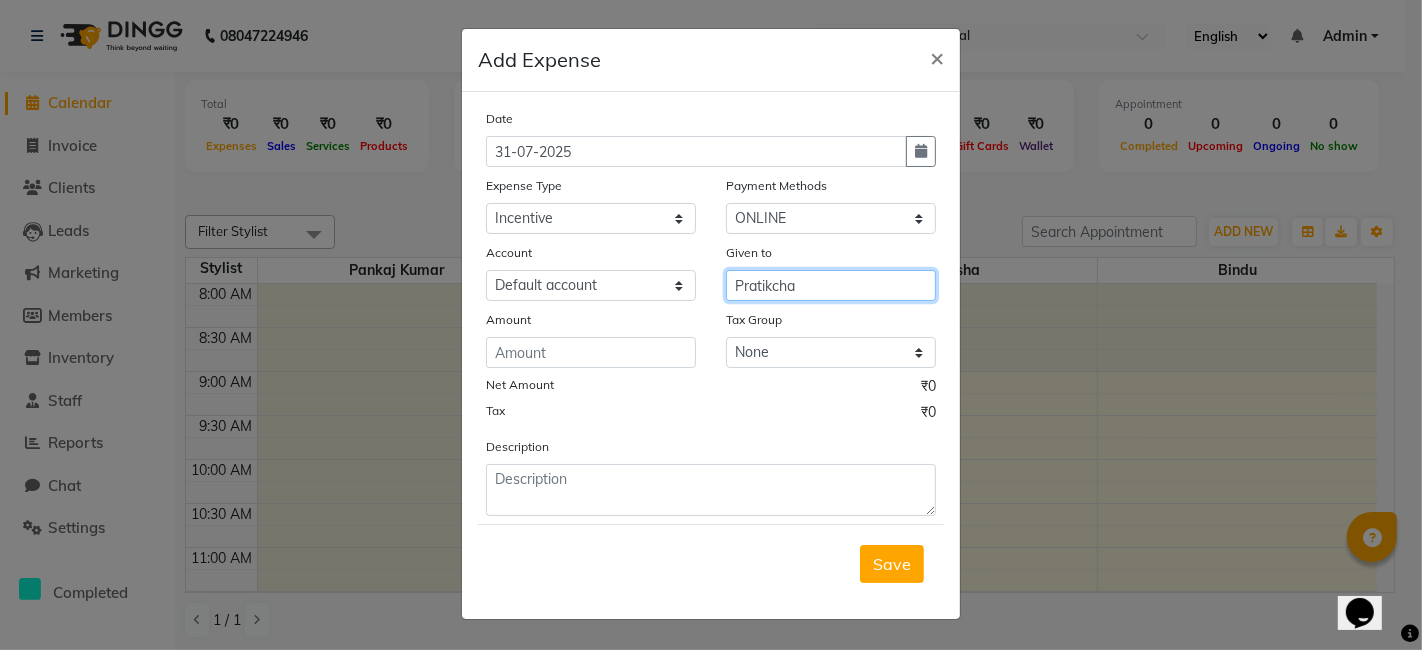 type on "Pratikcha" 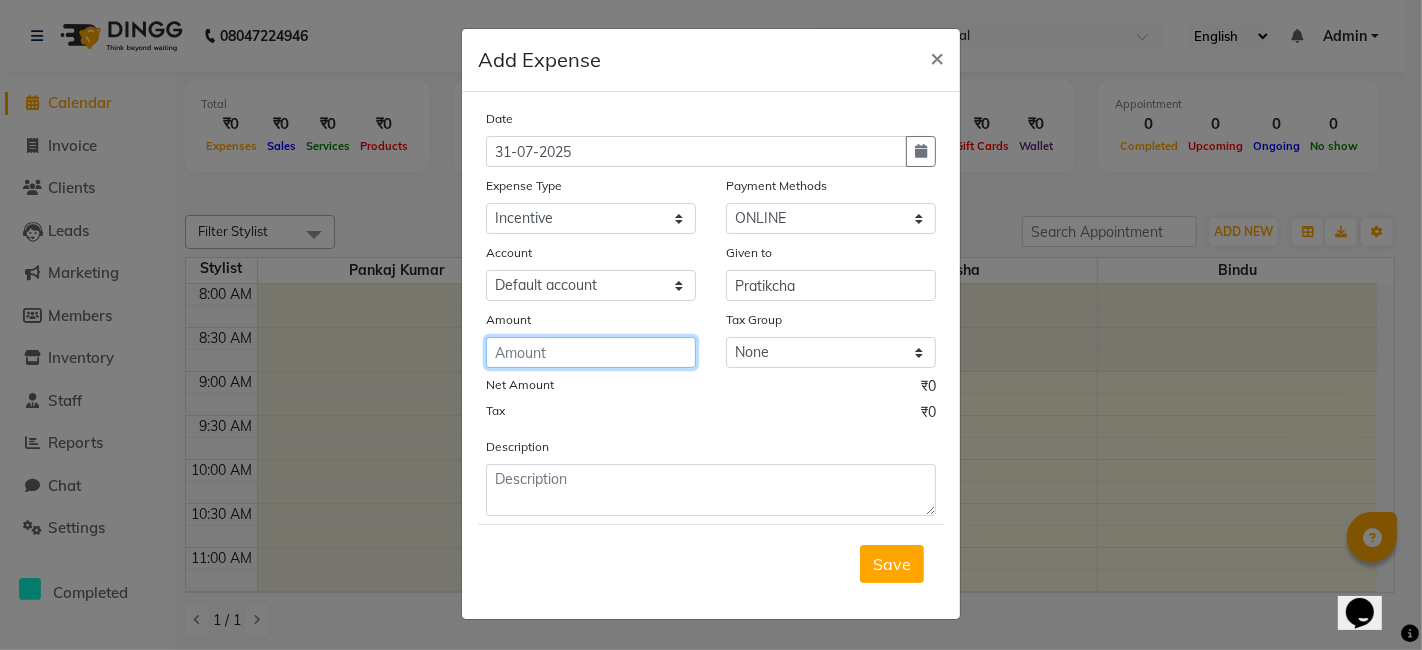 click 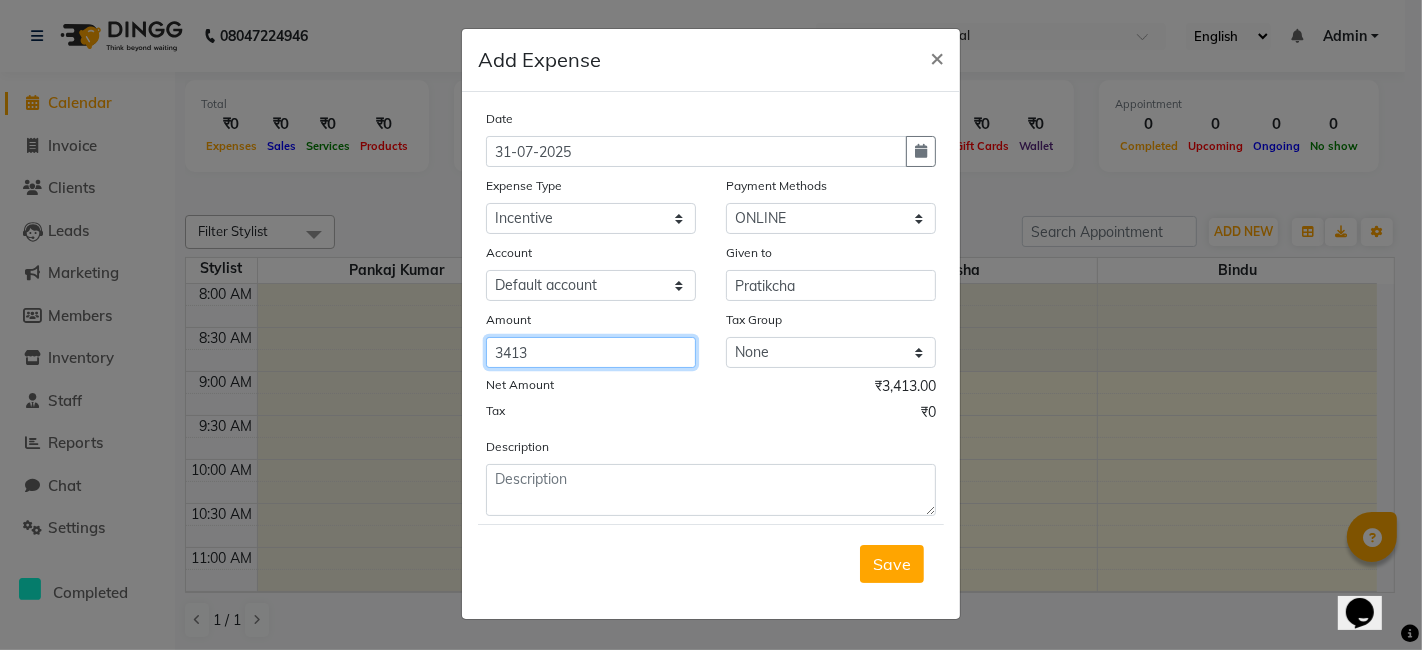 type on "3413" 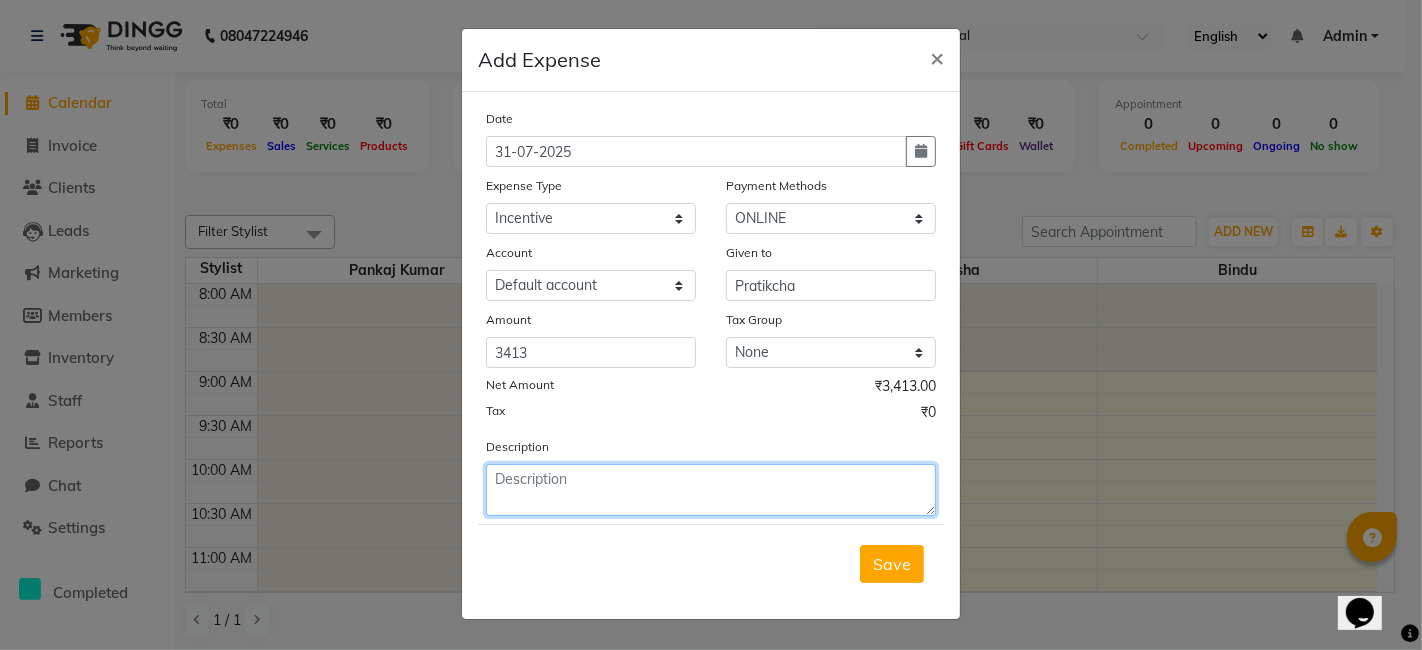 click 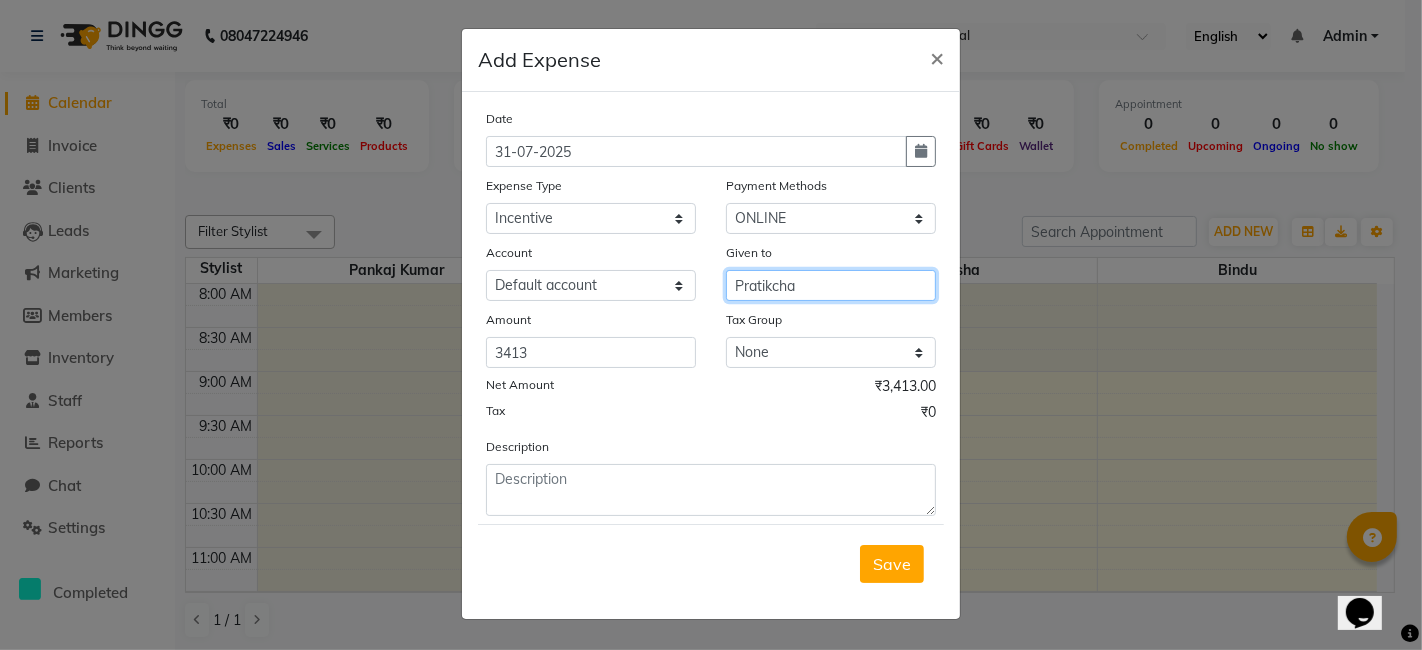 drag, startPoint x: 733, startPoint y: 282, endPoint x: 865, endPoint y: 287, distance: 132.09467 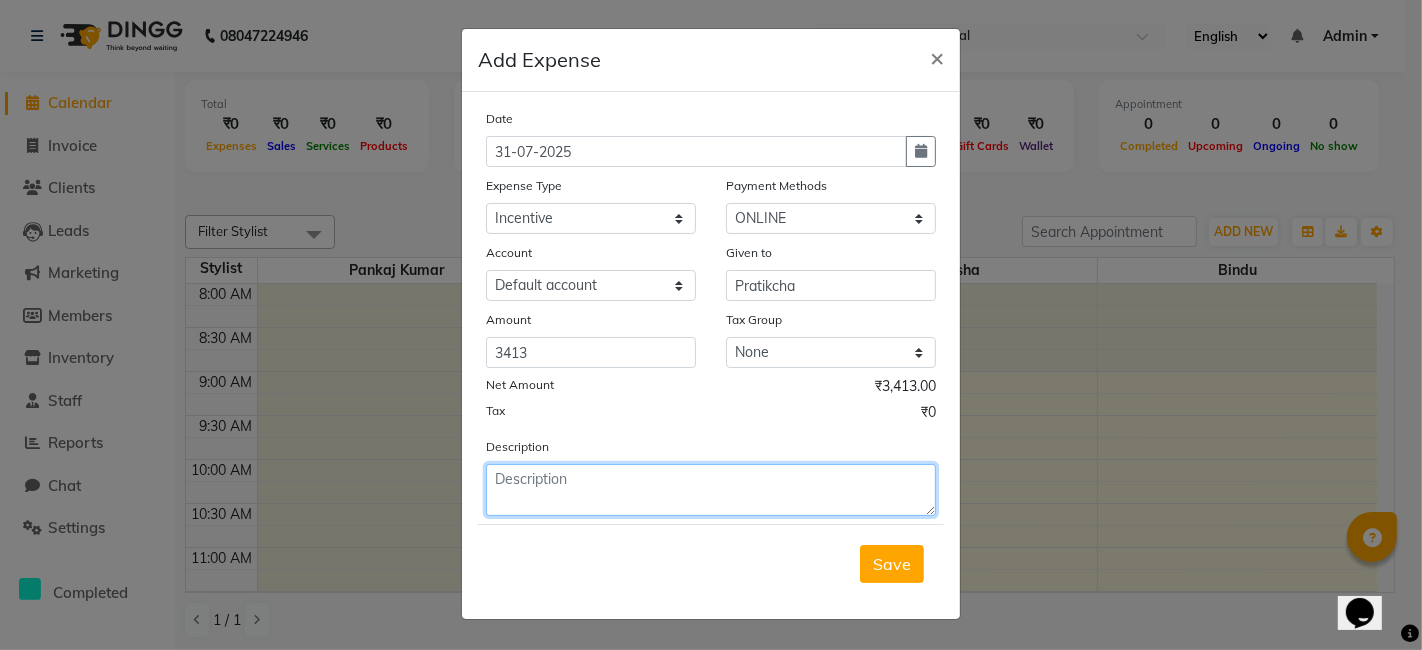 click 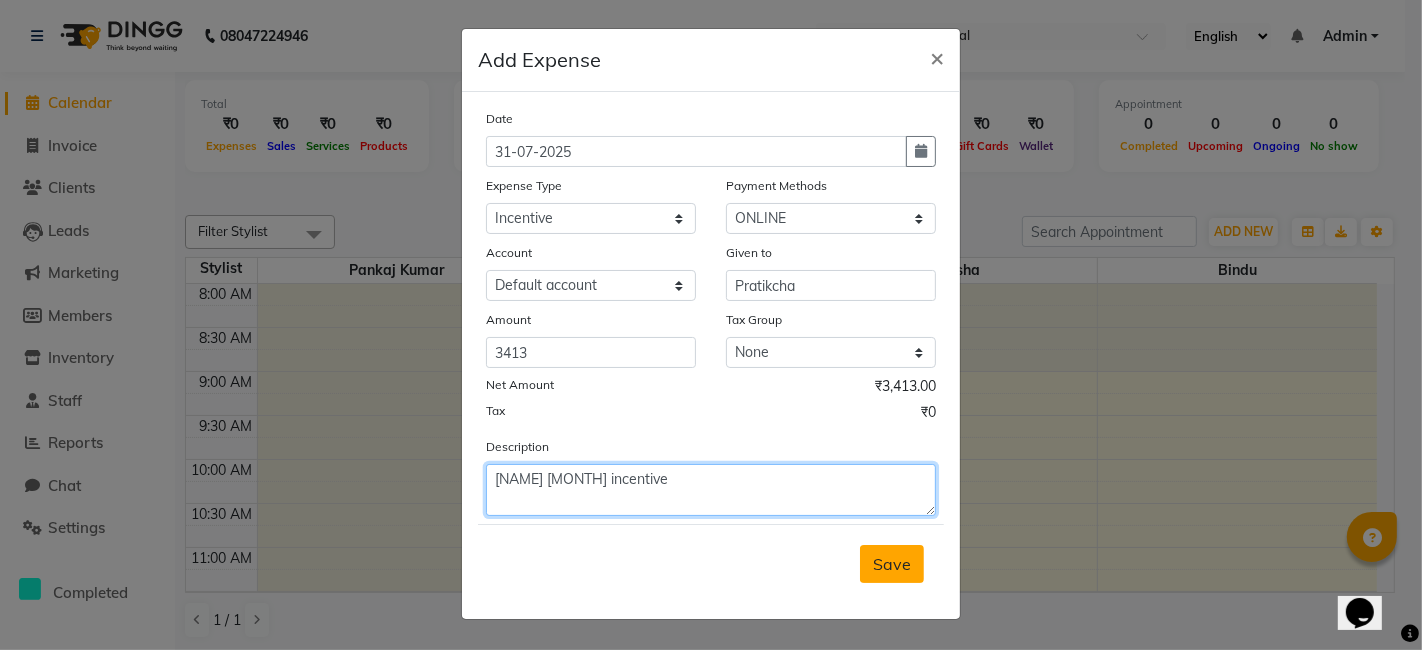 type on "[NAME] [MONTH] incentive" 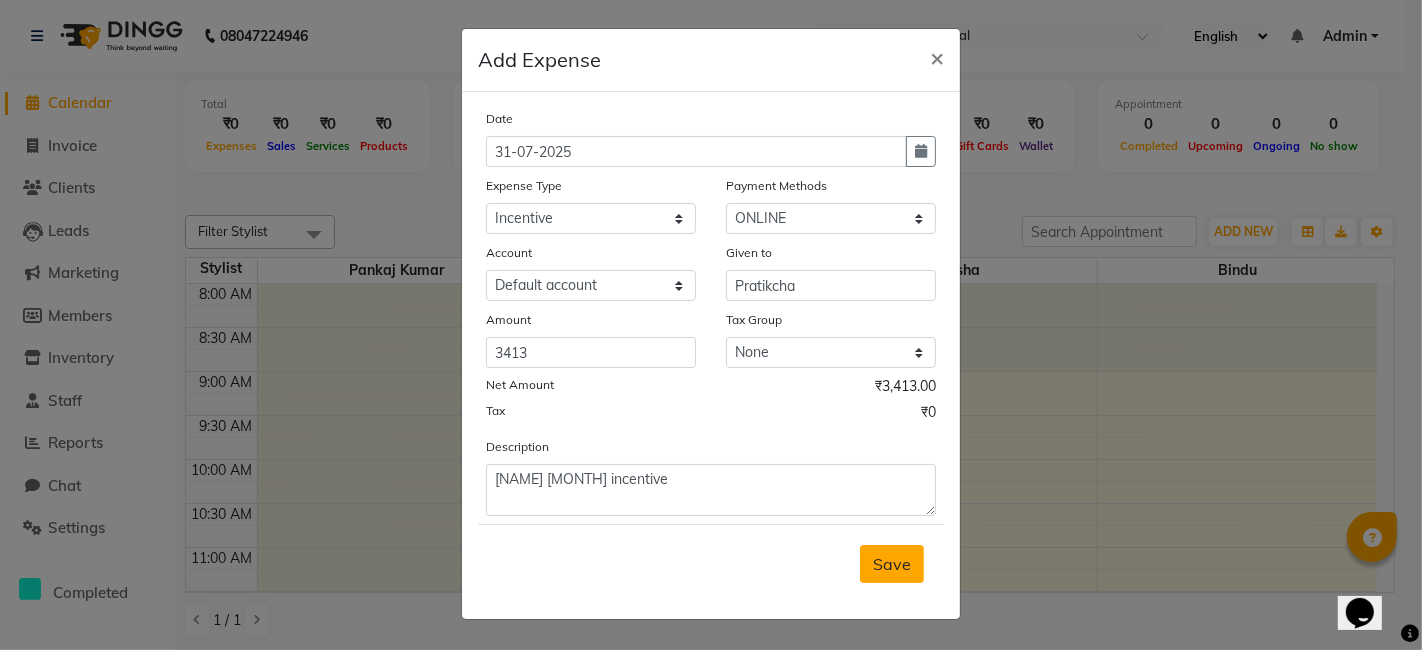 click on "Save" at bounding box center [892, 564] 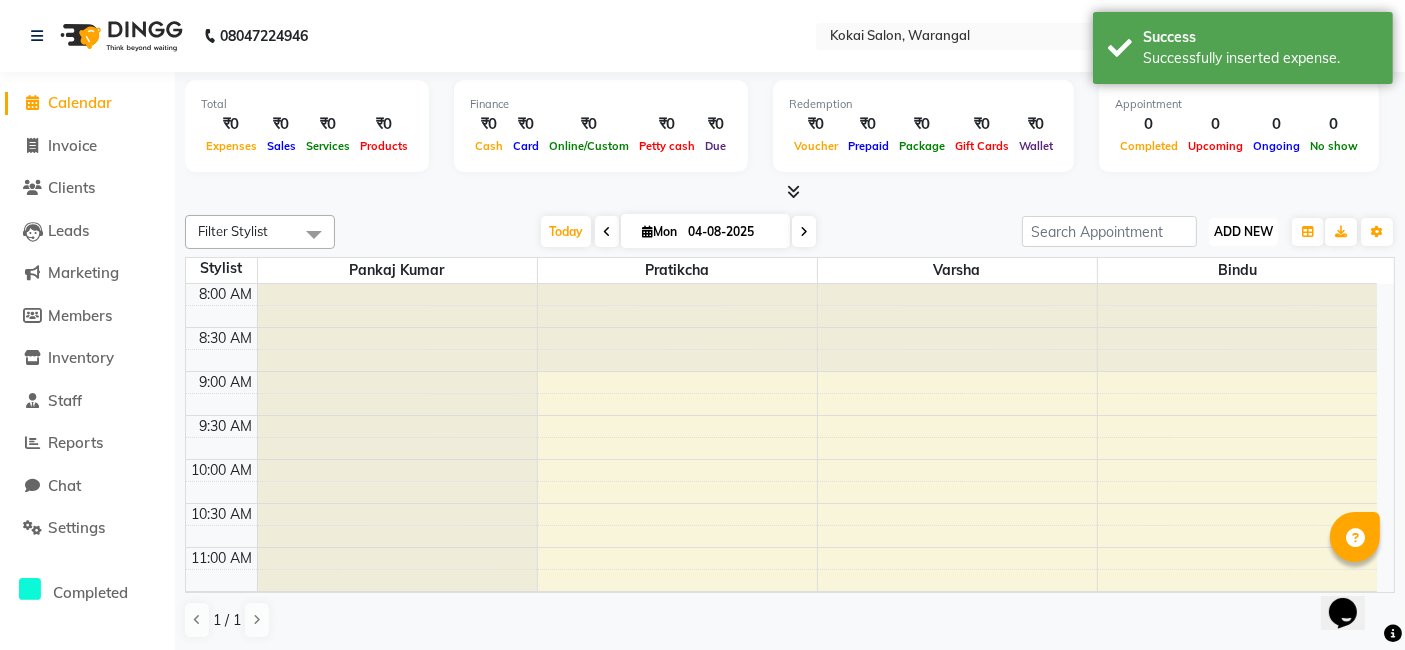 click on "ADD NEW" at bounding box center (1243, 231) 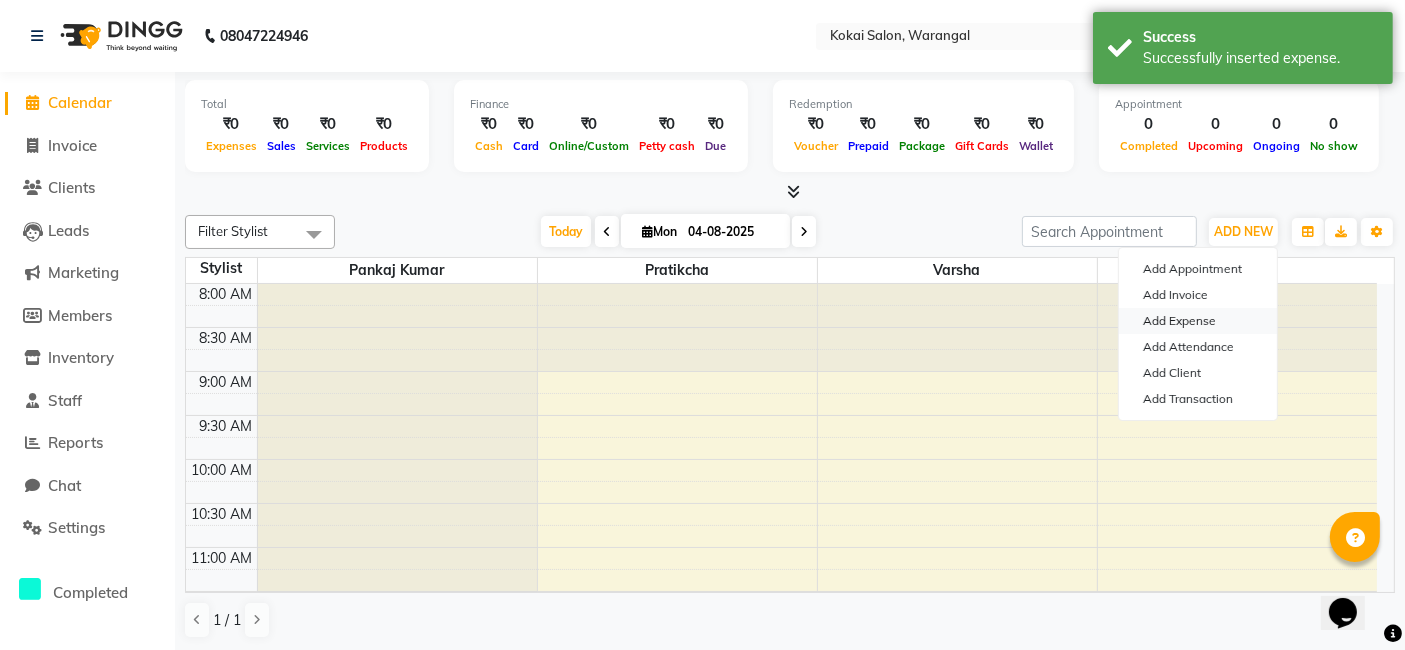 click on "Add Expense" at bounding box center [1198, 321] 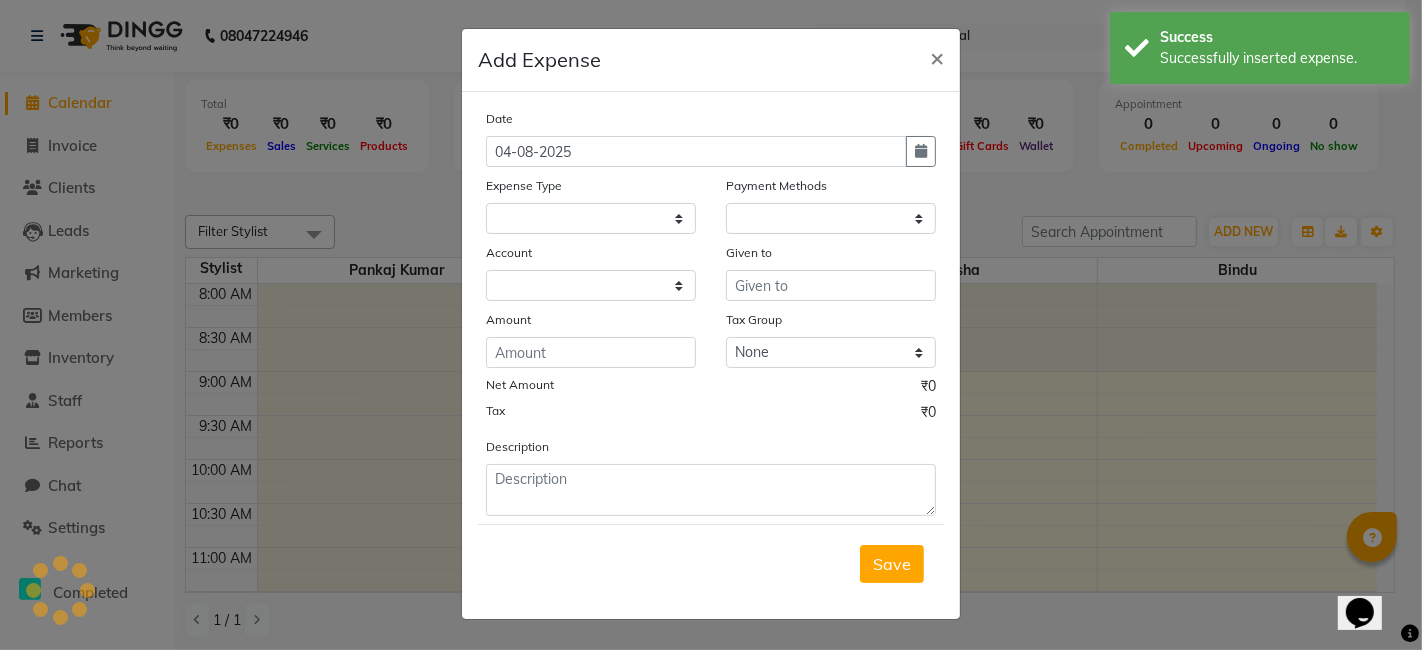 select on "1" 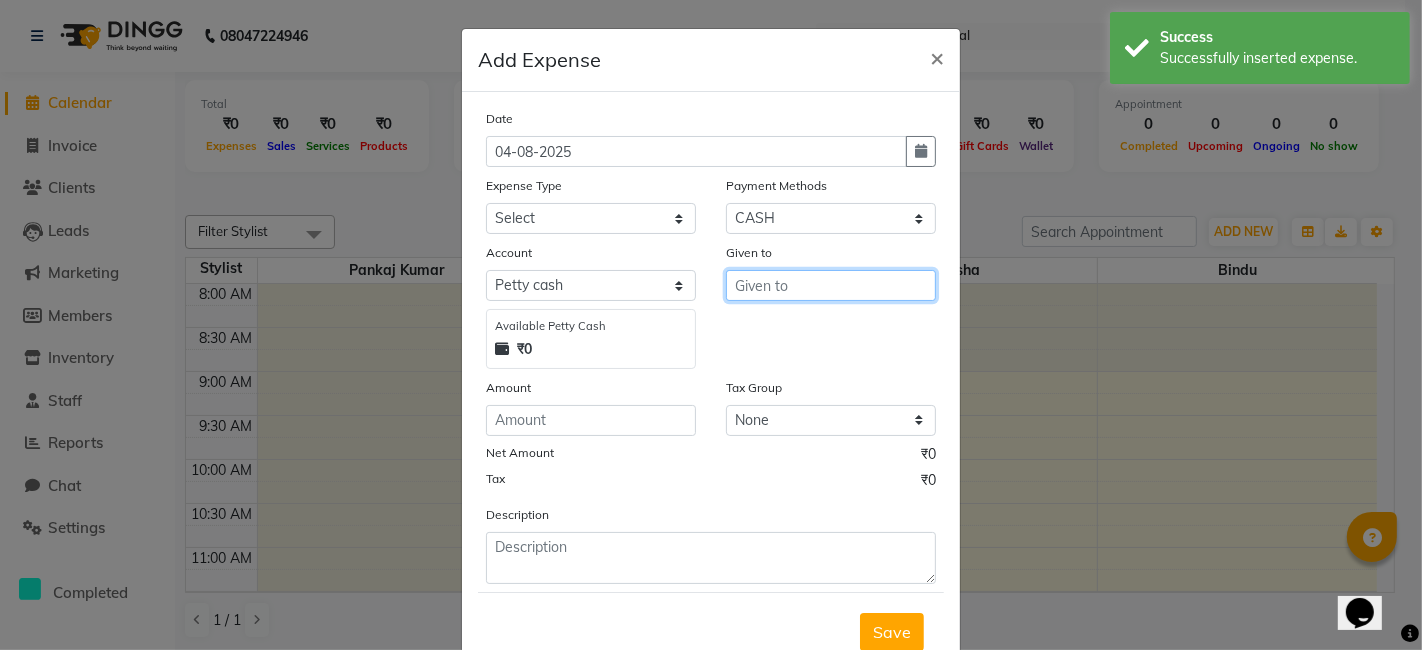 click at bounding box center (831, 285) 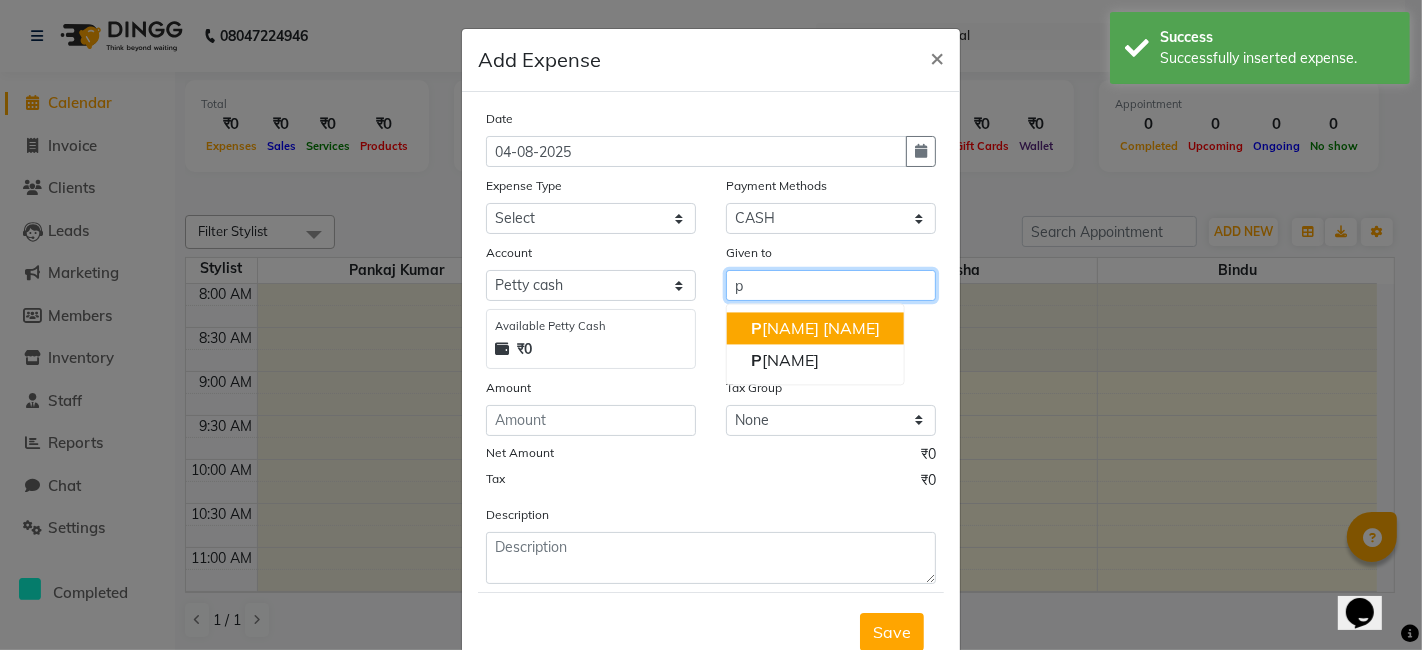 click on "[NAME] [NAME]" at bounding box center (815, 328) 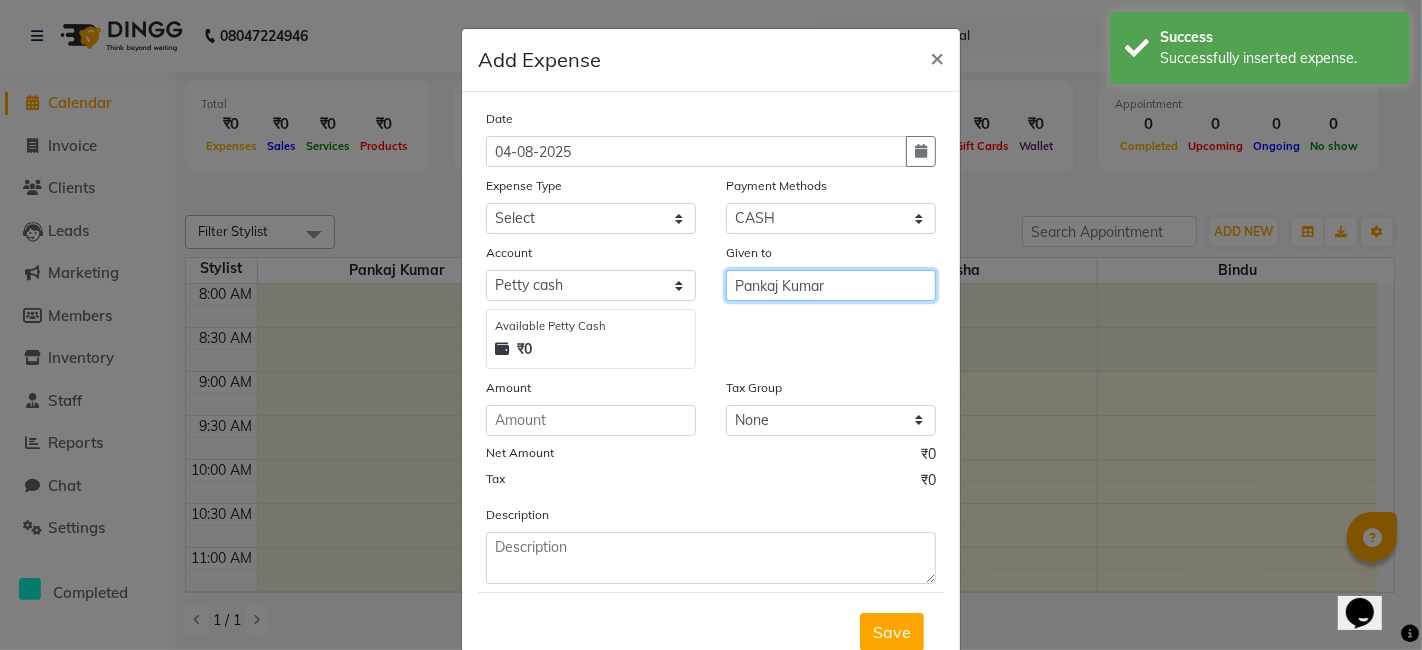 type on "Pankaj Kumar" 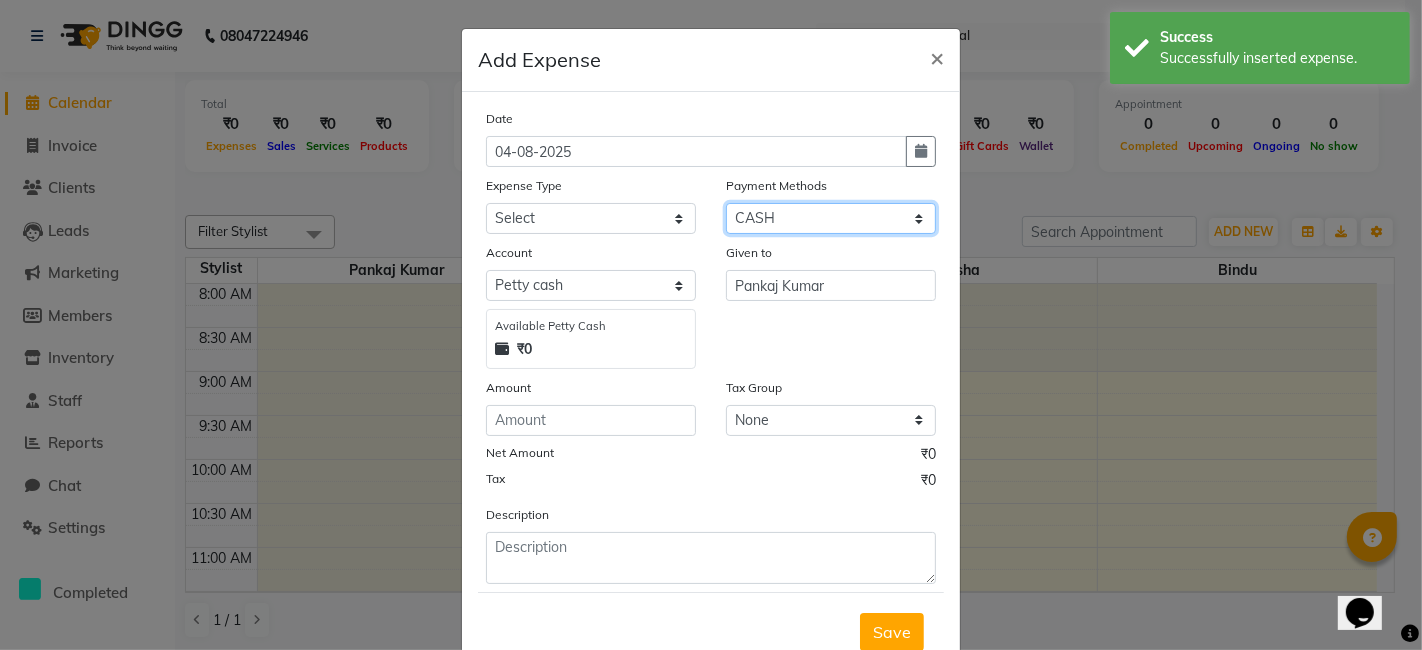 click on "Select CARD ONLINE CASH Prepaid Package" 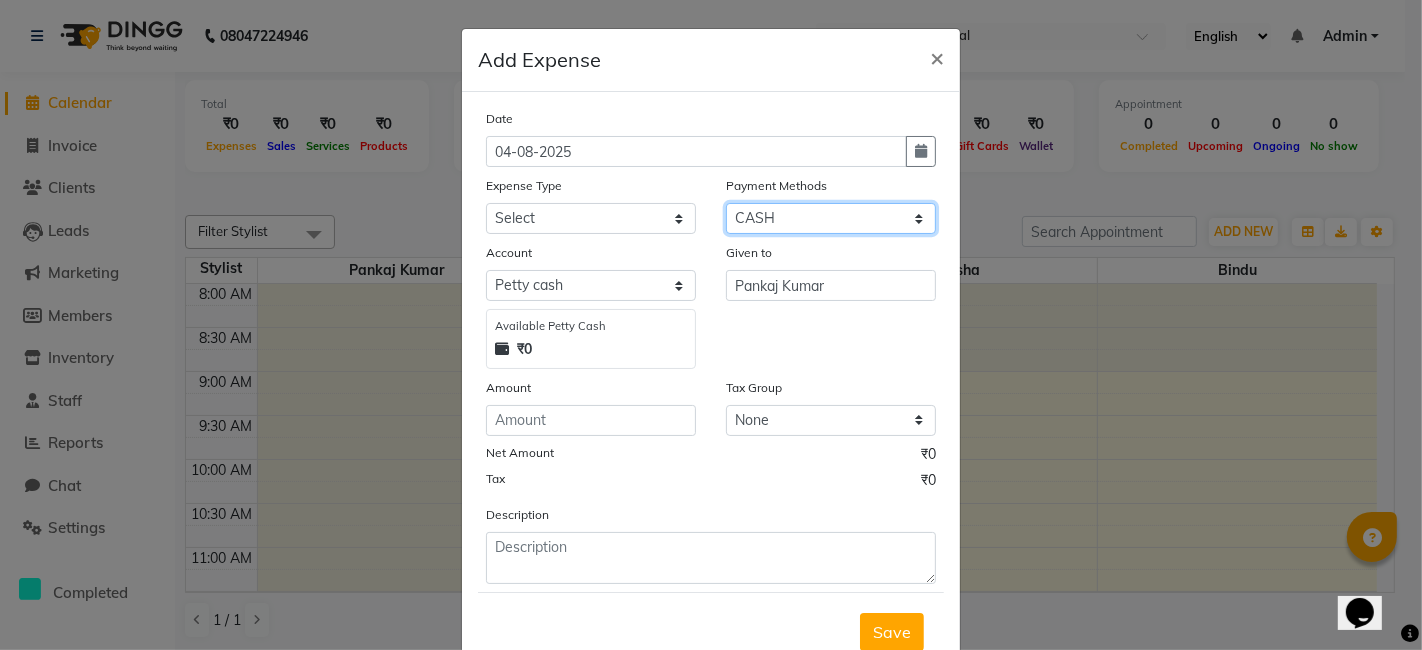 select on "3" 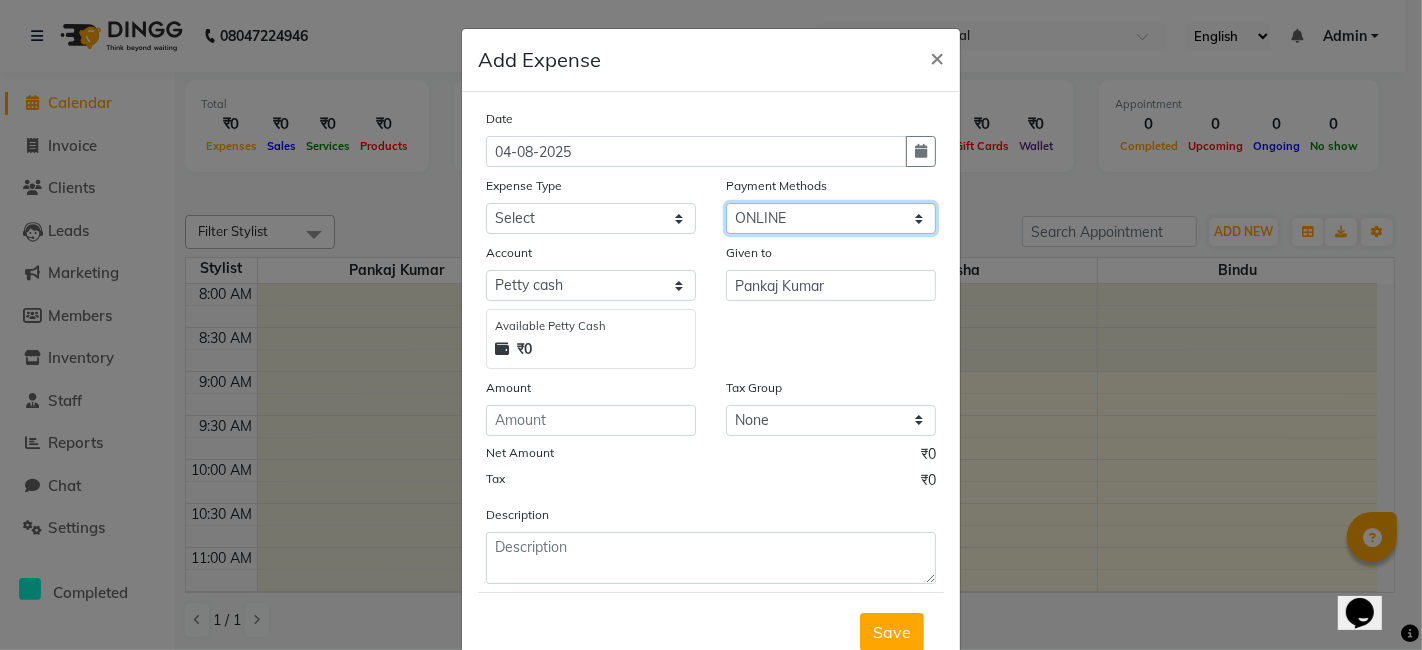 click on "Select CARD ONLINE CASH Prepaid Package" 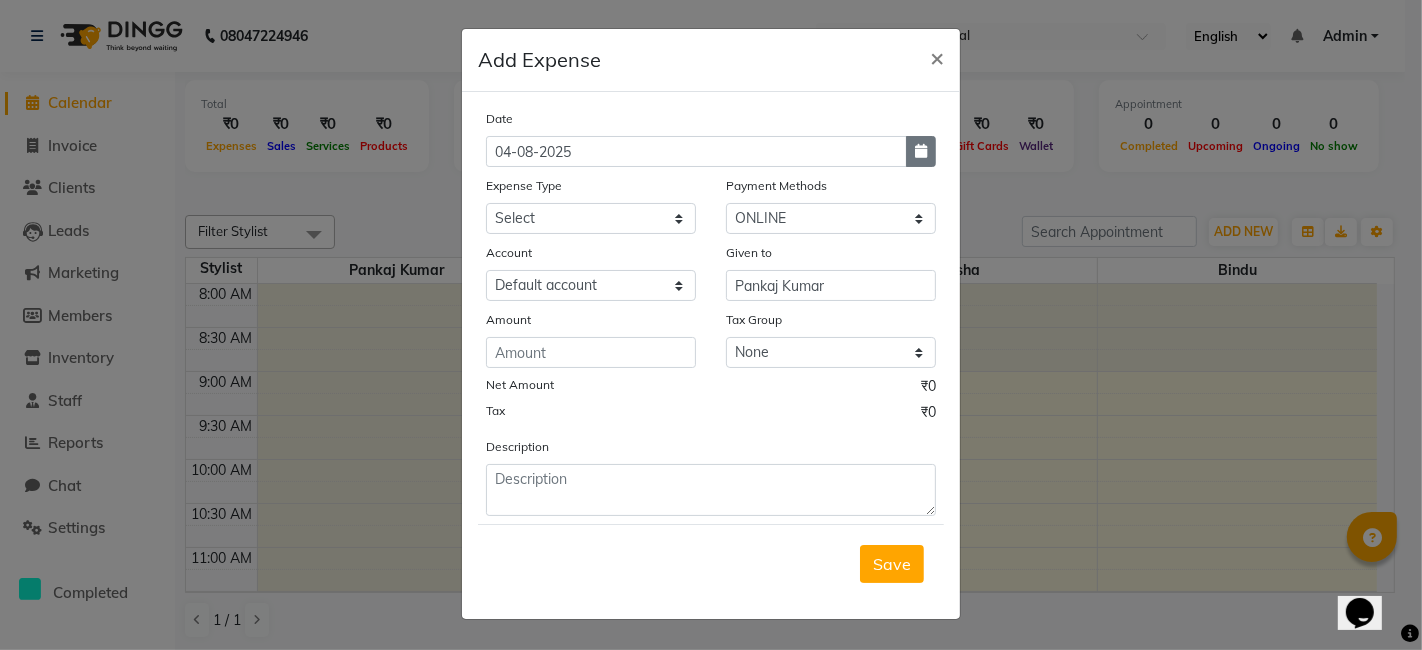 click 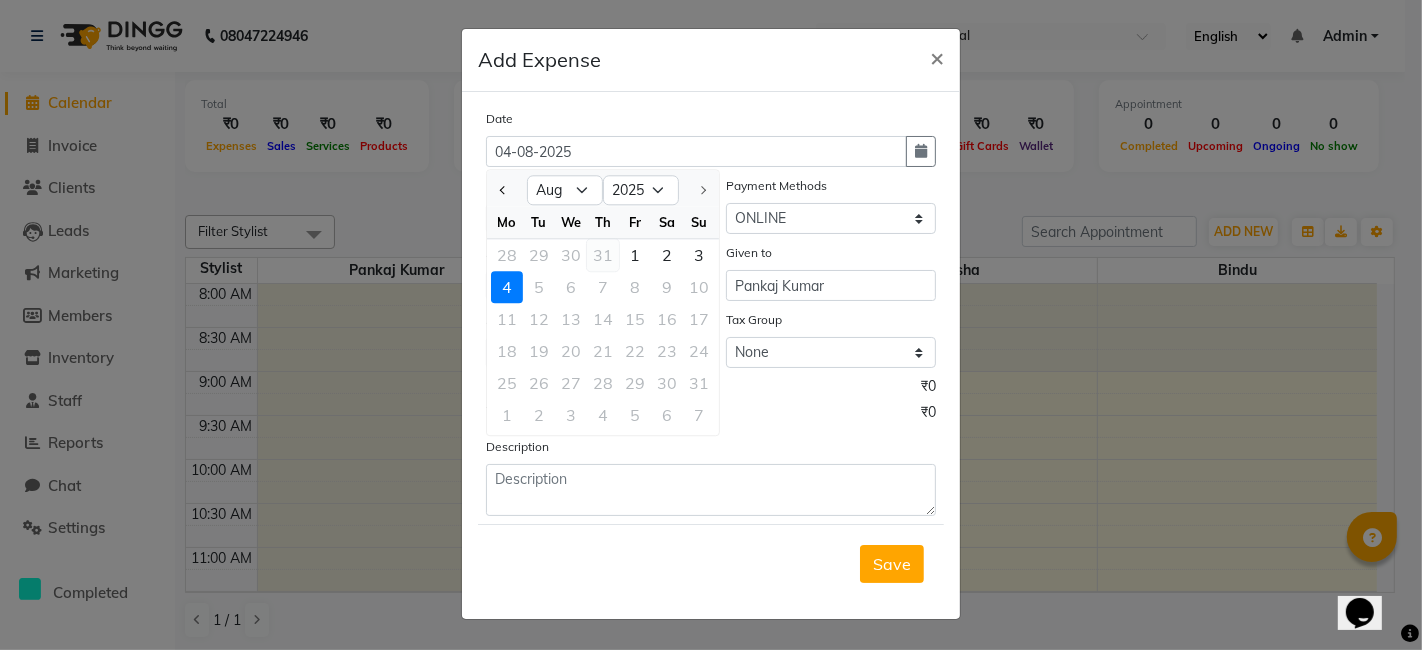 click on "31" 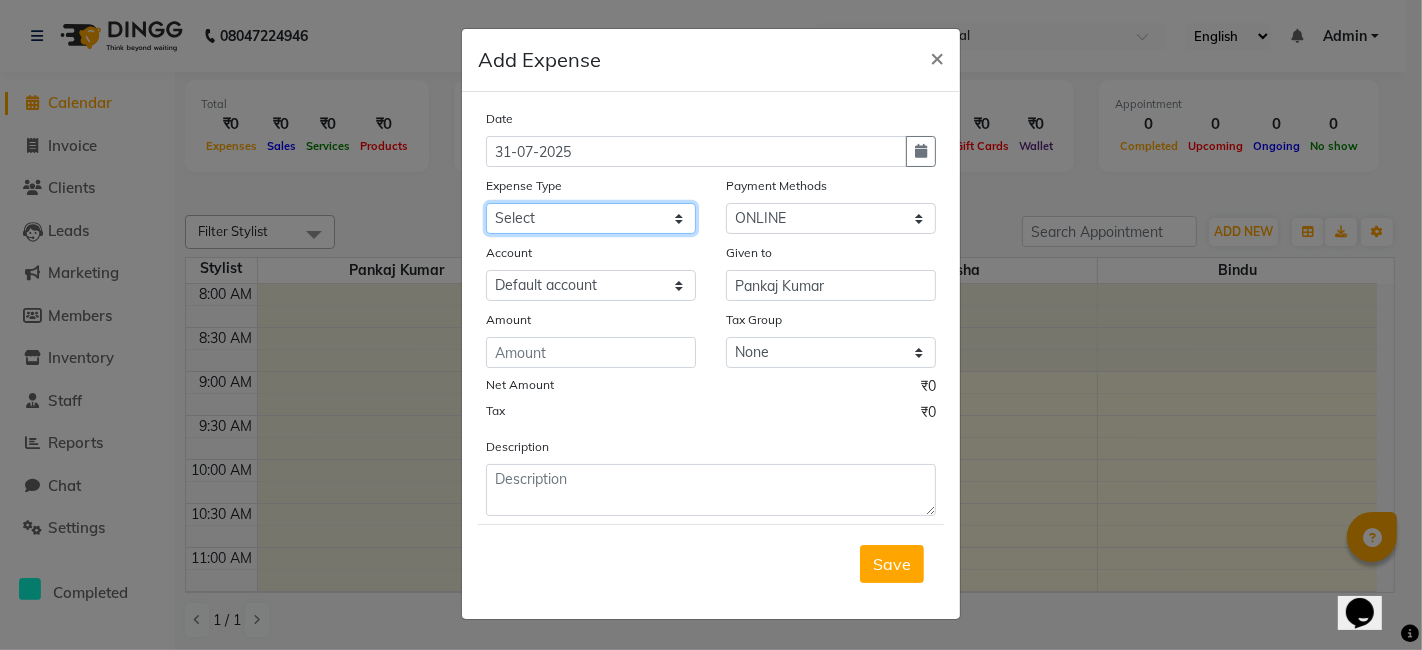 click on "Select Advance Salary Bank charges Cash transfer to bank Cash transfer to hub Client Snacks Electricity Equipment Fuel Govt fee Incentive Insurance Loan Repayment Maintenance Marketing Miscellaneous Other Over Heads of Previous Month Pantry Product Rent Retail Product Salary Staff Snacks Tax Tea & Refreshment Utilities Water Bill" 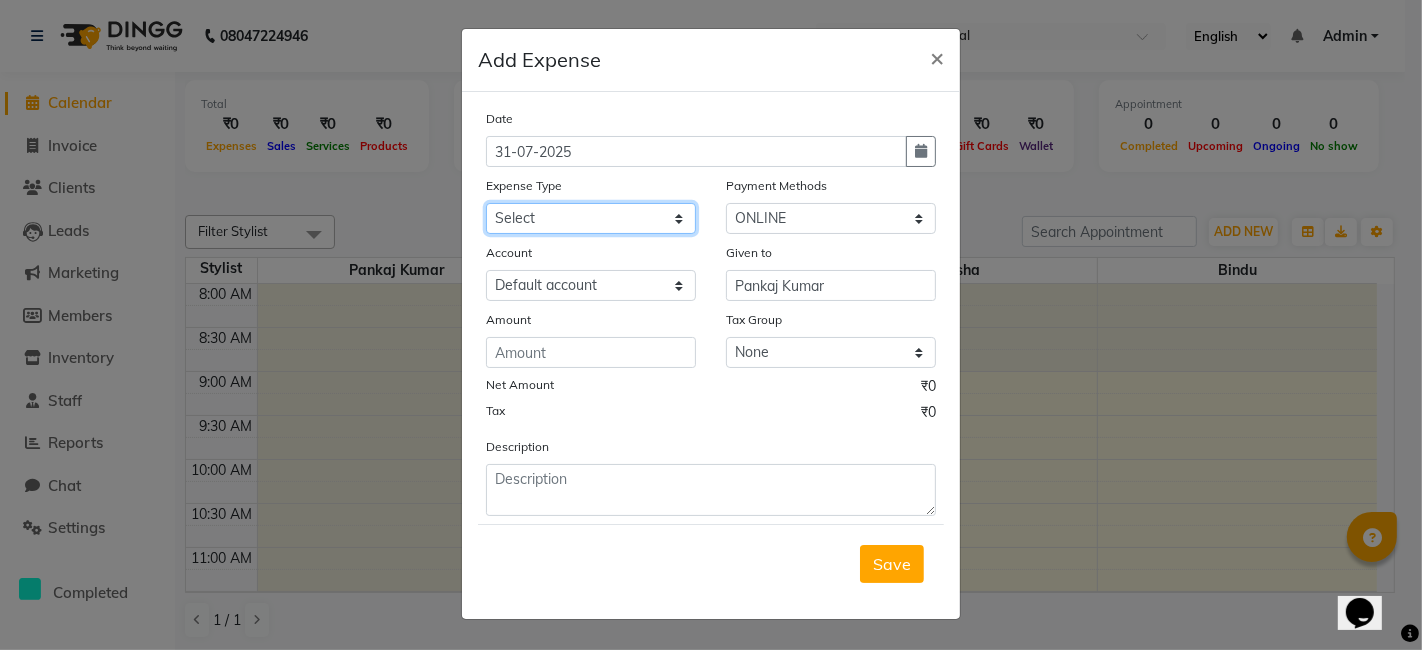 select on "19413" 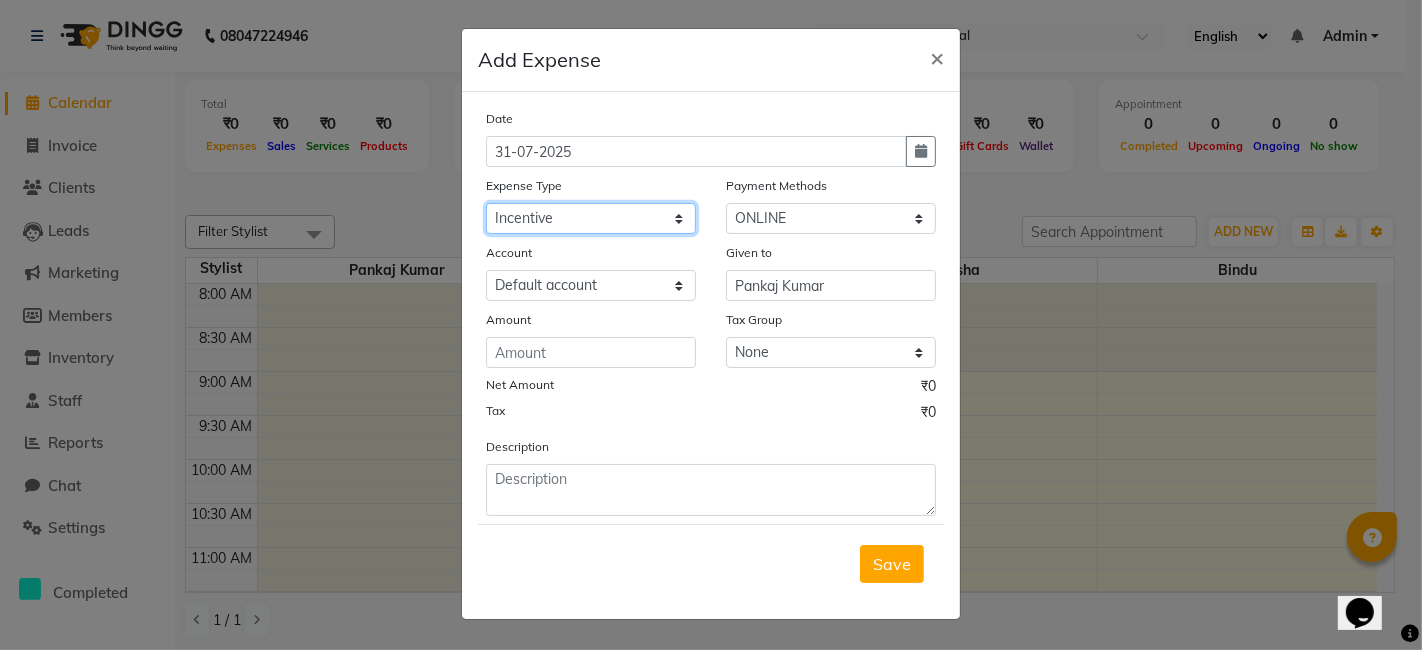 click on "Select Advance Salary Bank charges Cash transfer to bank Cash transfer to hub Client Snacks Electricity Equipment Fuel Govt fee Incentive Insurance Loan Repayment Maintenance Marketing Miscellaneous Other Over Heads of Previous Month Pantry Product Rent Retail Product Salary Staff Snacks Tax Tea & Refreshment Utilities Water Bill" 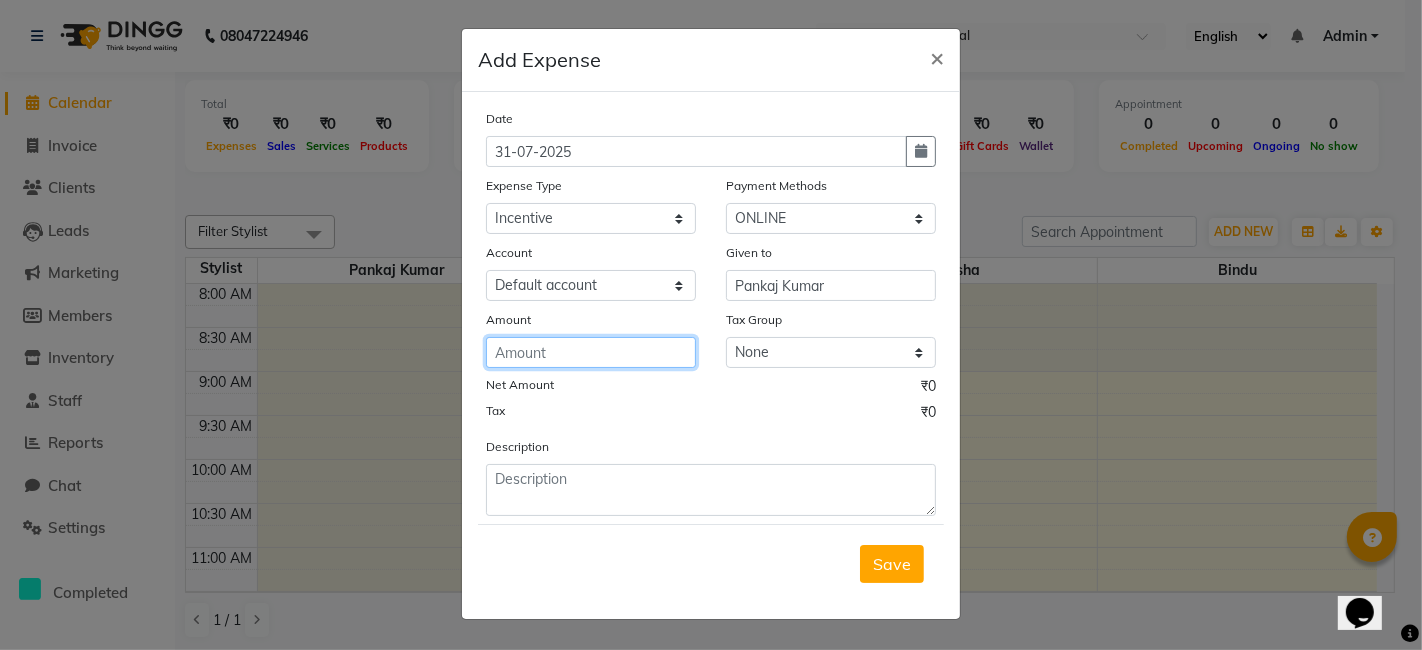 click 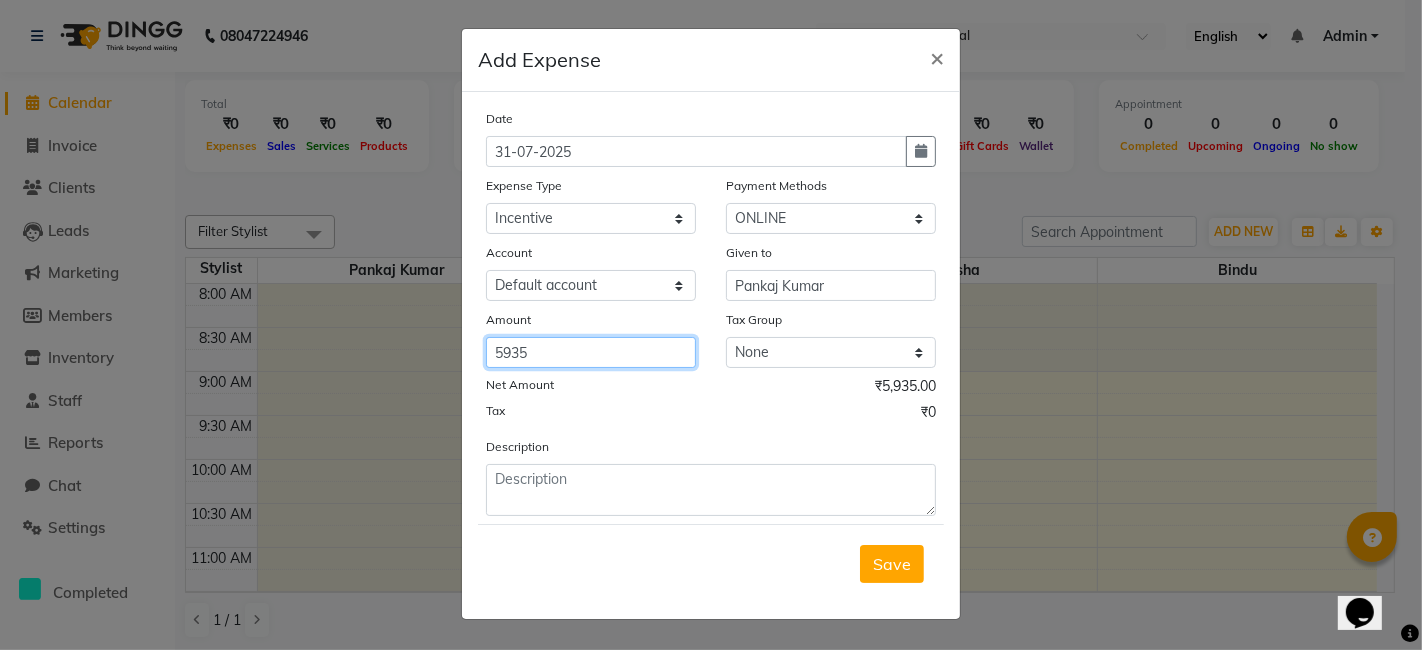 type on "5935" 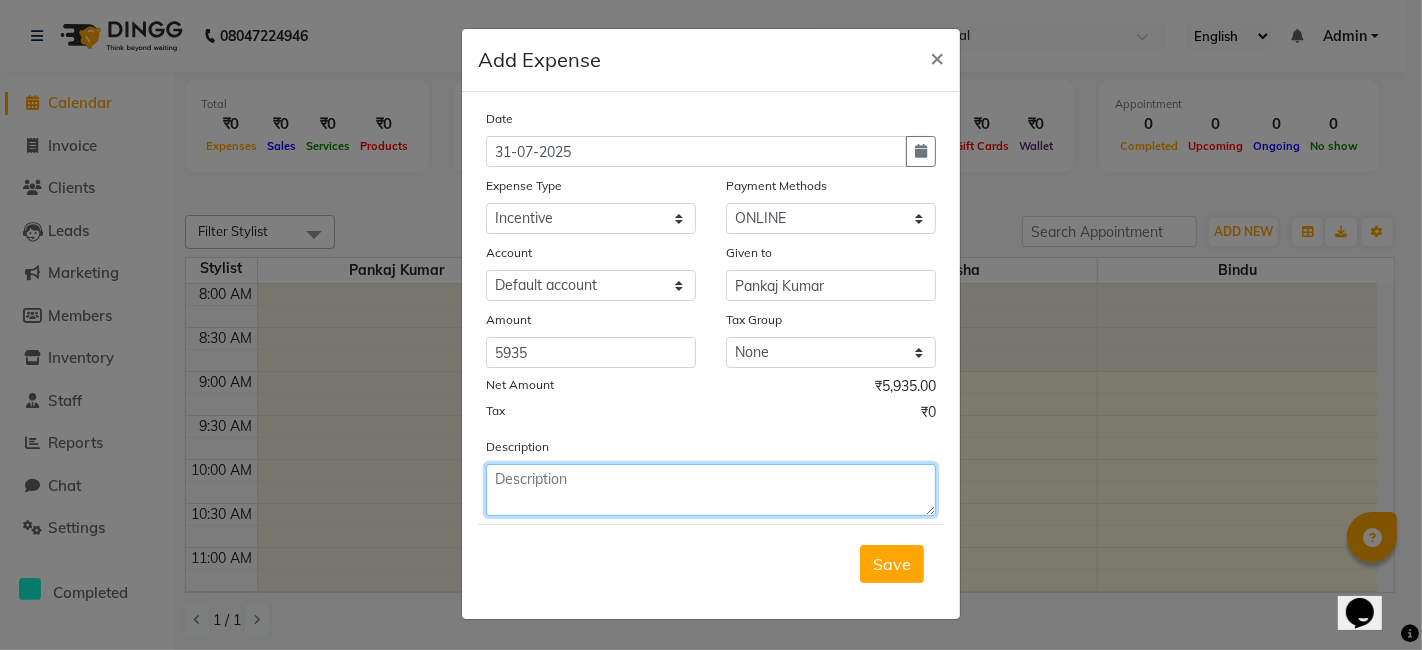 click 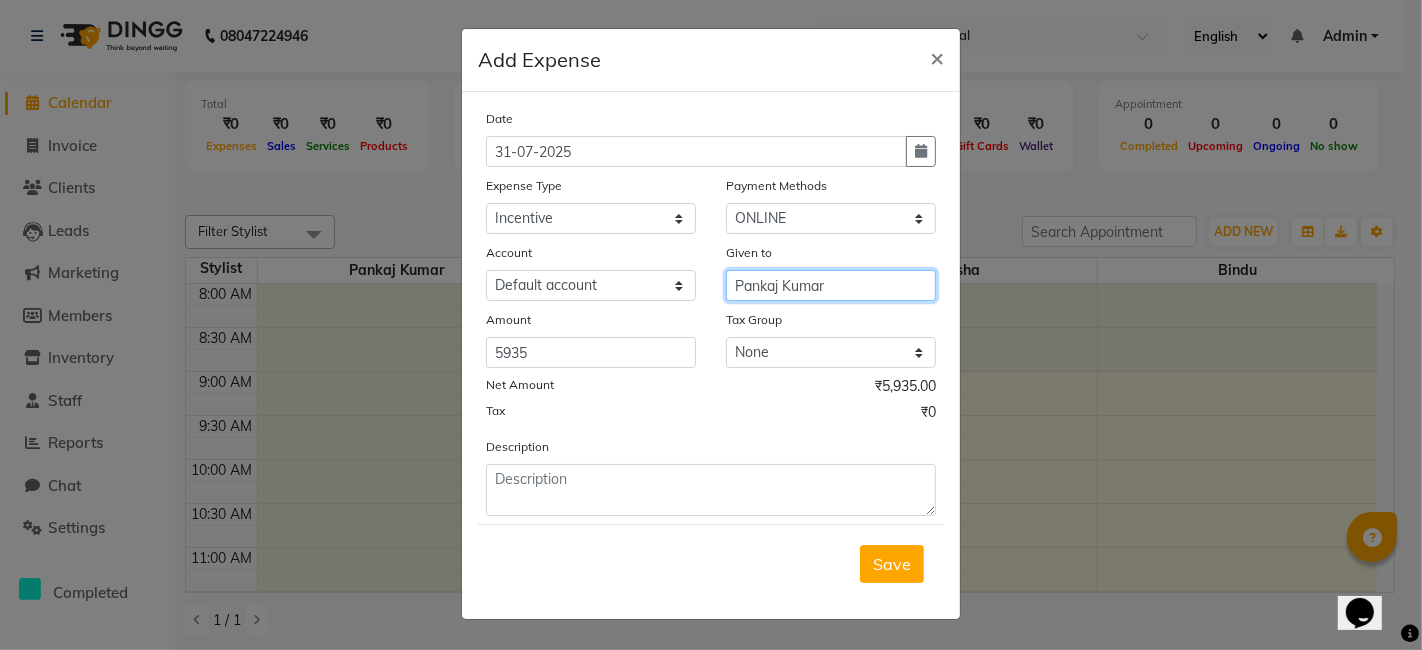 drag, startPoint x: 735, startPoint y: 286, endPoint x: 859, endPoint y: 290, distance: 124.0645 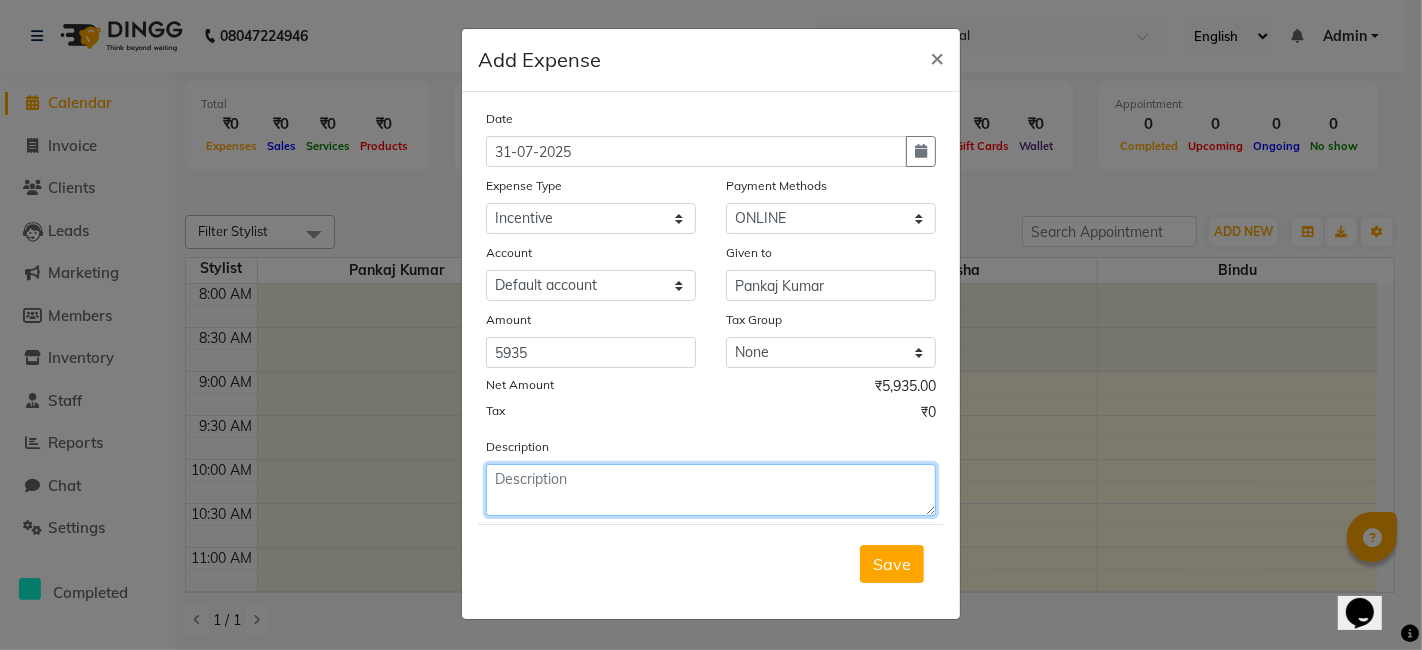 click 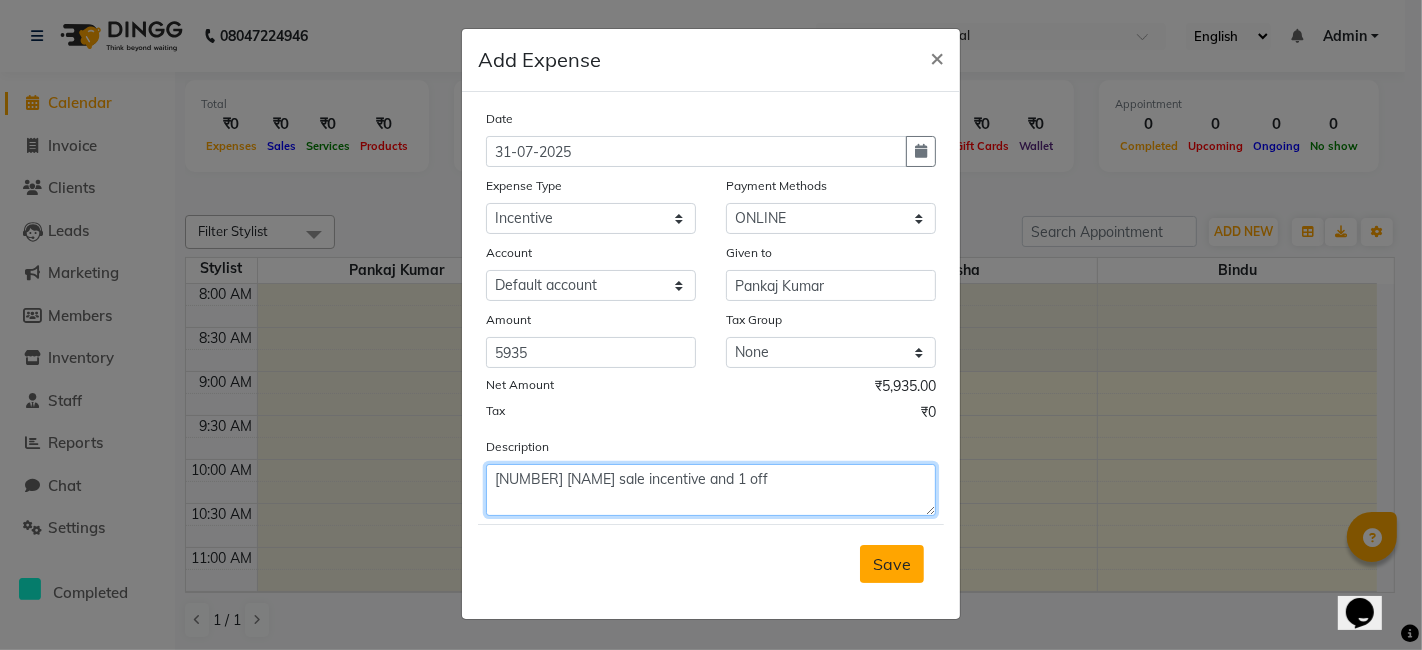 type on "[NUMBER] [NAME] sale incentive and 1 off" 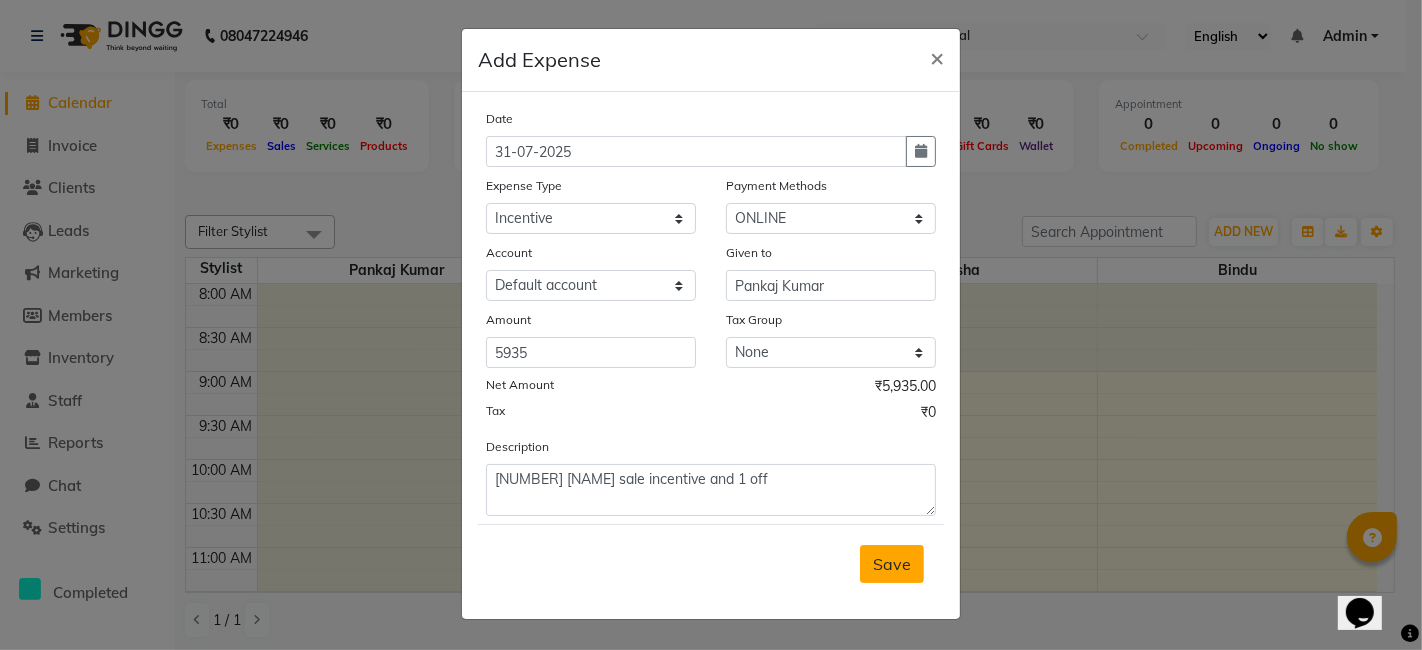 click on "Save" at bounding box center (892, 564) 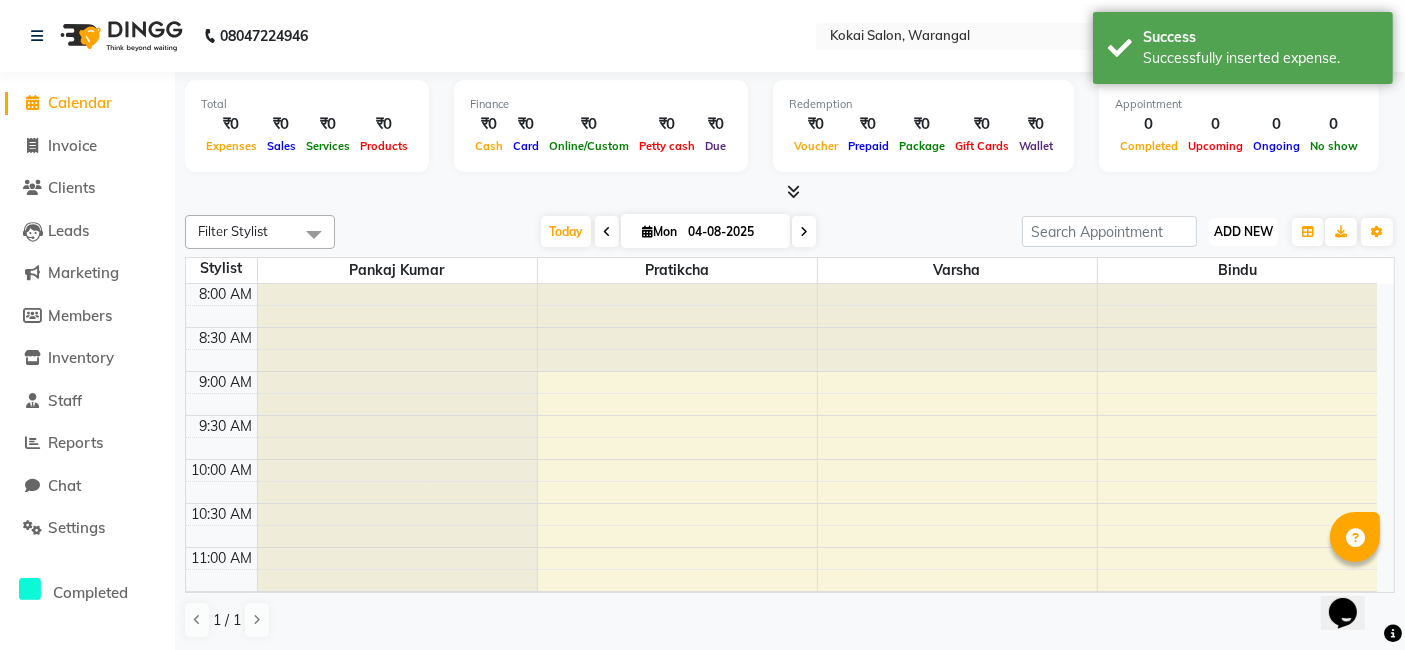 click on "ADD NEW" at bounding box center (1243, 231) 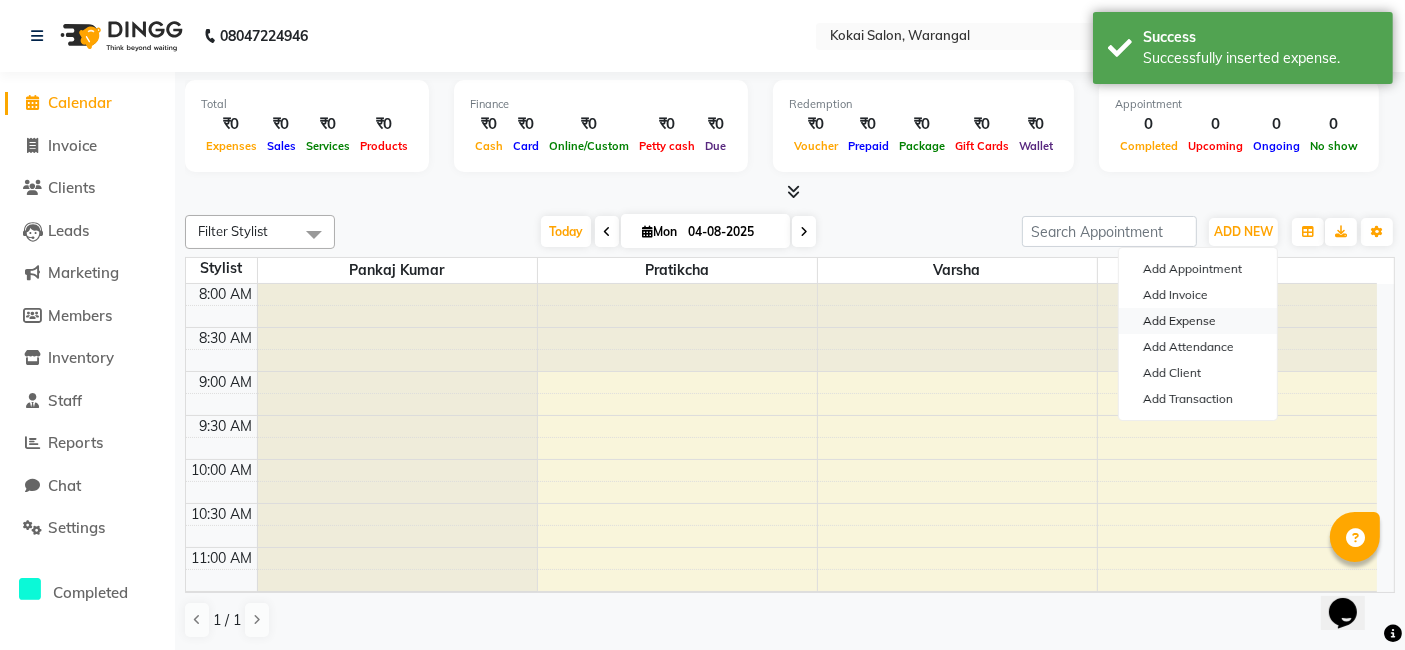 click on "Add Expense" at bounding box center [1198, 321] 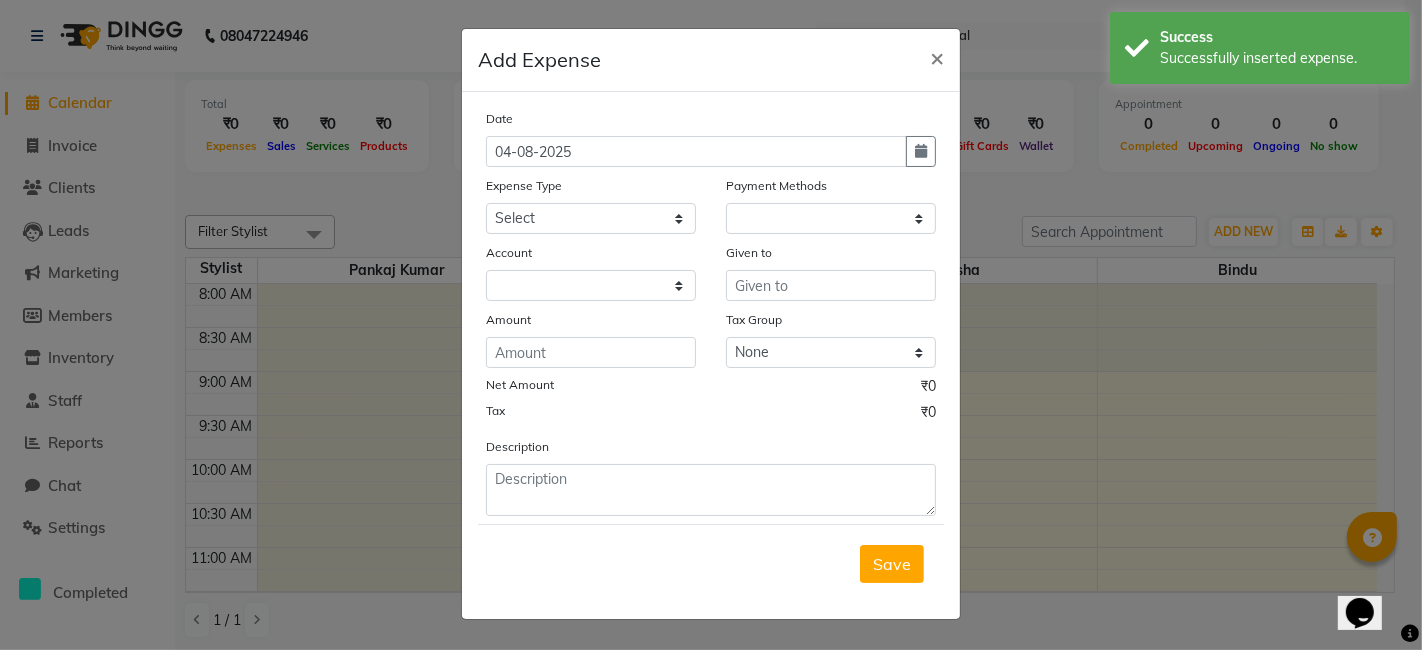 select on "1" 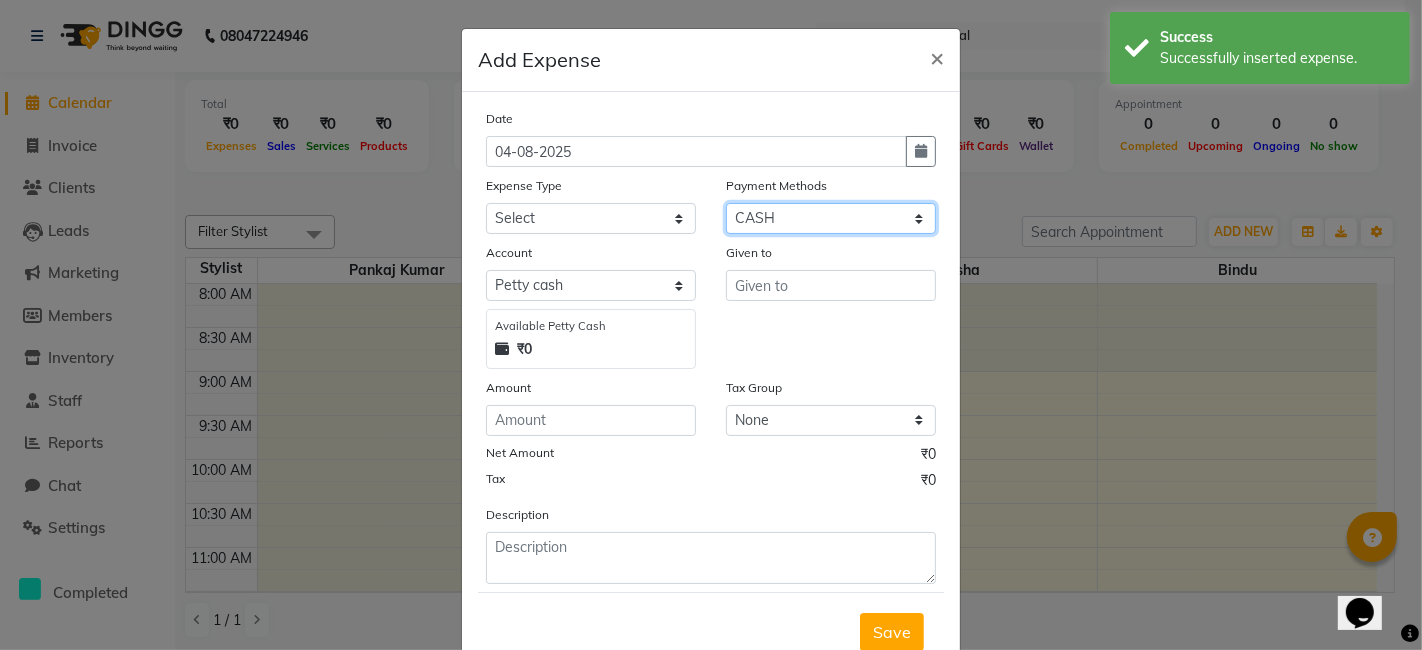 click on "Select CARD ONLINE CASH Prepaid Package" 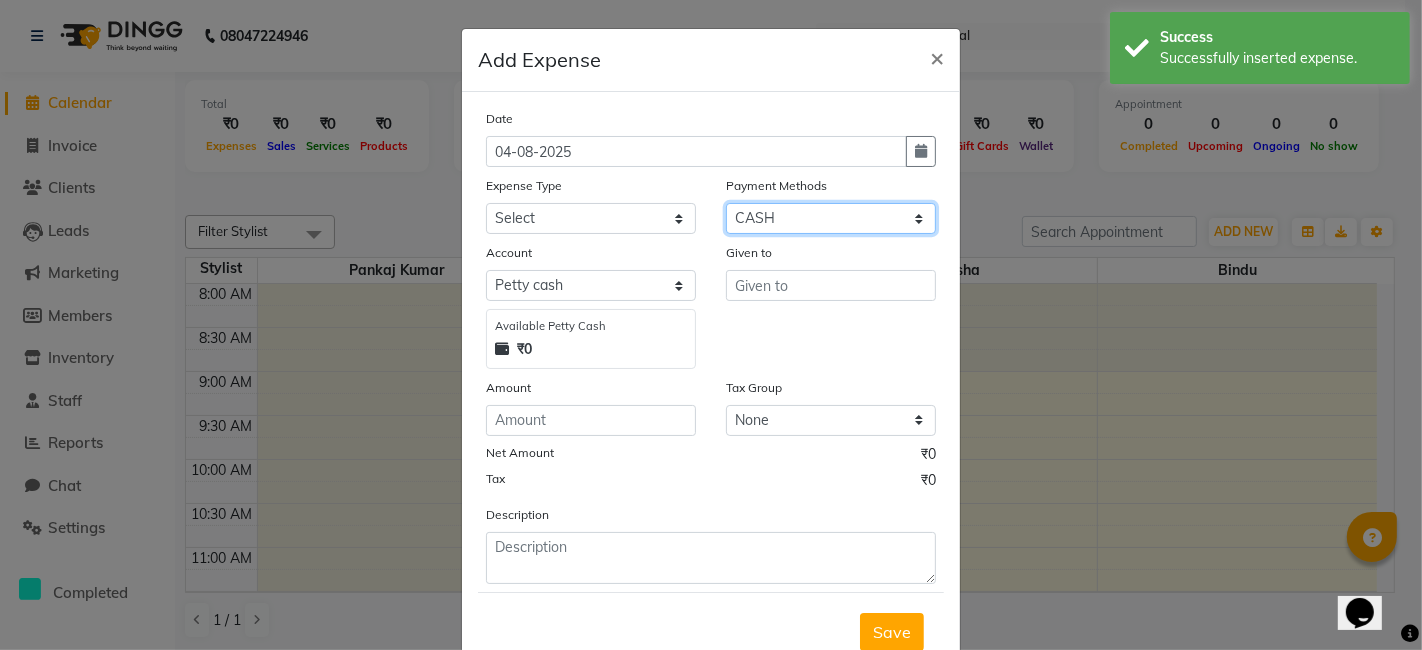 select on "3" 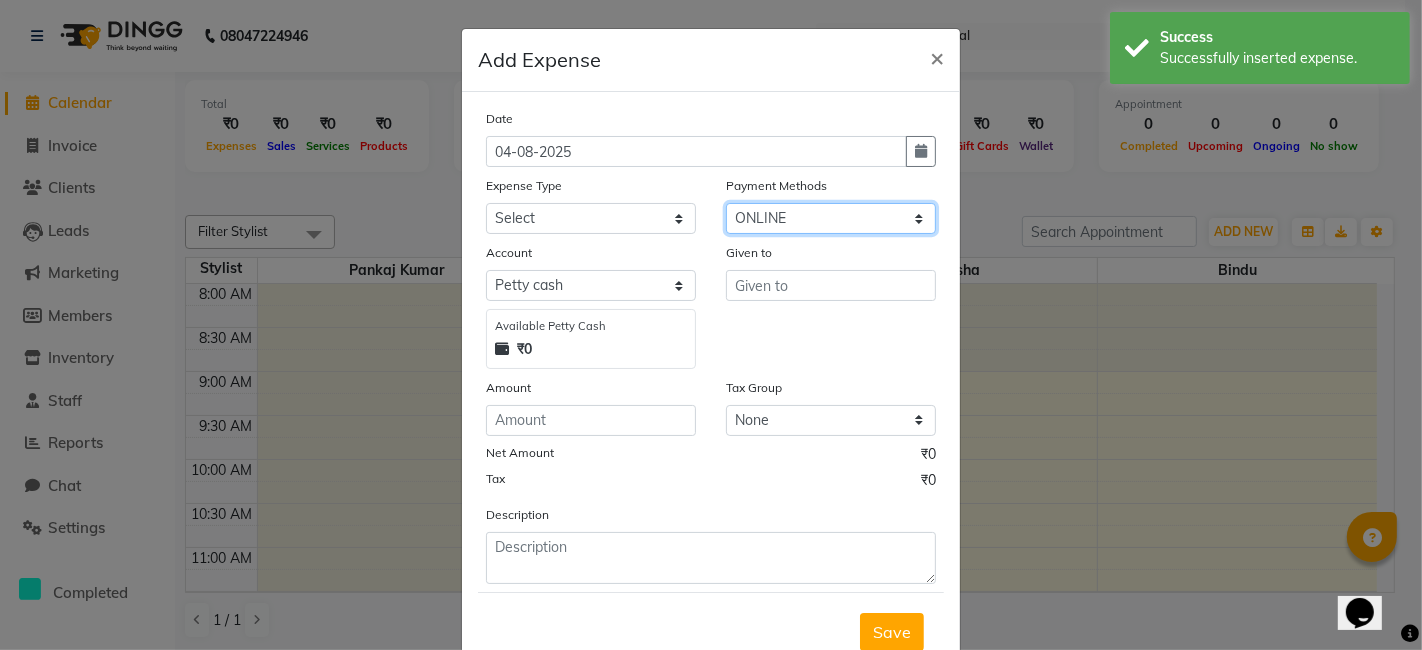 click on "Select CARD ONLINE CASH Prepaid Package" 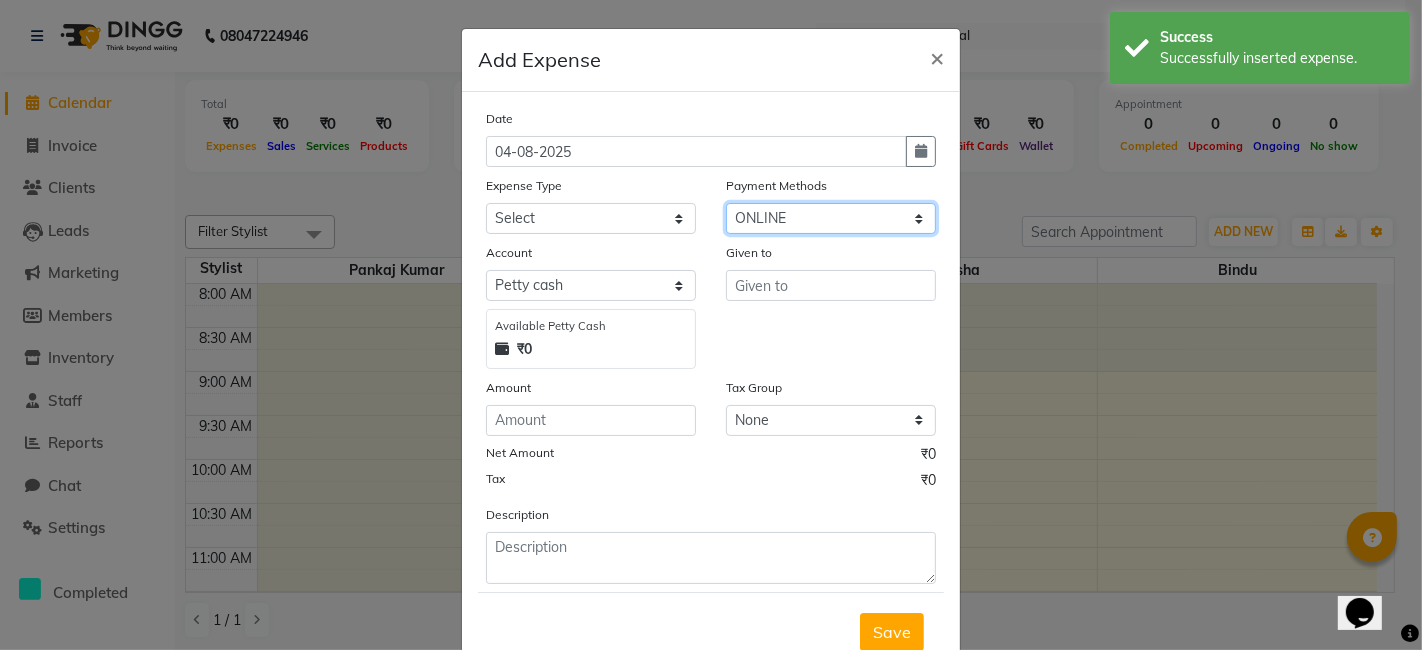select on "6671" 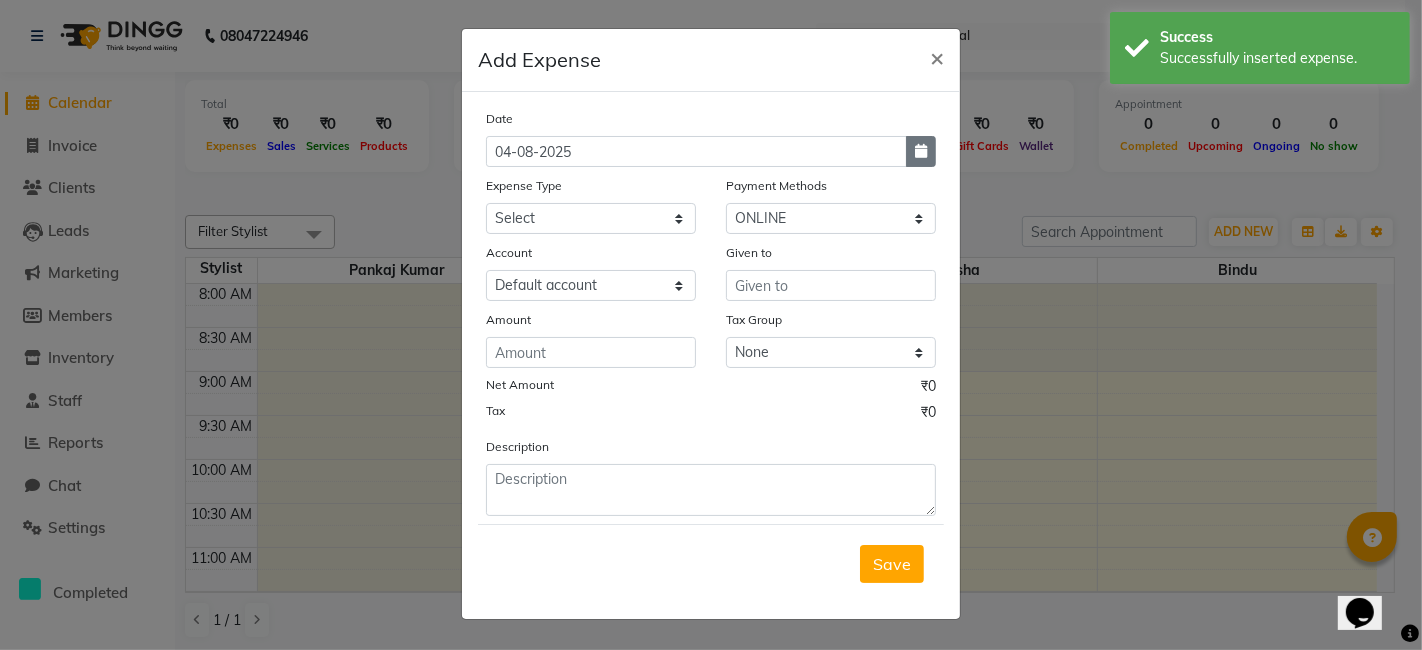 click 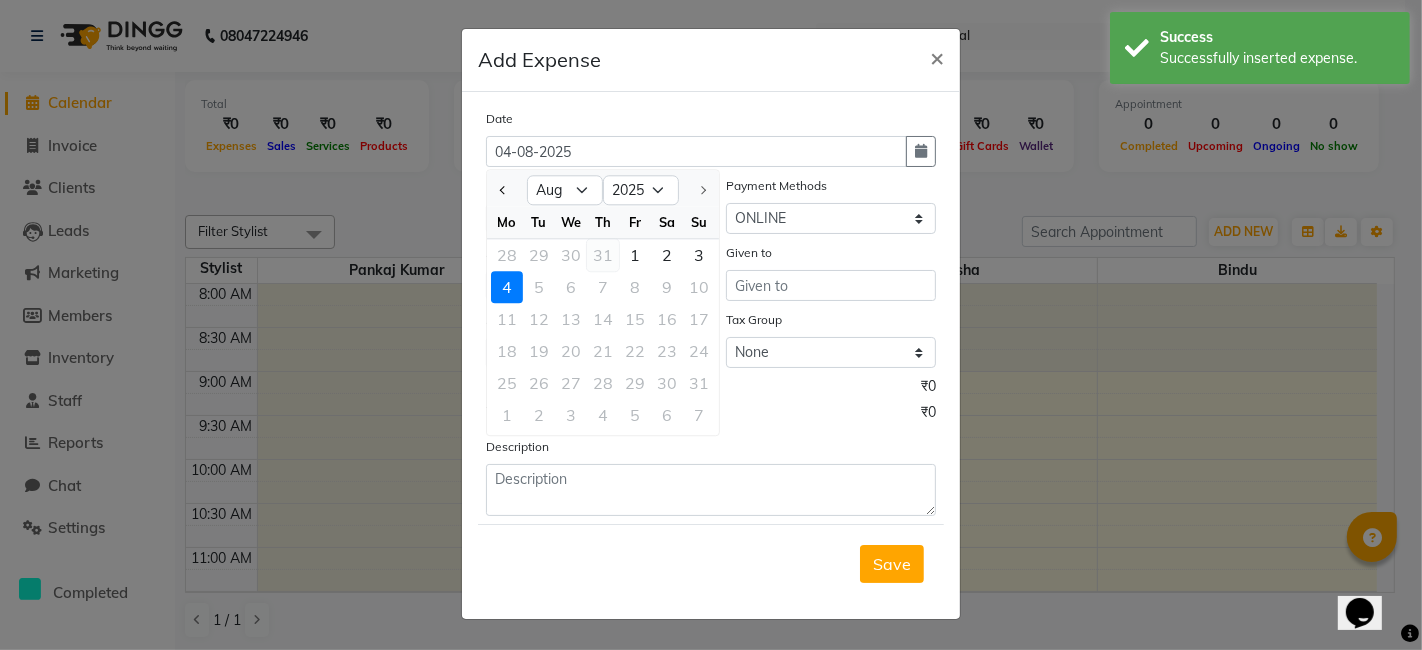 click on "31" 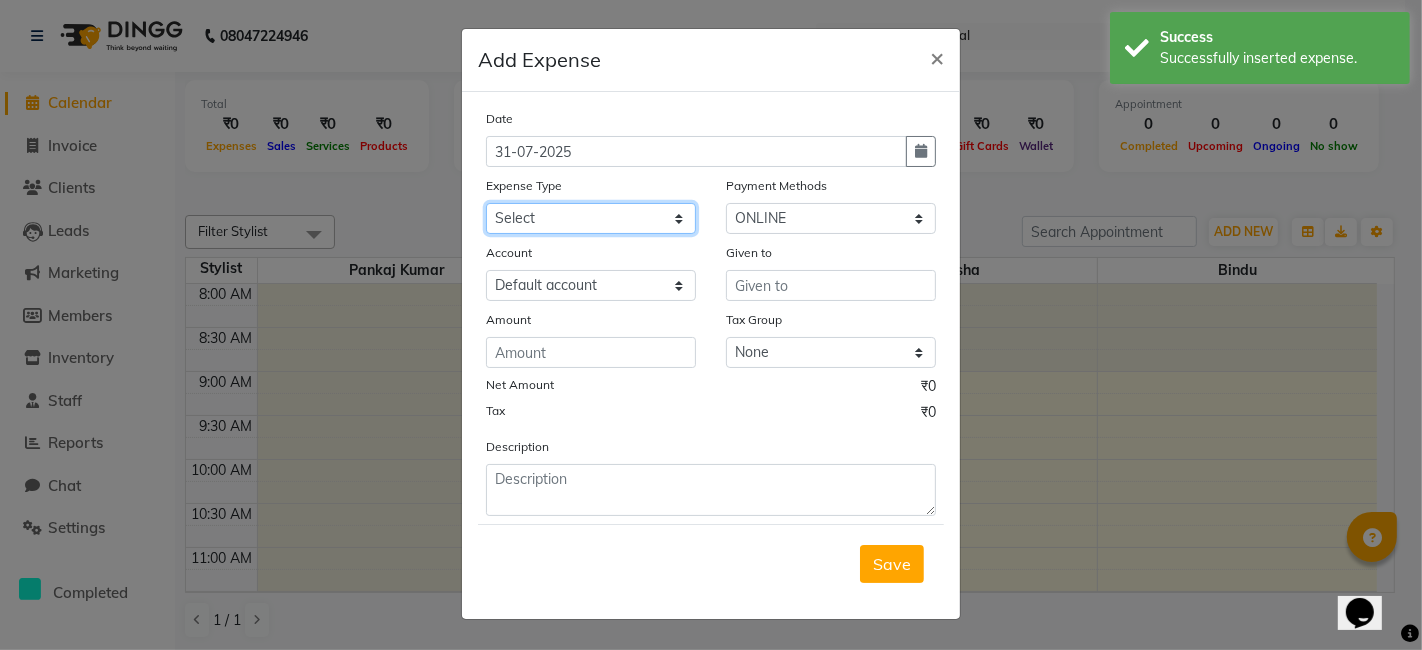click on "Select Advance Salary Bank charges Cash transfer to bank Cash transfer to hub Client Snacks Electricity Equipment Fuel Govt fee Incentive Insurance Loan Repayment Maintenance Marketing Miscellaneous Other Over Heads of Previous Month Pantry Product Rent Retail Product Salary Staff Snacks Tax Tea & Refreshment Utilities Water Bill" 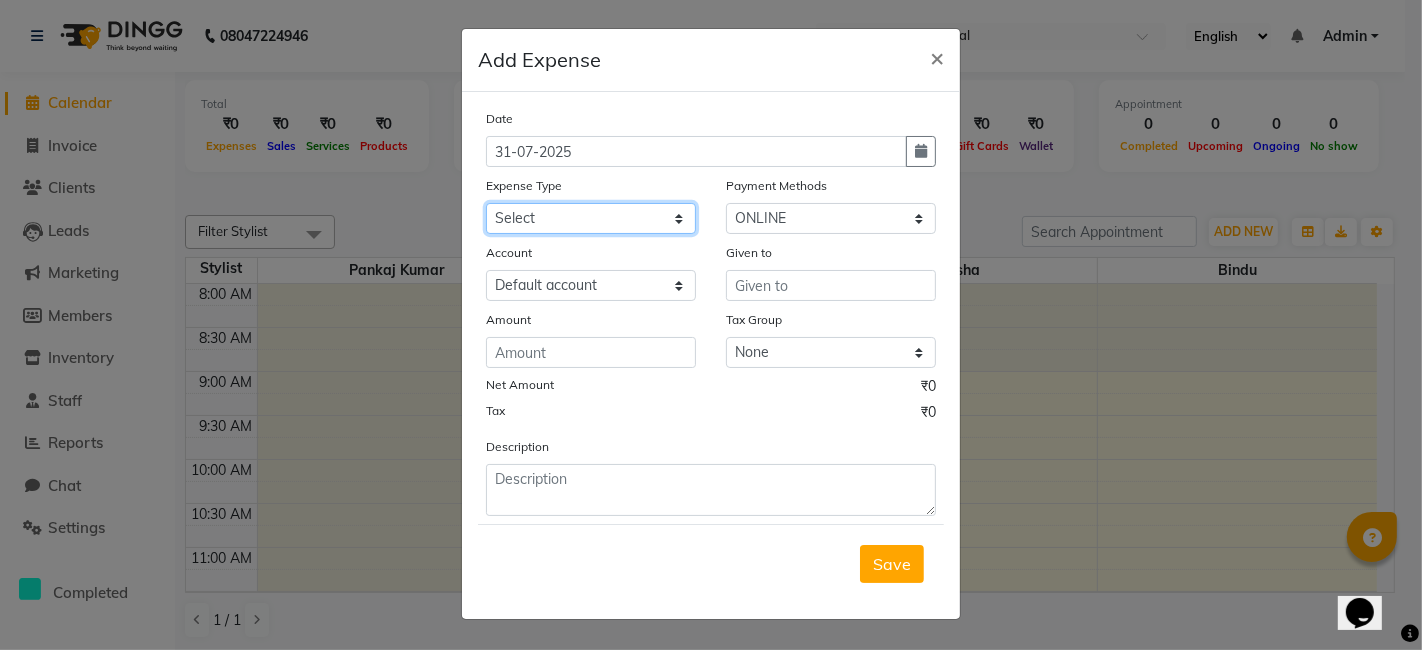 select on "19403" 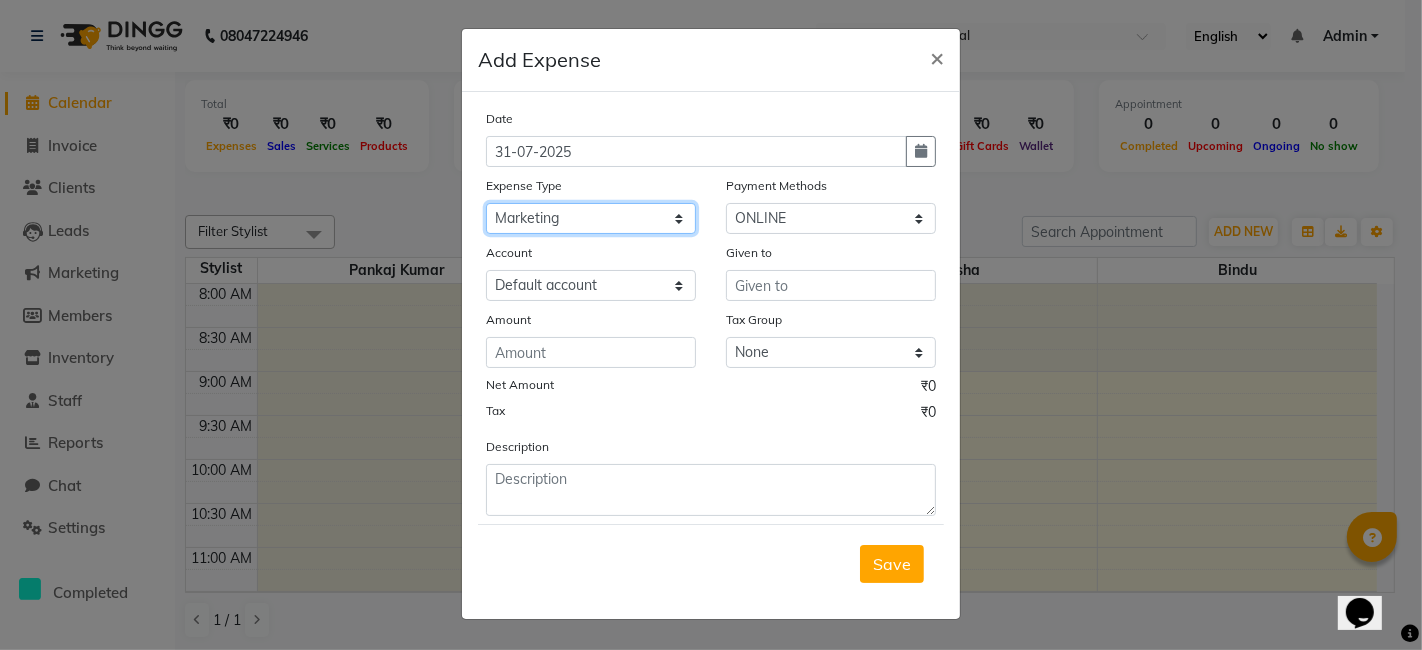 click on "Select Advance Salary Bank charges Cash transfer to bank Cash transfer to hub Client Snacks Electricity Equipment Fuel Govt fee Incentive Insurance Loan Repayment Maintenance Marketing Miscellaneous Other Over Heads of Previous Month Pantry Product Rent Retail Product Salary Staff Snacks Tax Tea & Refreshment Utilities Water Bill" 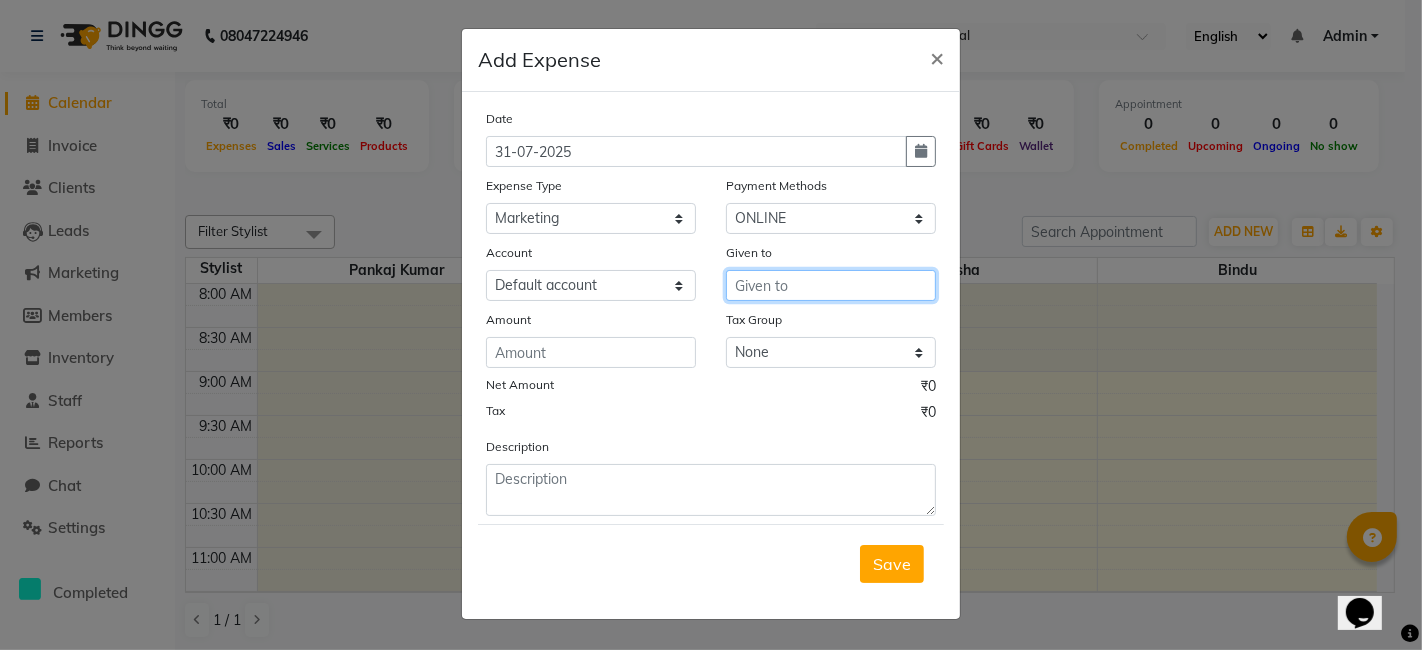 click at bounding box center (831, 285) 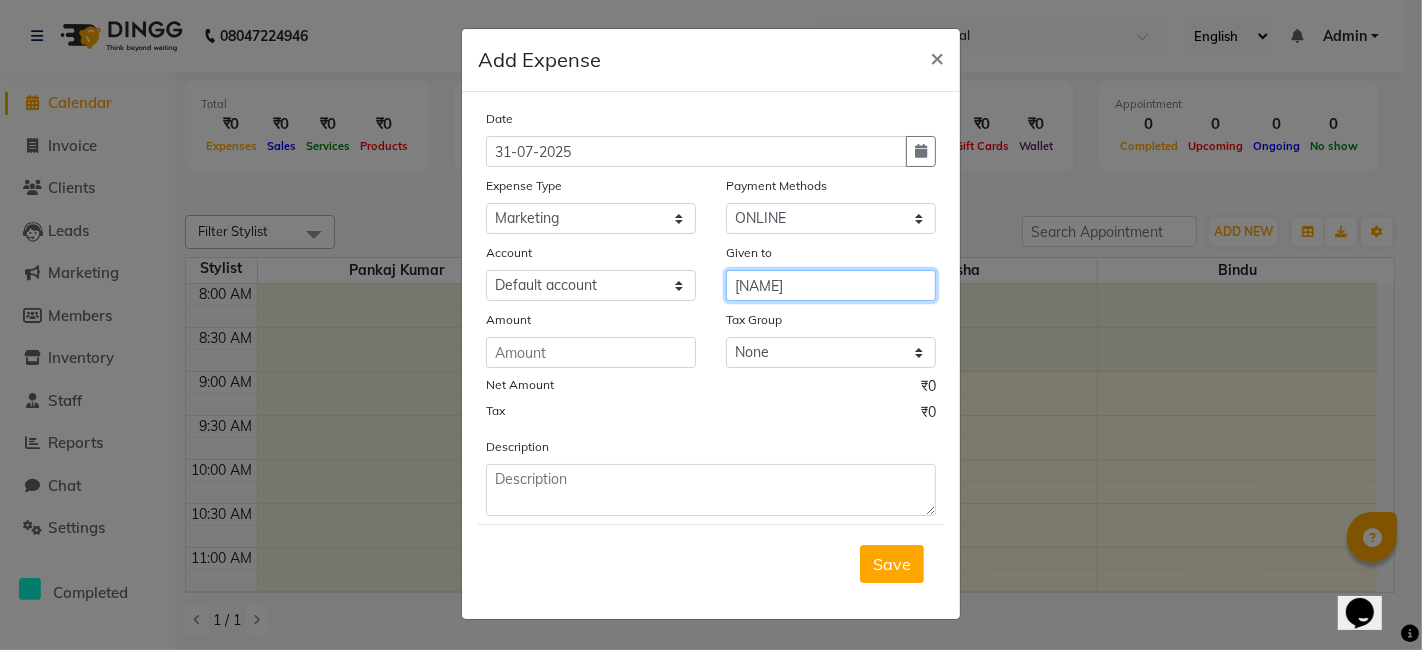 type on "[NAME]" 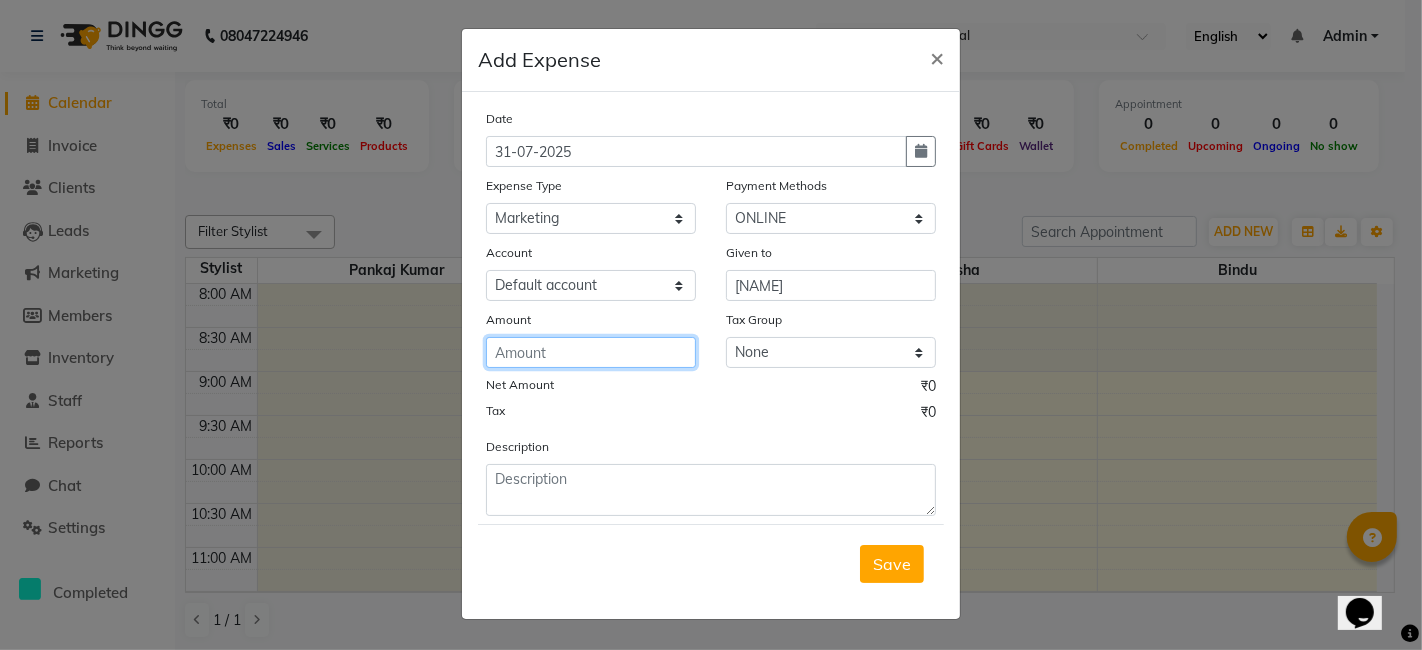 click 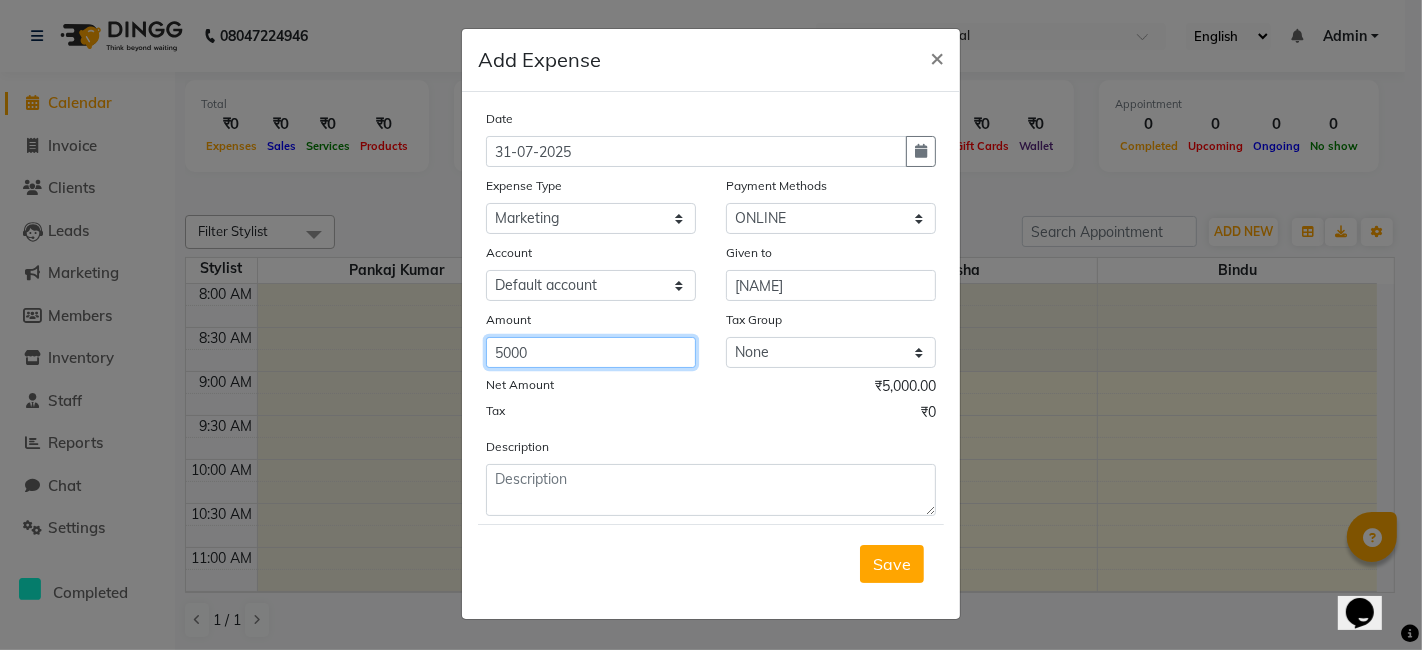 type on "5000" 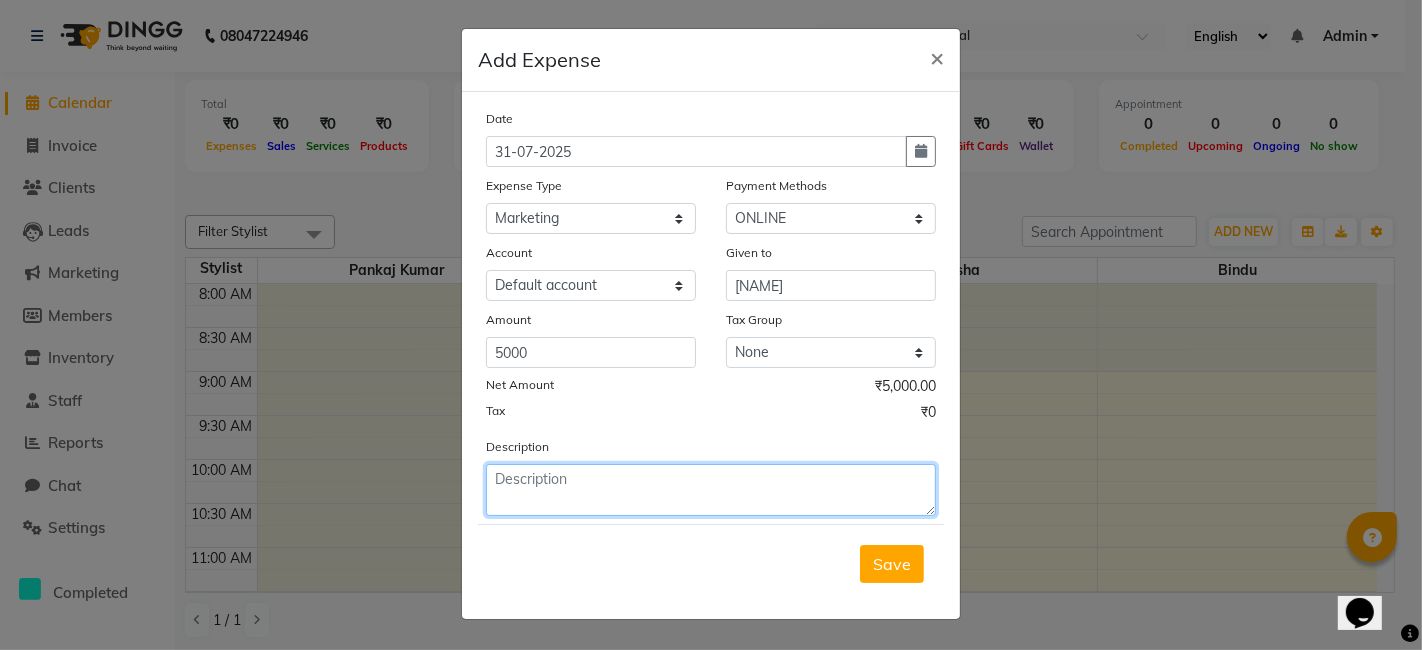 click 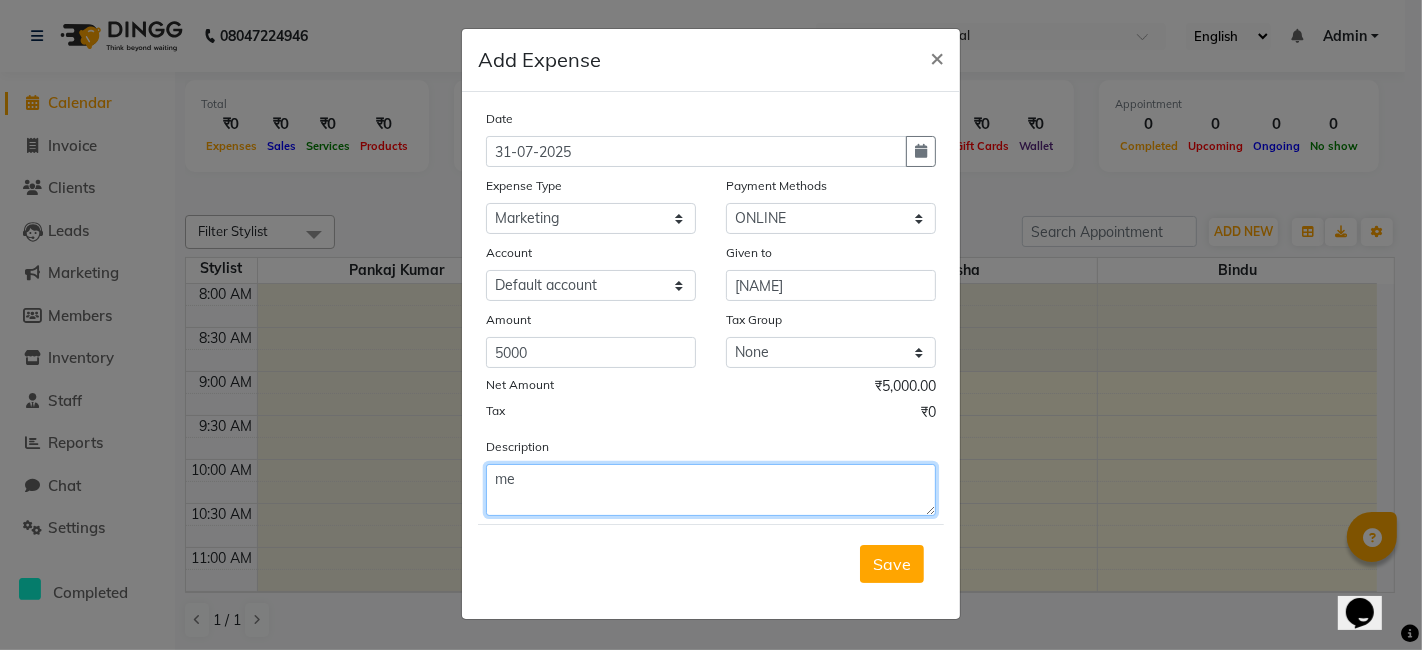 type on "m" 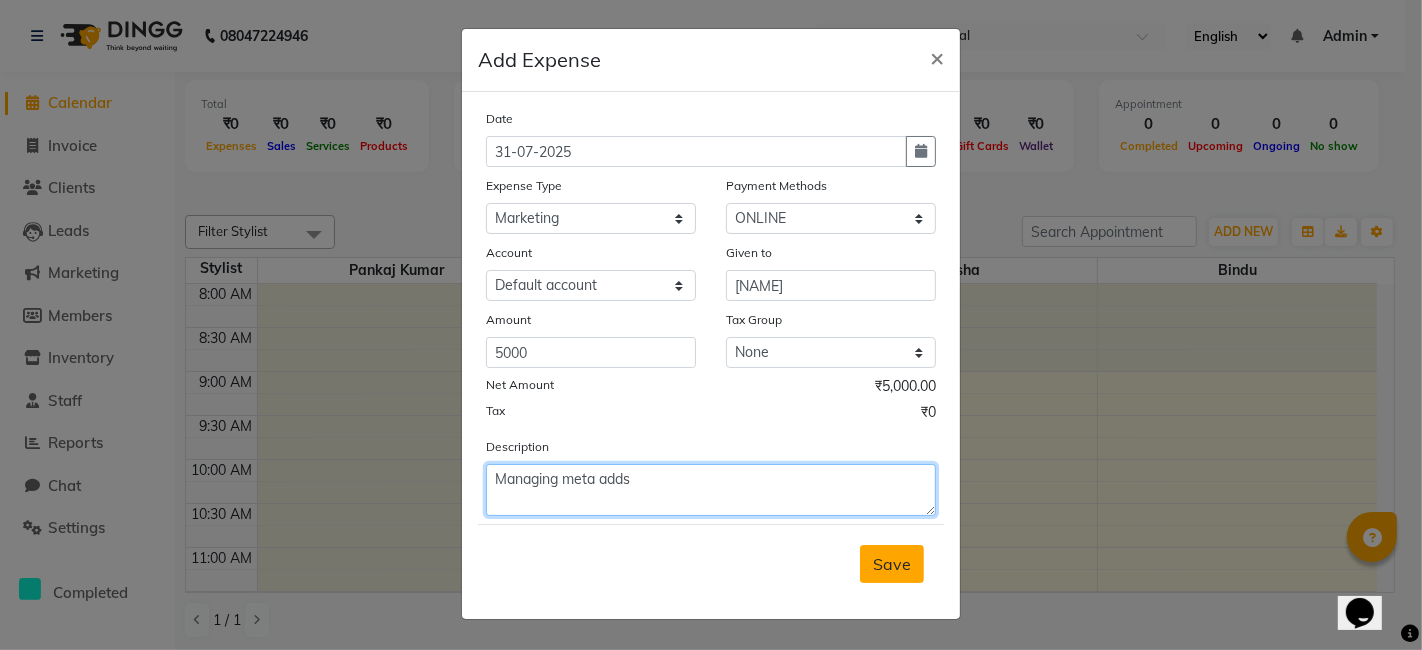 type on "Managing meta adds" 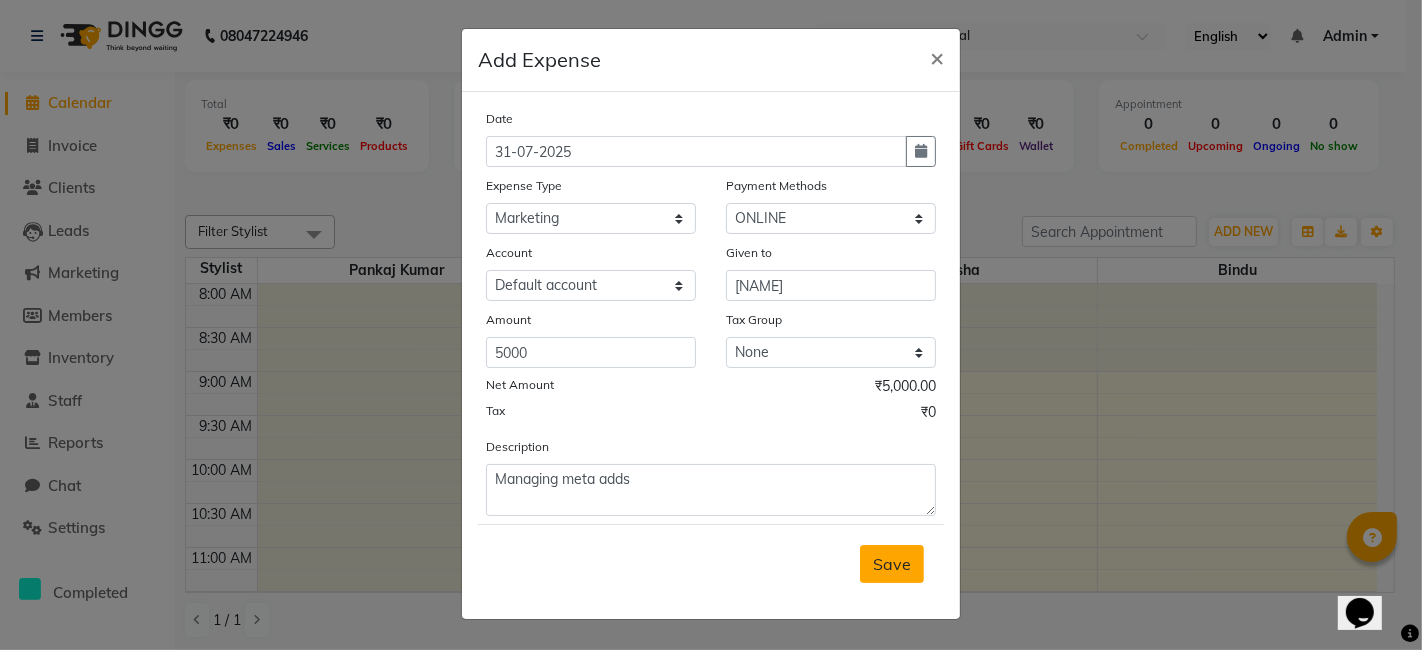 click on "Save" at bounding box center (892, 564) 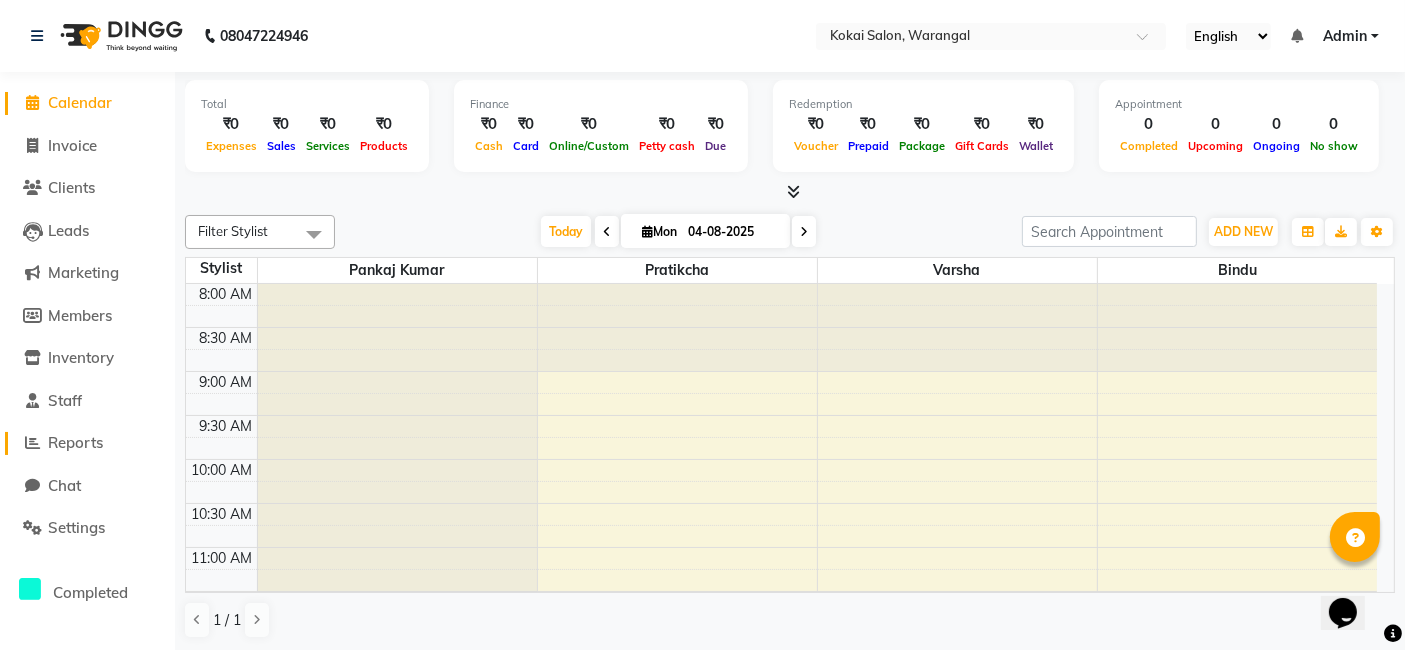 click on "Reports" 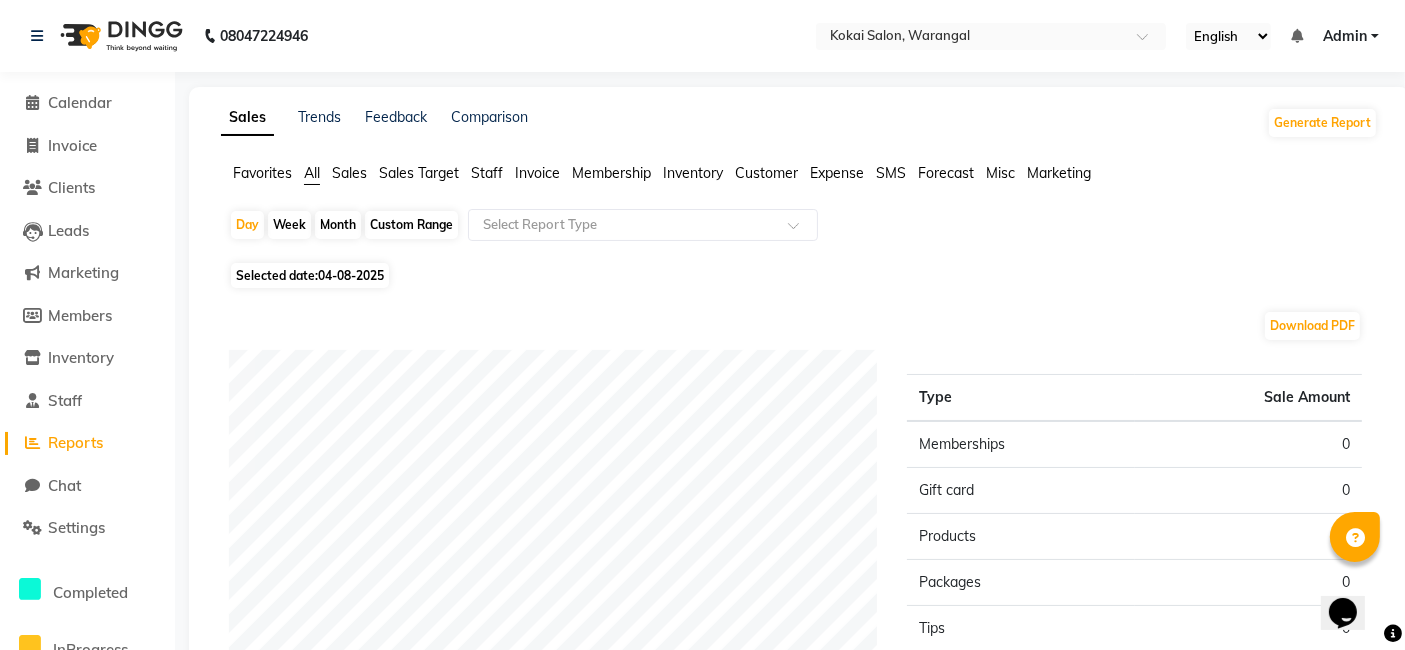 click on "Month" 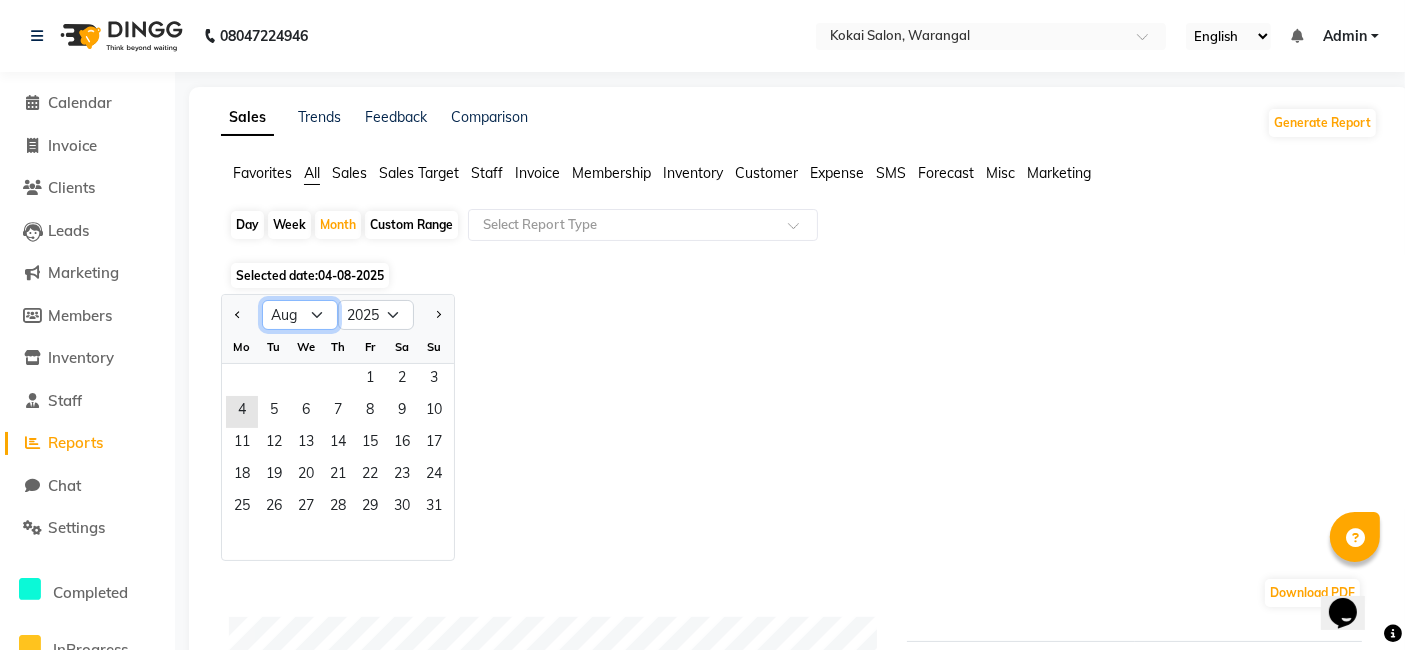 click on "Jan Feb Mar Apr May Jun Jul Aug Sep Oct Nov Dec" 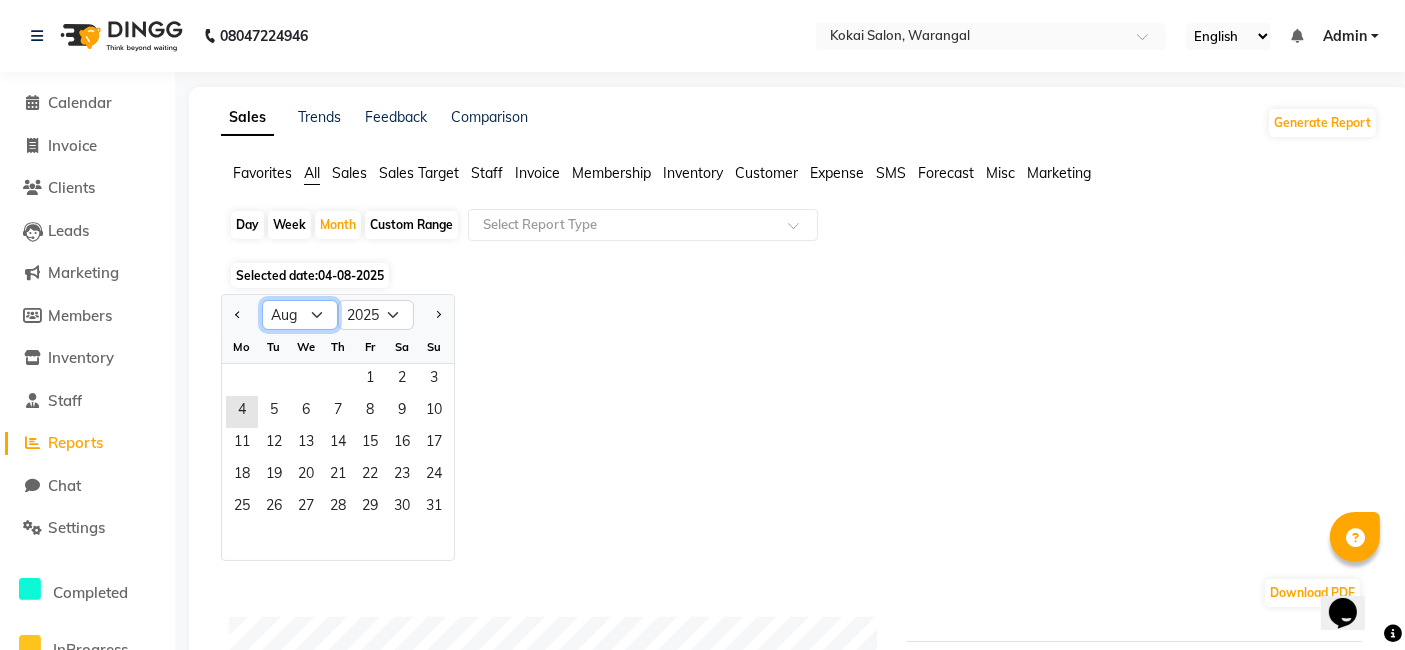 select on "7" 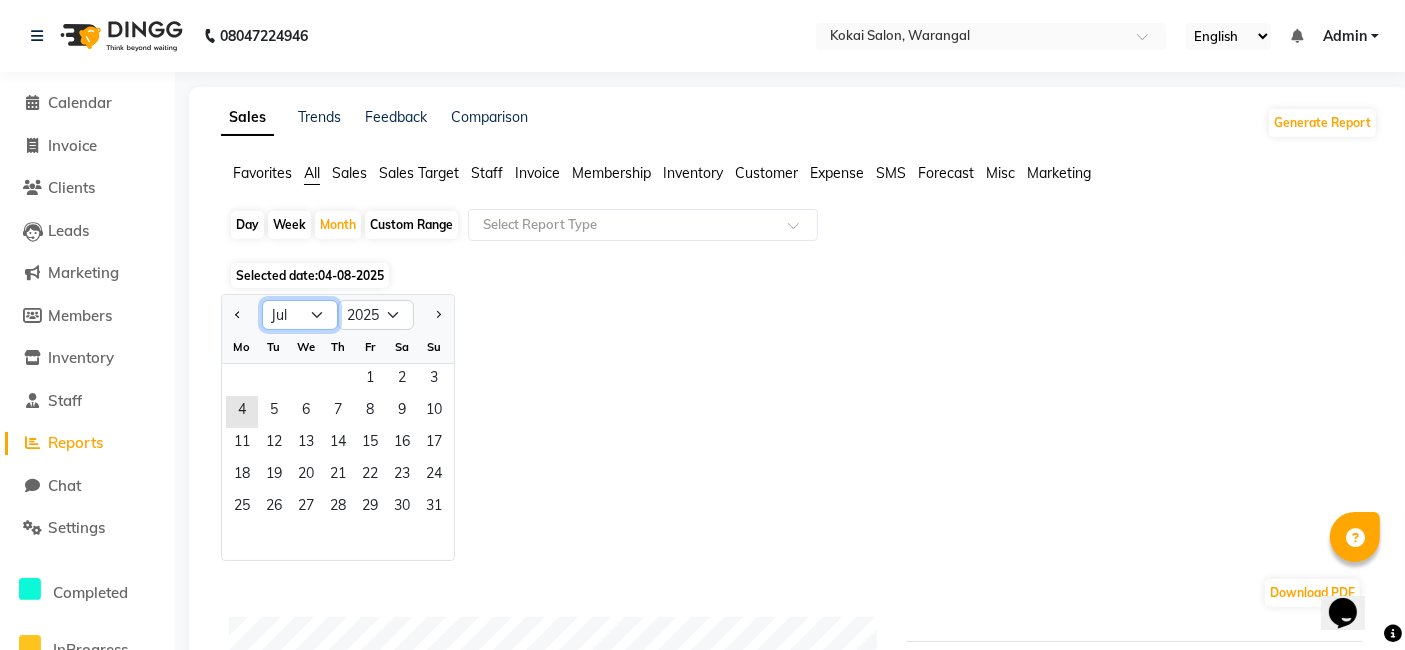 click on "Jan Feb Mar Apr May Jun Jul Aug Sep Oct Nov Dec" 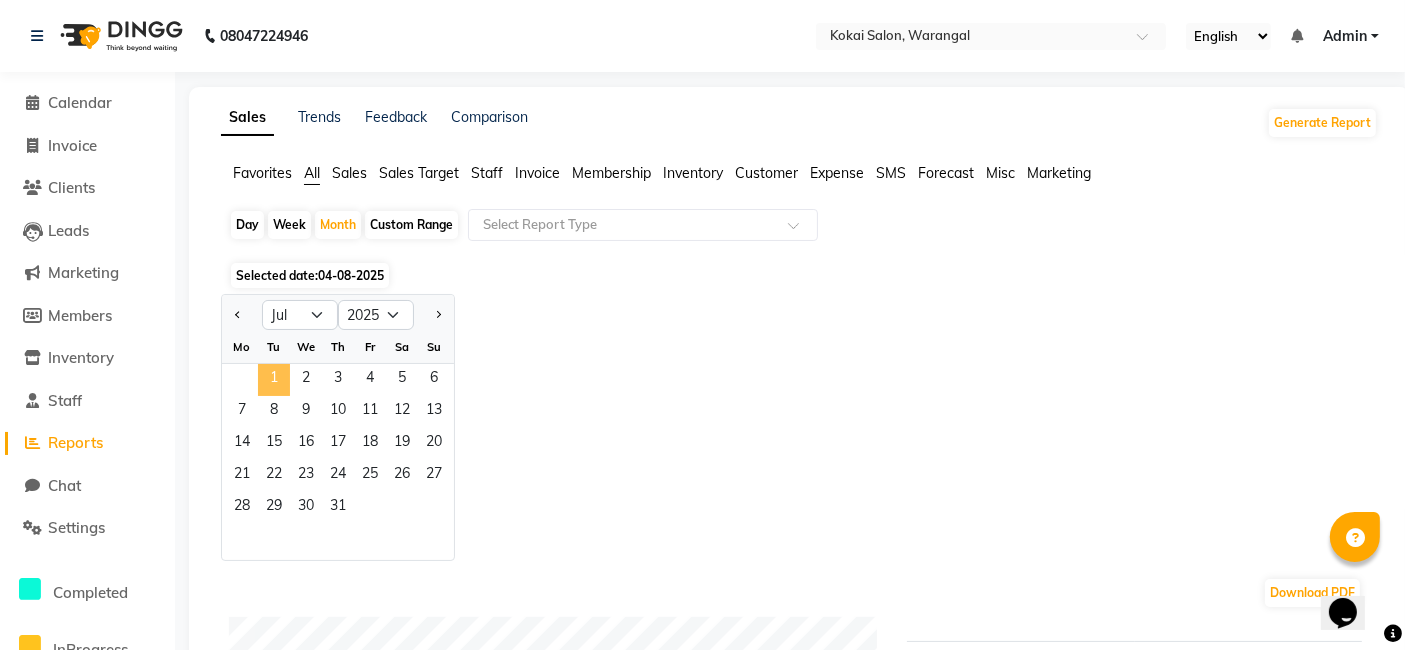 click on "1" 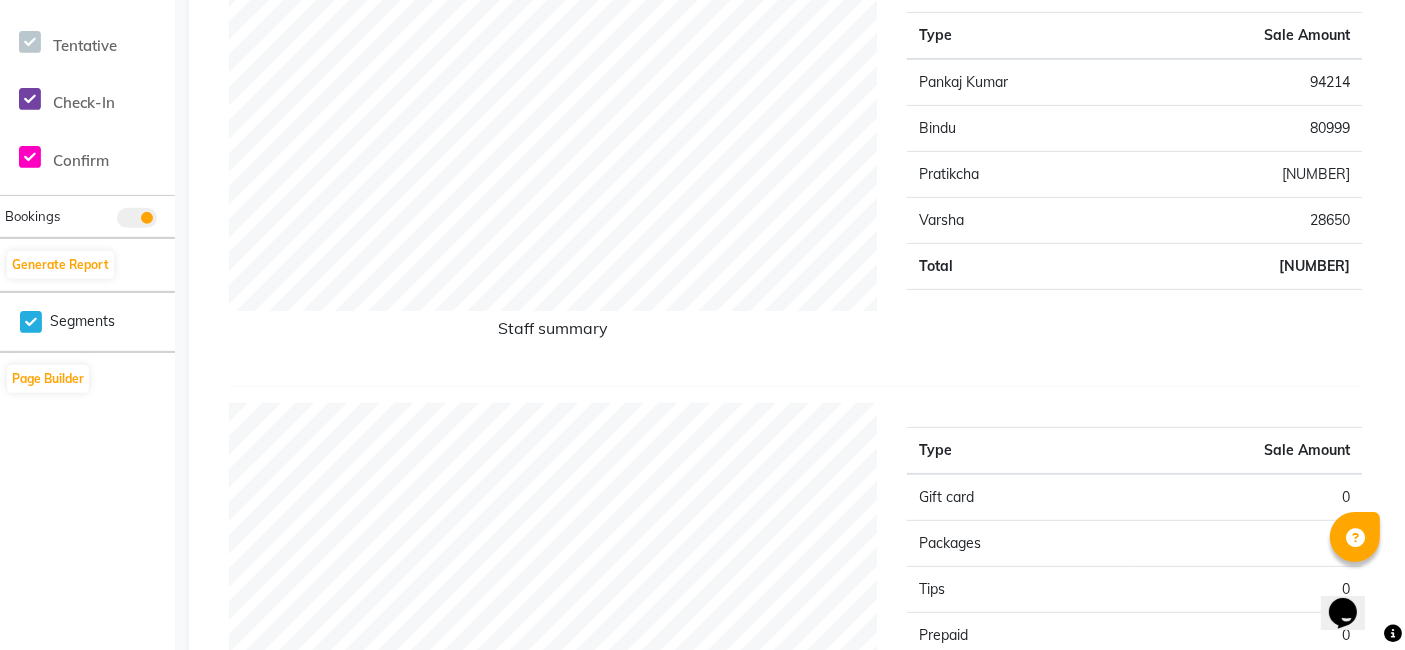 scroll, scrollTop: 0, scrollLeft: 0, axis: both 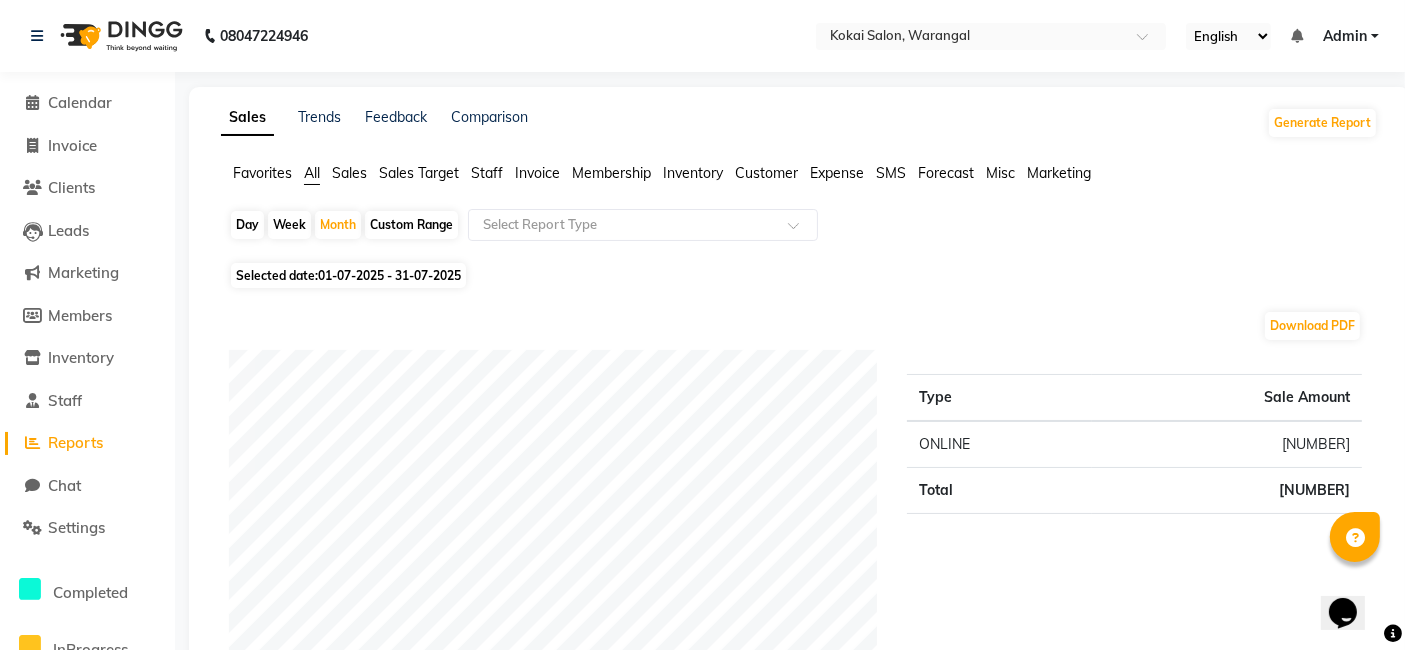 click on "Selected date:  01-07-2025 - 31-07-2025" 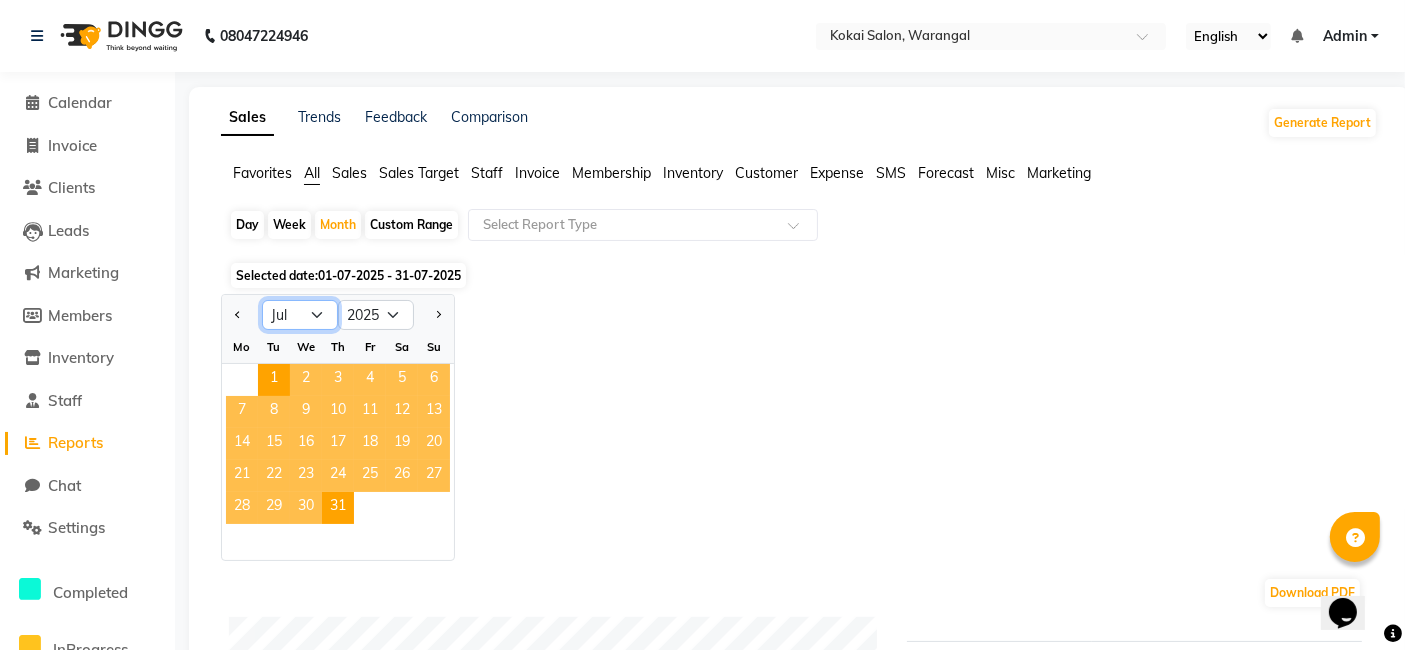 click on "Jan Feb Mar Apr May Jun Jul Aug Sep Oct Nov Dec" 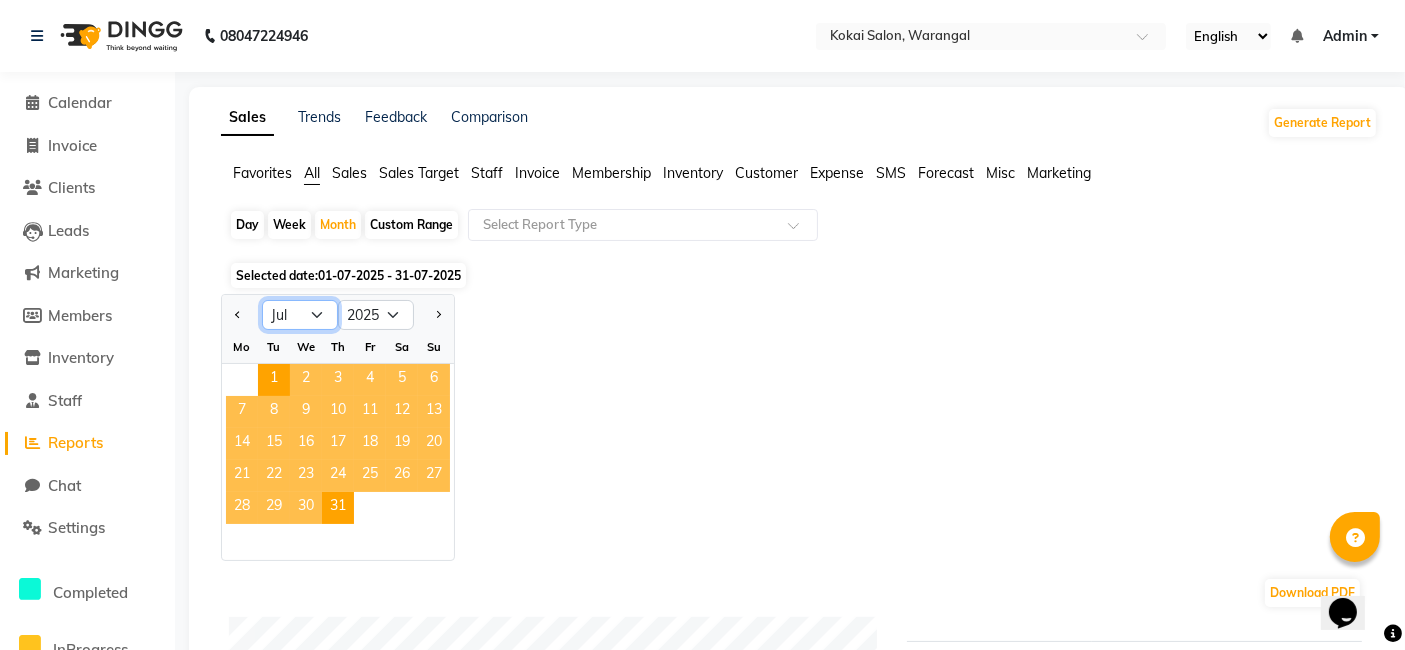 select on "8" 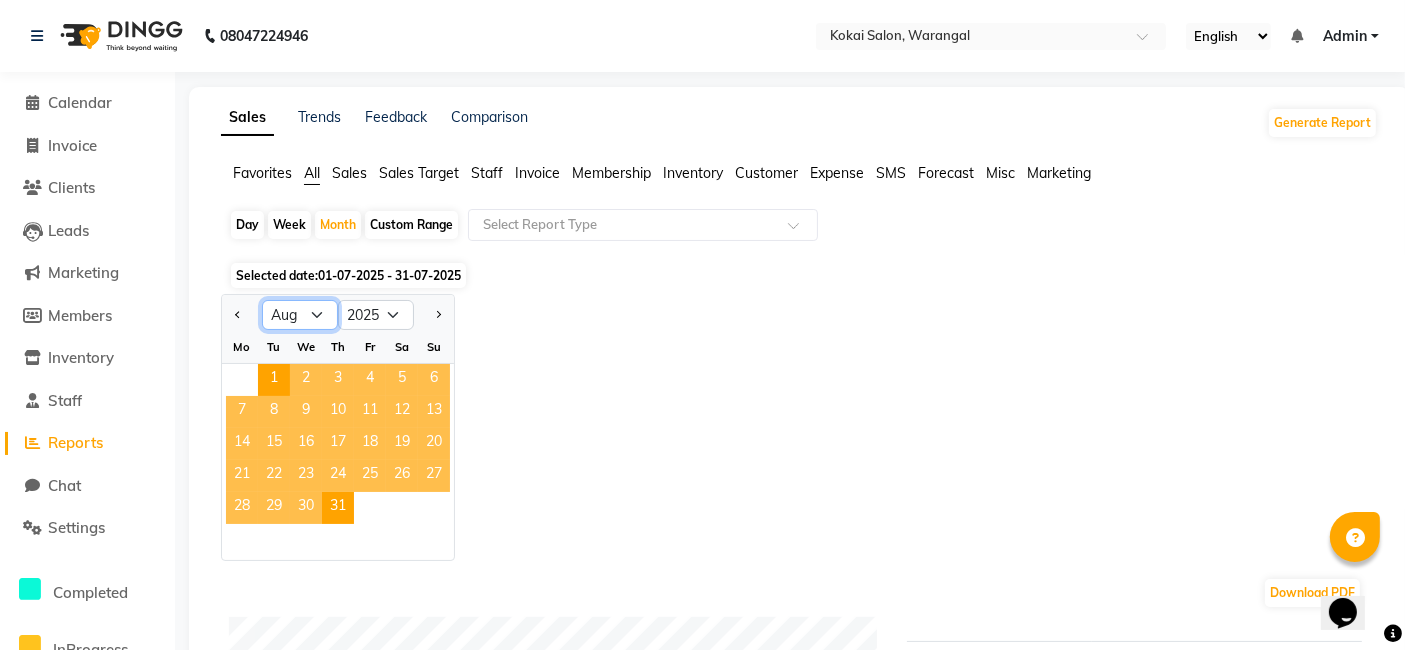 click on "Jan Feb Mar Apr May Jun Jul Aug Sep Oct Nov Dec" 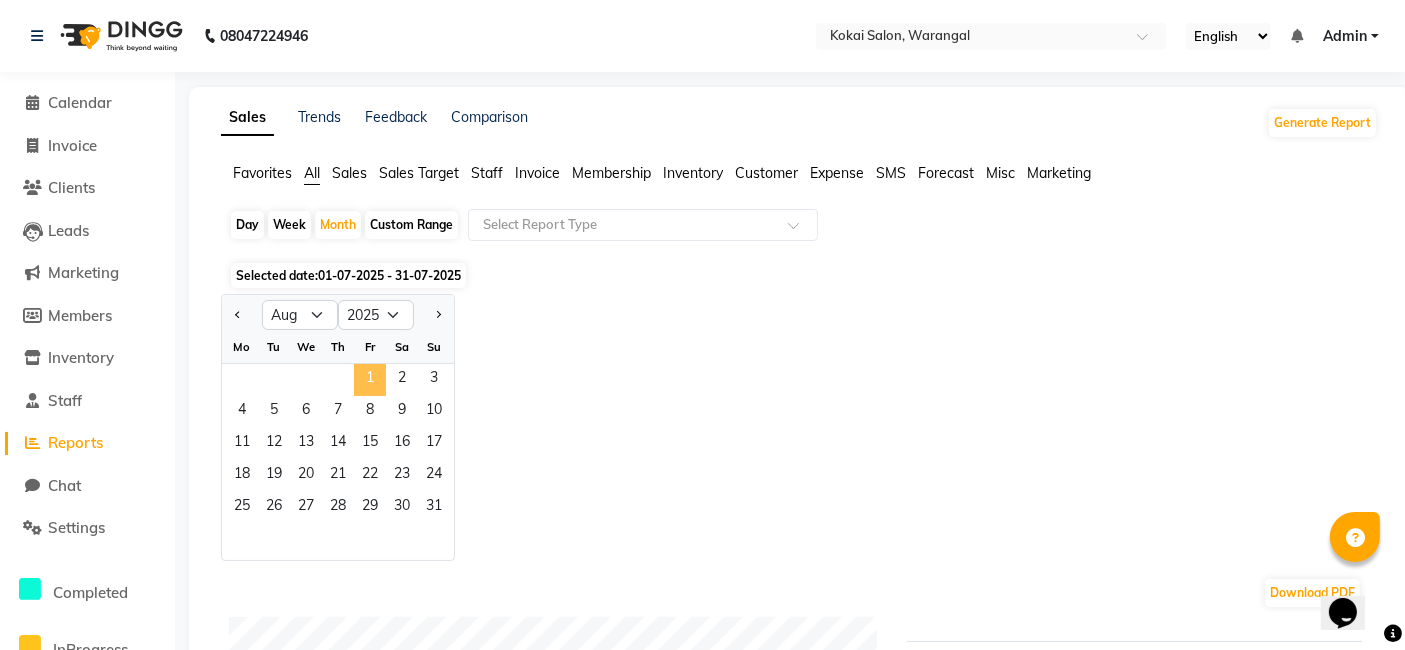 click on "1" 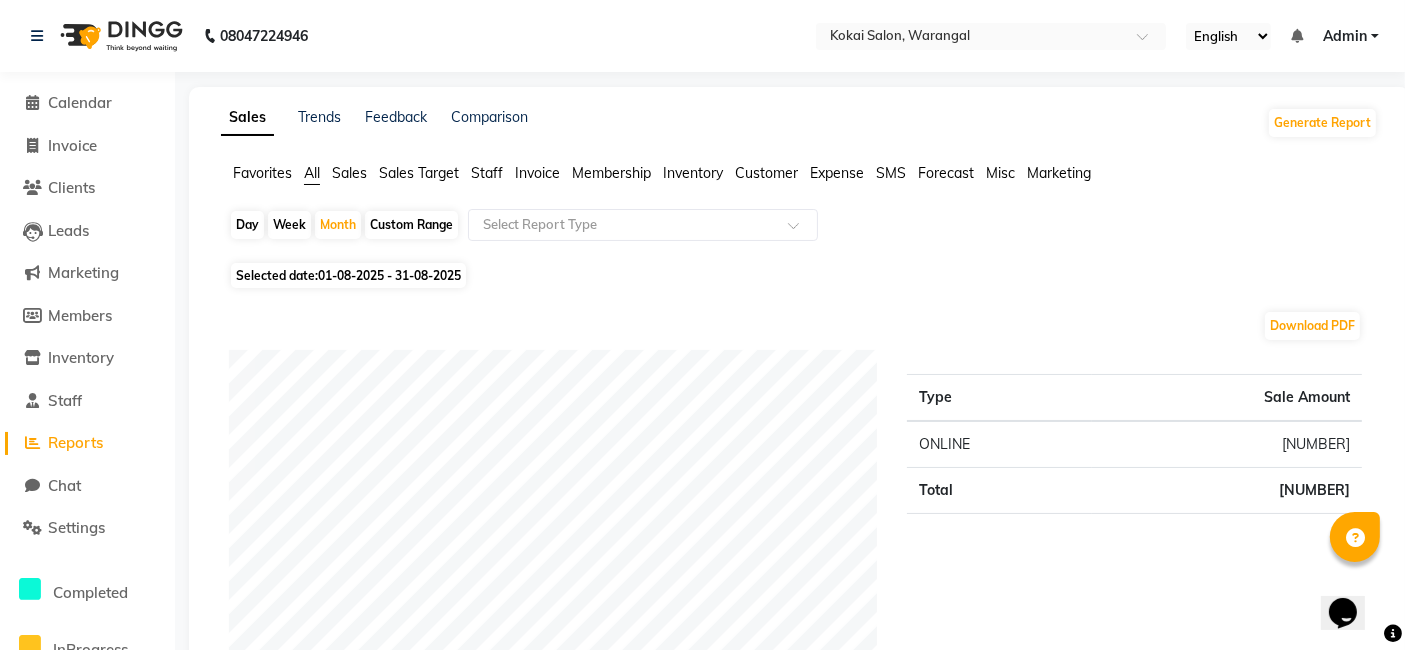 click on "Week" 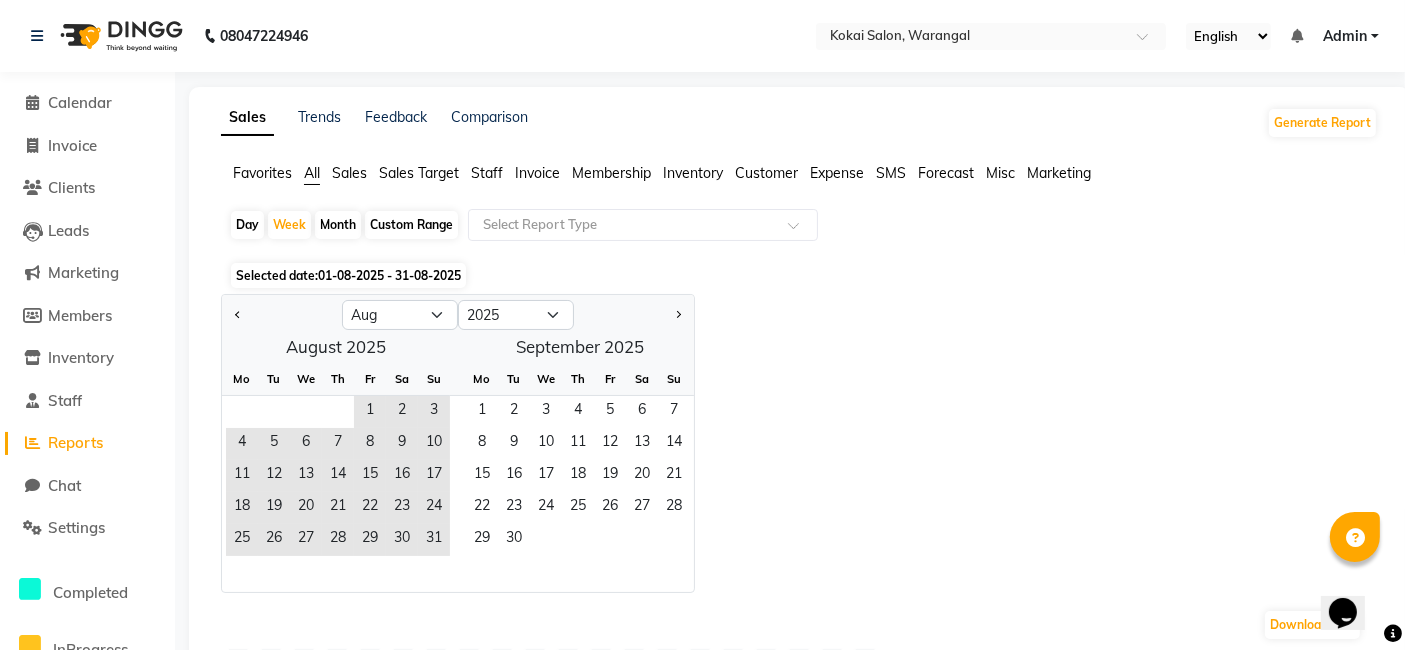 click on "Day" 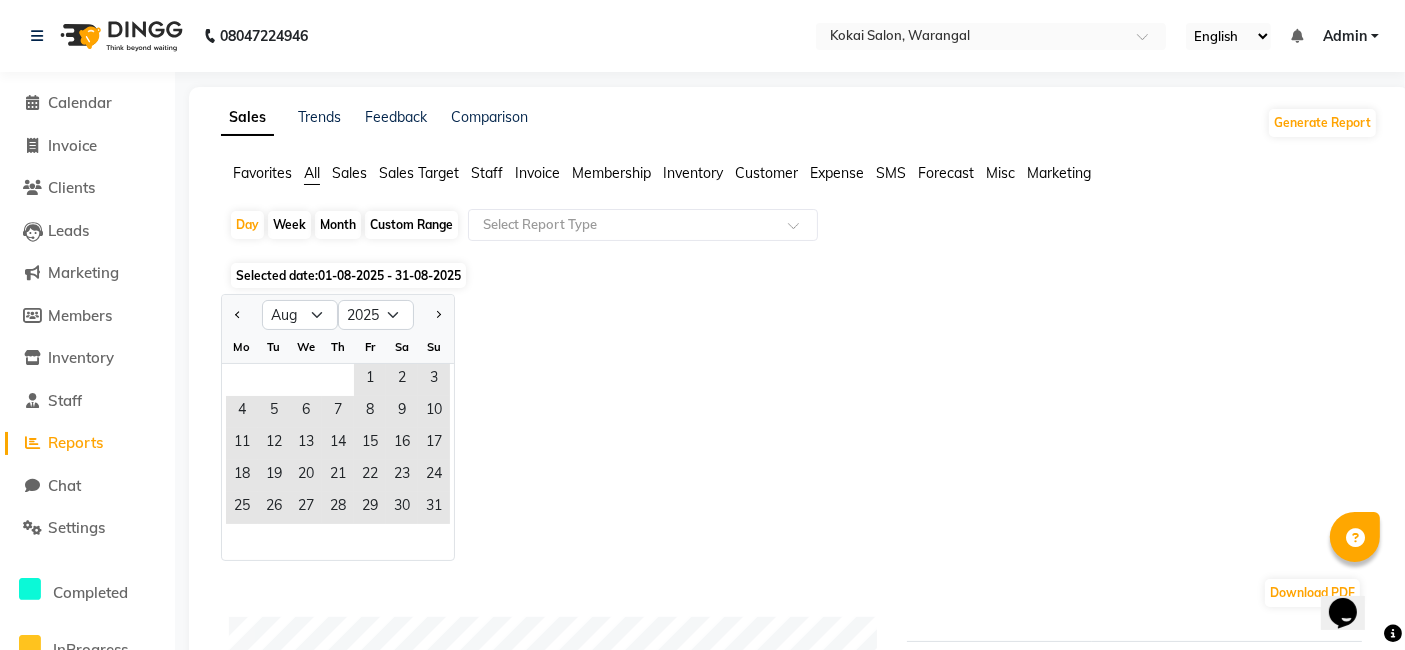 click on "Sales" 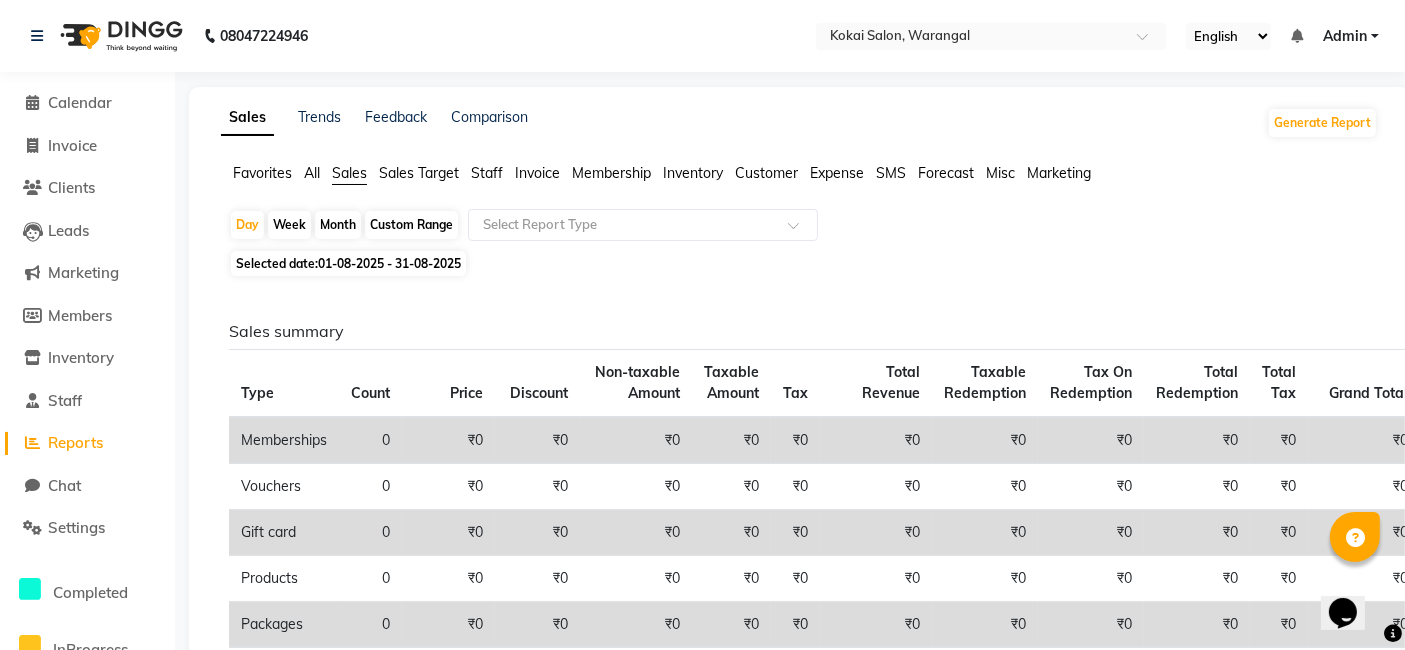 click on "All" 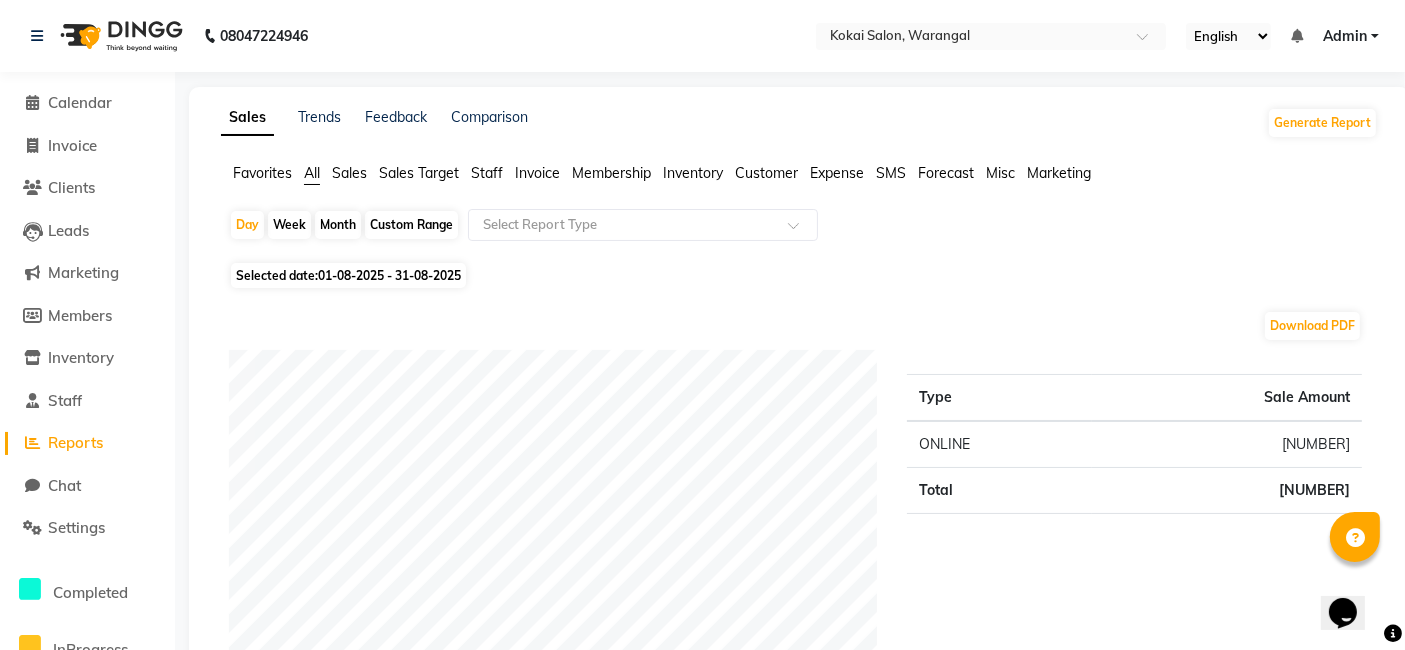 click on "01-08-2025 - 31-08-2025" 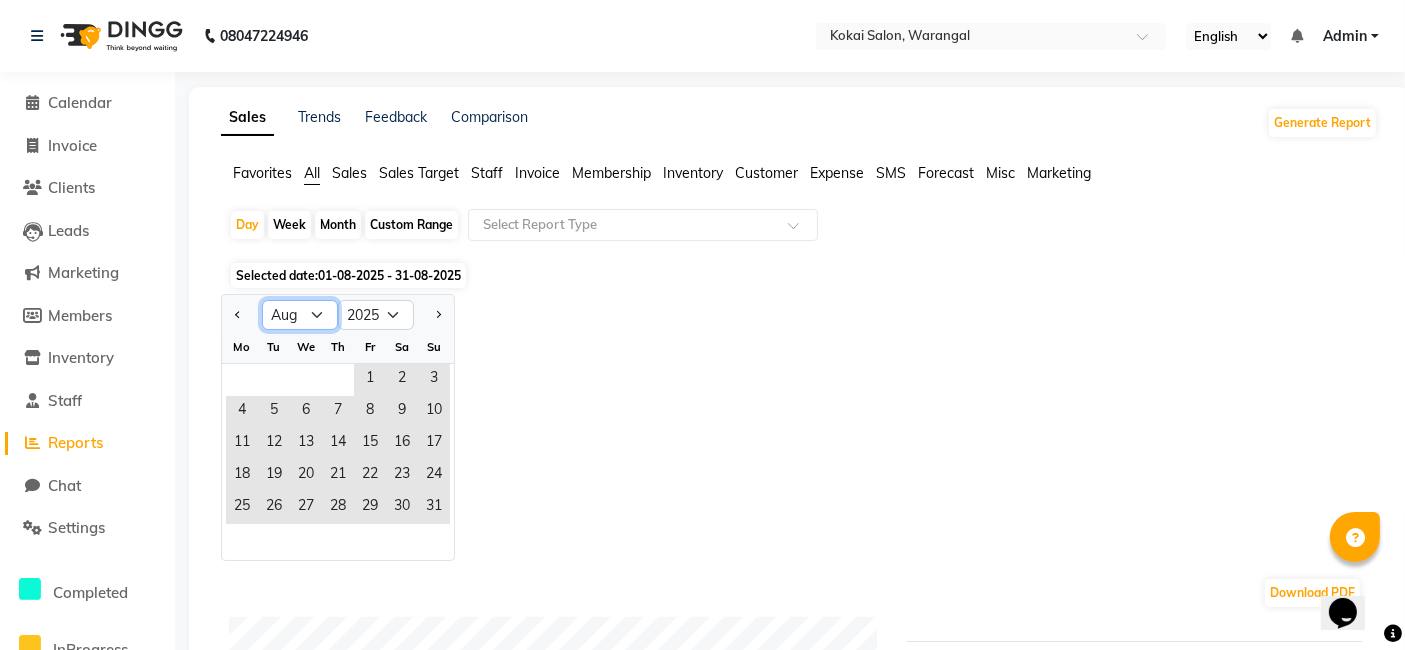 click on "Jan Feb Mar Apr May Jun Jul Aug Sep Oct Nov Dec" 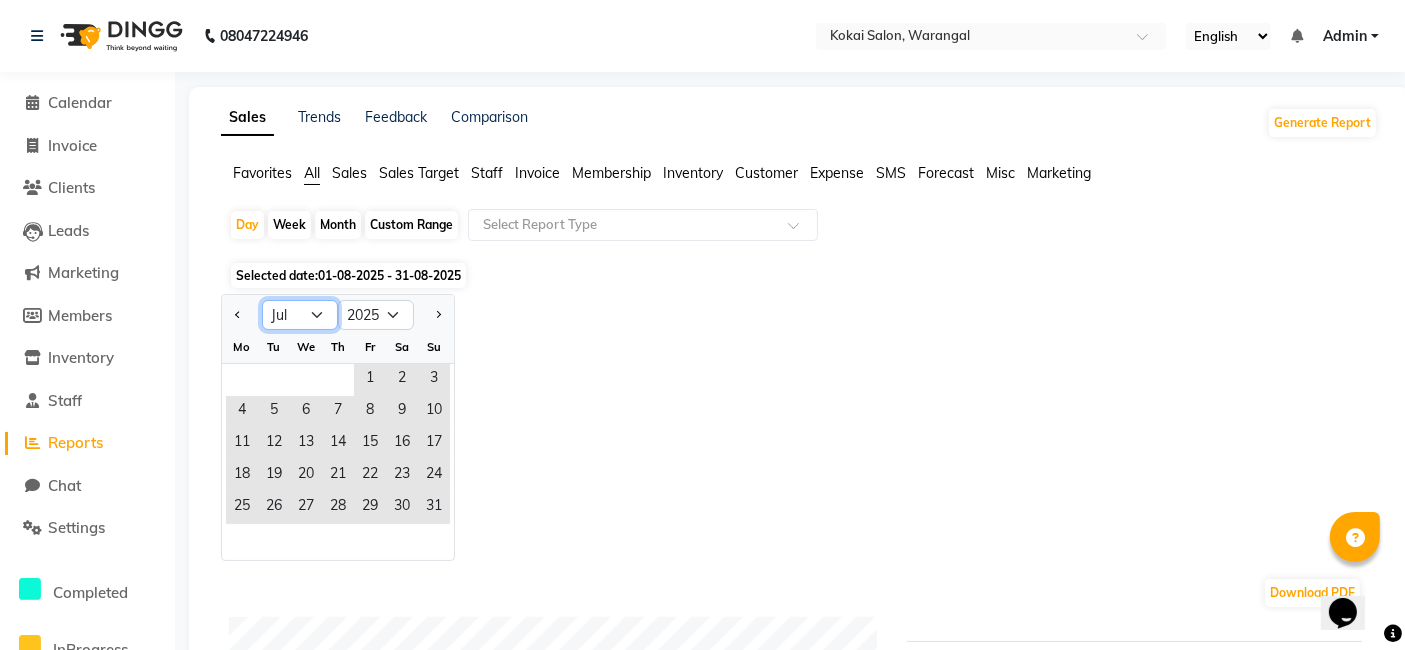 click on "Jan Feb Mar Apr May Jun Jul Aug Sep Oct Nov Dec" 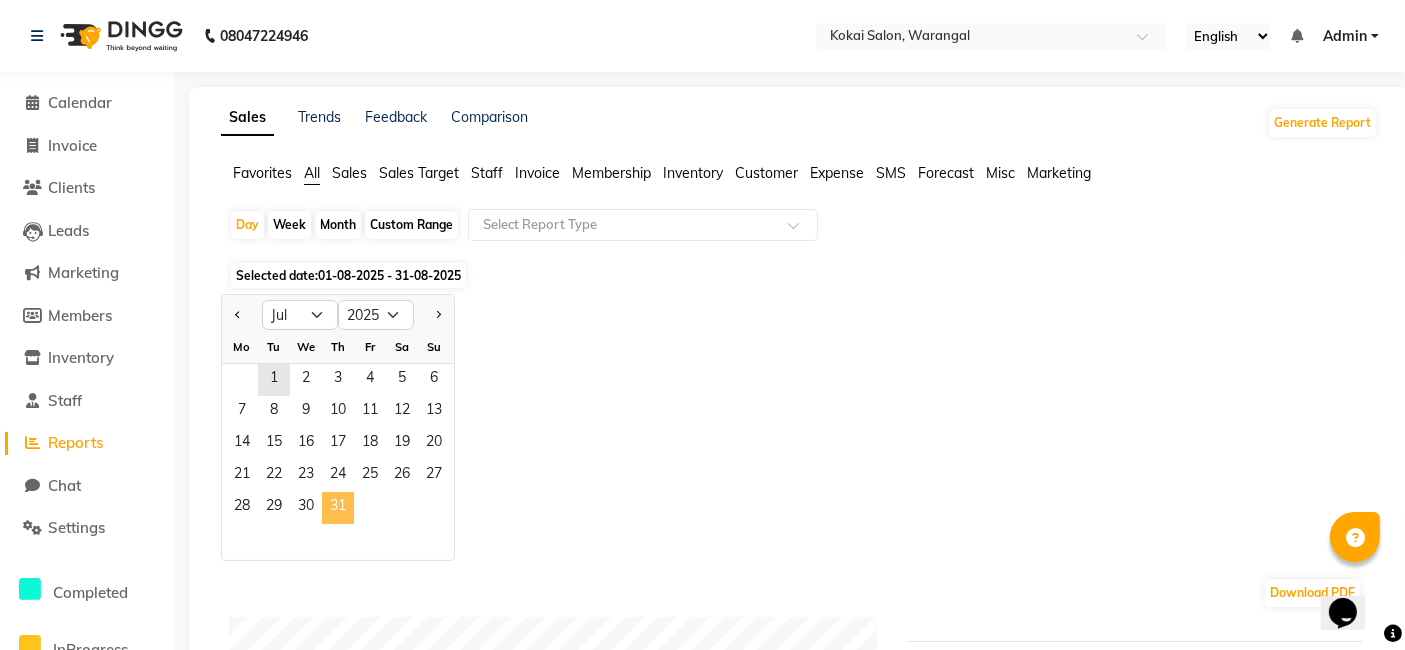 click on "31" 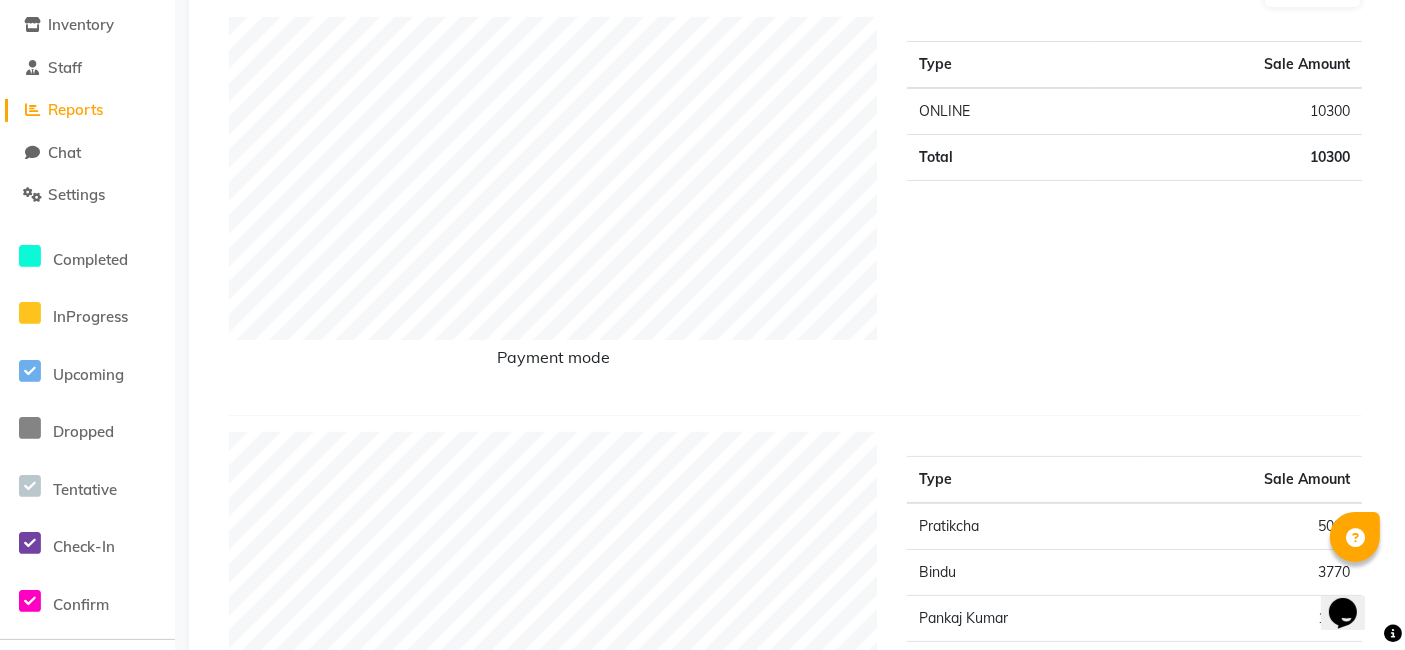 scroll, scrollTop: 0, scrollLeft: 0, axis: both 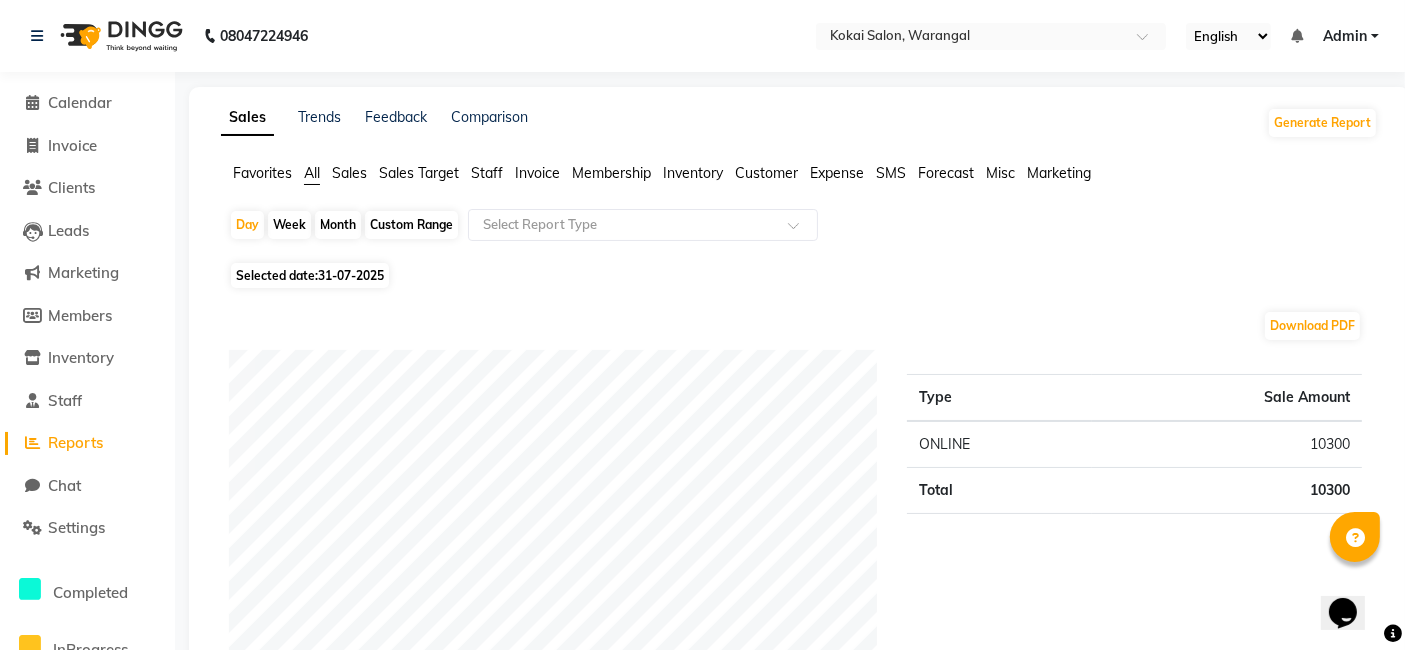 click on "Invoice" 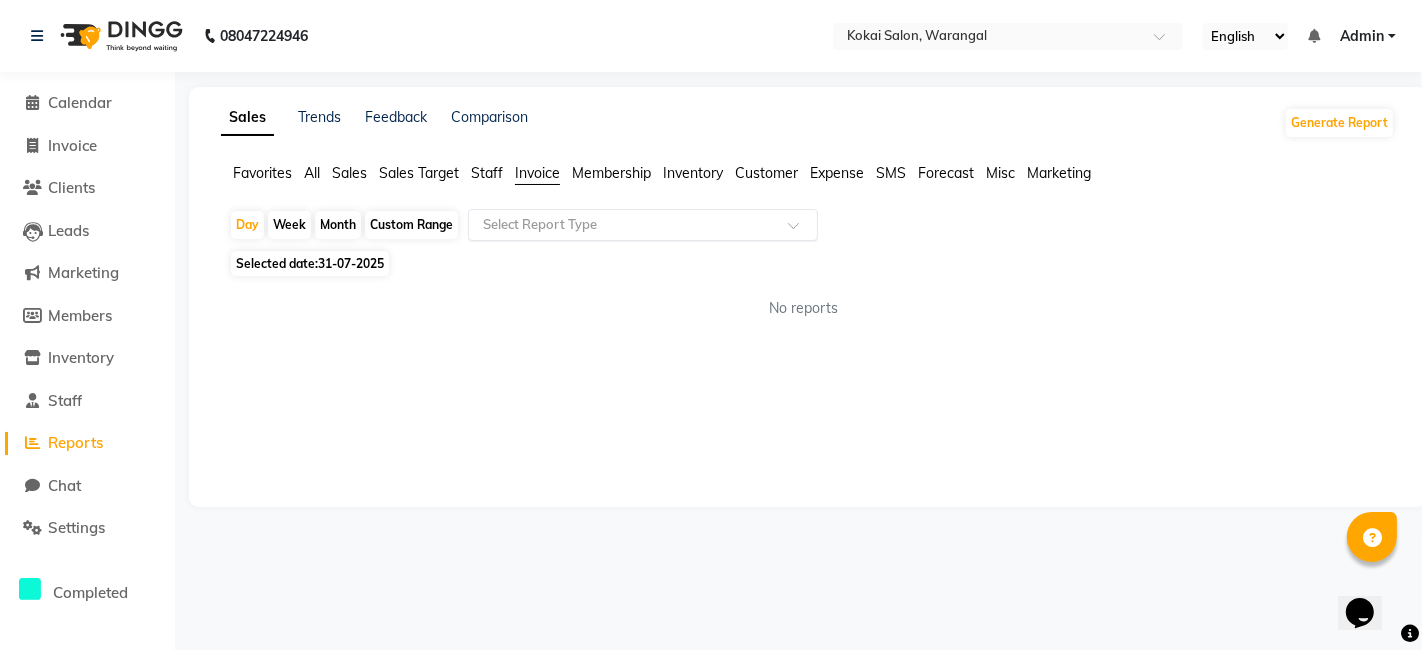 click 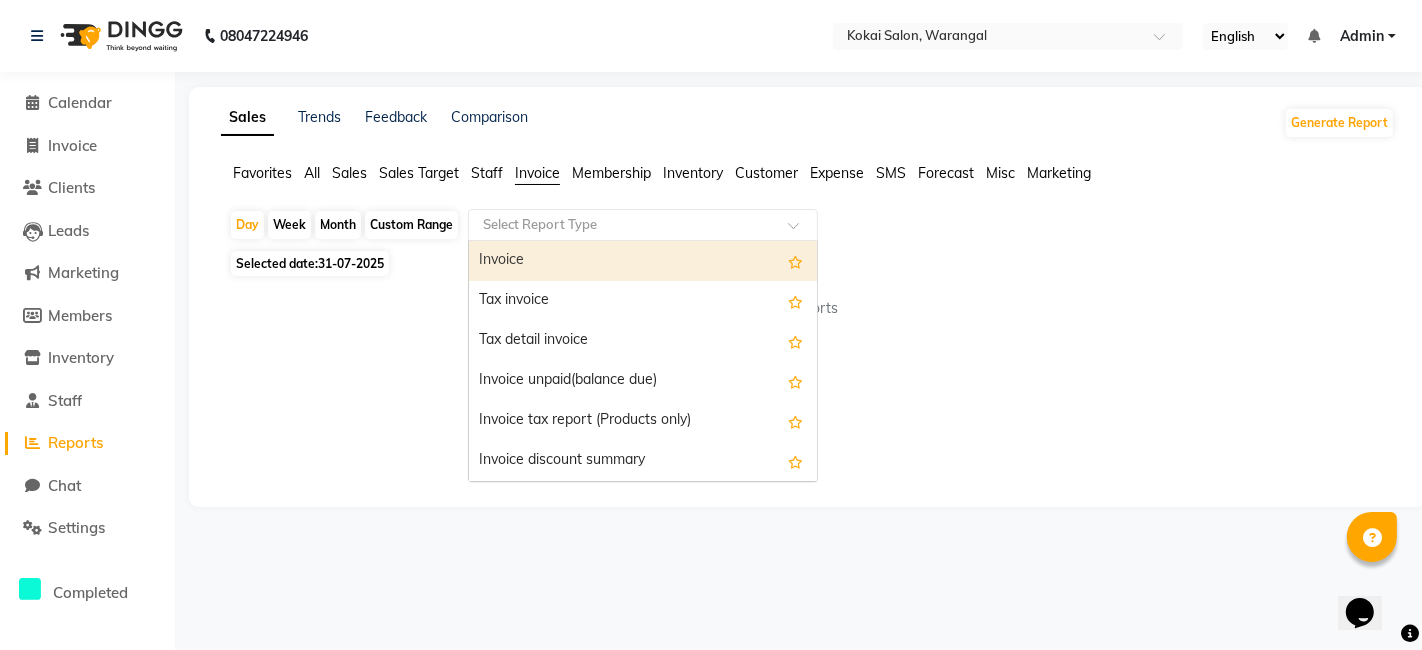click on "Invoice" at bounding box center (643, 261) 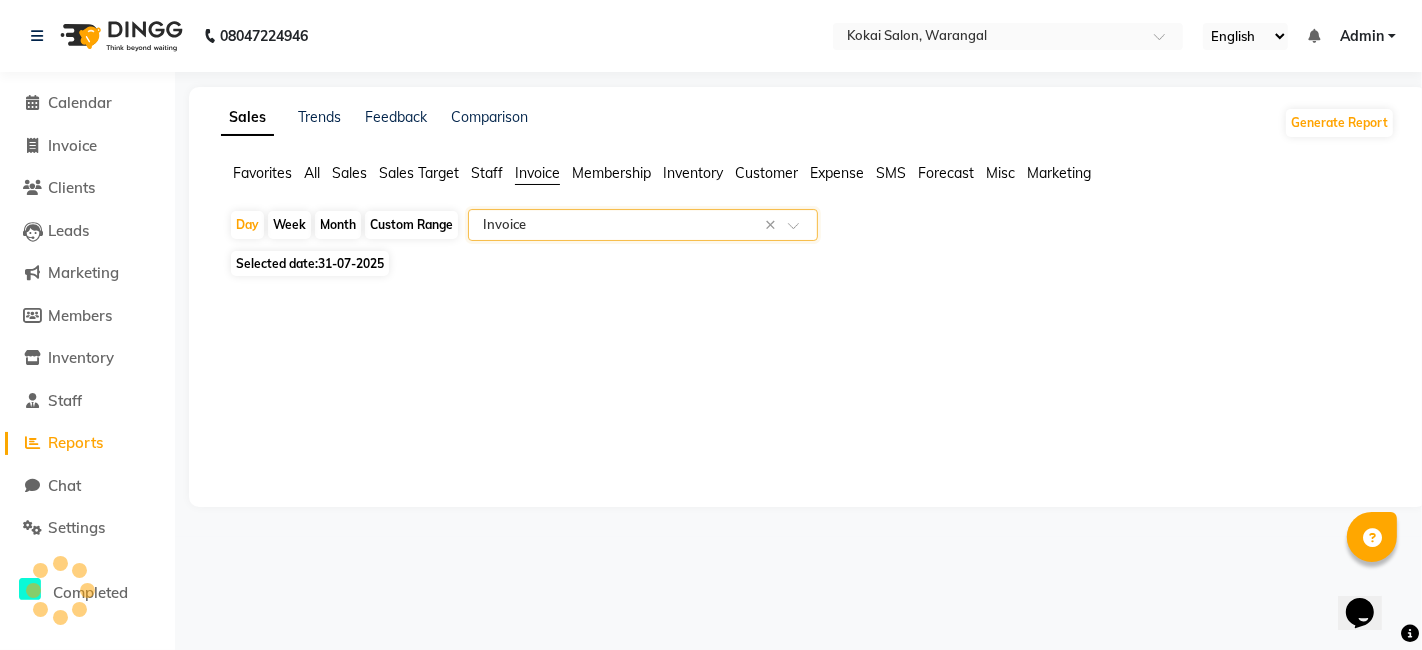 select on "full_report" 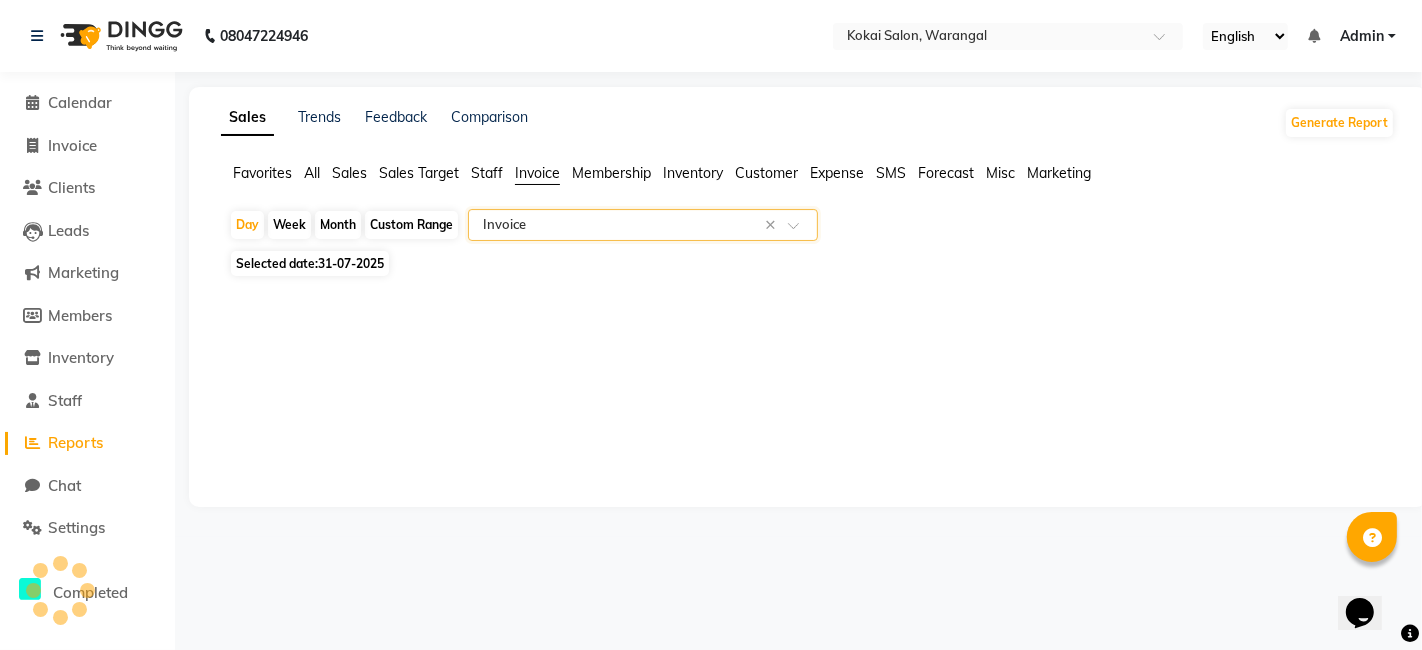 select on "pdf" 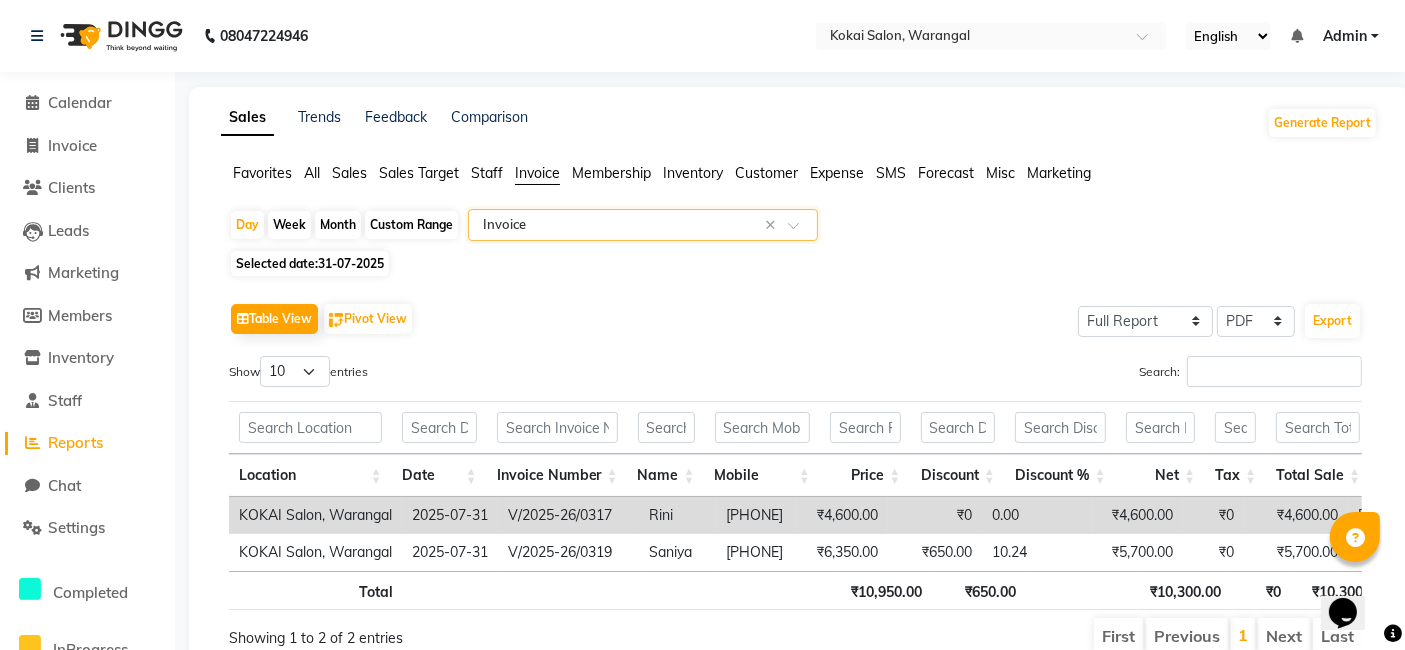 scroll, scrollTop: 0, scrollLeft: 20, axis: horizontal 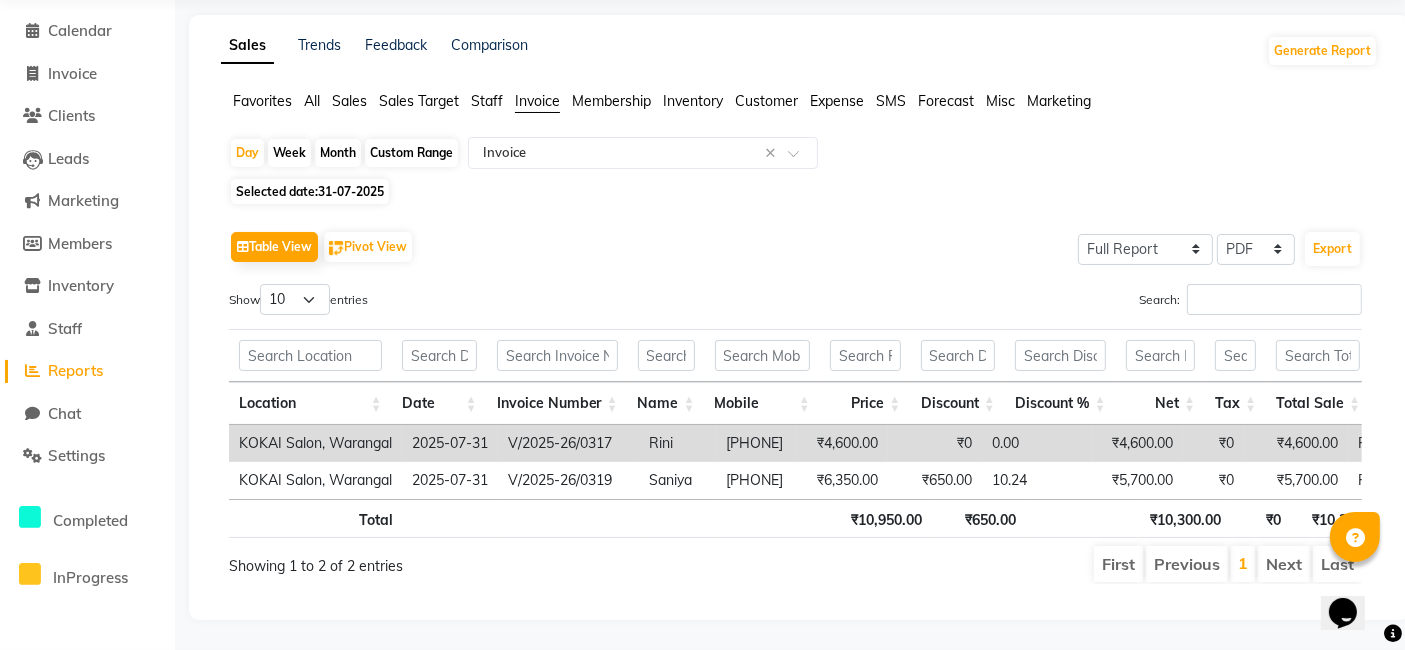 click on "Selected date:  31-07-2025" 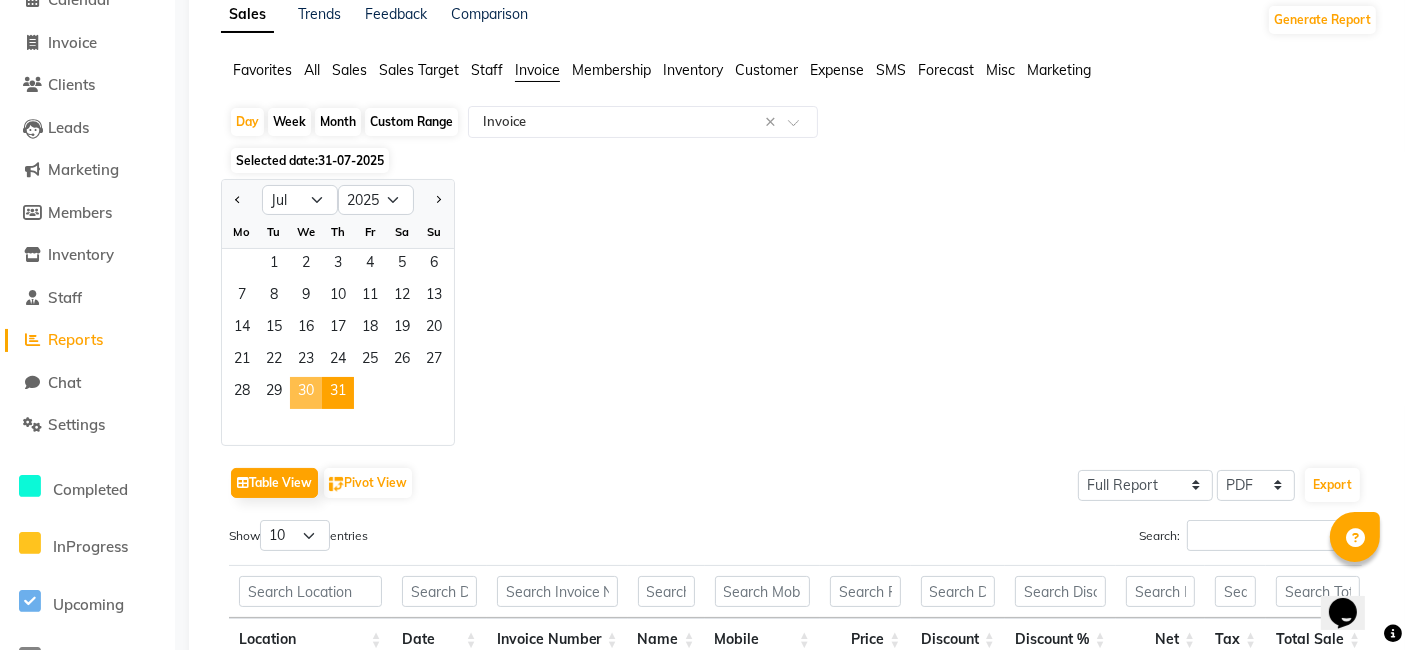 click on "30" 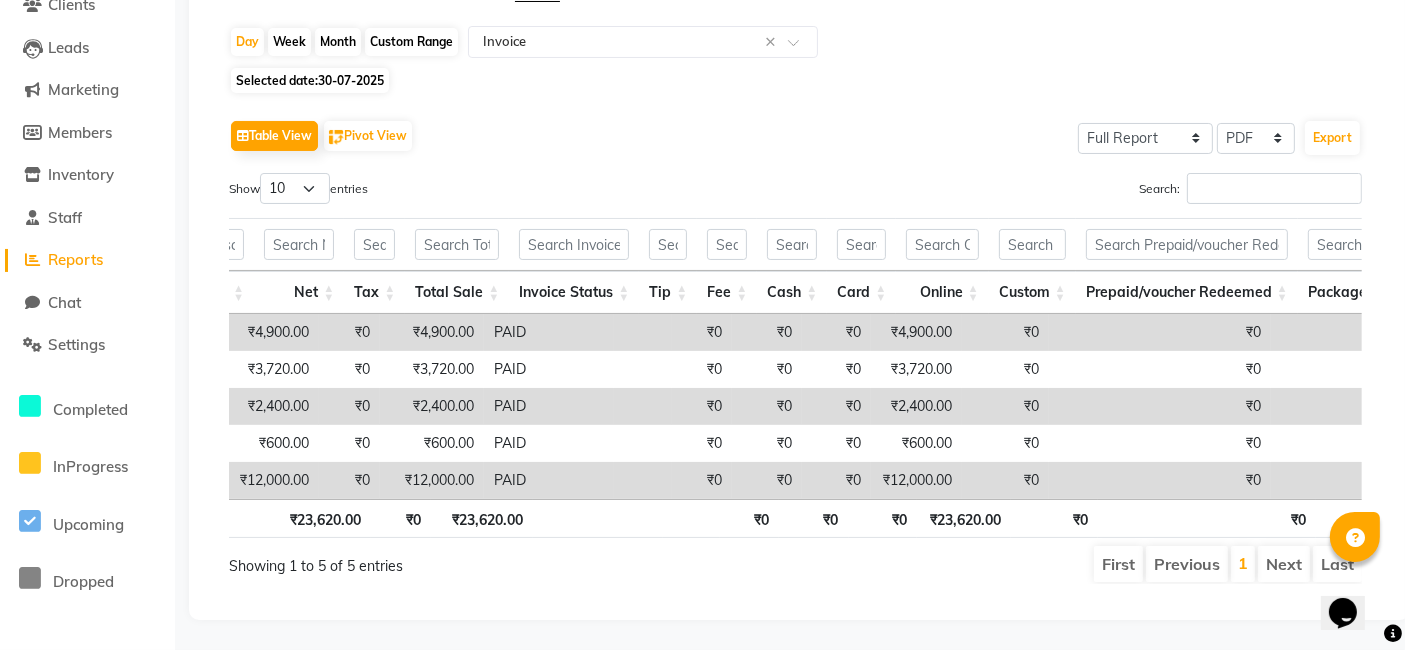 scroll, scrollTop: 0, scrollLeft: 900, axis: horizontal 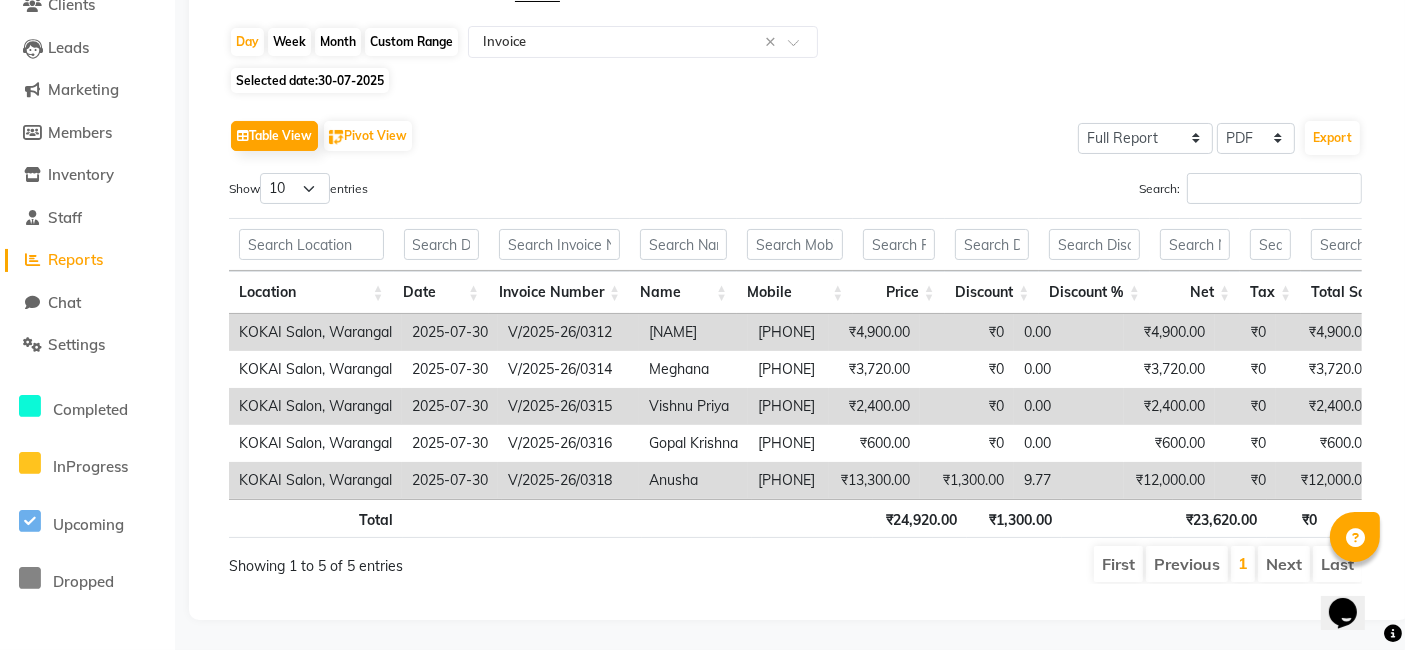 click on "Invoice Number" at bounding box center [559, 292] 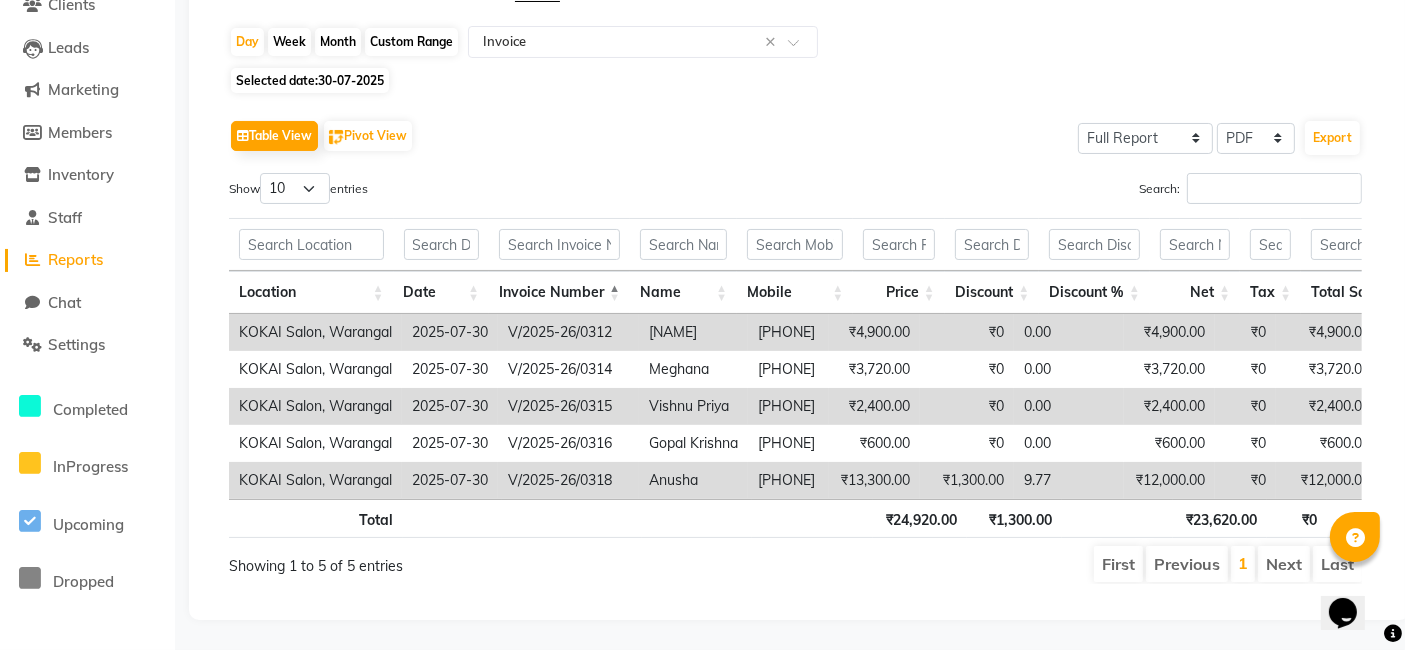 click on "Invoice Number" at bounding box center [559, 292] 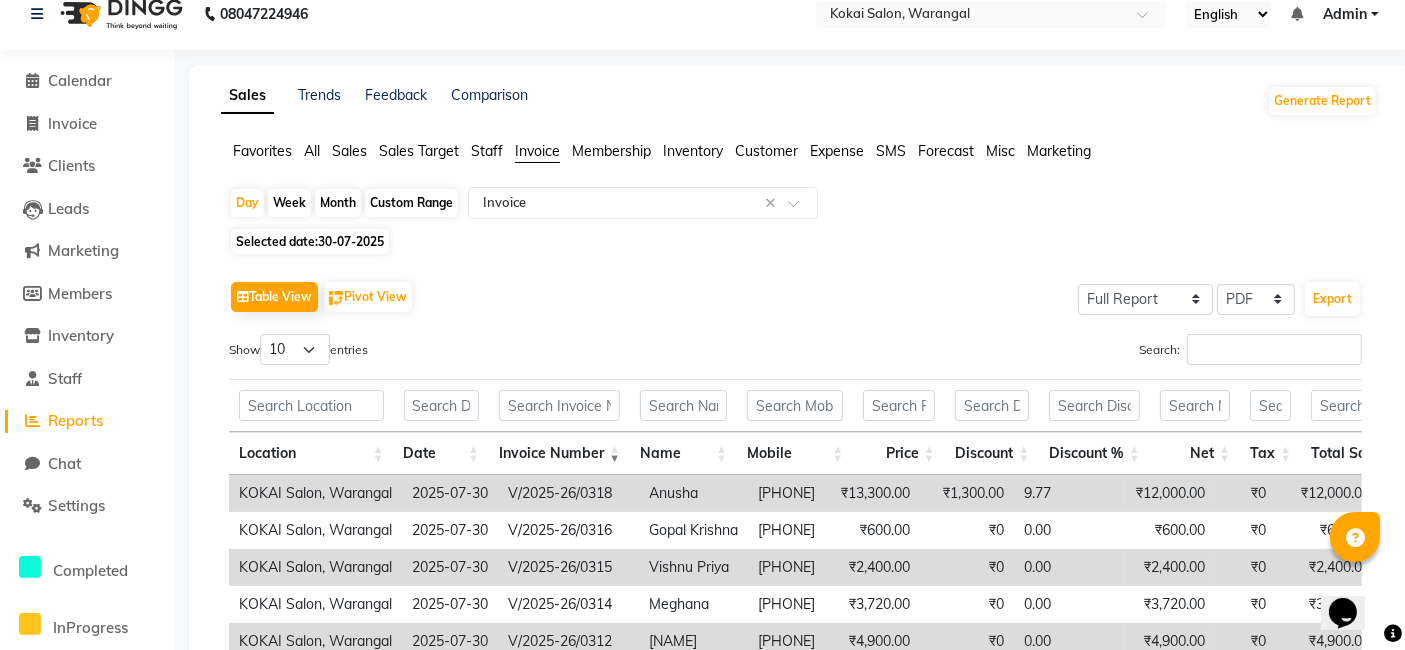 scroll, scrollTop: 0, scrollLeft: 0, axis: both 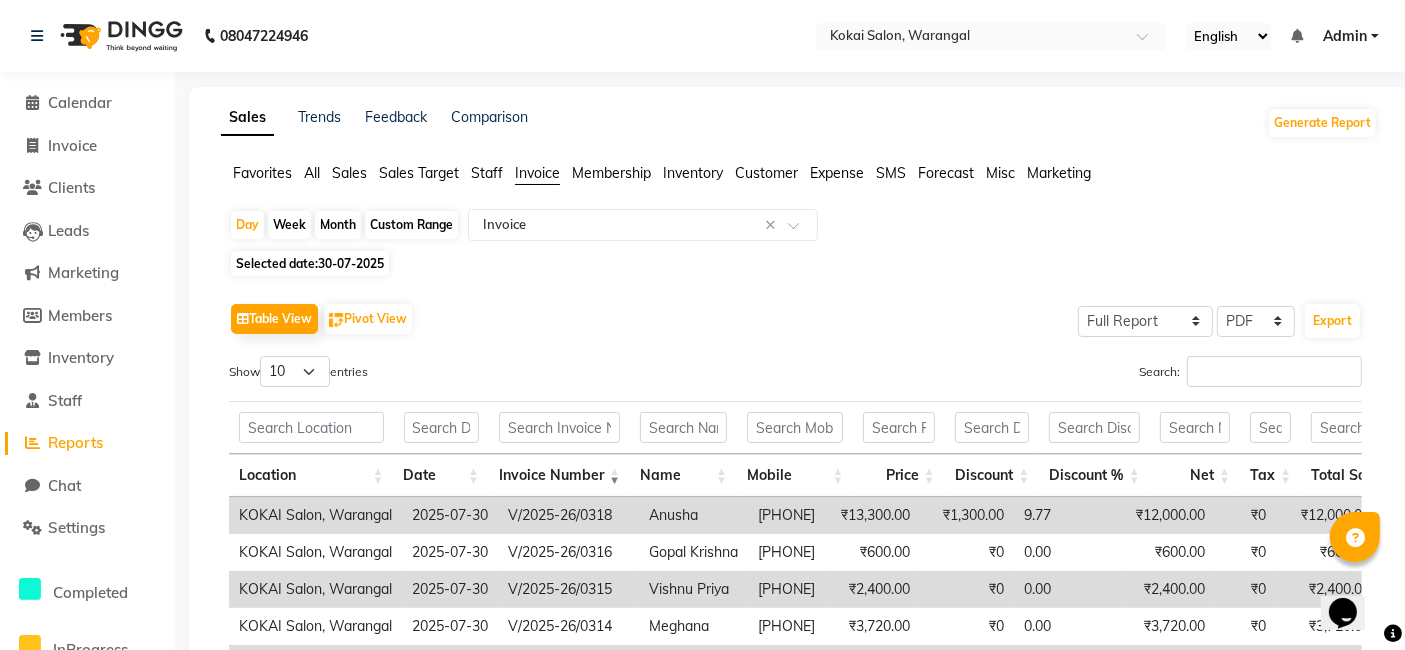 click on "Month" 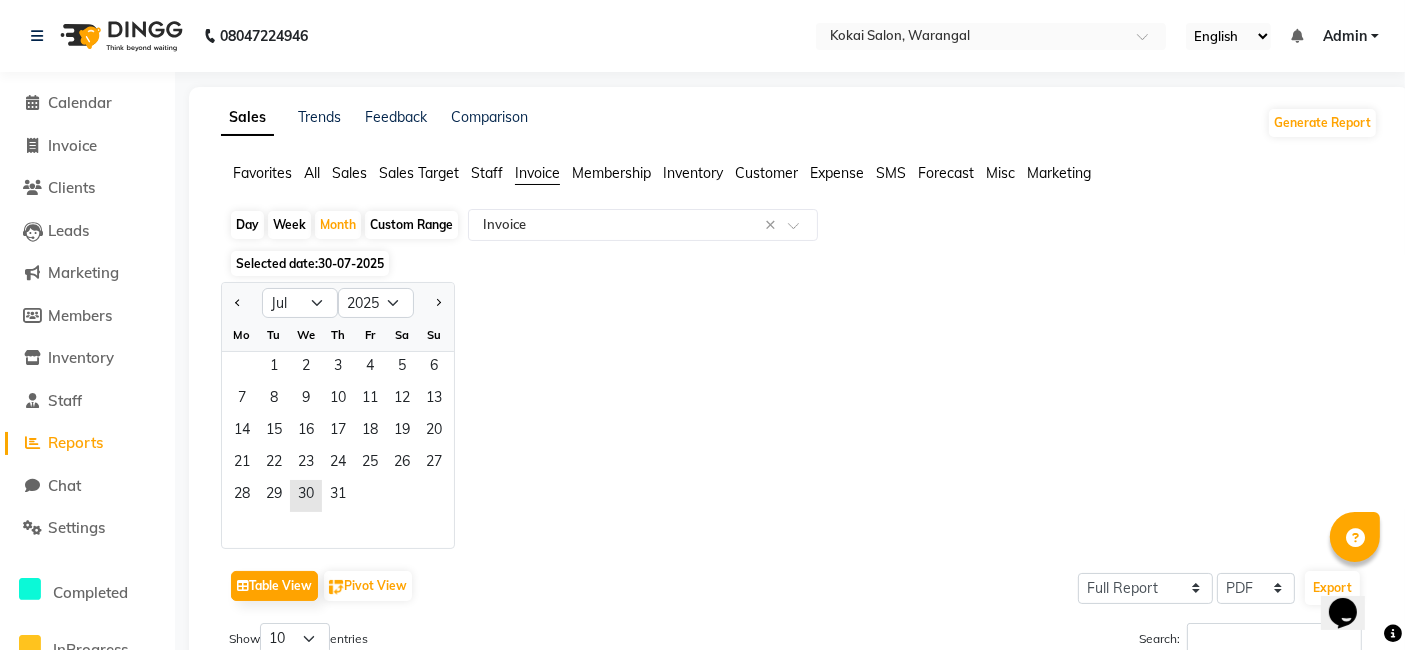 click on "All" 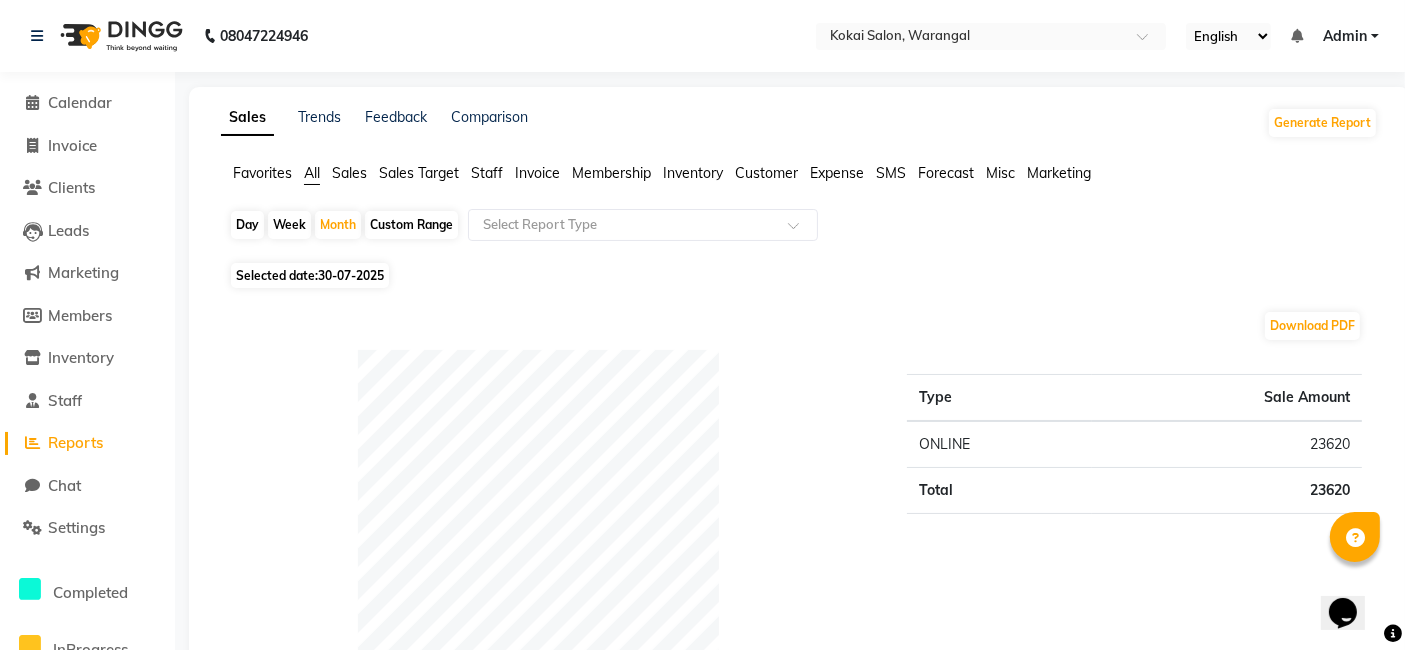 click on "30-07-2025" 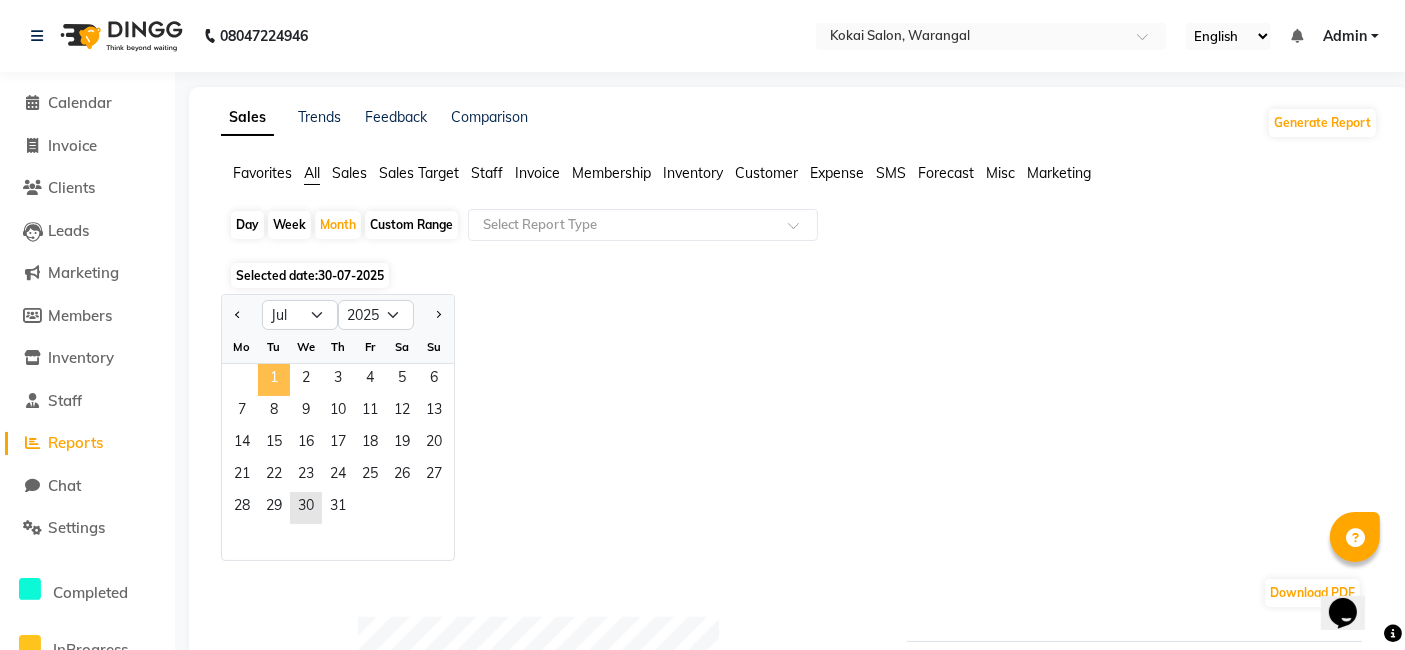 click on "1" 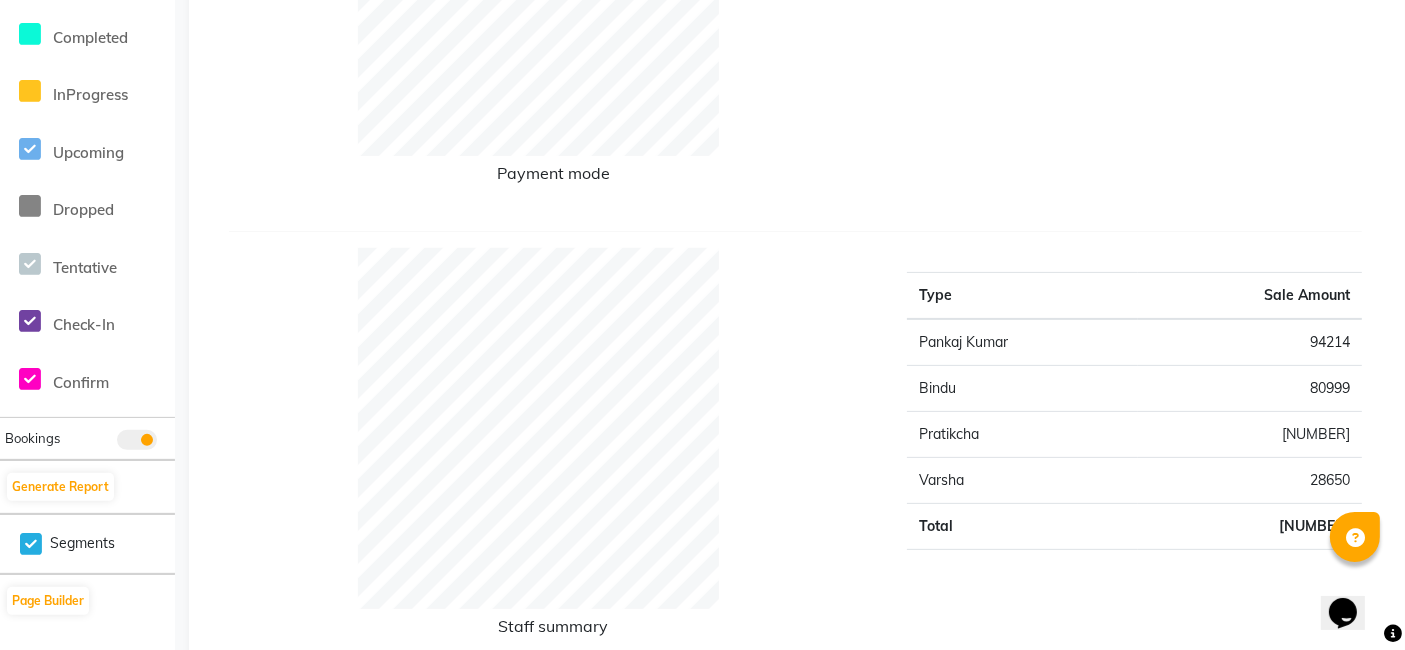 scroll, scrollTop: 0, scrollLeft: 0, axis: both 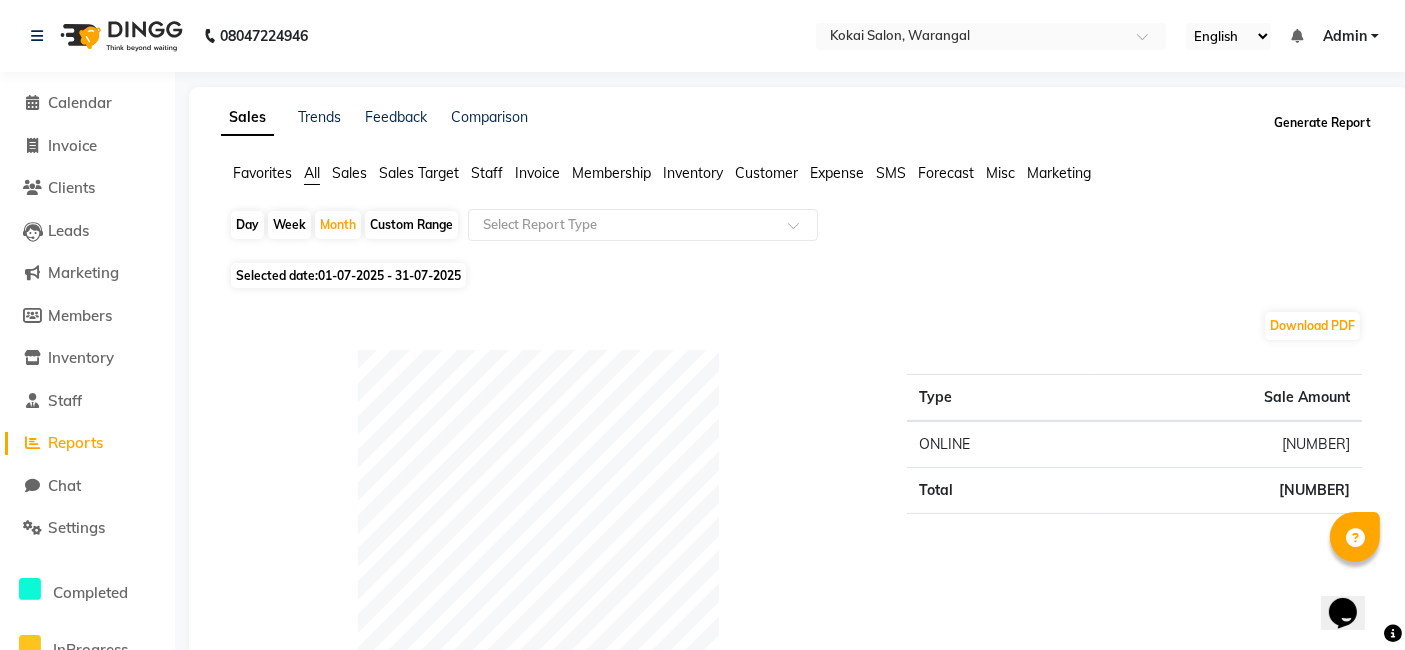 click on "Generate Report" 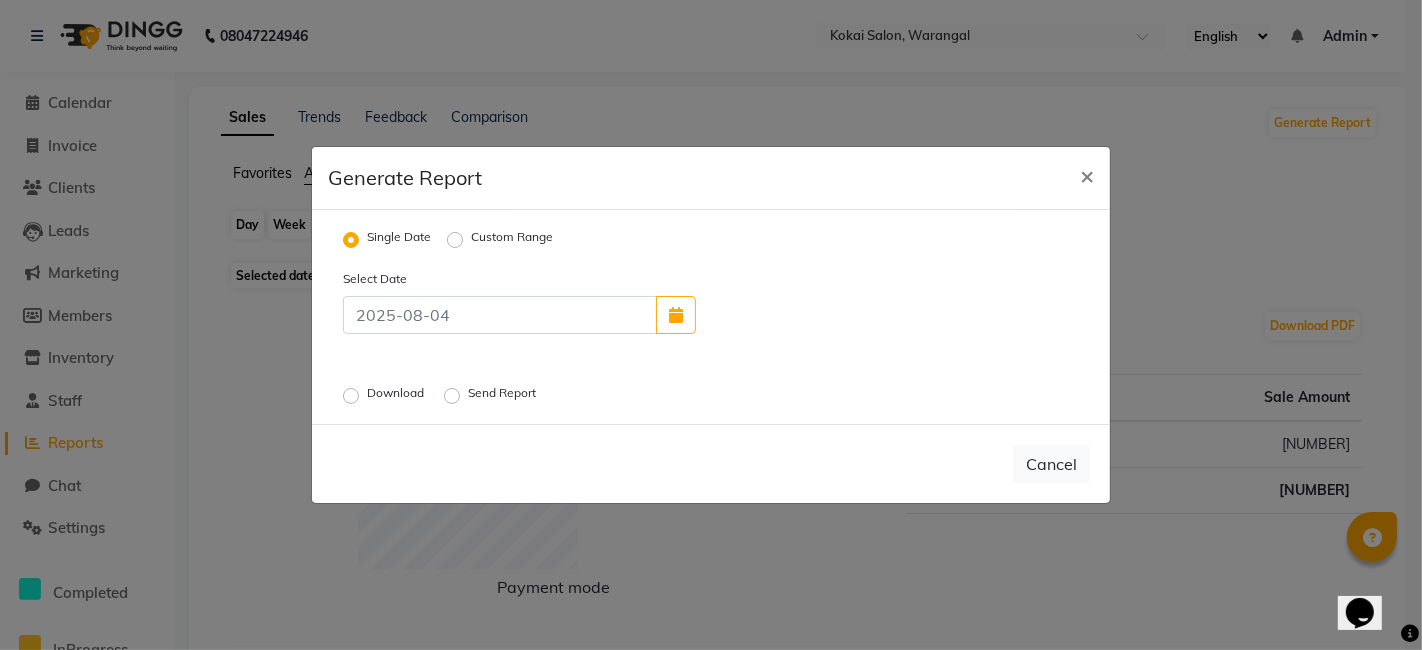 click on "Custom Range" 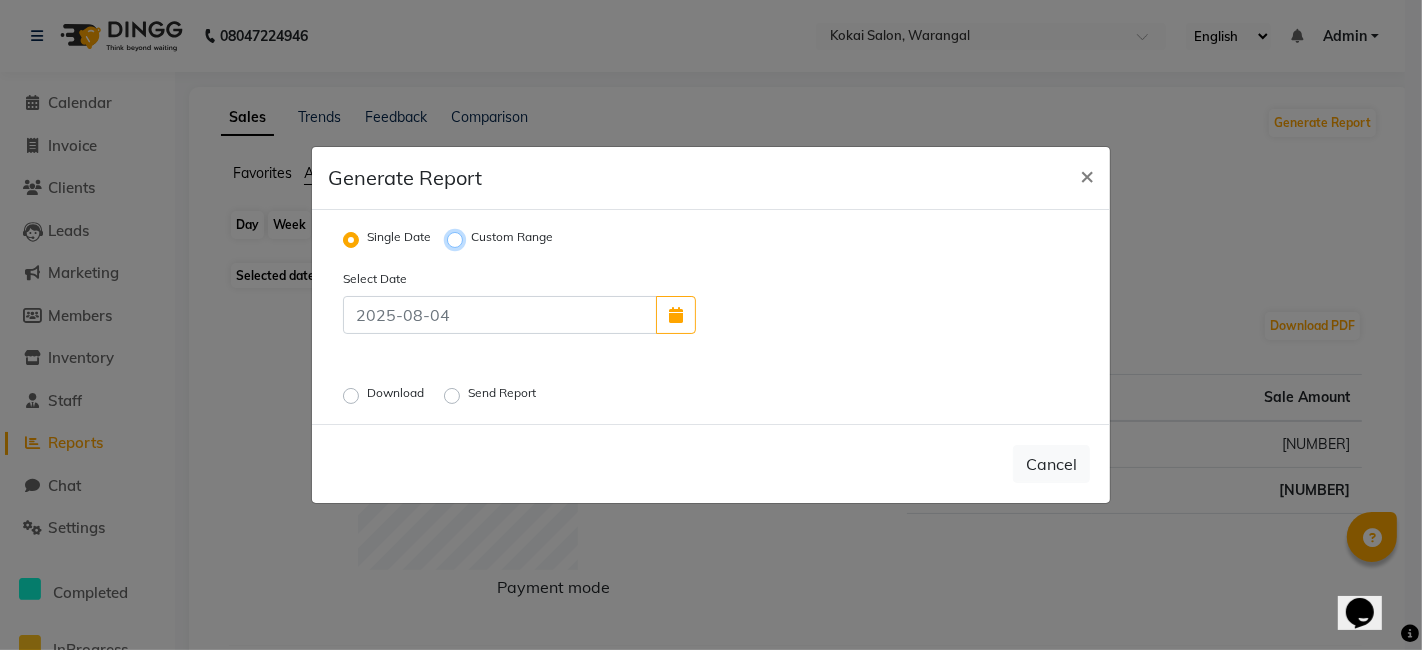 click on "Custom Range" at bounding box center [458, 240] 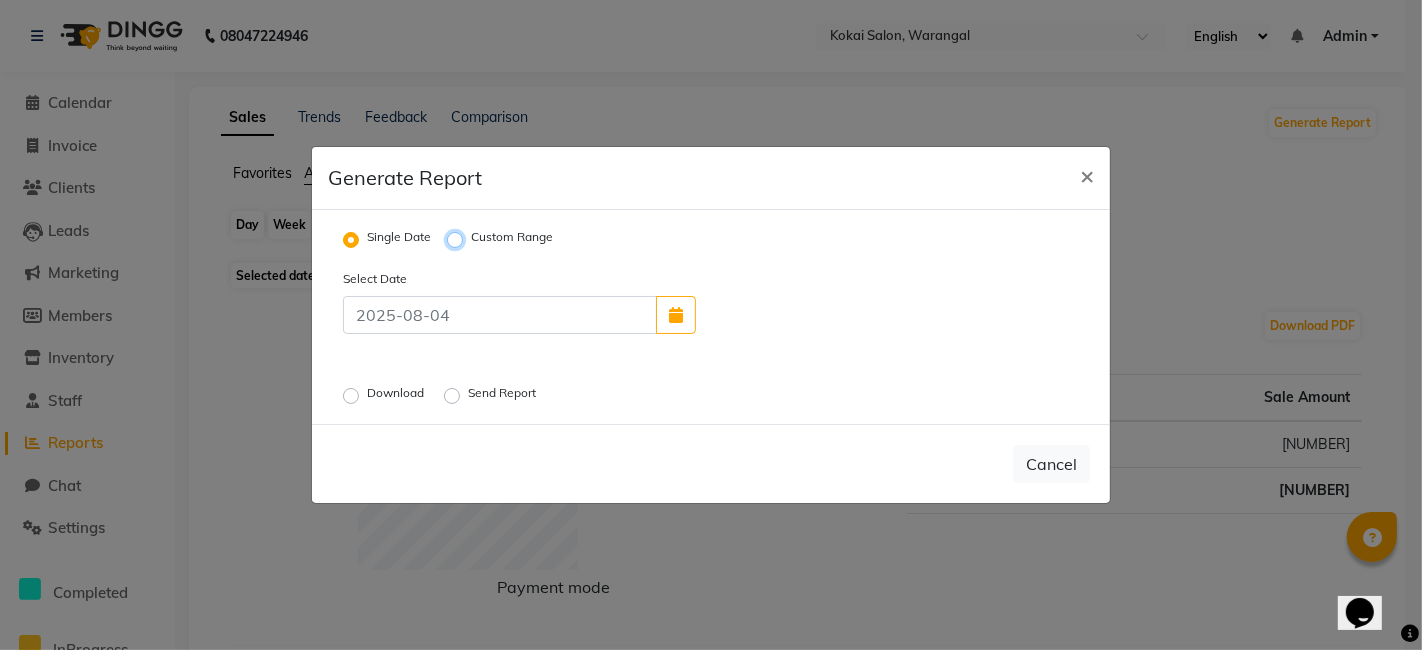 radio on "true" 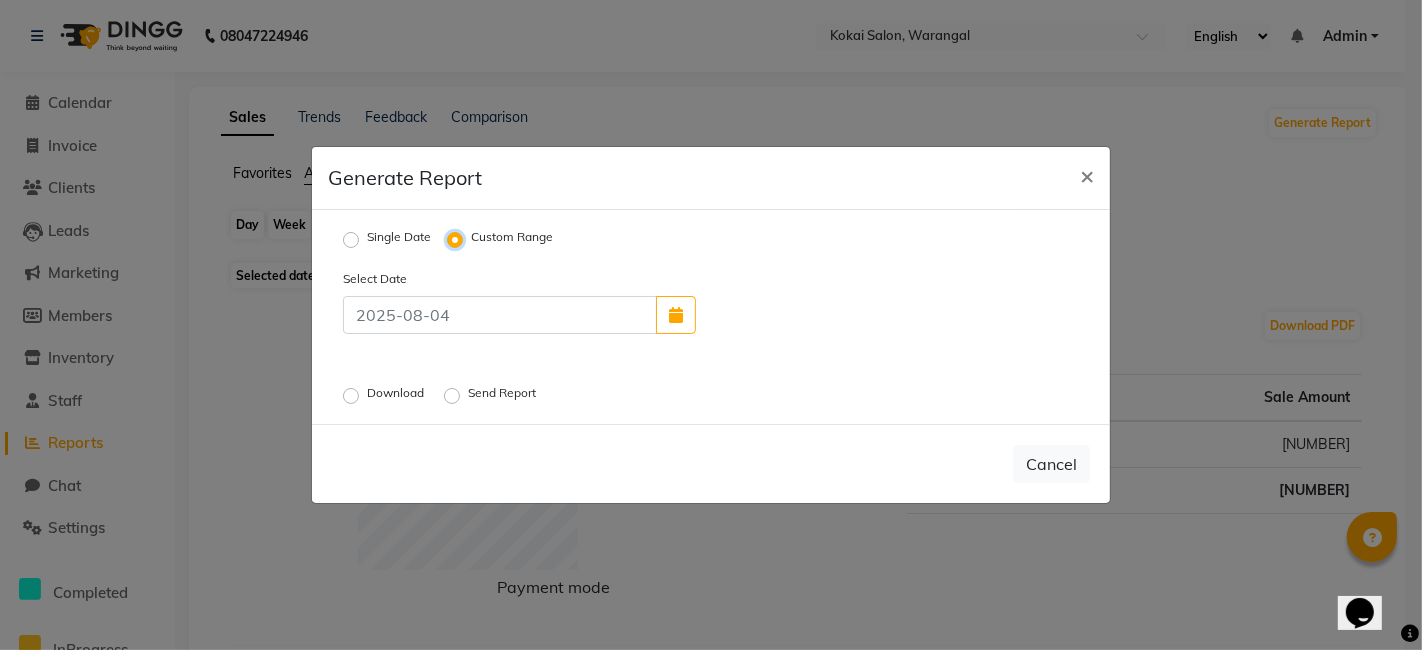 select on "8" 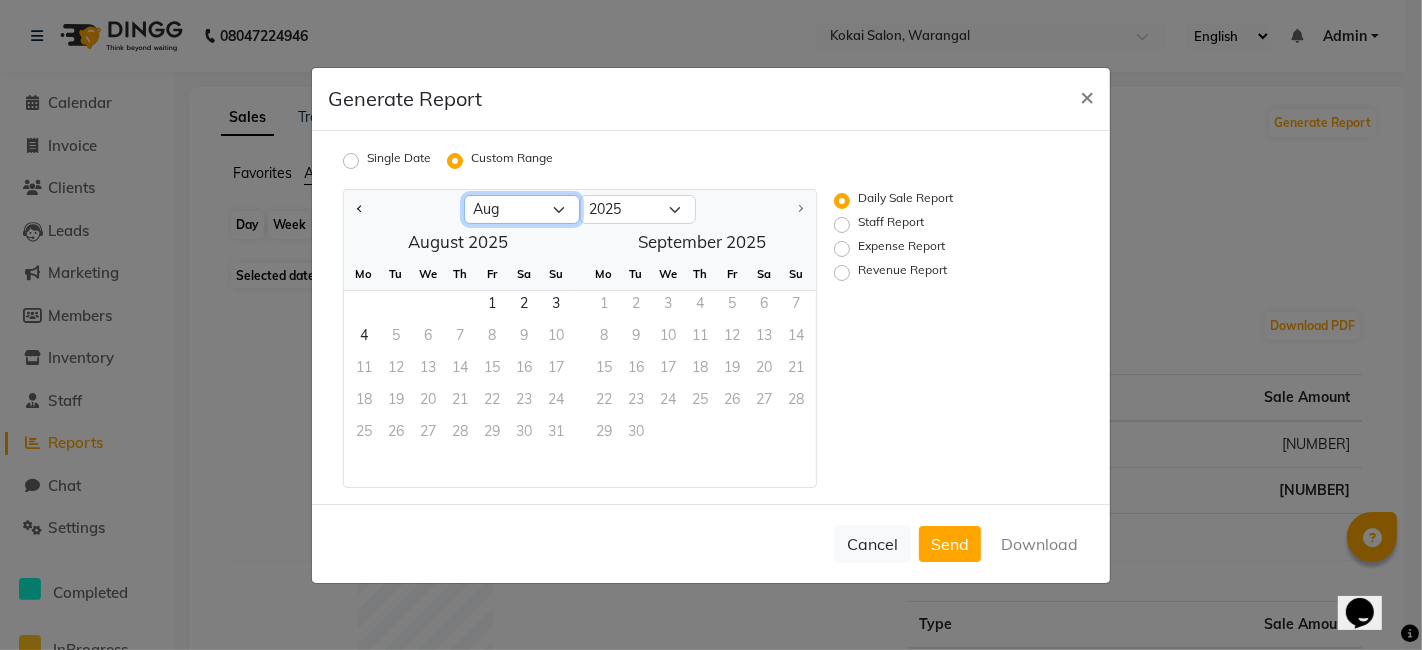 click on "Jan Feb Mar Apr May Jun Jul Aug" 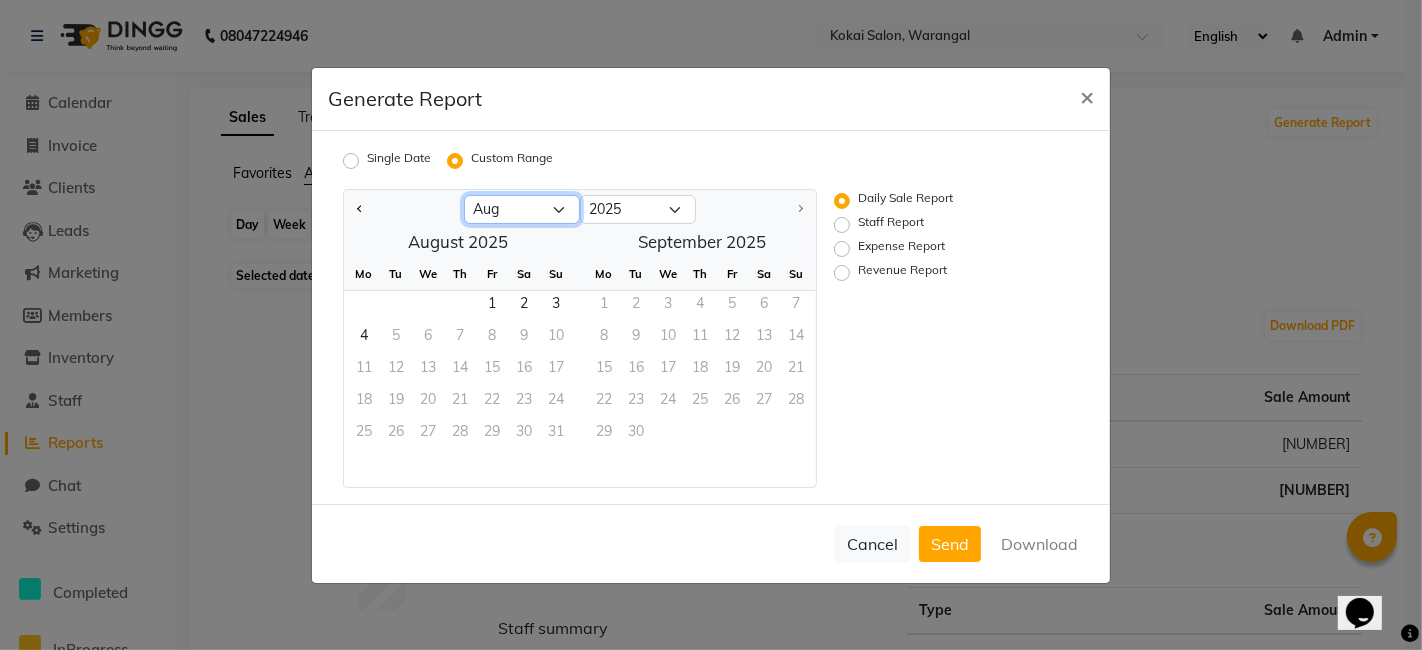 select on "7" 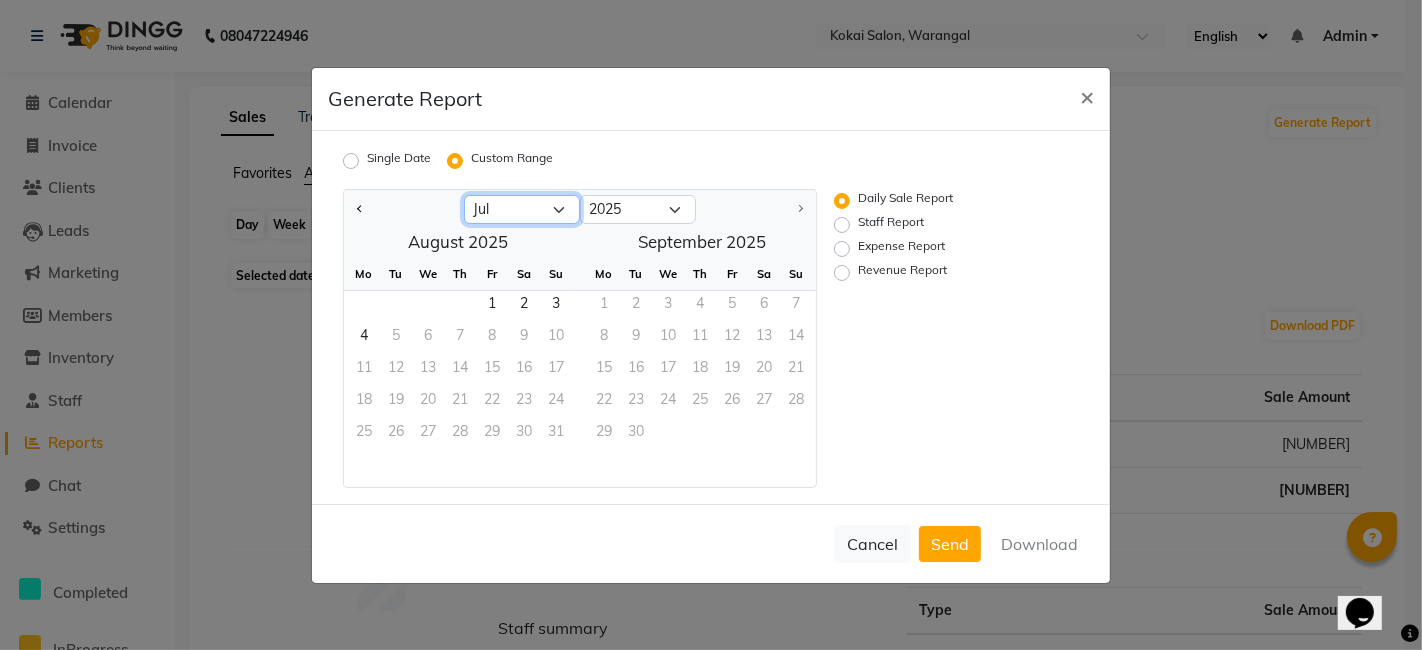 click on "Jan Feb Mar Apr May Jun Jul Aug" 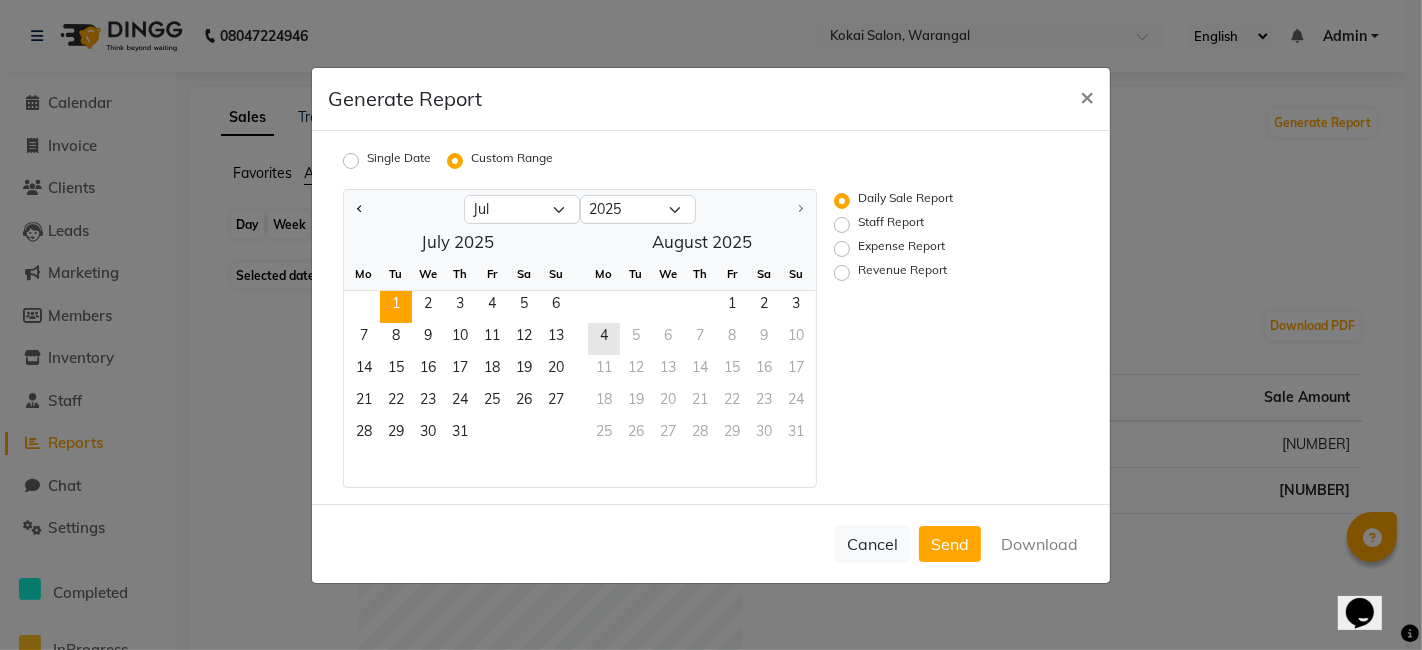 click on "1" 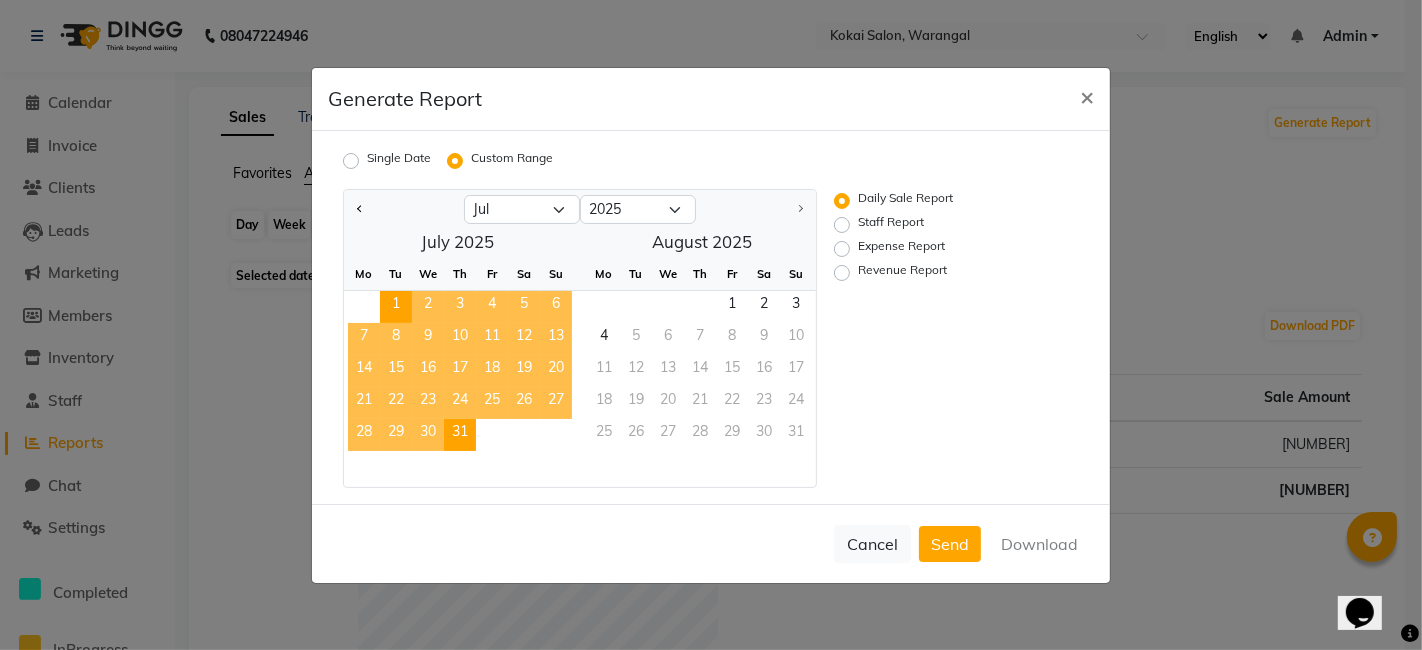 click on "31" 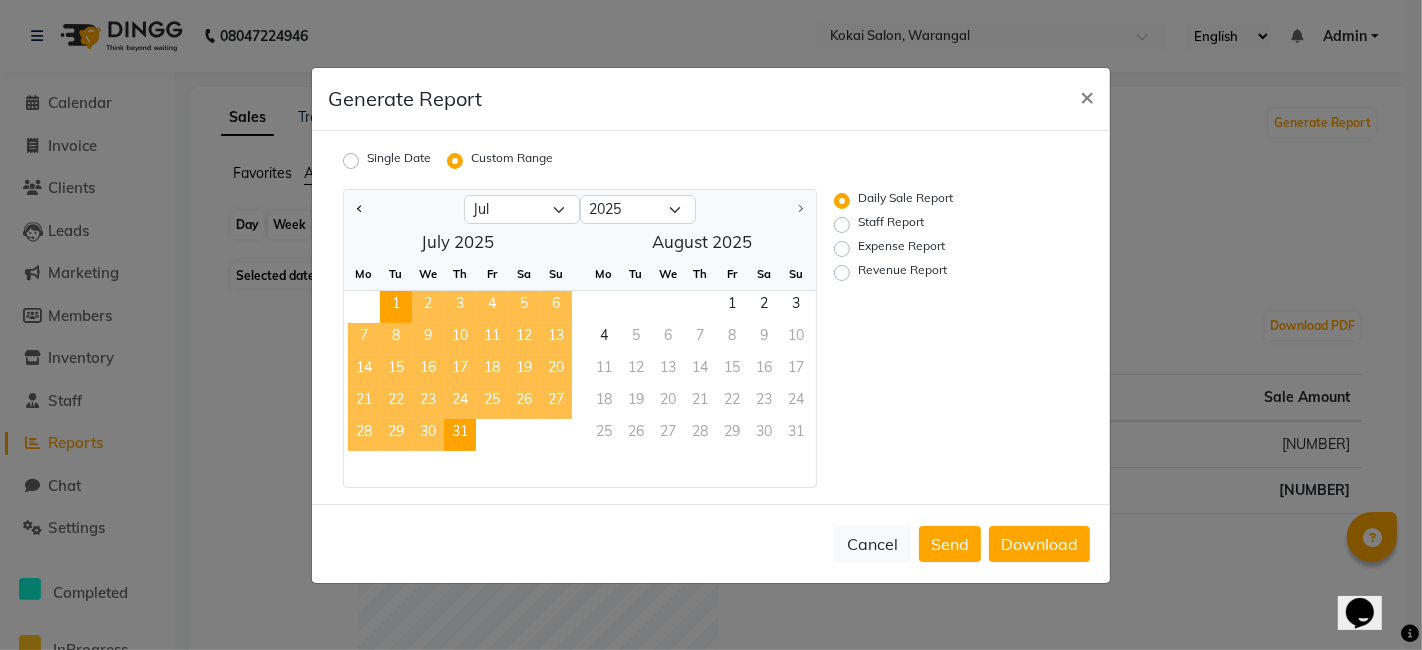 click on "Expense Report" 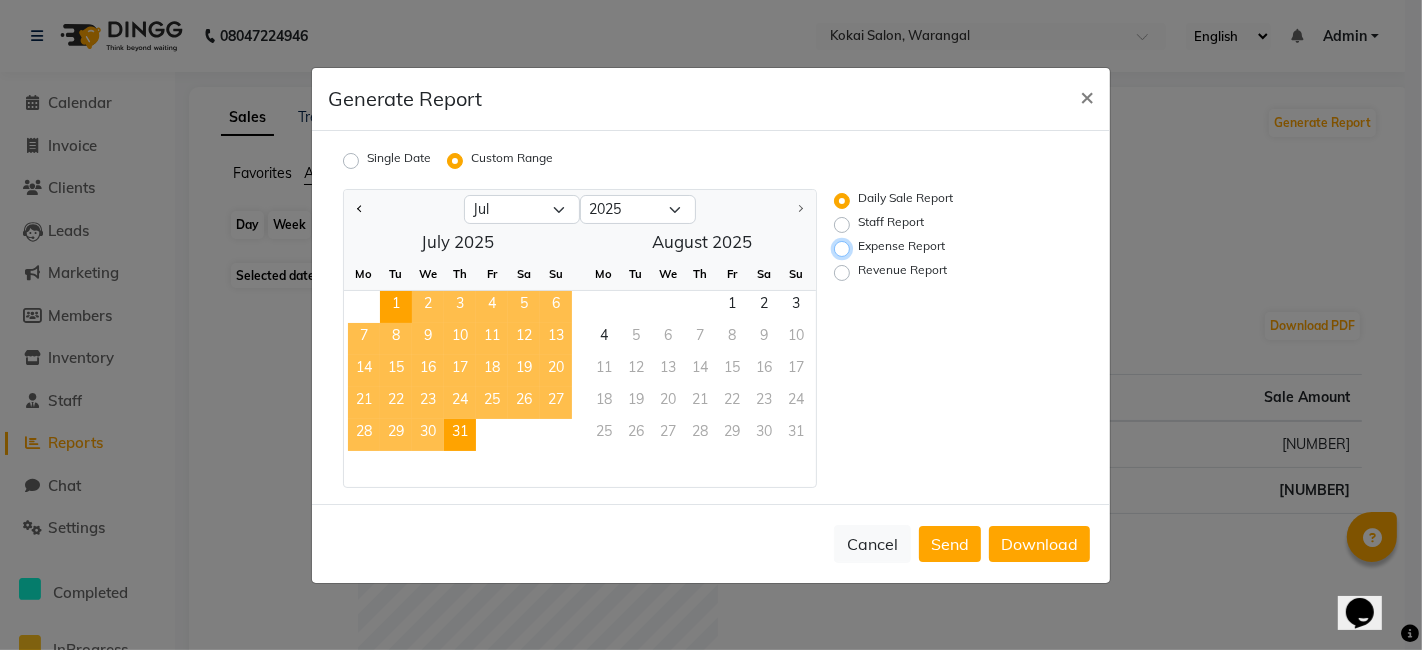 click on "Expense Report" at bounding box center (845, 248) 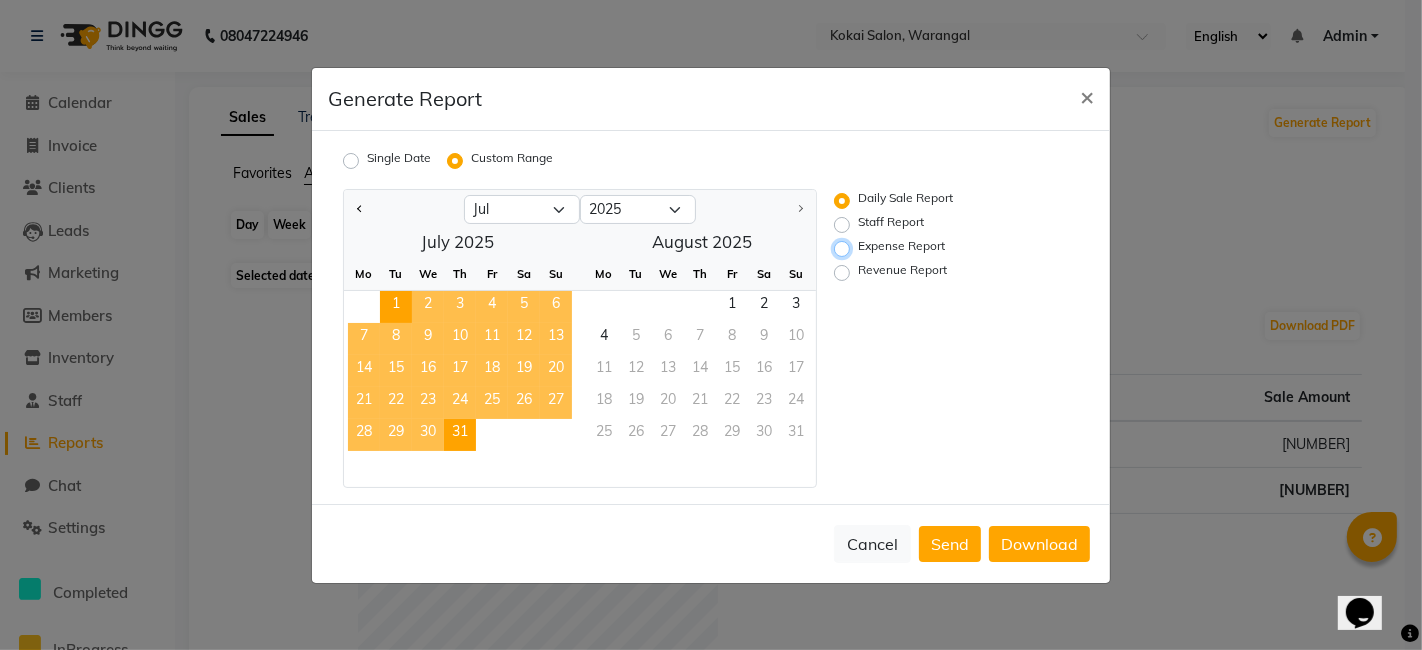 radio on "true" 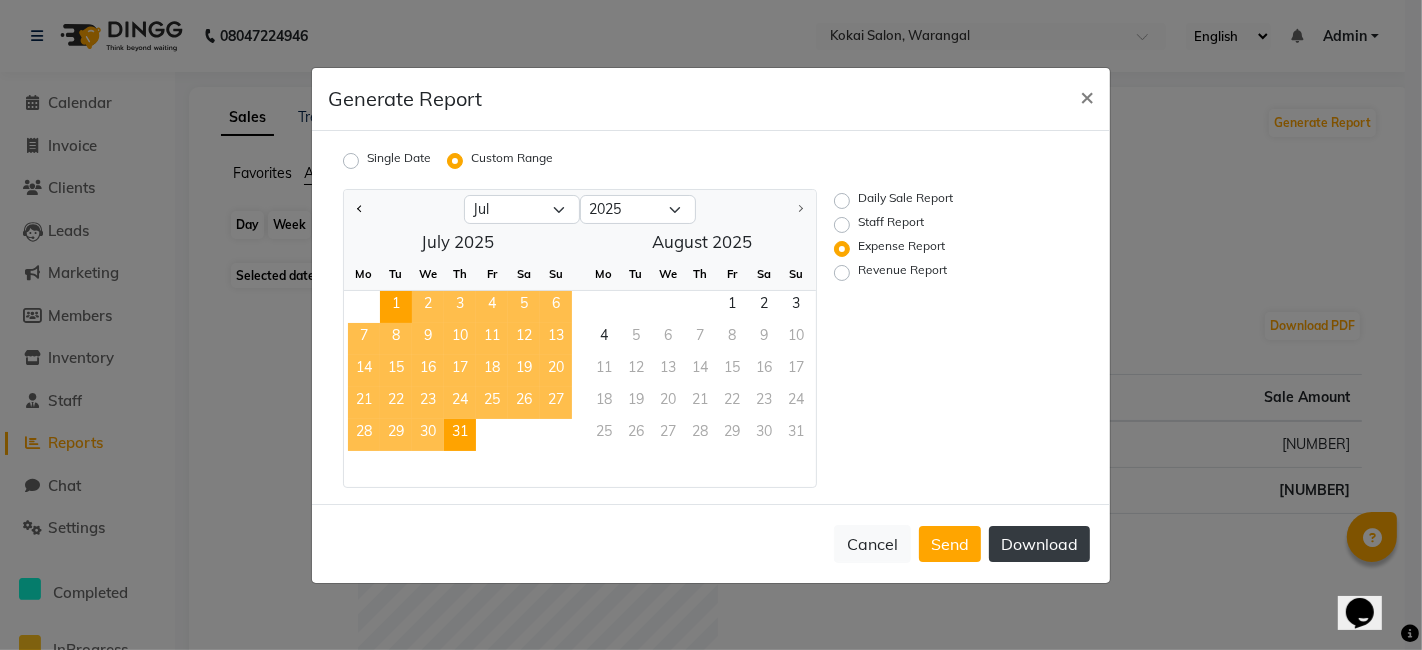 click on "Download" 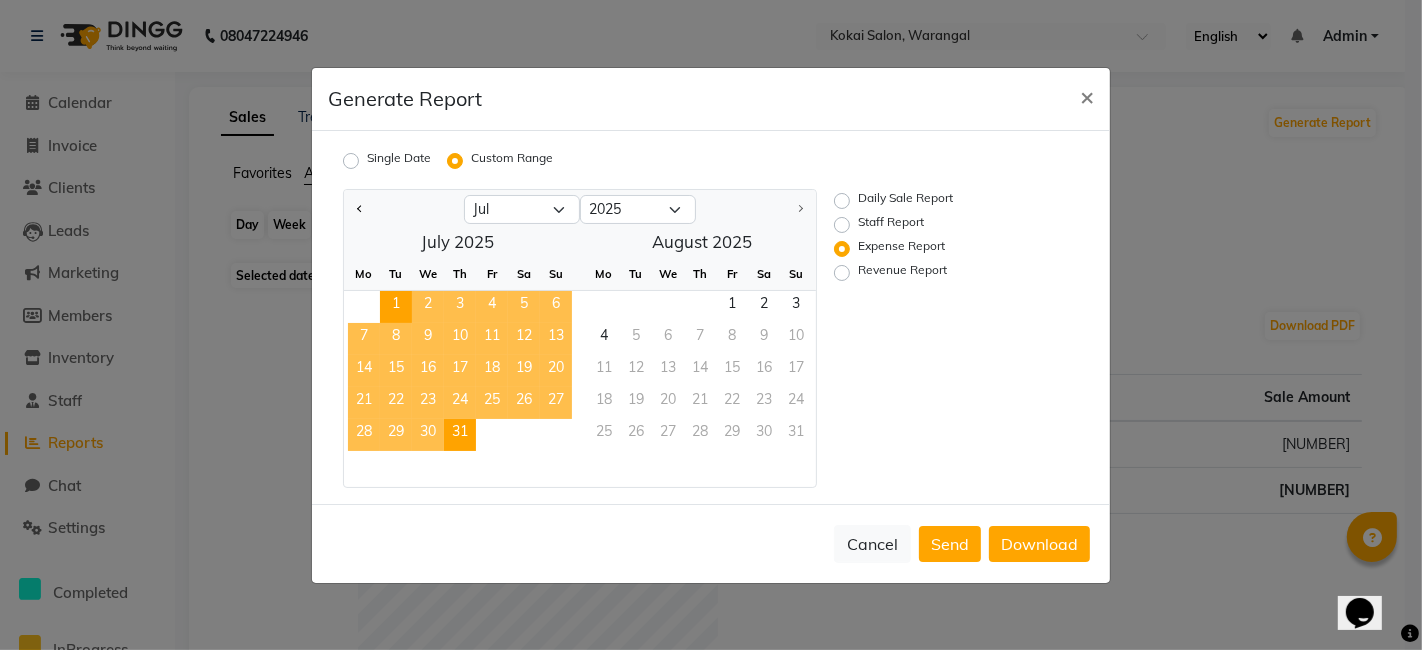 click on "Daily Sale Report" 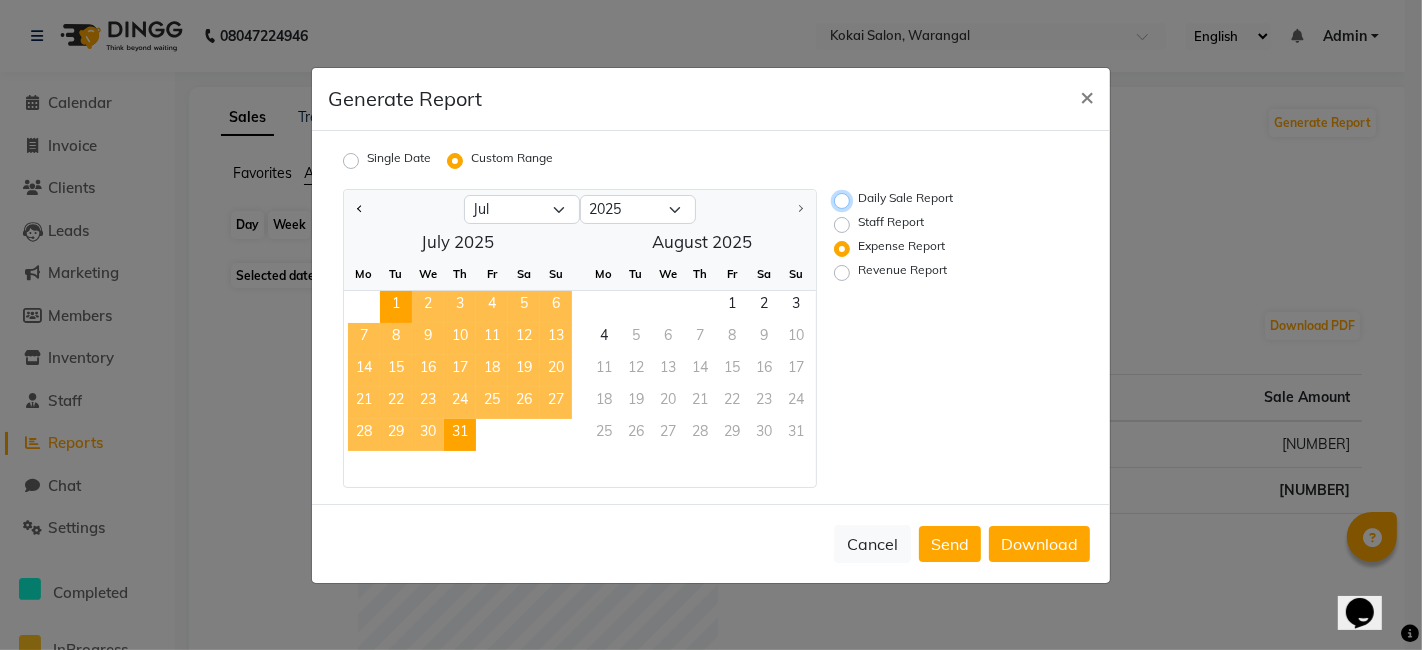 click on "Daily Sale Report" at bounding box center [845, 200] 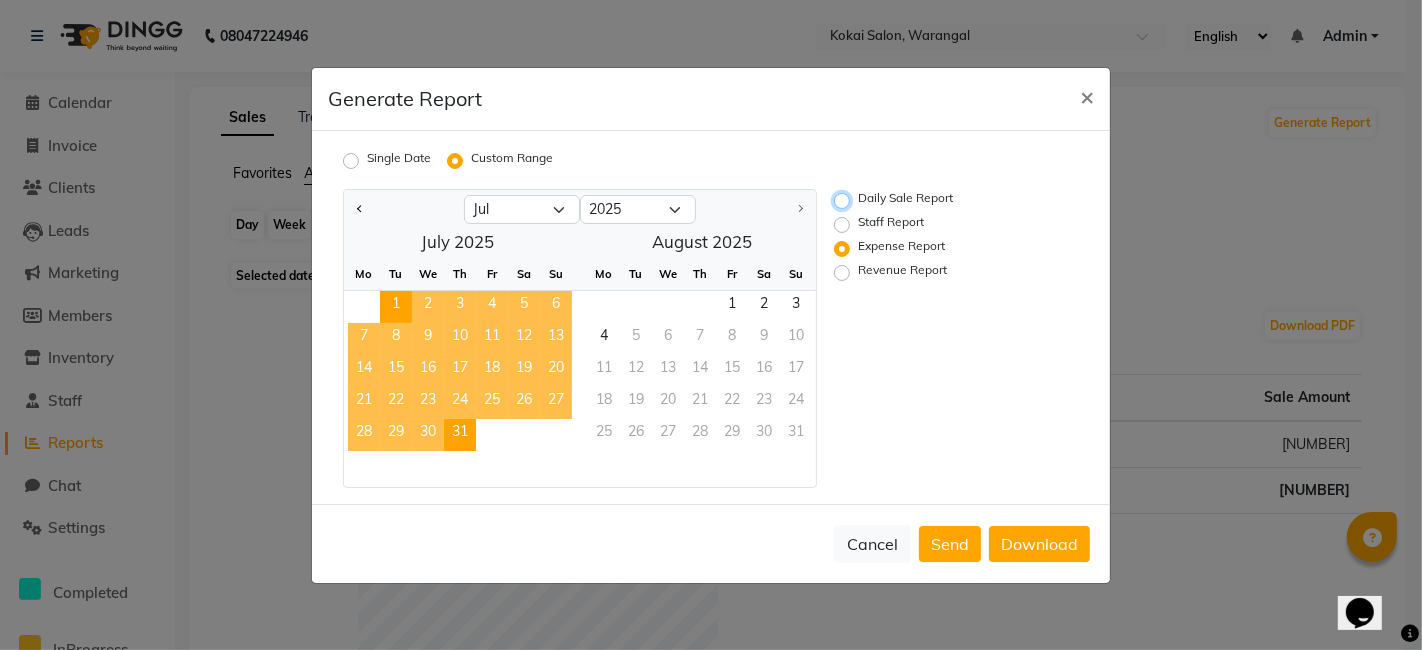radio on "true" 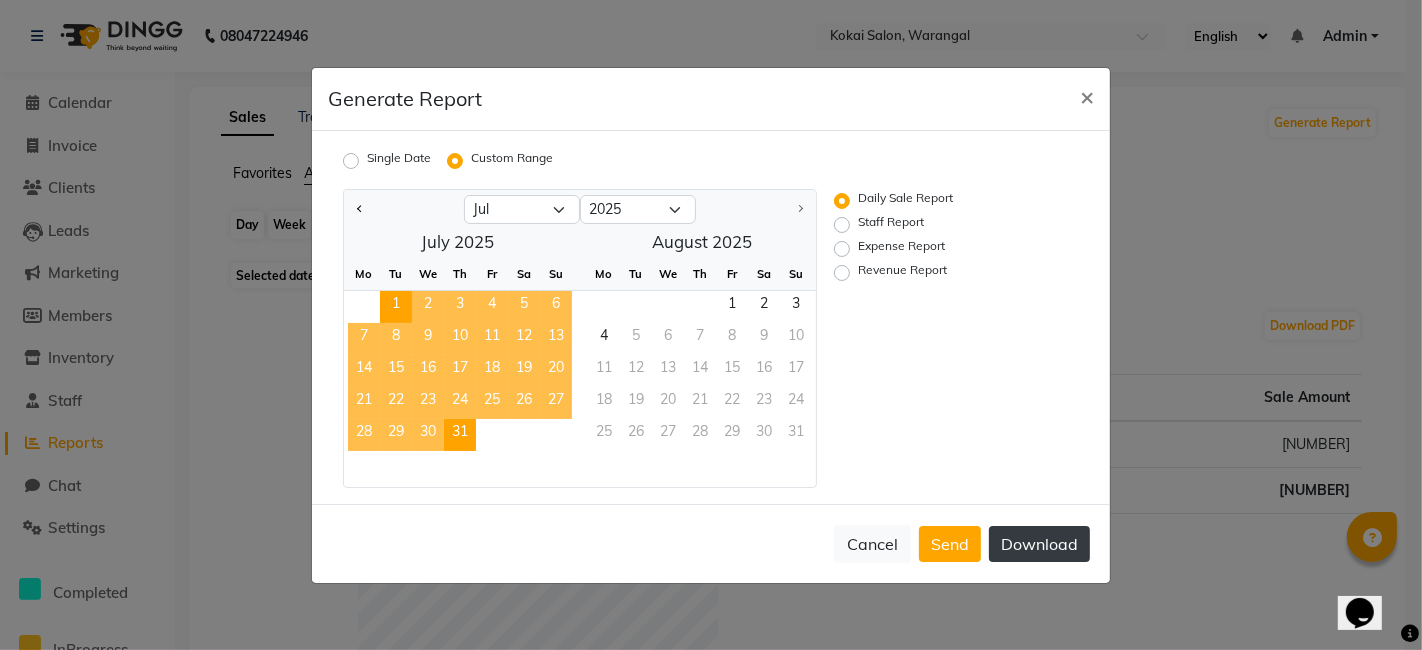click on "Download" 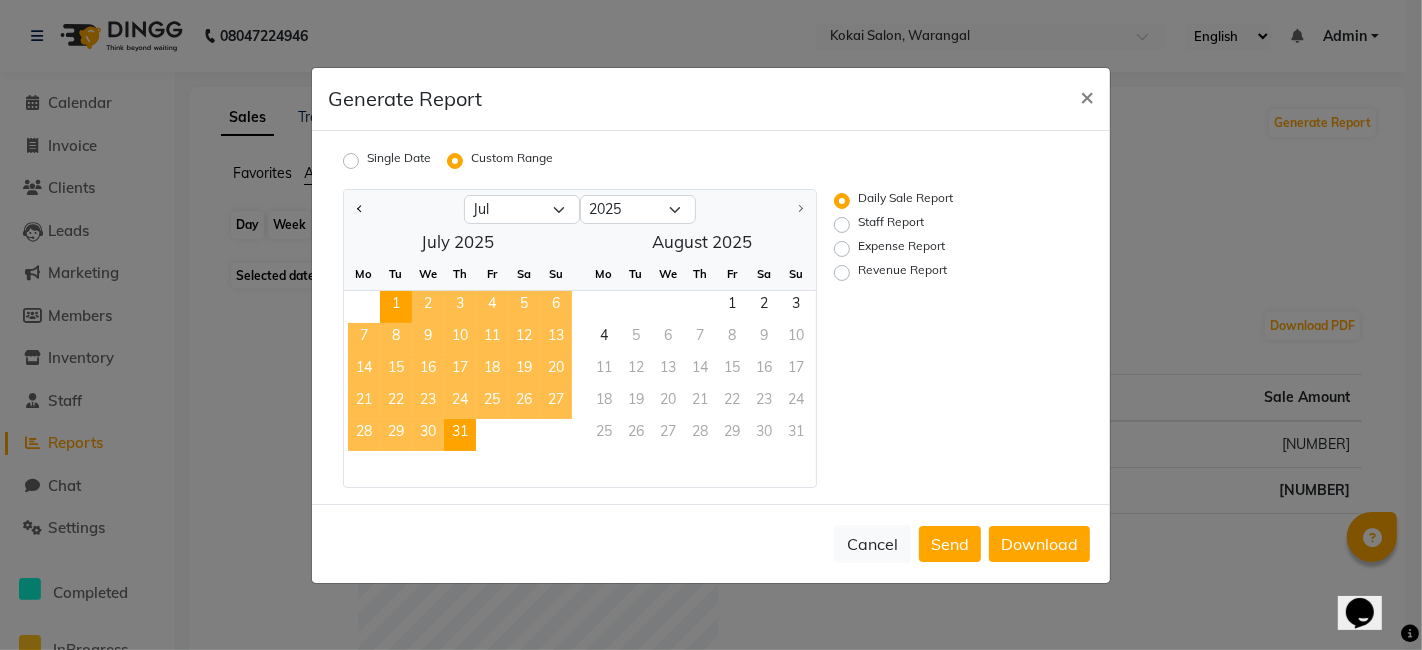 click on "Revenue Report" 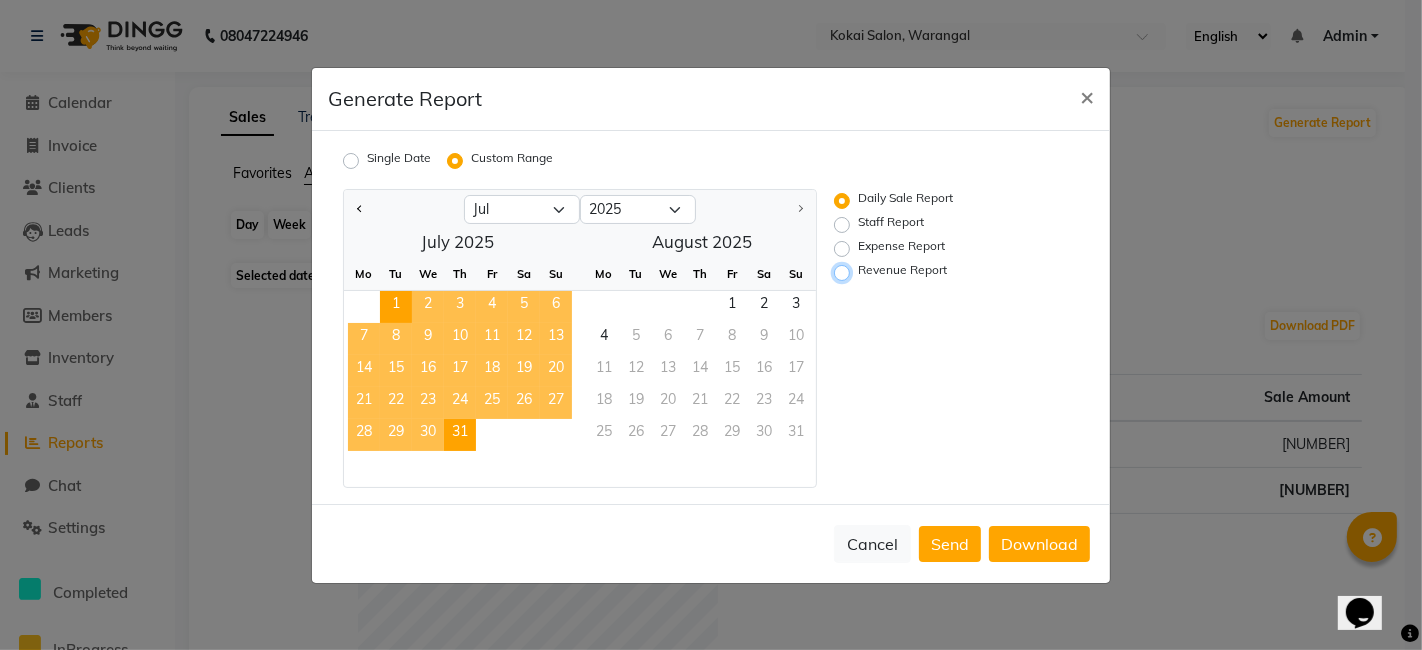 click on "Revenue Report" at bounding box center [845, 272] 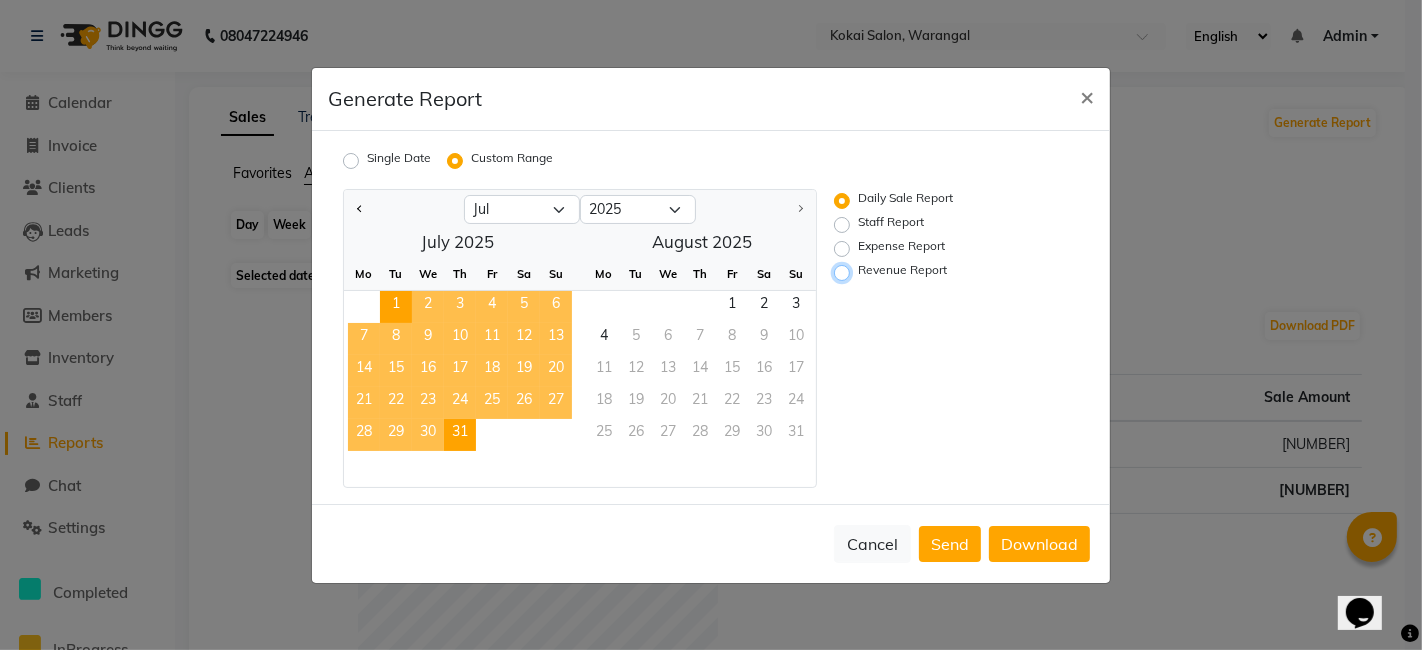 radio on "true" 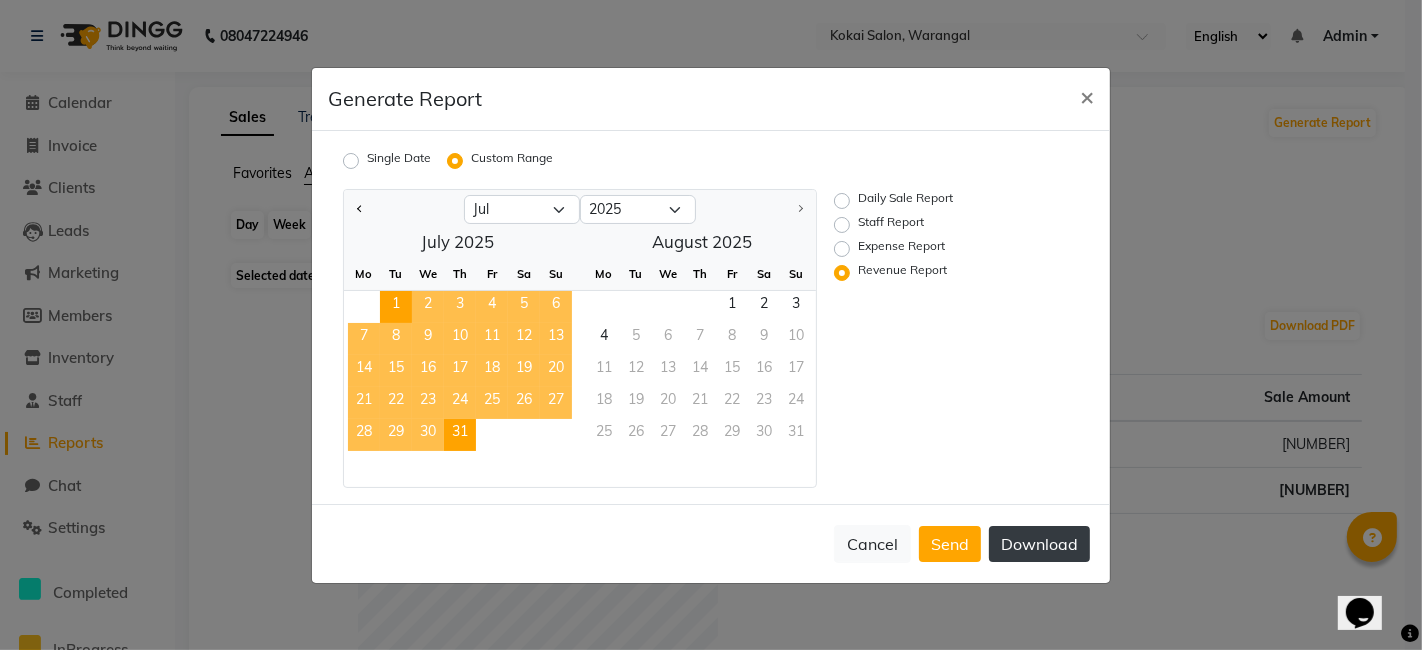 click on "Download" 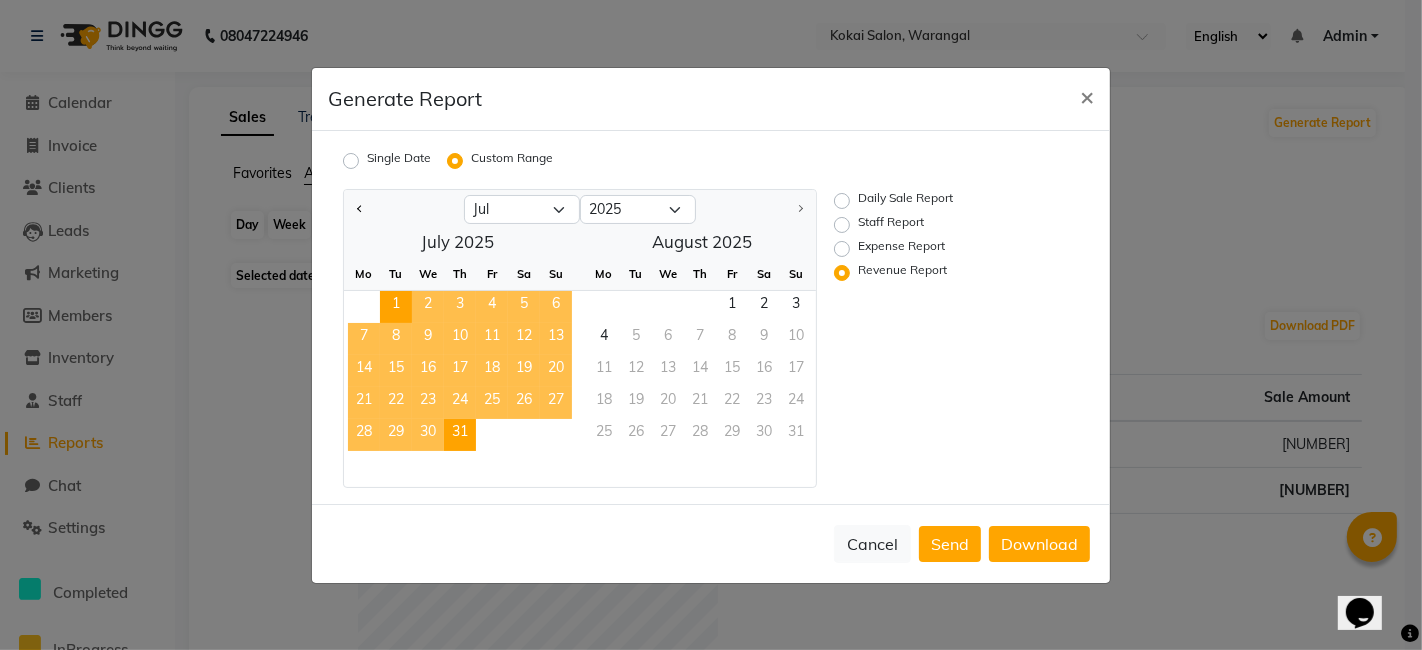 click on "Generate Report × Single Date Custom Range Jan Feb Mar Apr May Jun Jul Aug 2015 2016 2017 2018 2019 2020 2021 2022 2023 2024 2025  July 2025  Mo Tu We Th Fr Sa Su  1   2   3   4   5   6   7   8   9   10   11   12   13   14   15   16   17   18   19   20   21   22   23   24   25   26   27   28   29   30   31   August 2025  Mo Tu We Th Fr Sa Su  1   2   3   4   5   6   7   8   9   10   11   12   13   14   15   16   17   18   19   20   21   22   23   24   25   26   27   28   29   30   31  Daily Sale Report Staff Report Expense Report Revenue Report  Cancel   Send   Download" 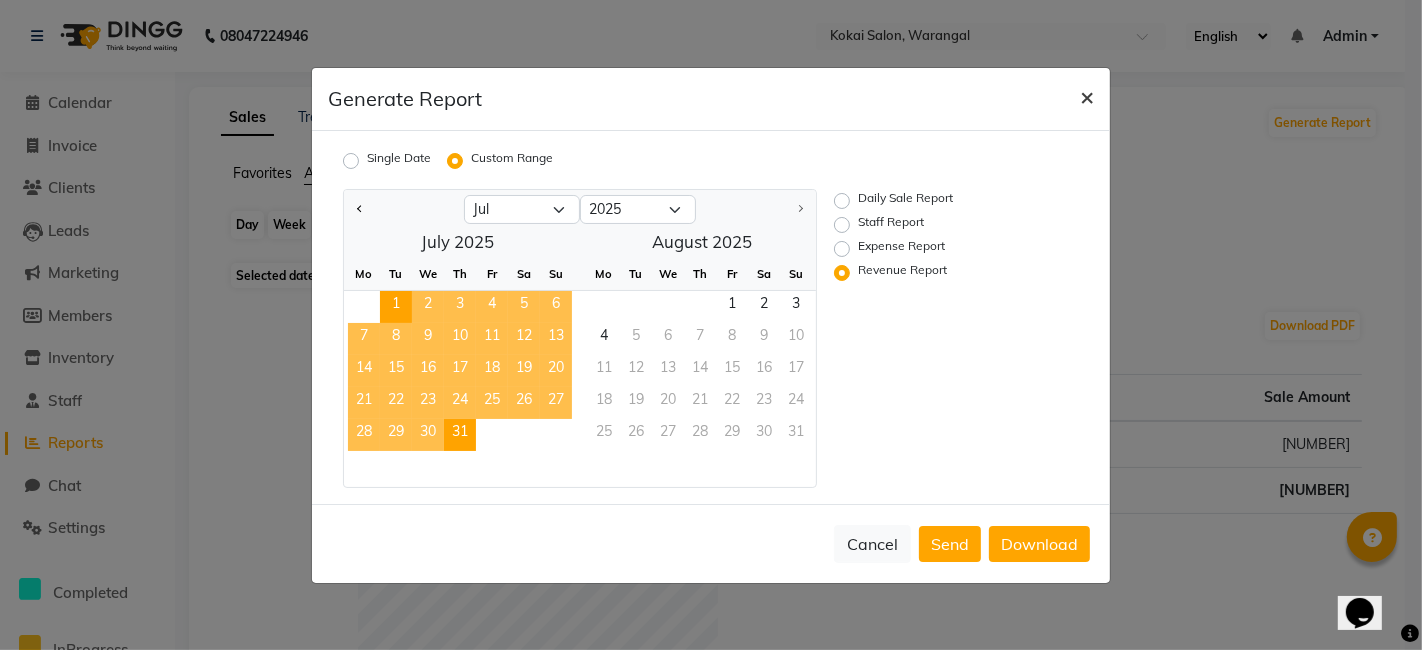 click on "×" 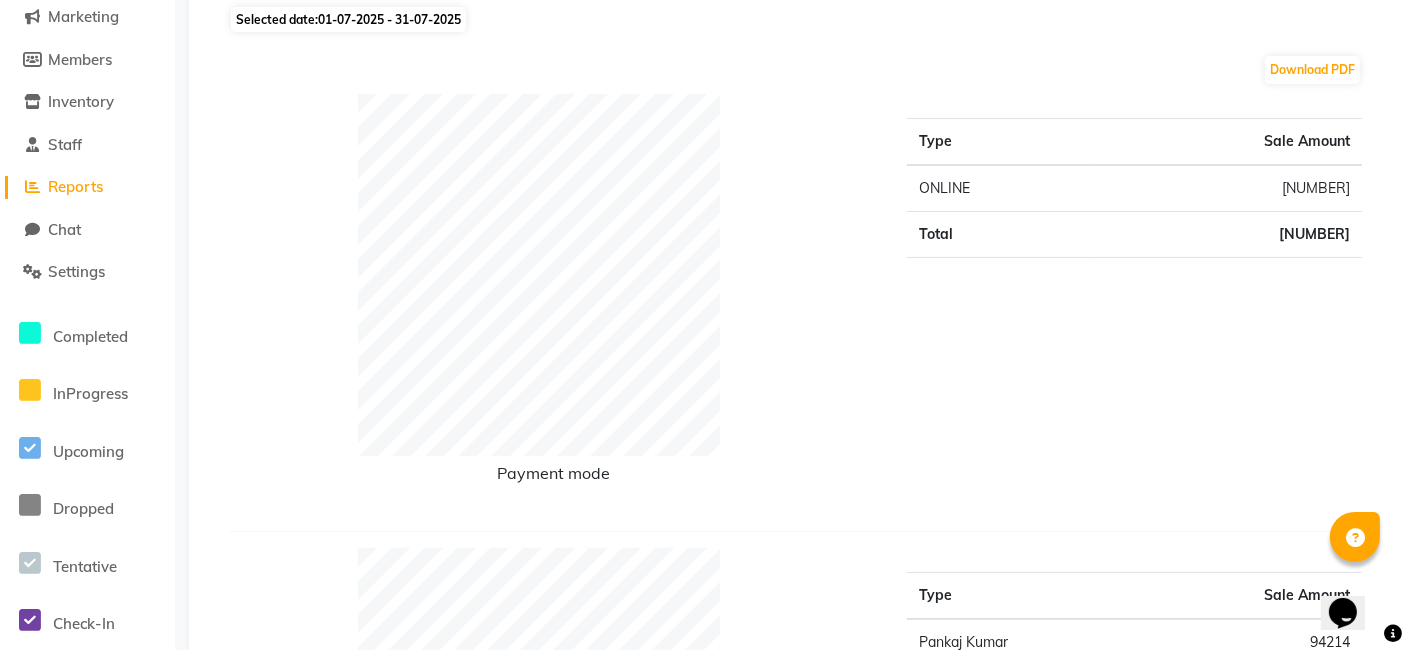scroll, scrollTop: 0, scrollLeft: 0, axis: both 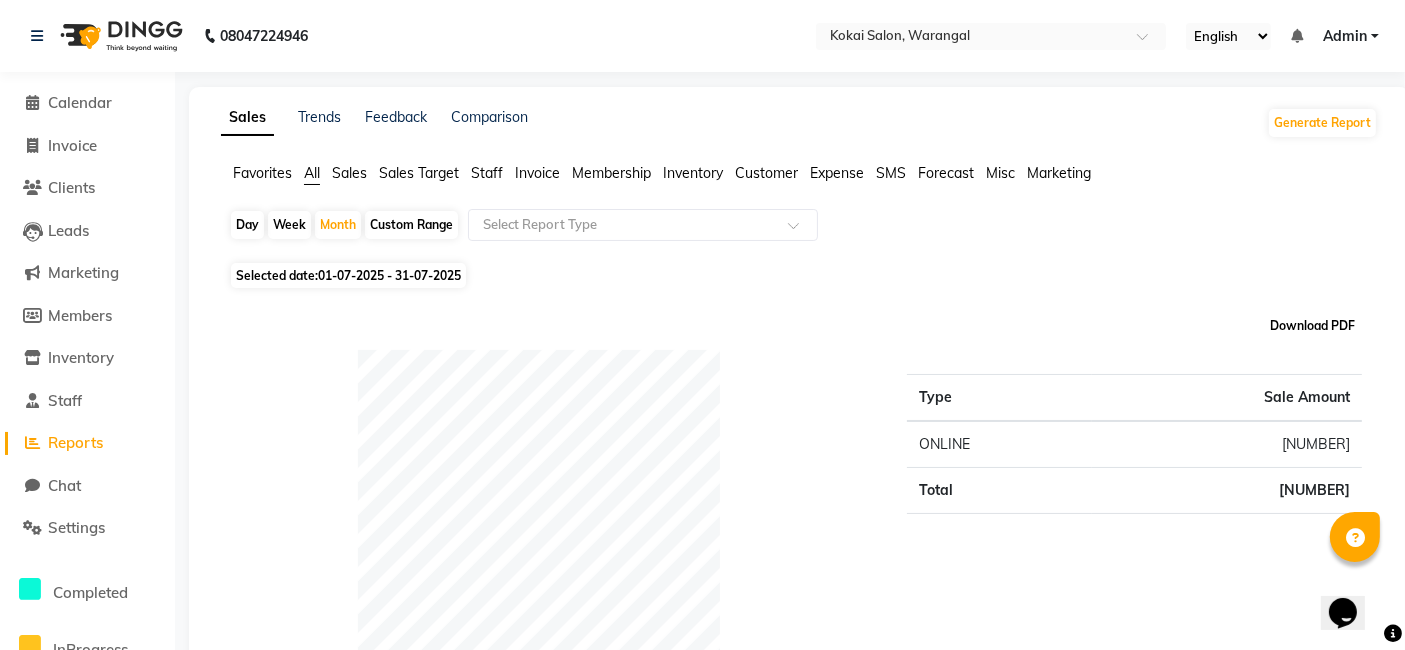 click on "Download PDF" 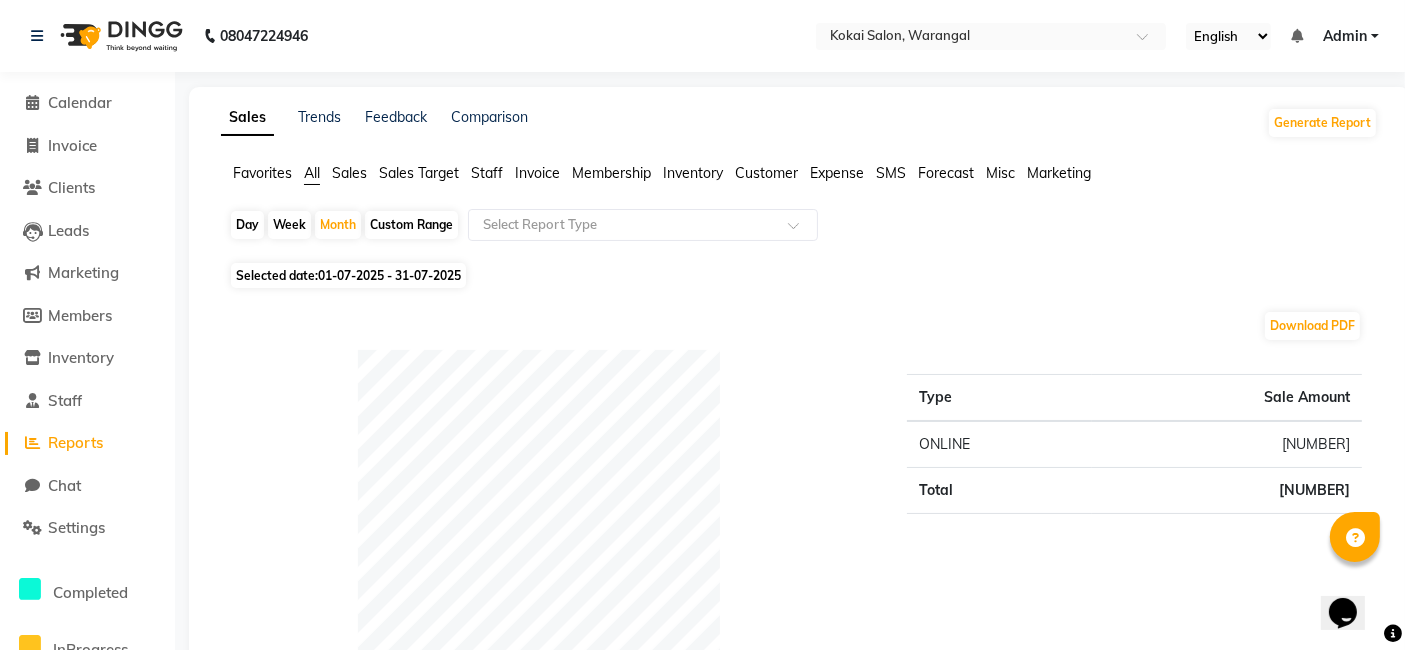 click on "Download PDF" 